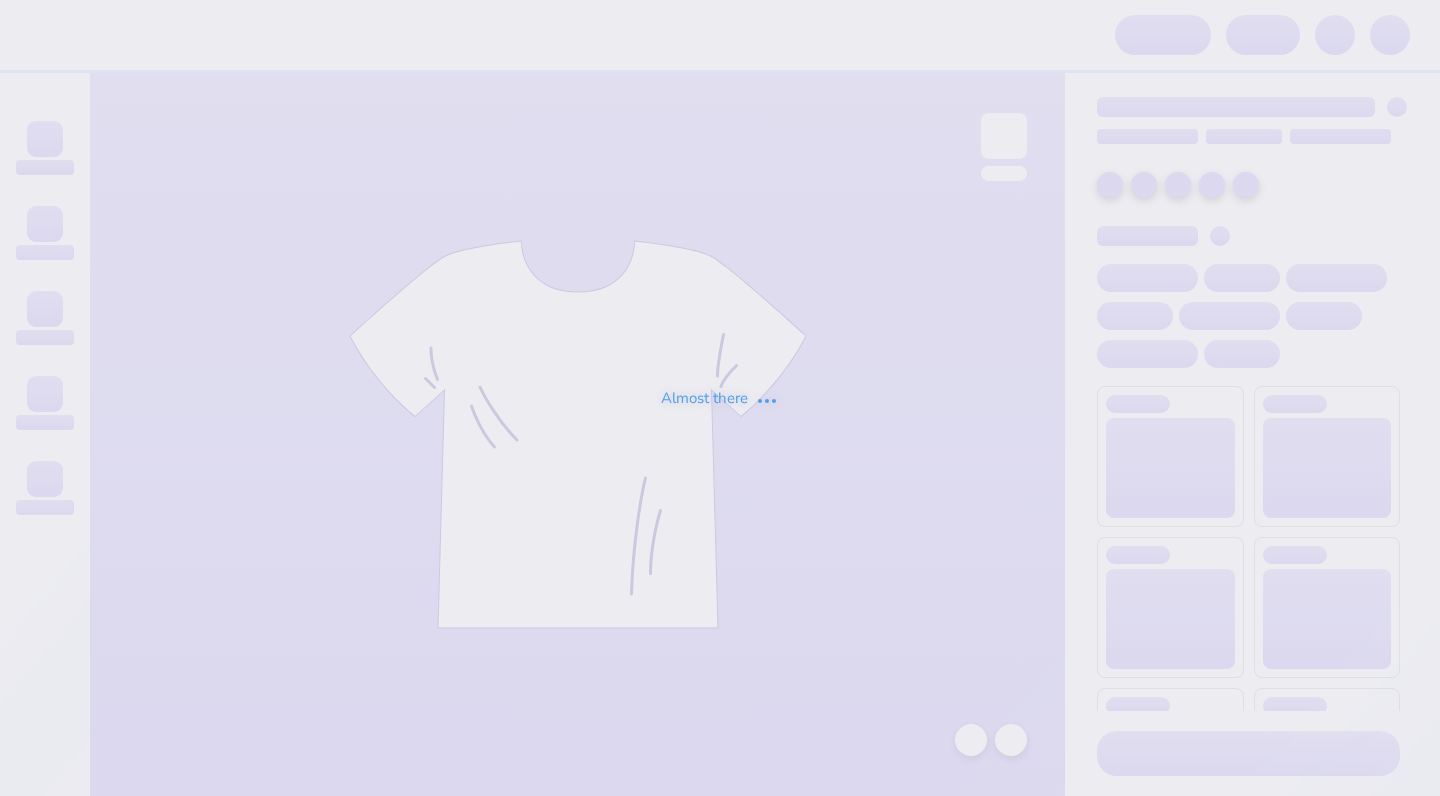 scroll, scrollTop: 0, scrollLeft: 0, axis: both 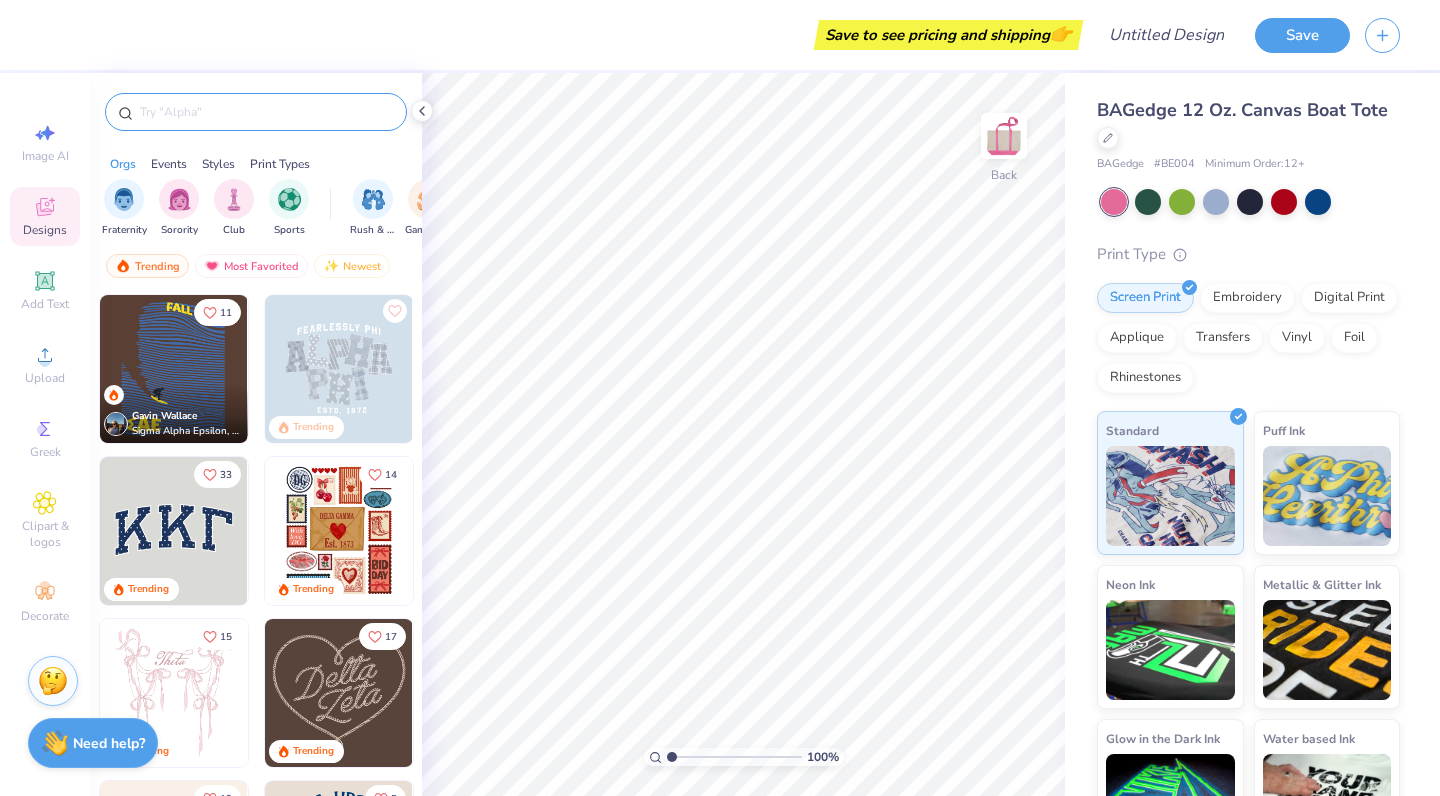 click at bounding box center [256, 112] 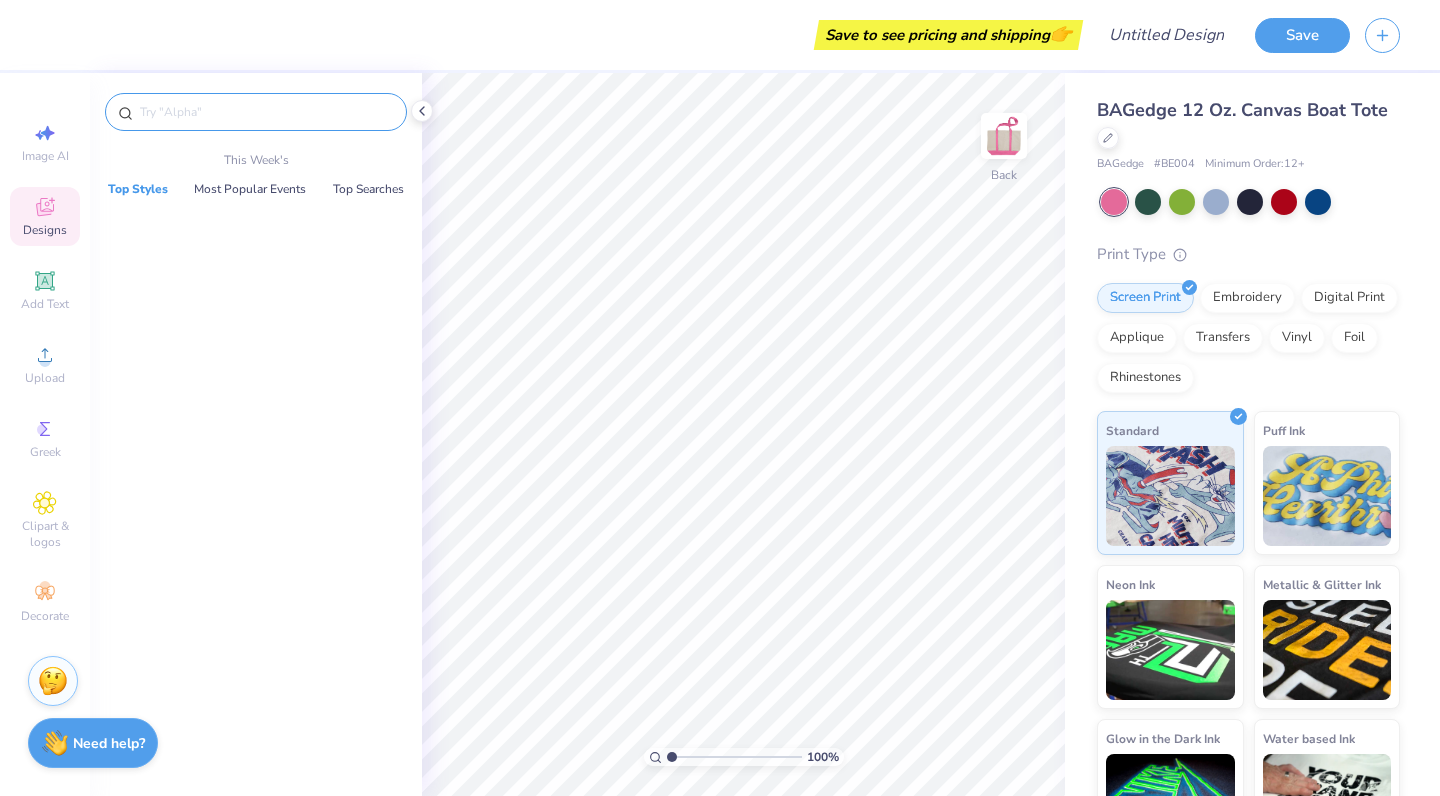 click at bounding box center [266, 112] 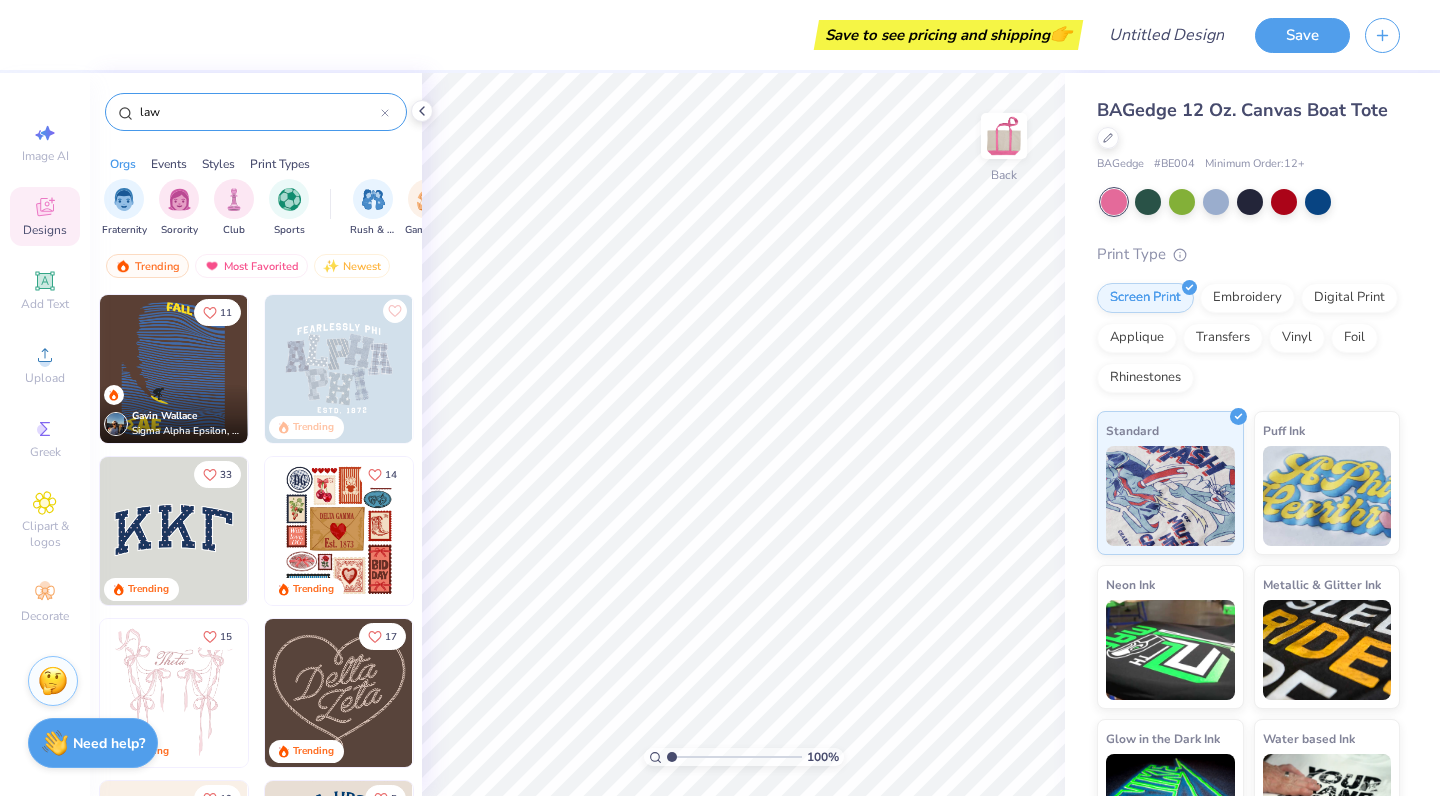 type on "law" 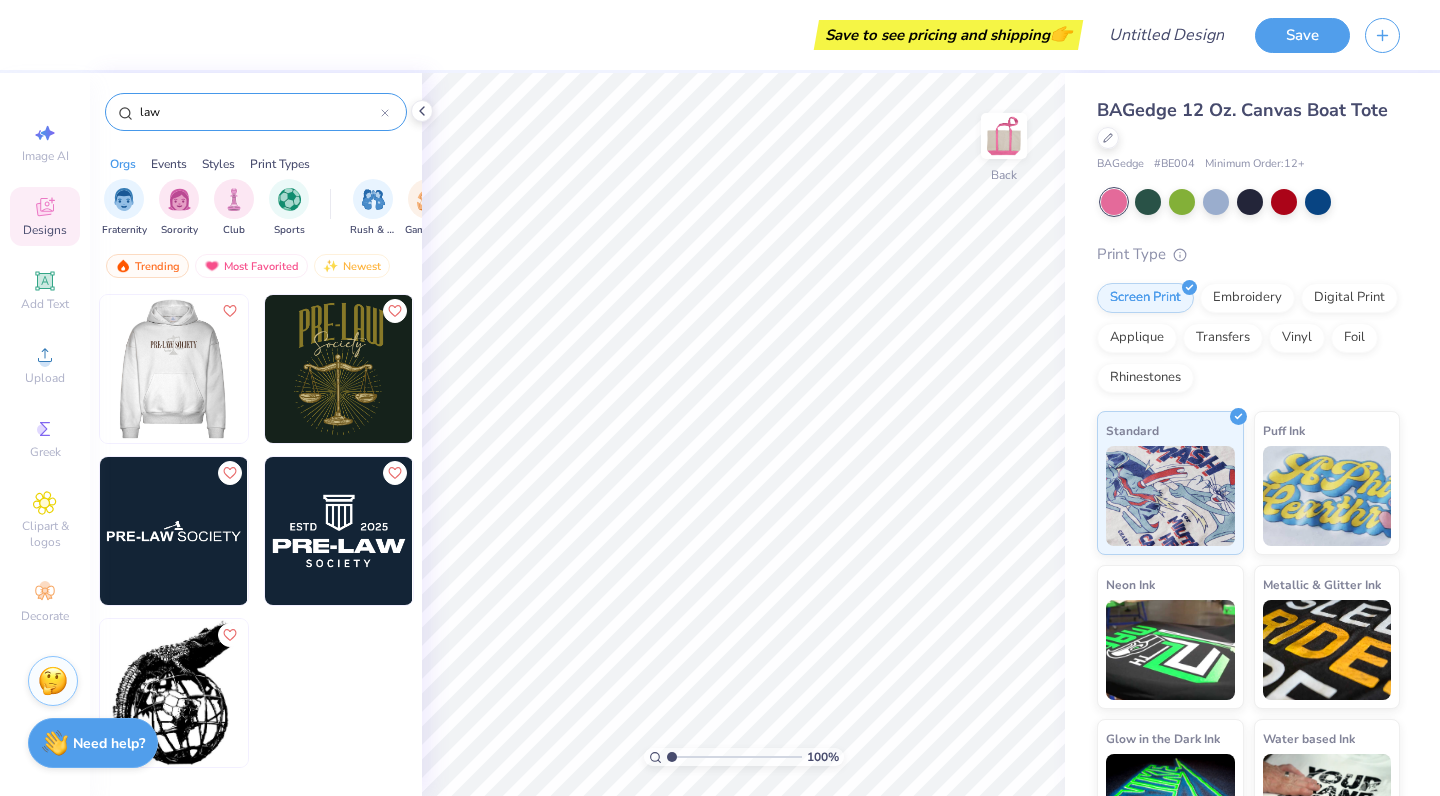 click at bounding box center [173, 369] 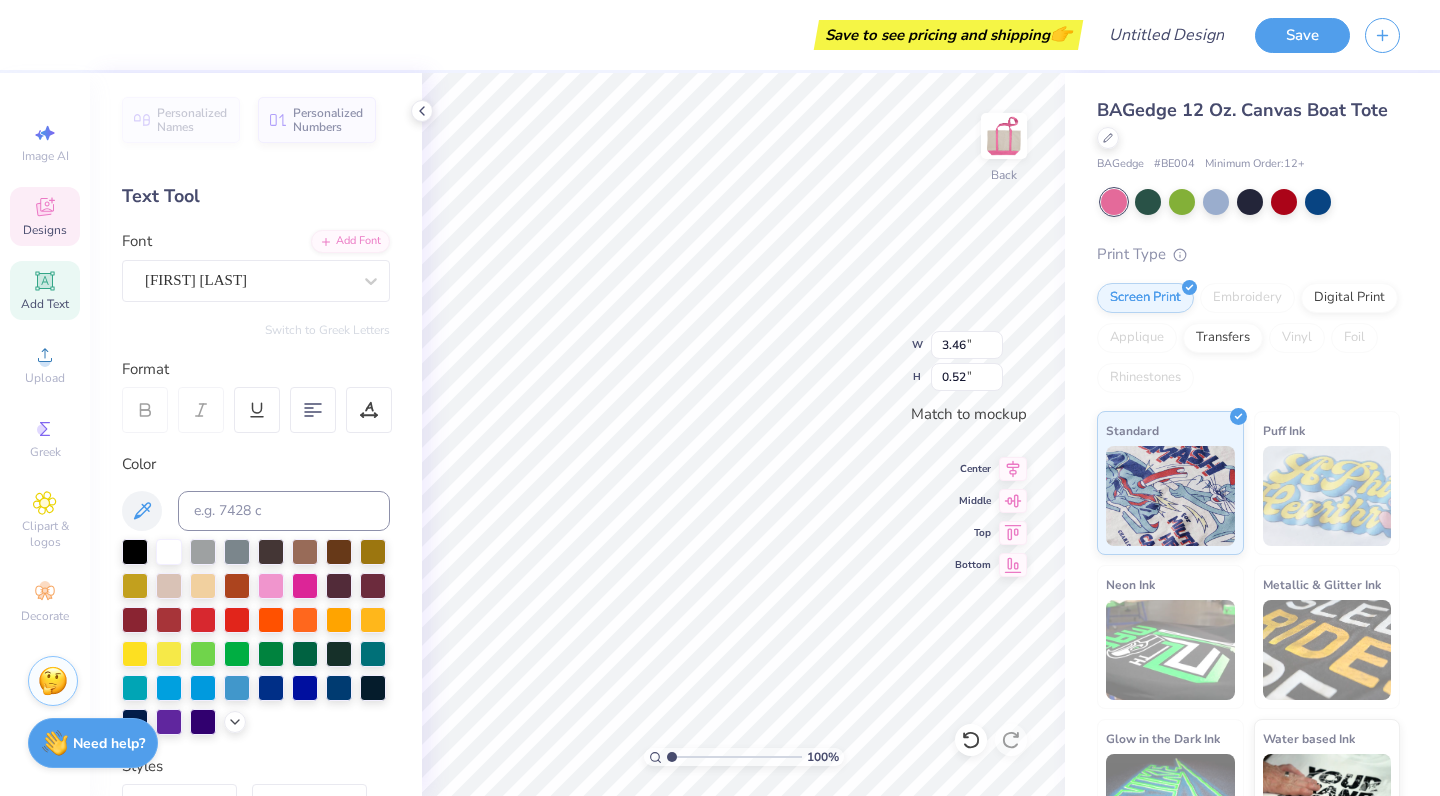 scroll, scrollTop: 0, scrollLeft: 0, axis: both 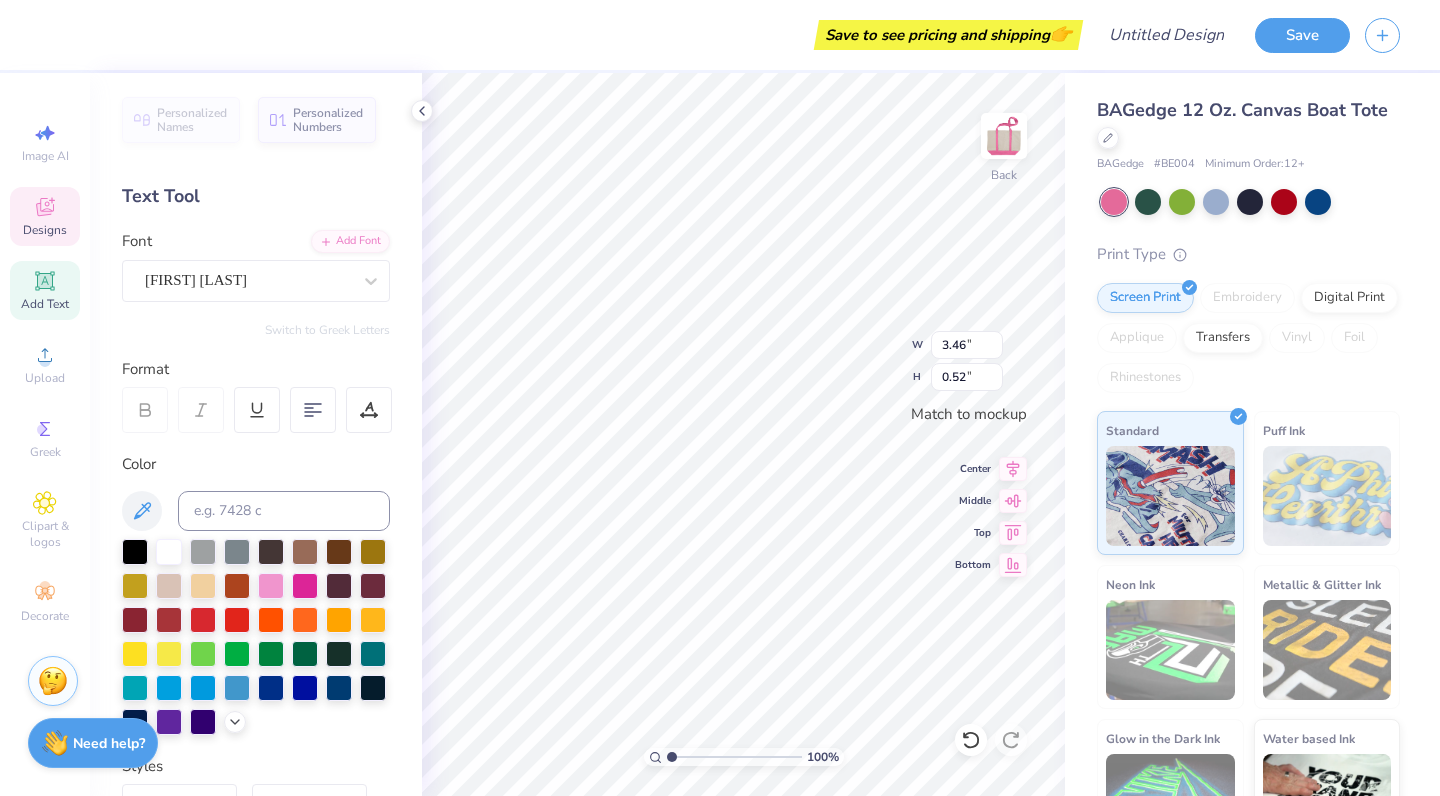 type on "Women in Law" 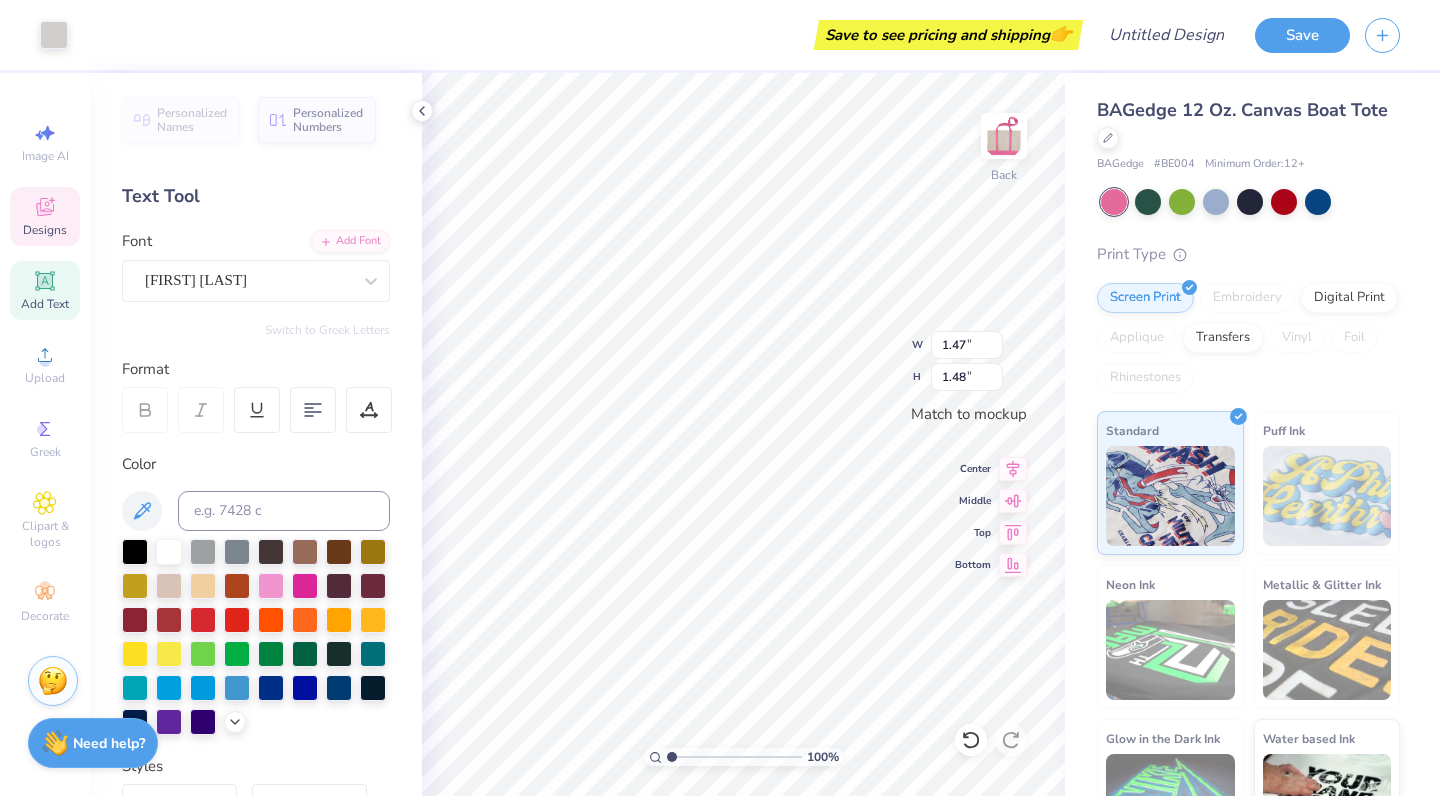 type on "1.48" 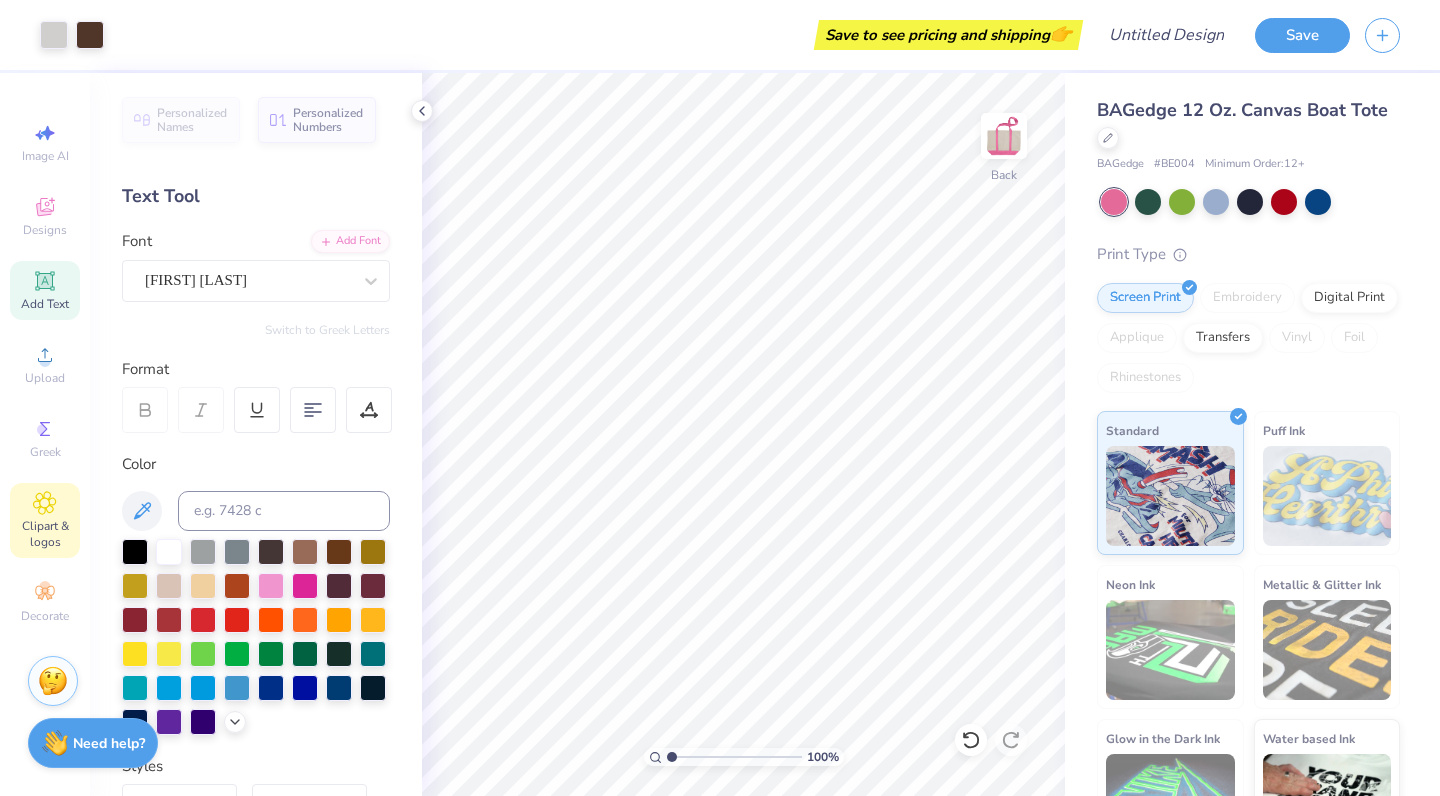 click on "Clipart & logos" at bounding box center (45, 520) 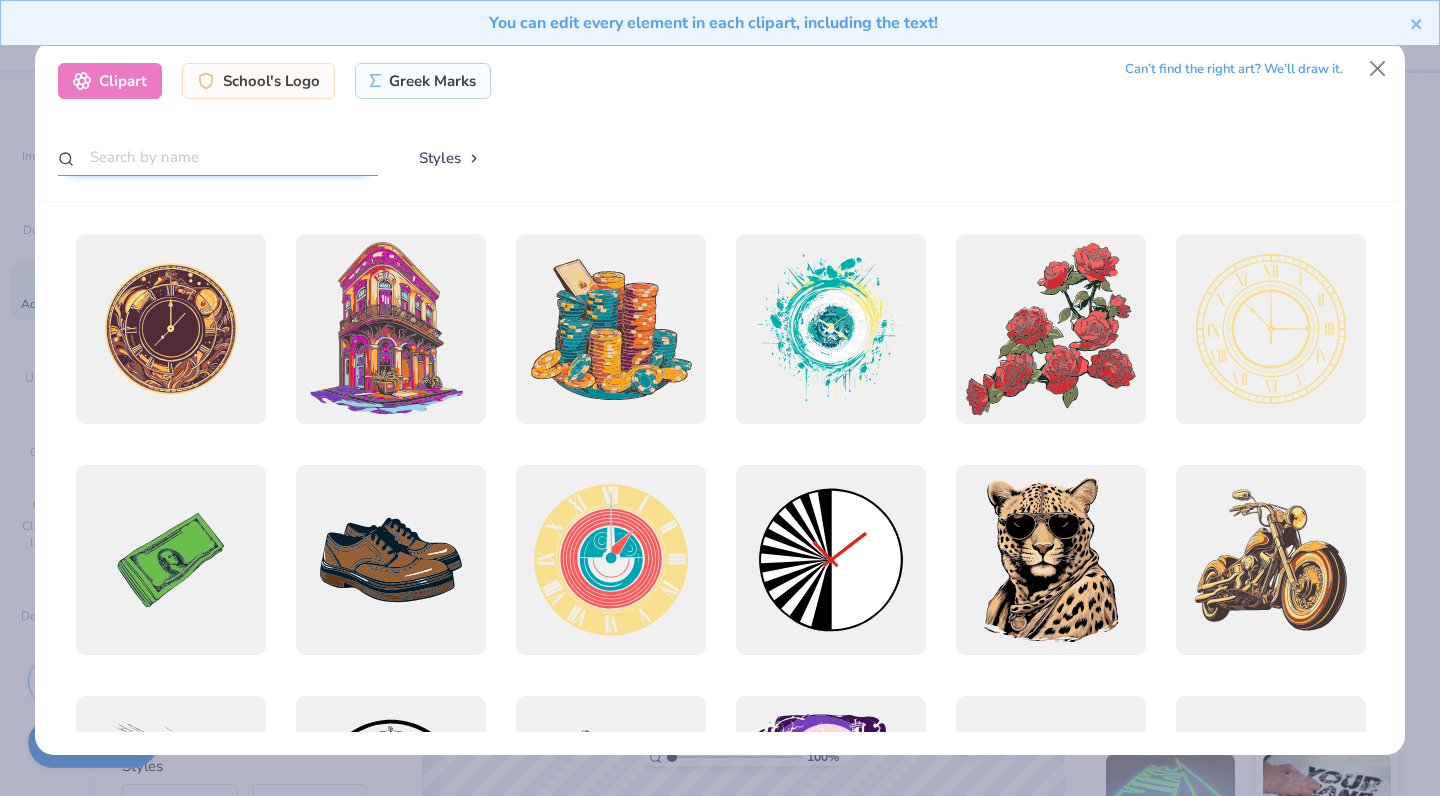 click at bounding box center (218, 157) 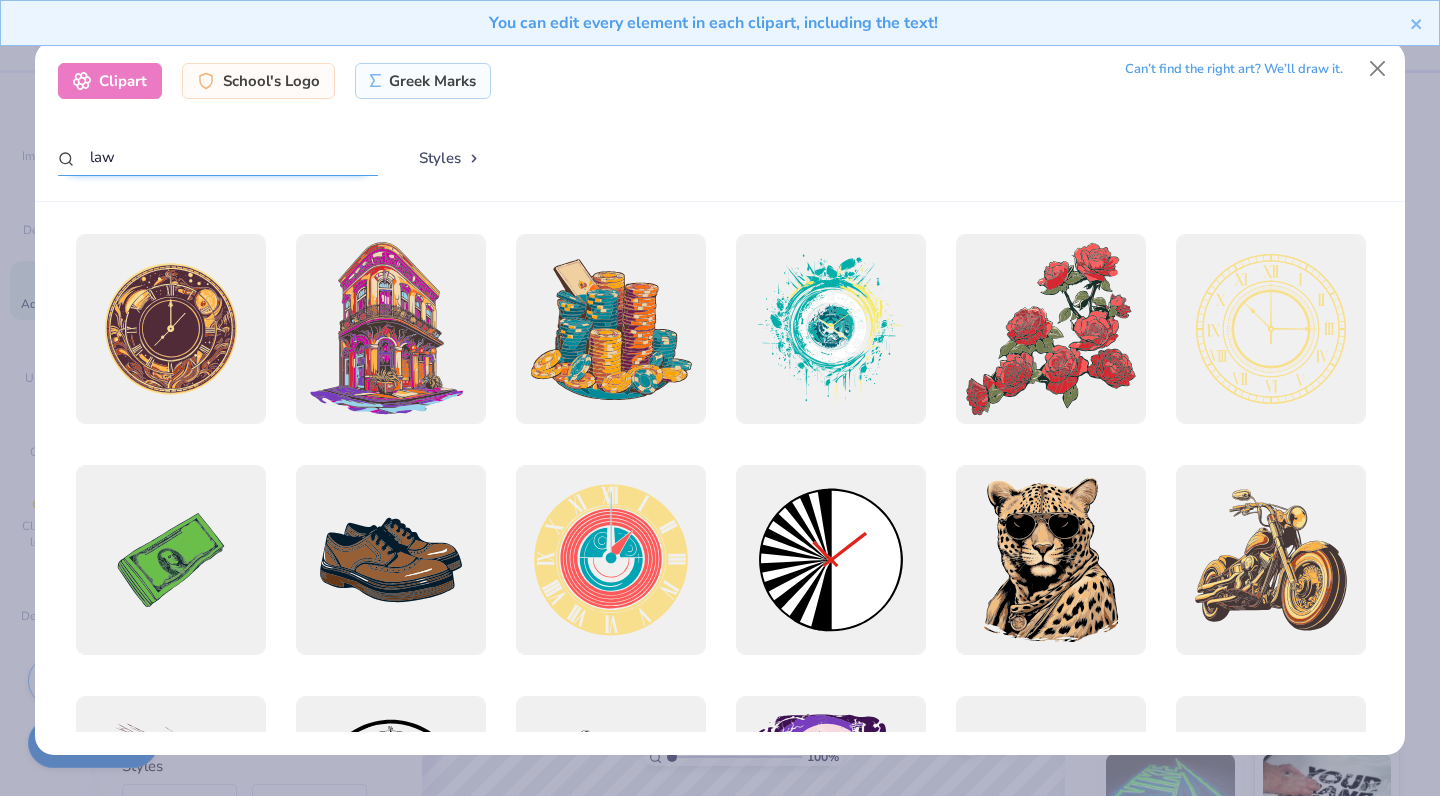 type on "law" 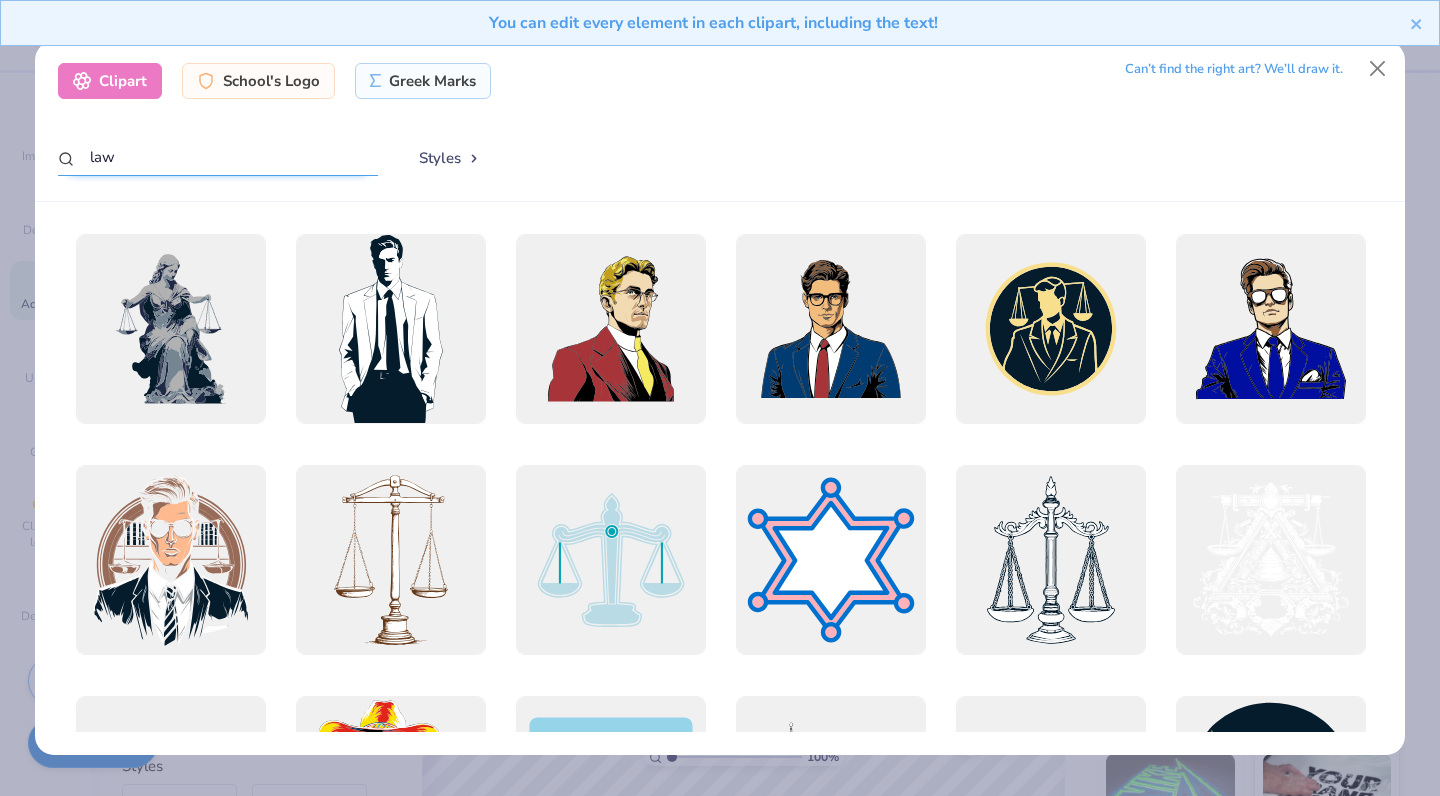 scroll, scrollTop: 0, scrollLeft: 0, axis: both 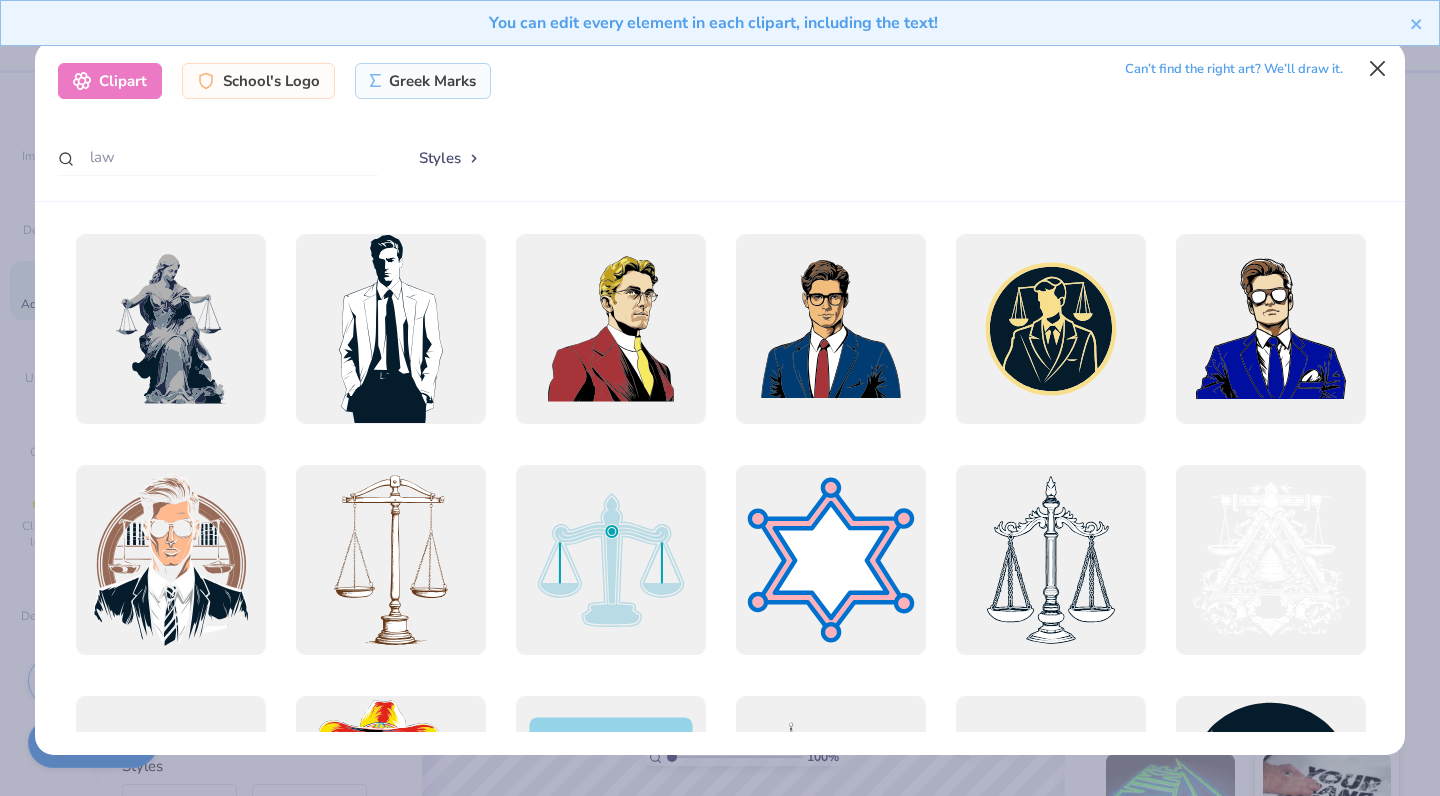 click at bounding box center (1378, 69) 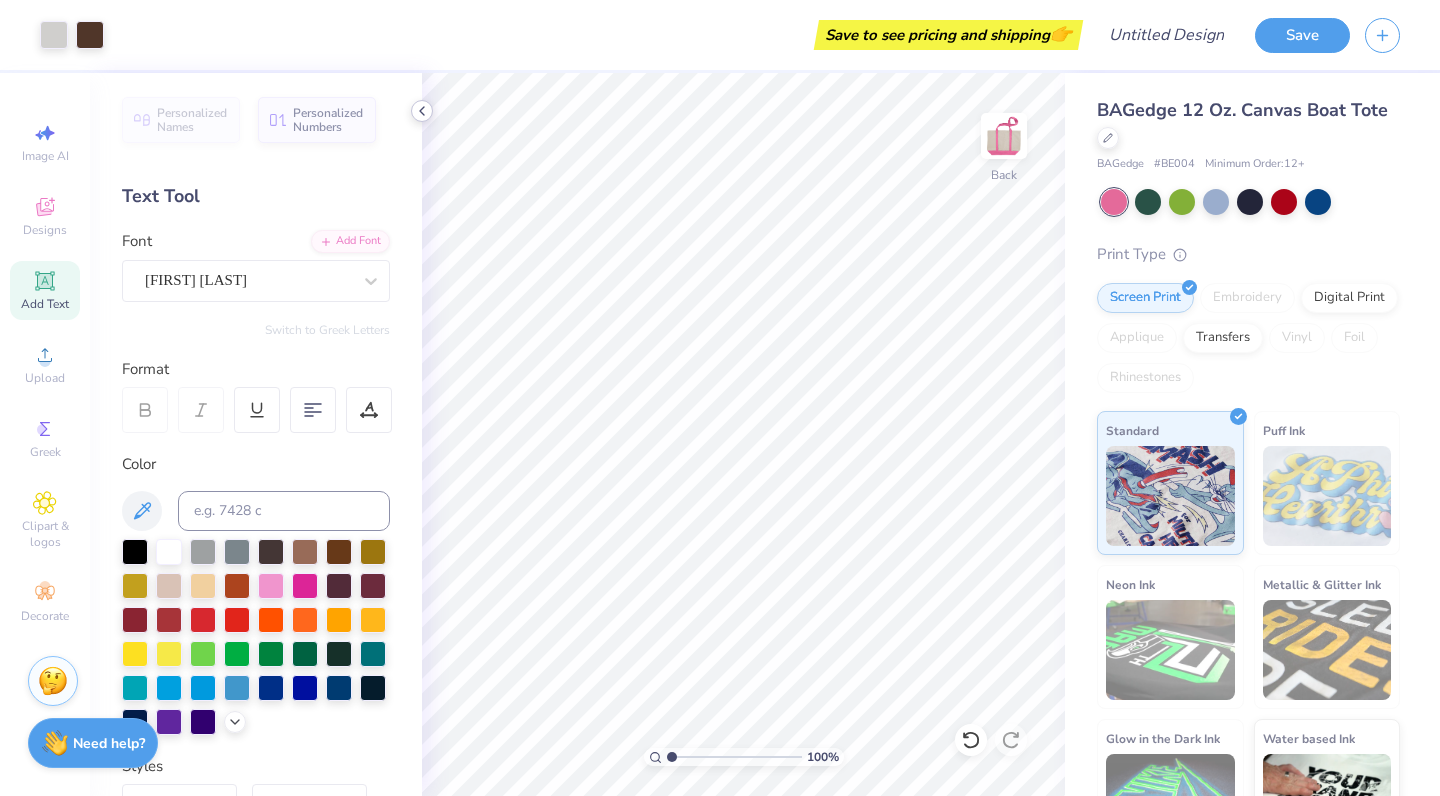 click 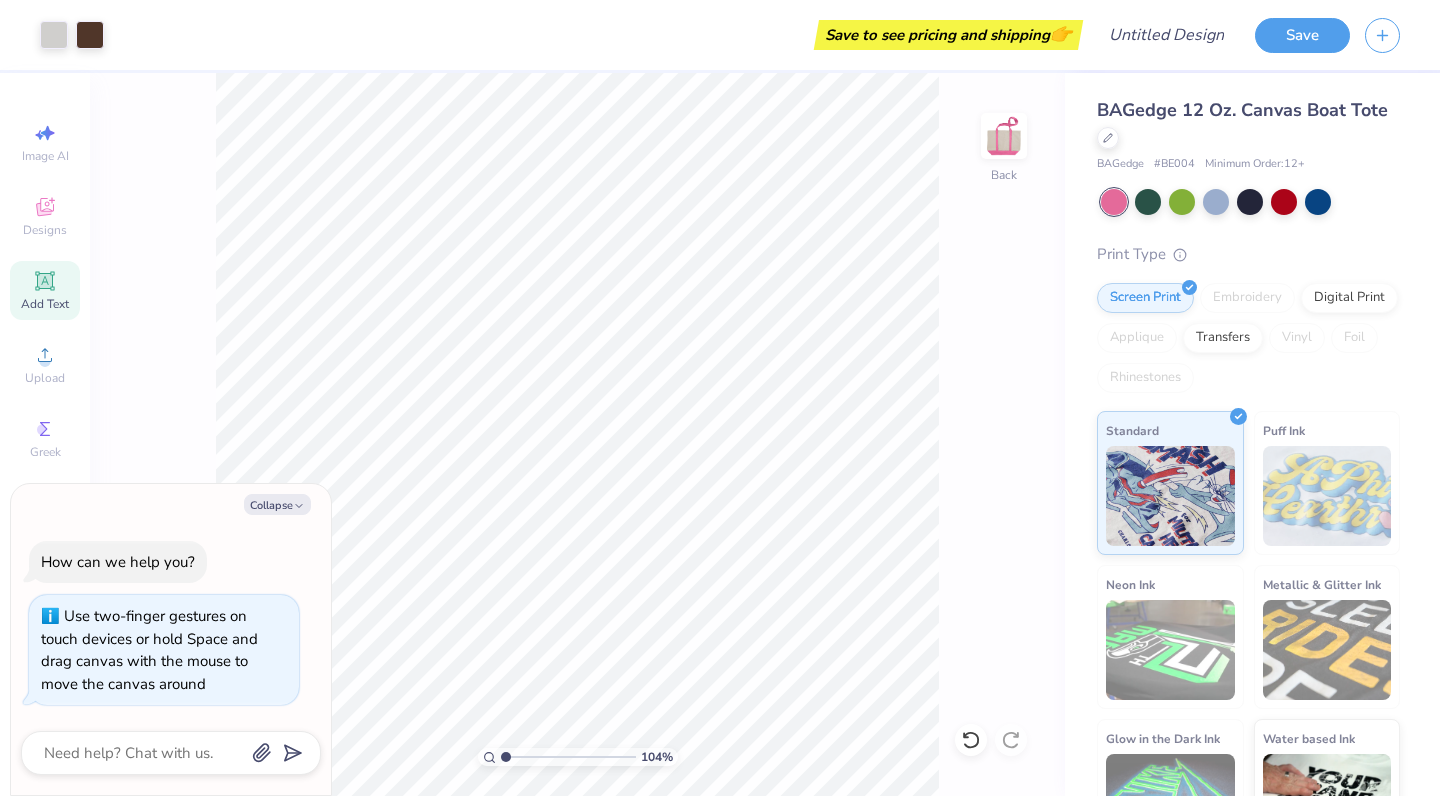 type on "1.48" 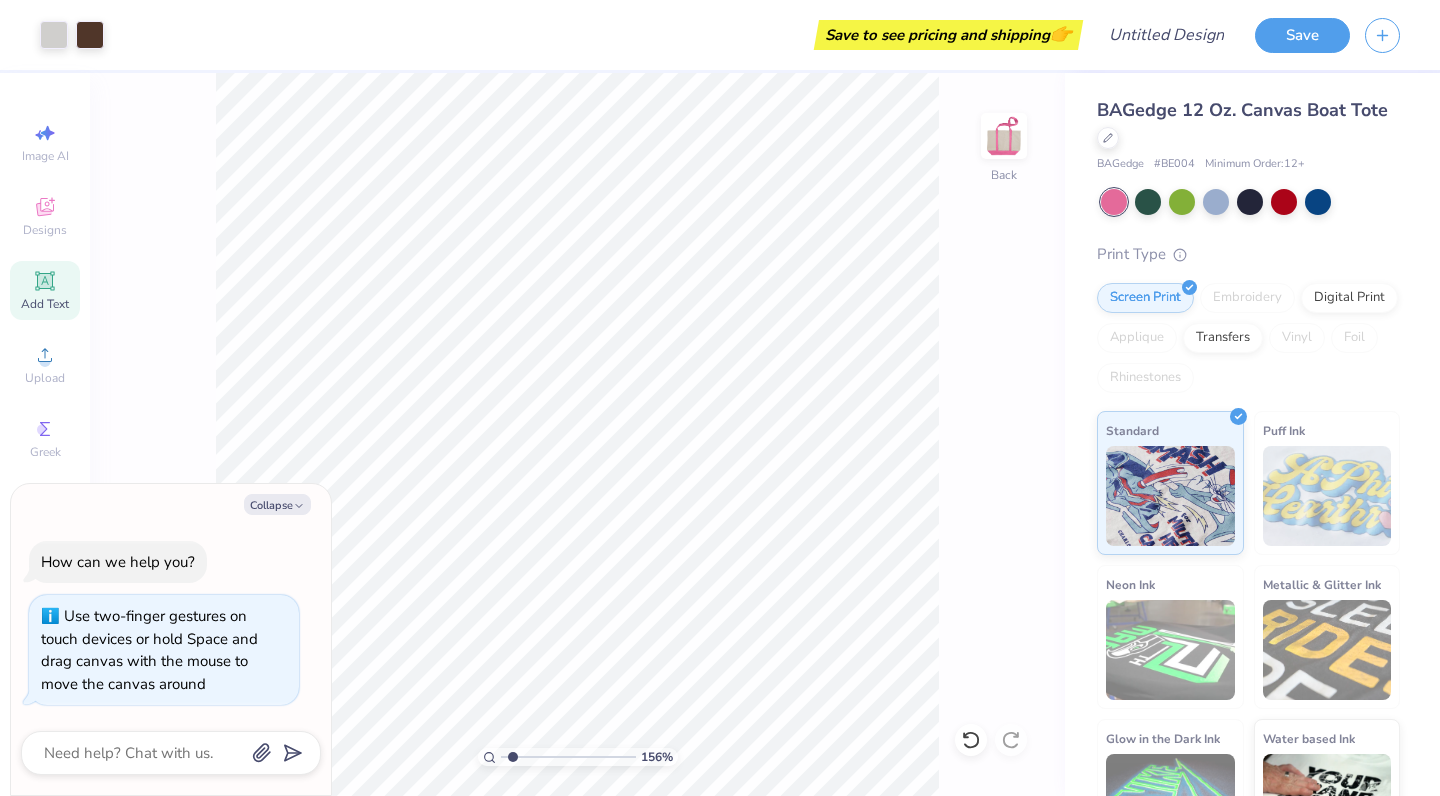 type on "1.48" 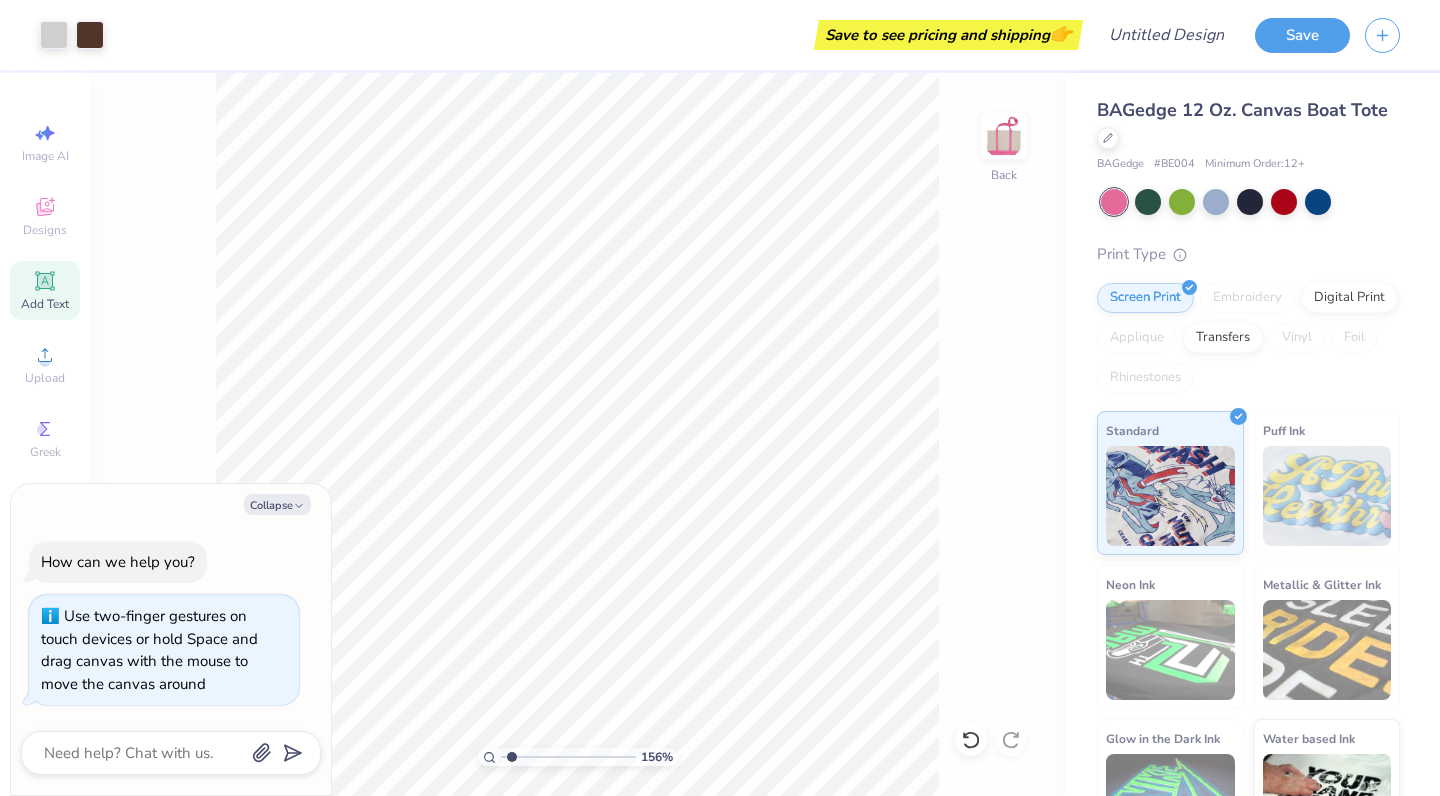 drag, startPoint x: 502, startPoint y: 757, endPoint x: 512, endPoint y: 765, distance: 12.806249 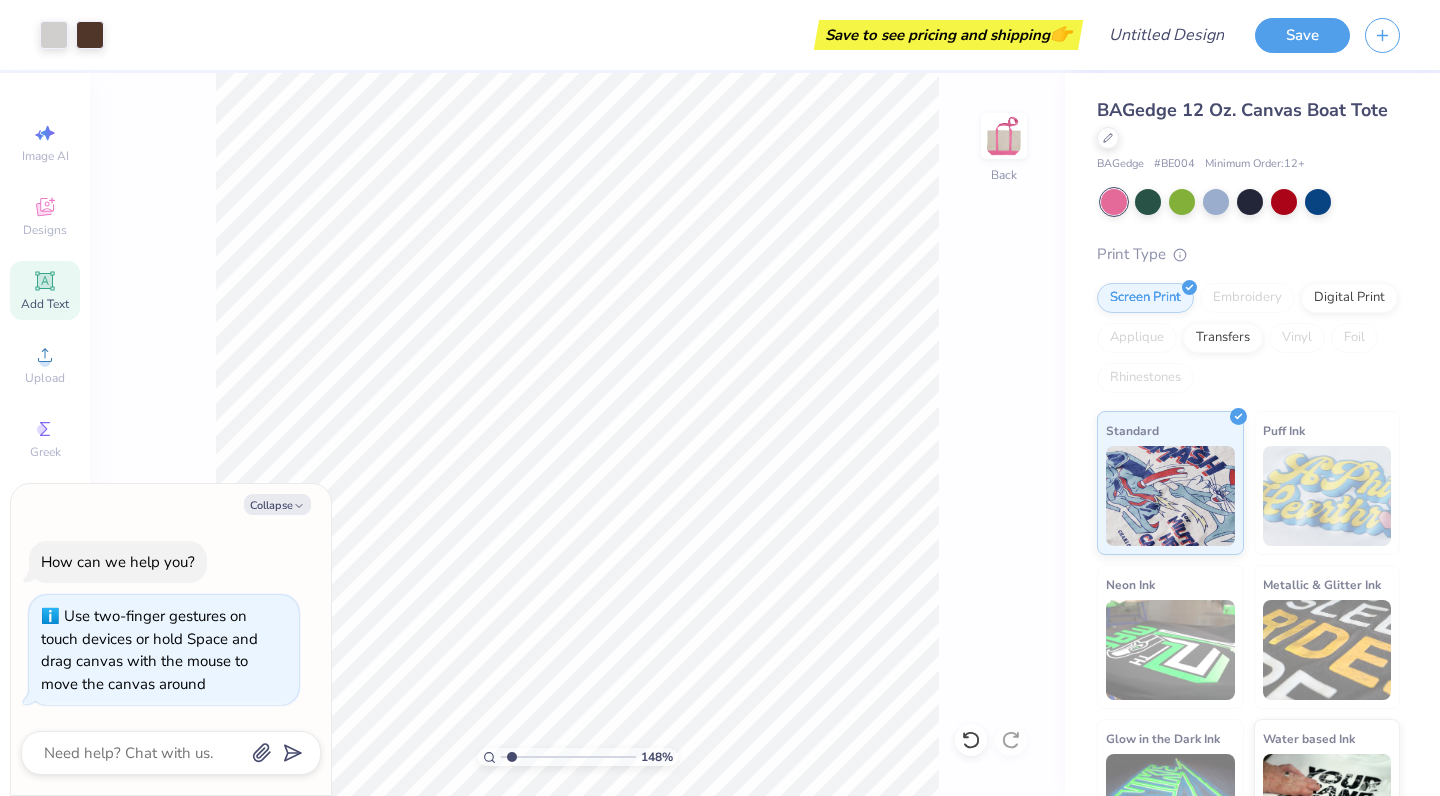 type on "x" 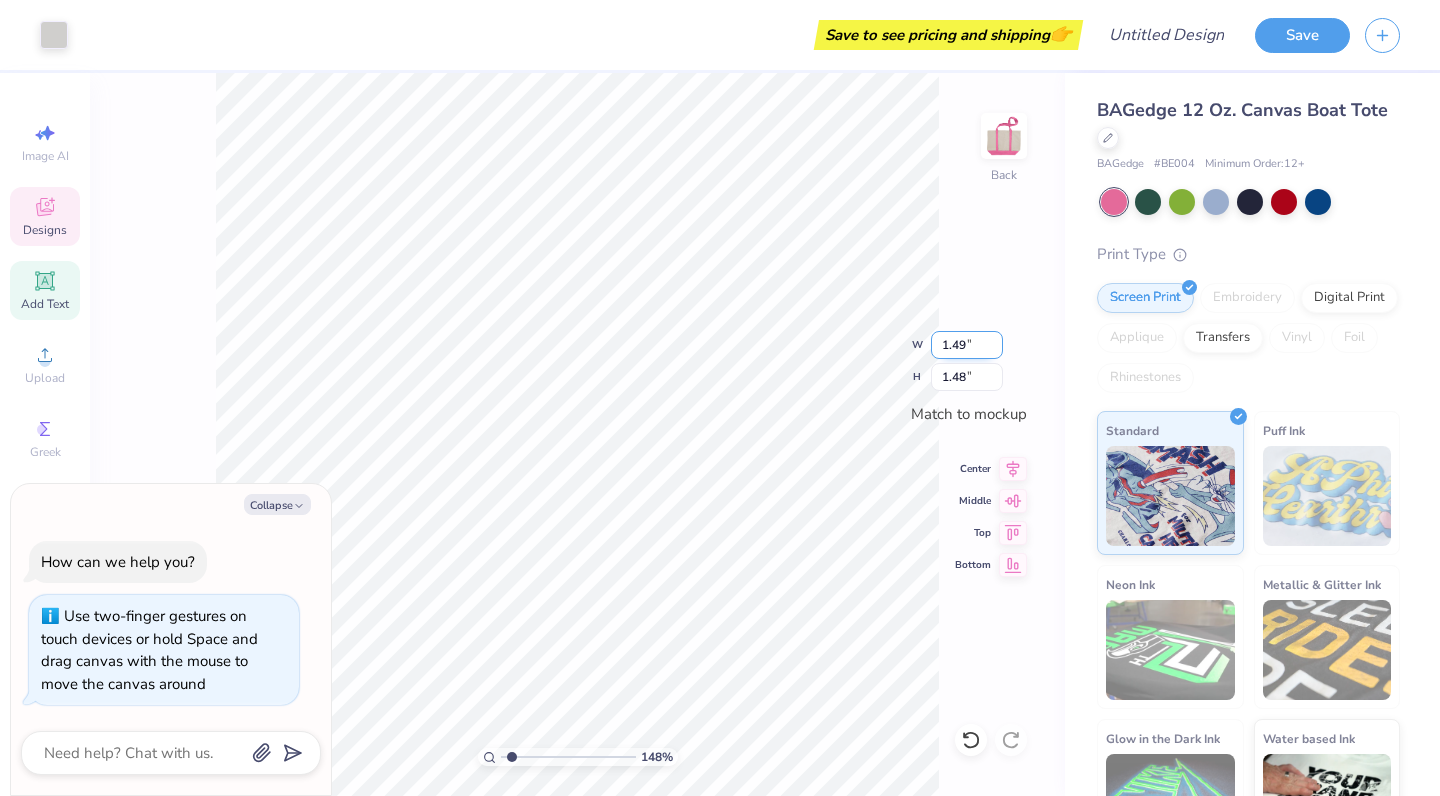 click on "1.49" at bounding box center [967, 345] 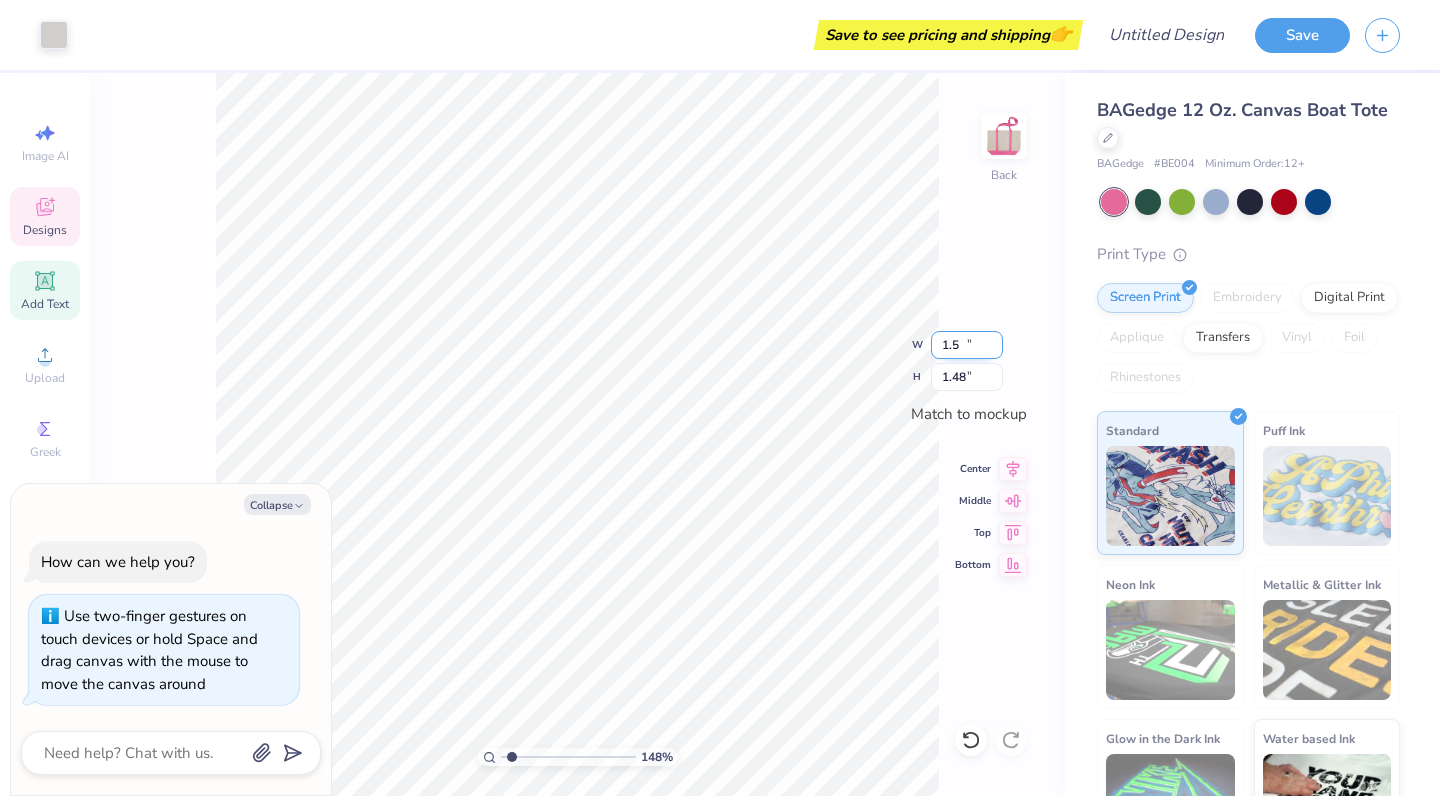 click on "1.5" at bounding box center [967, 345] 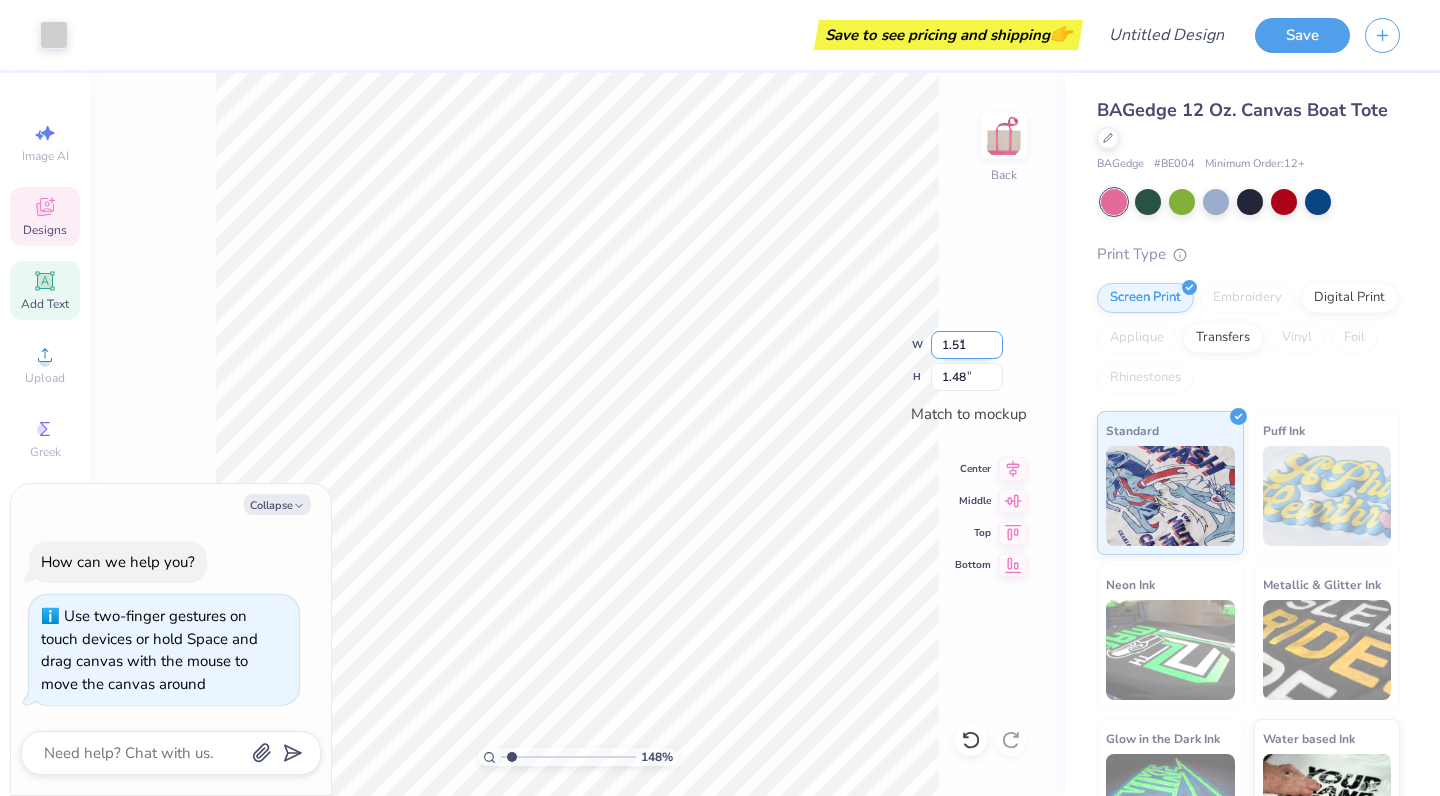 click on "1.51" at bounding box center [967, 345] 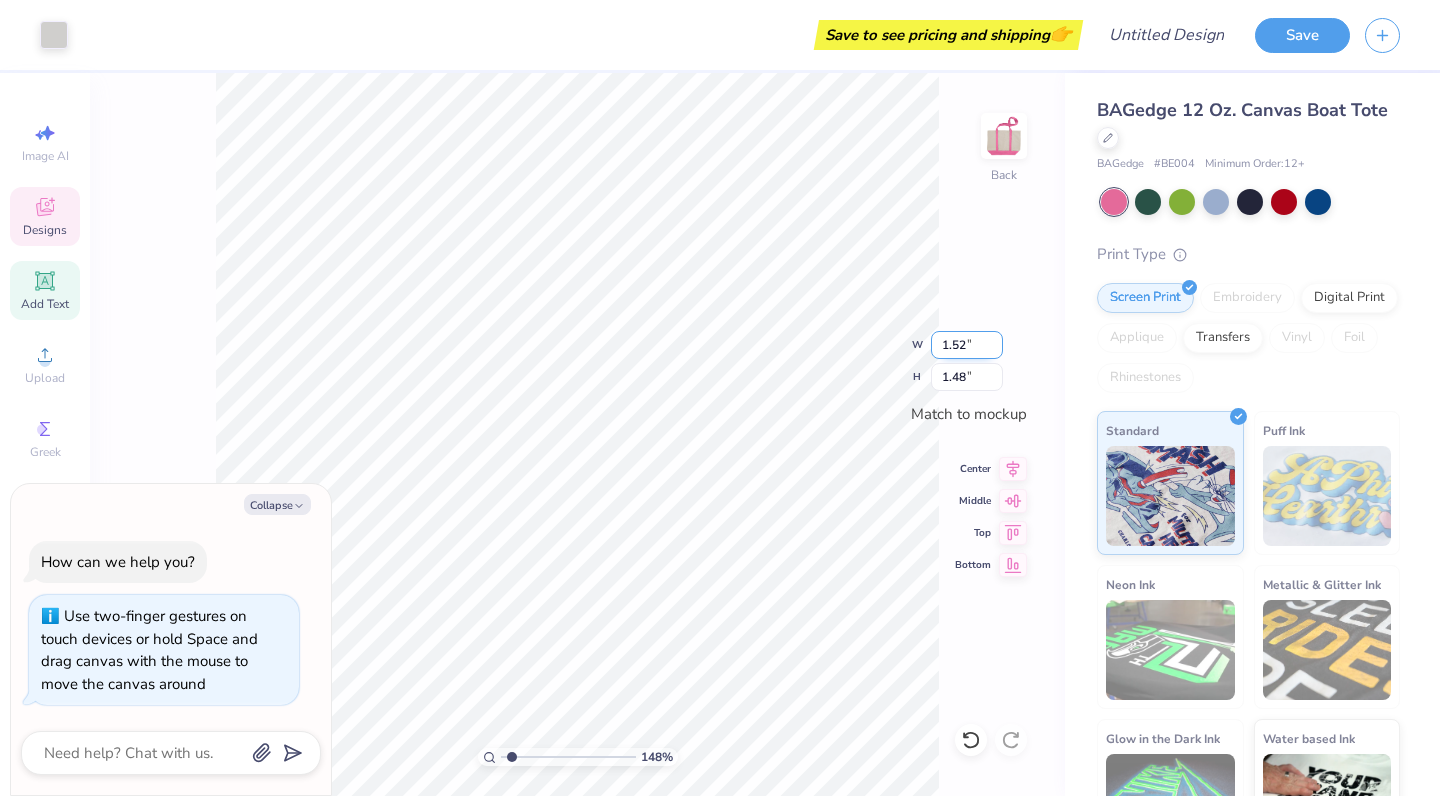 click on "1.52" at bounding box center [967, 345] 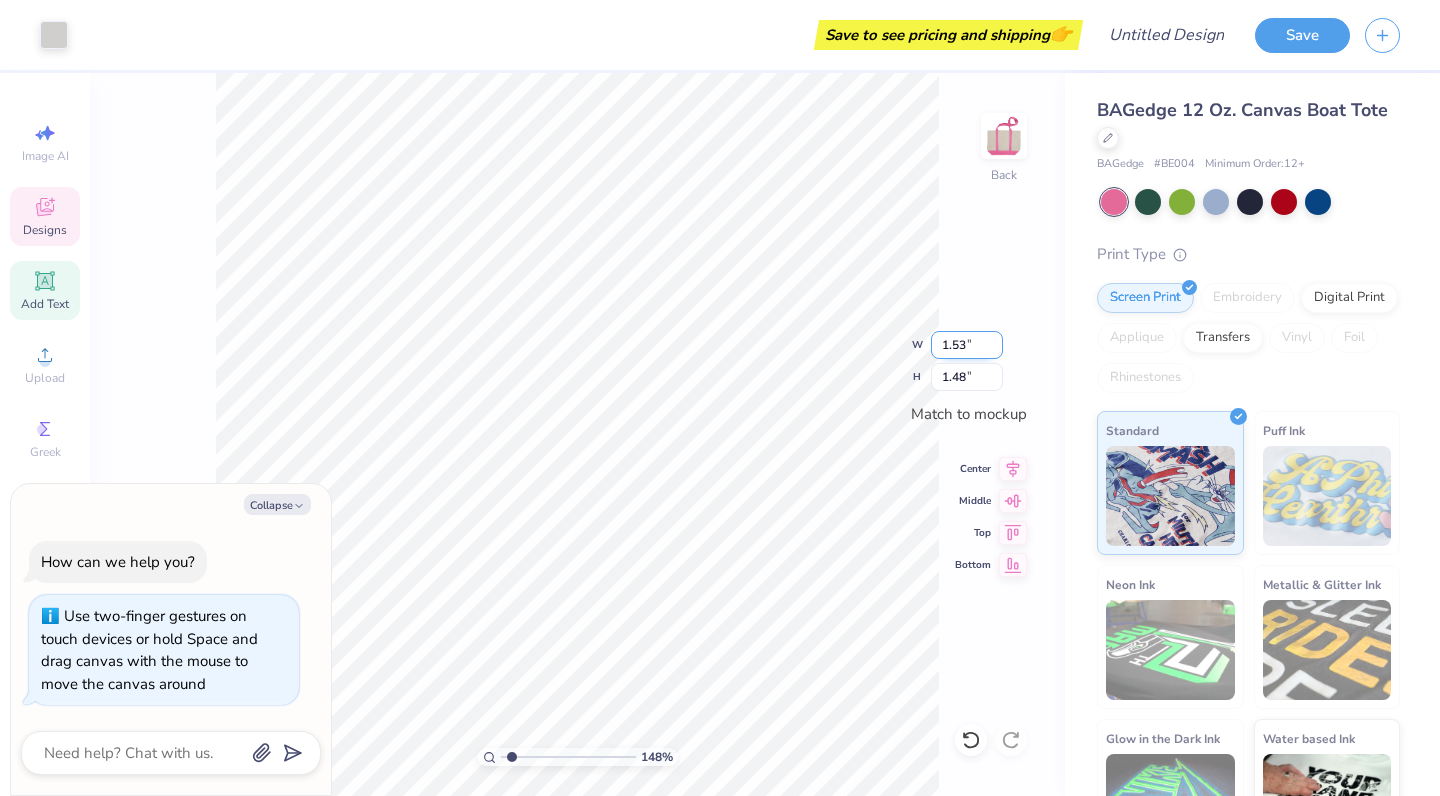 click on "1.53" at bounding box center (967, 345) 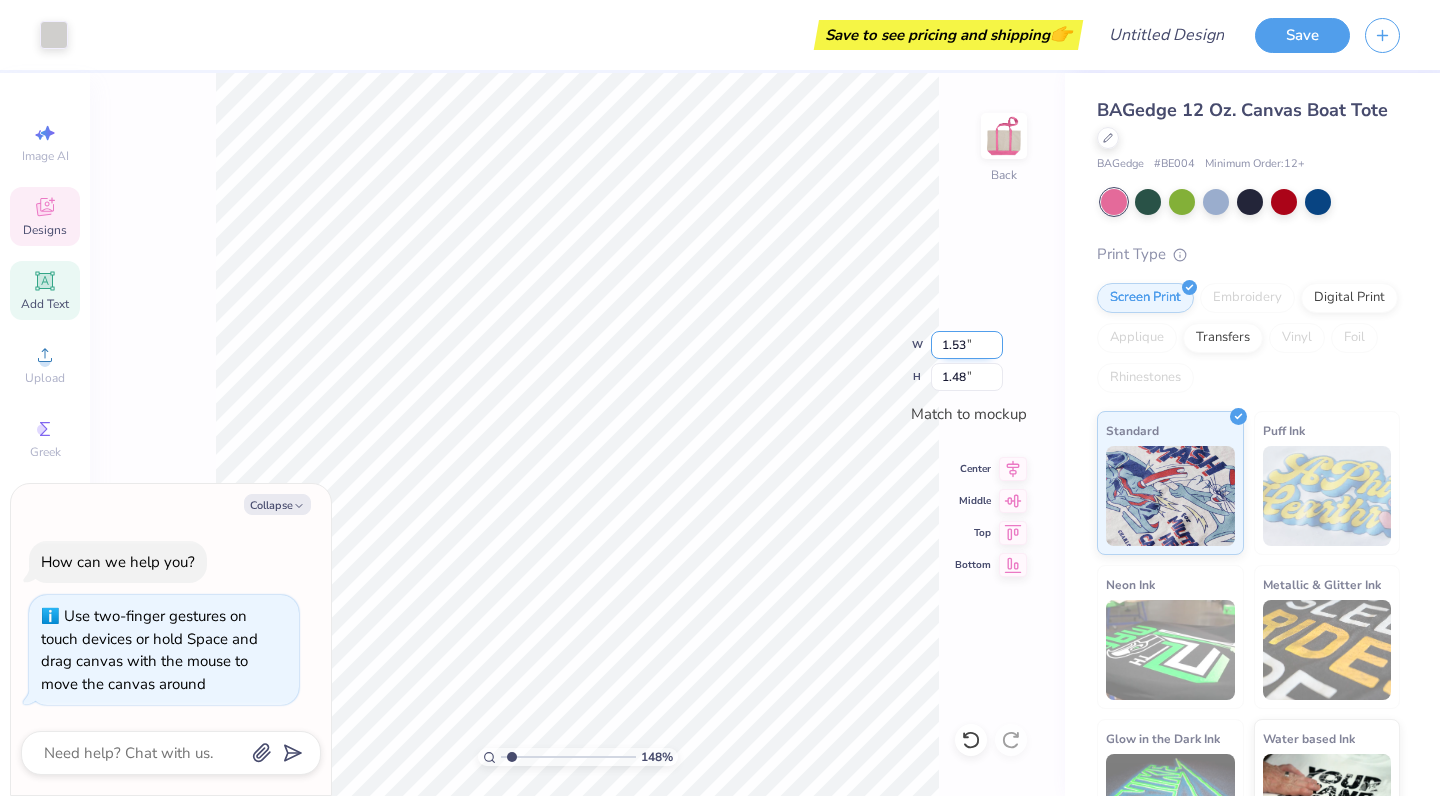 type on "x" 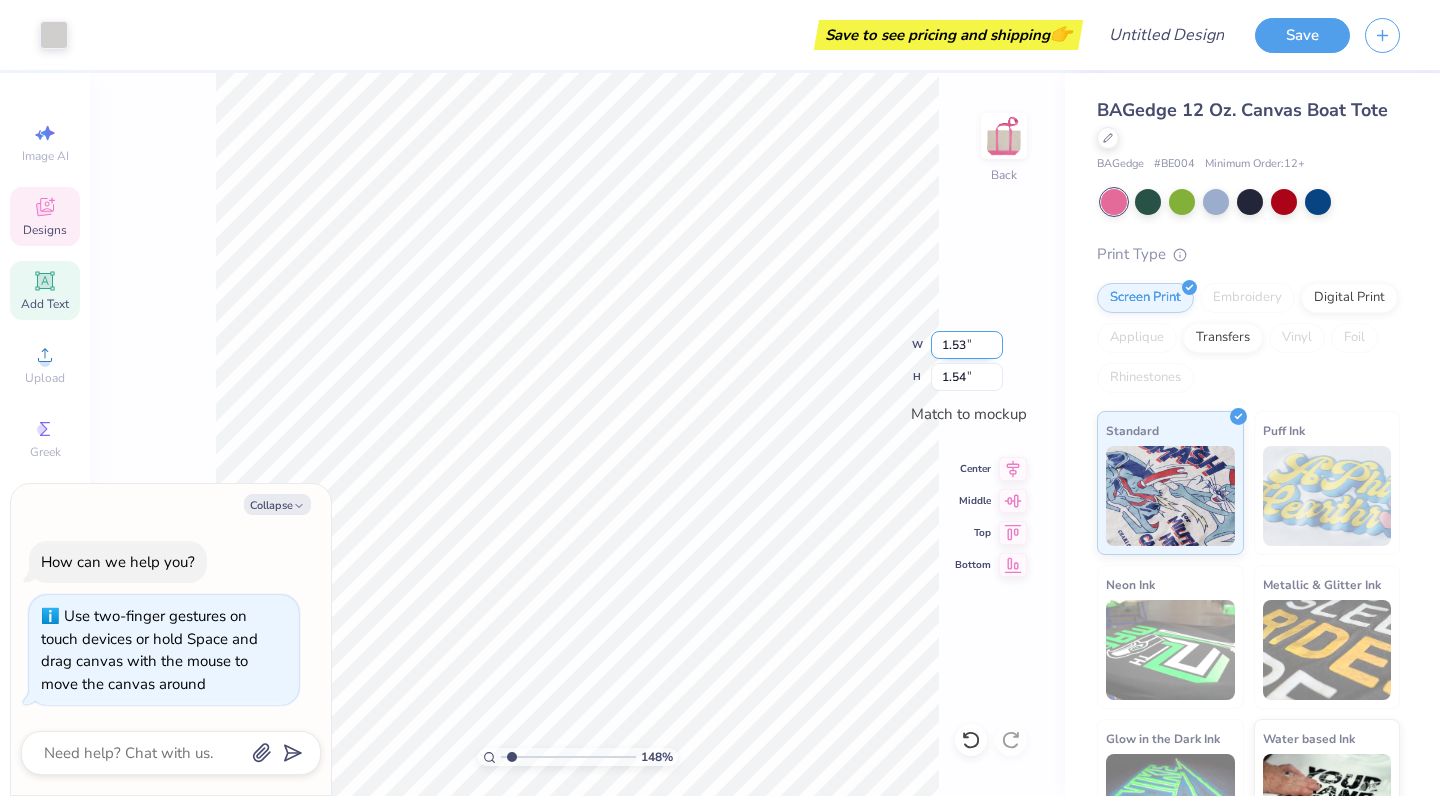 type on "x" 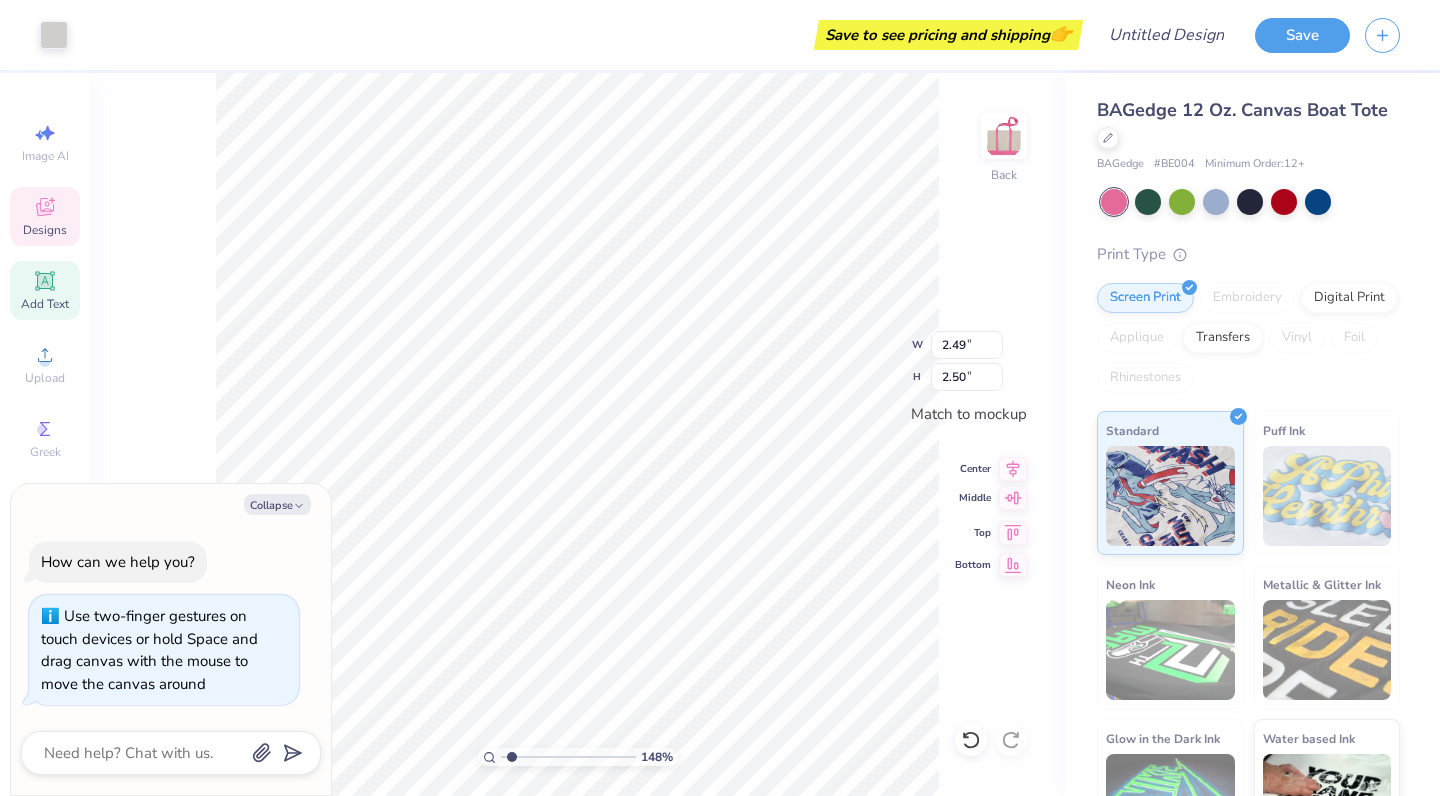 click 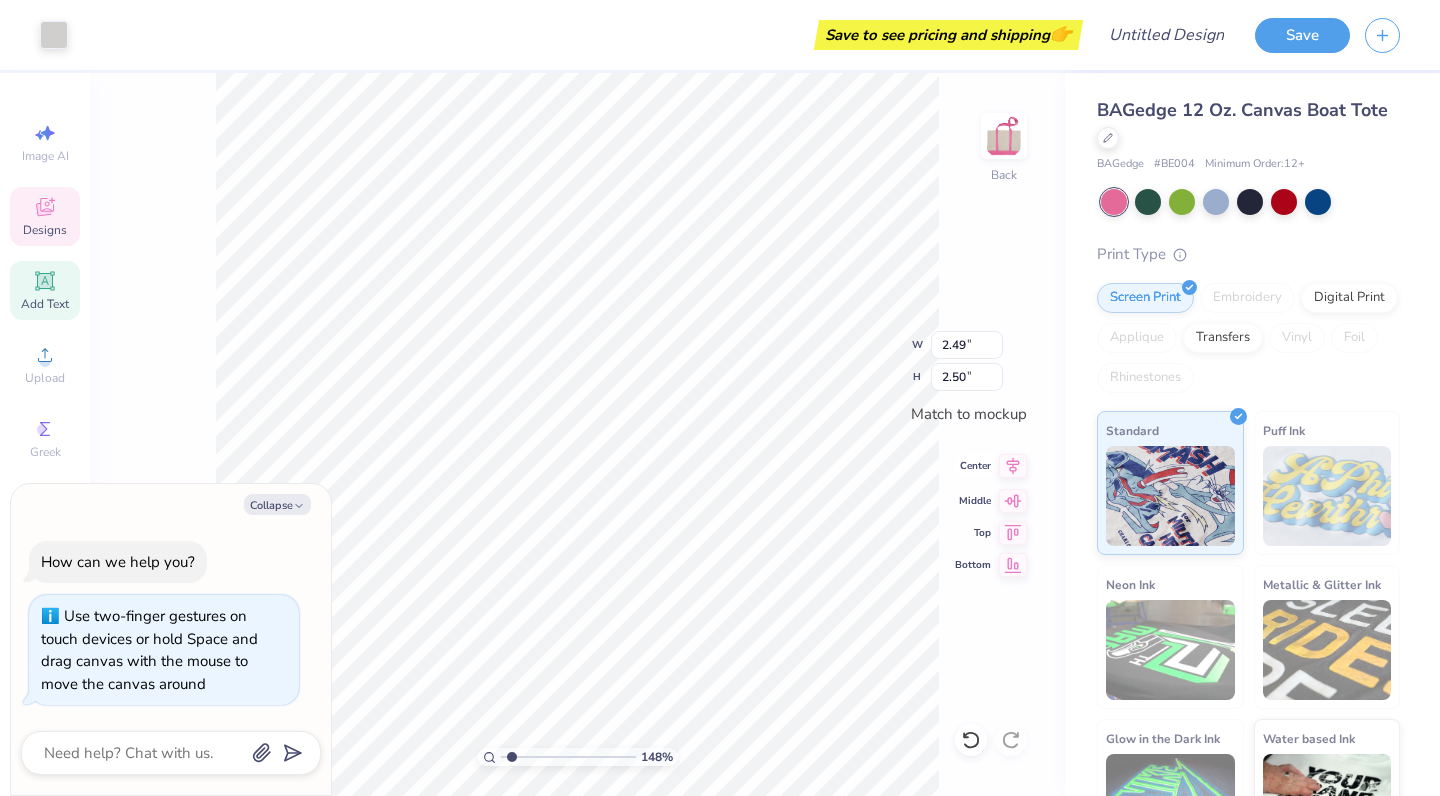 click 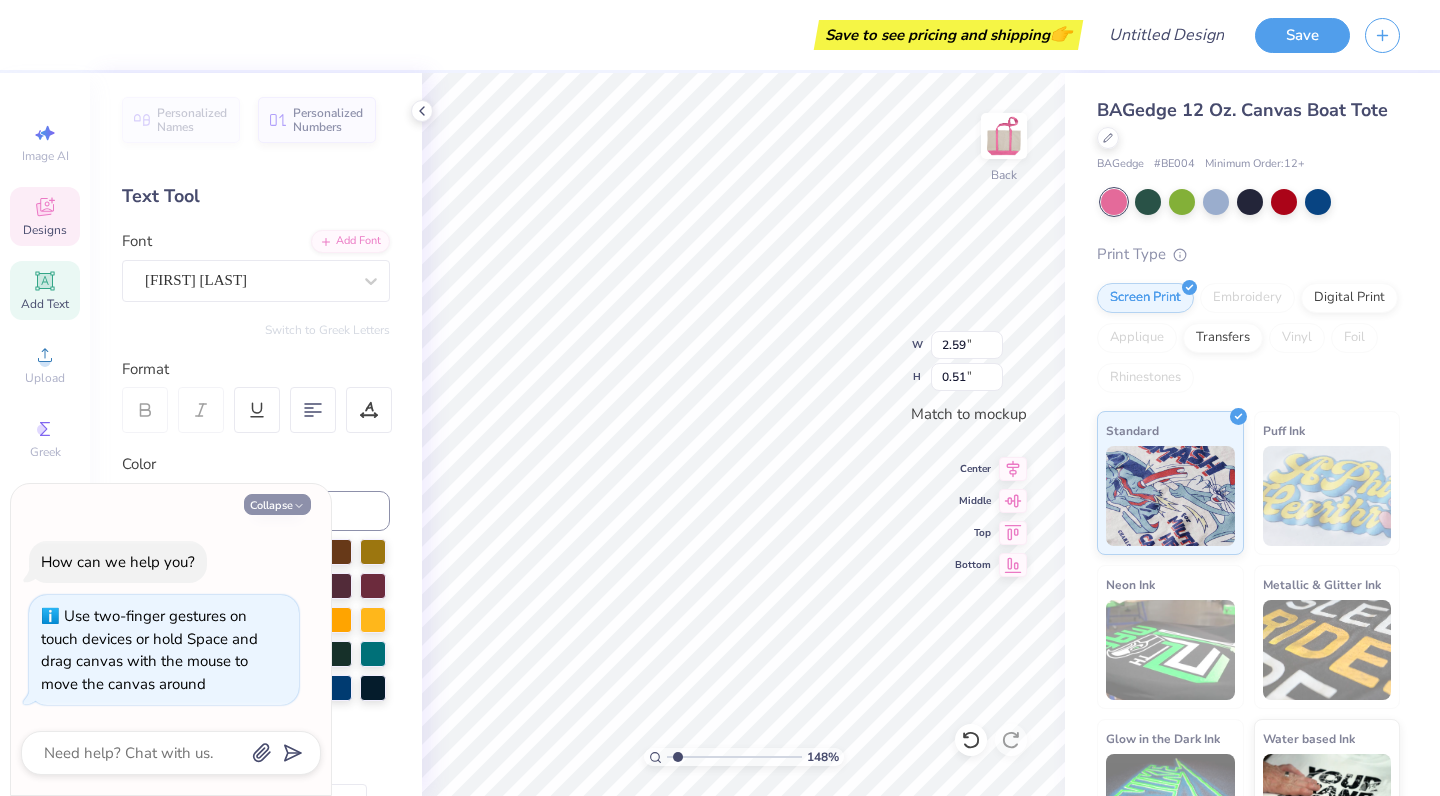 click on "Collapse" at bounding box center [277, 504] 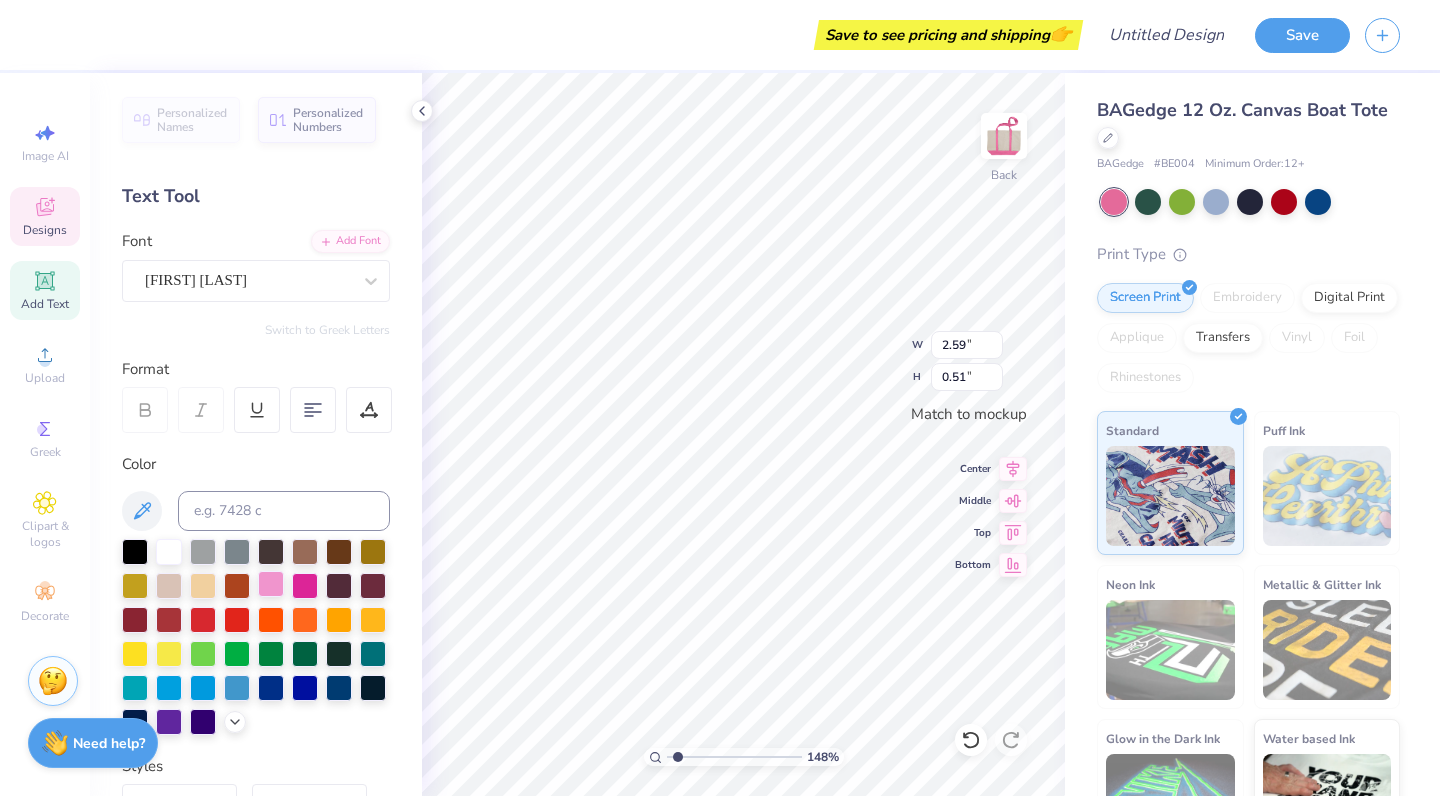 click at bounding box center [271, 584] 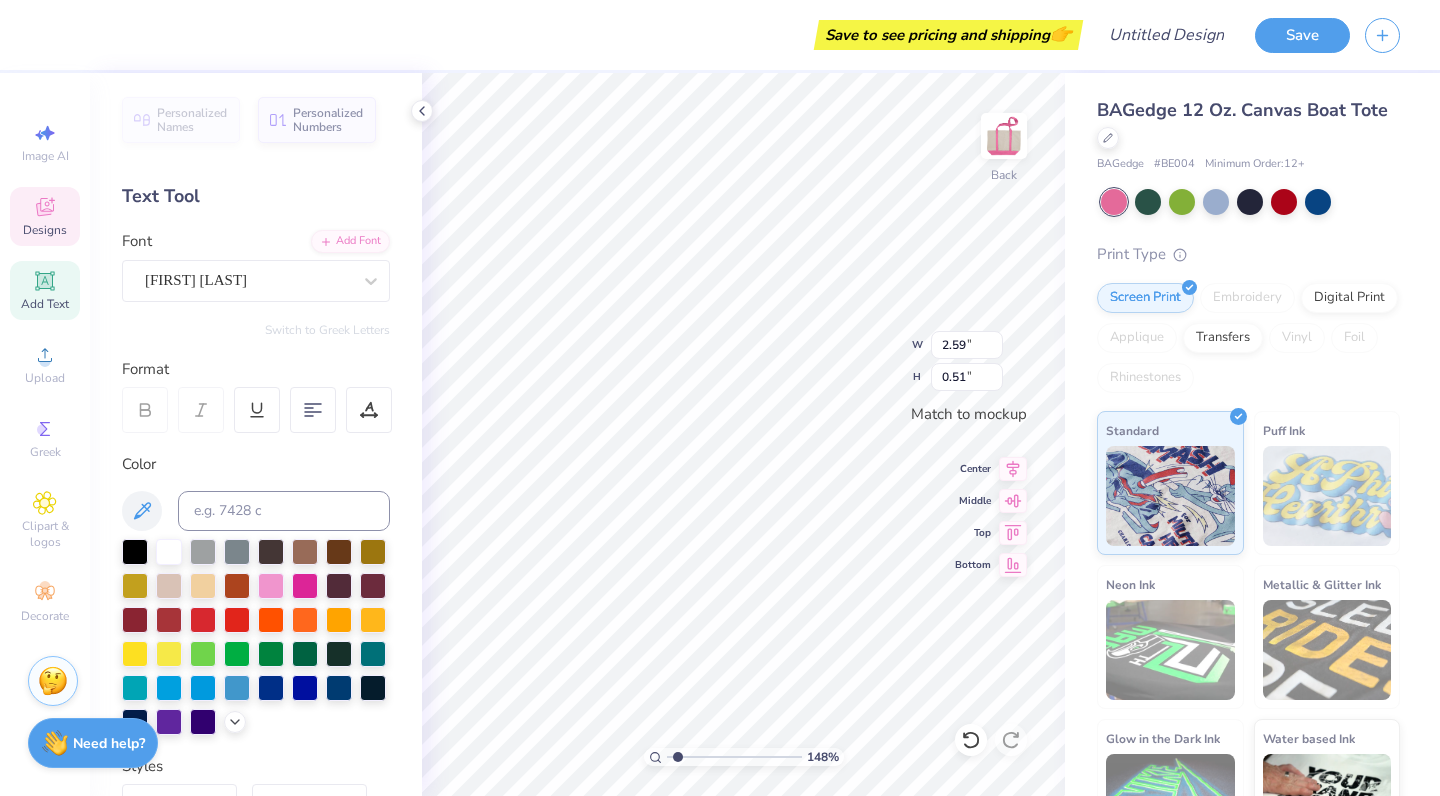 type on "3.05" 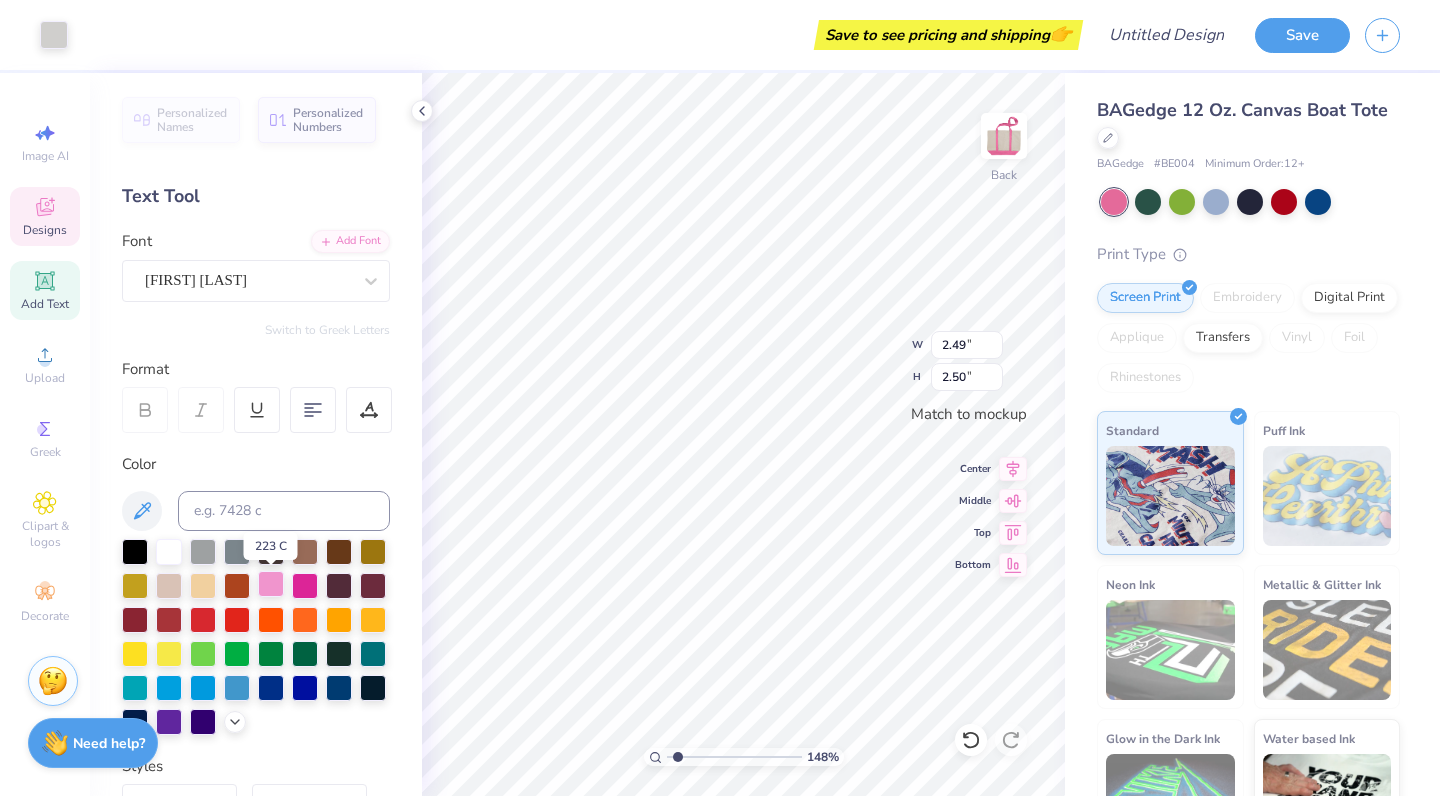 click at bounding box center (271, 584) 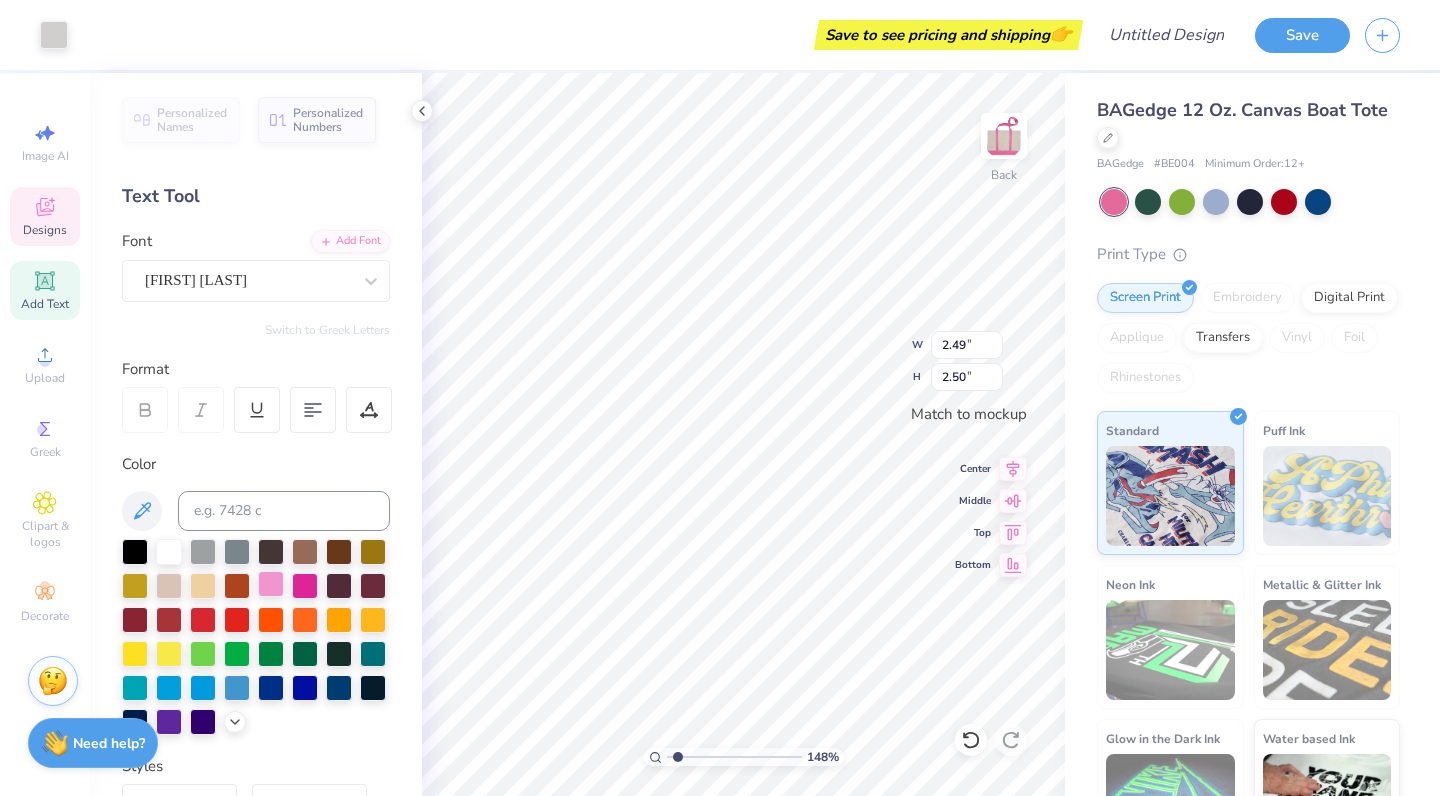 click at bounding box center [271, 584] 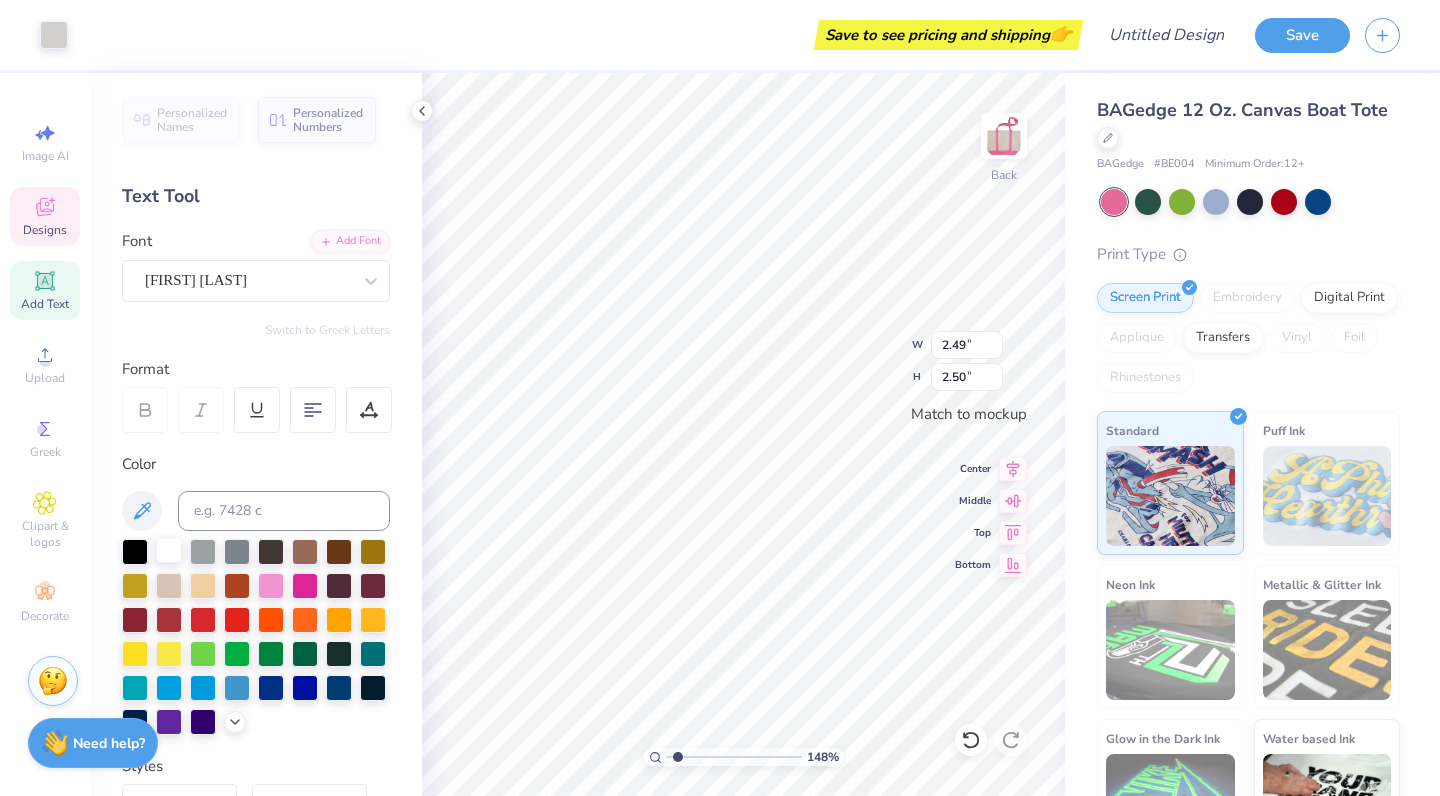 click at bounding box center [169, 550] 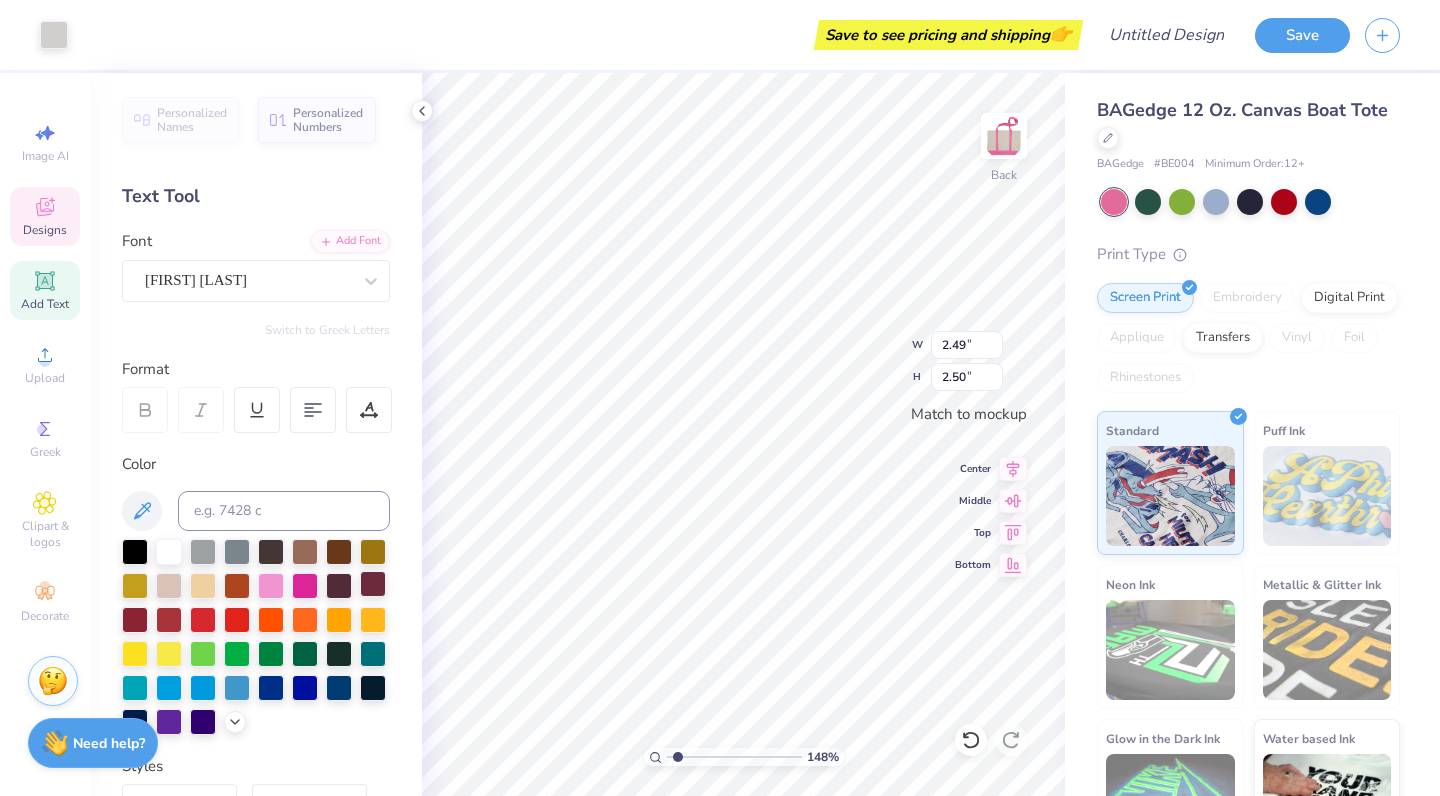 type on "3.05" 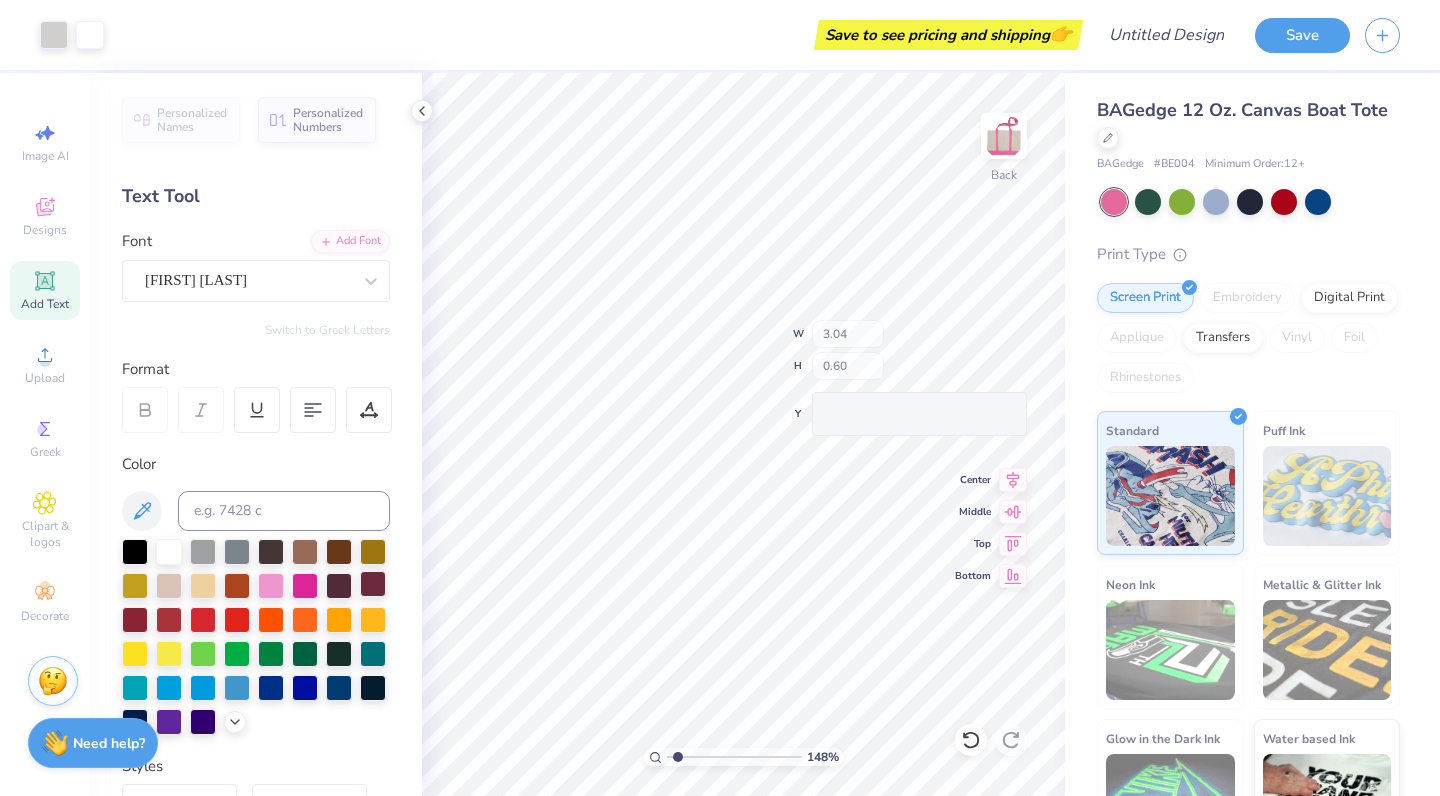 type on "2.49" 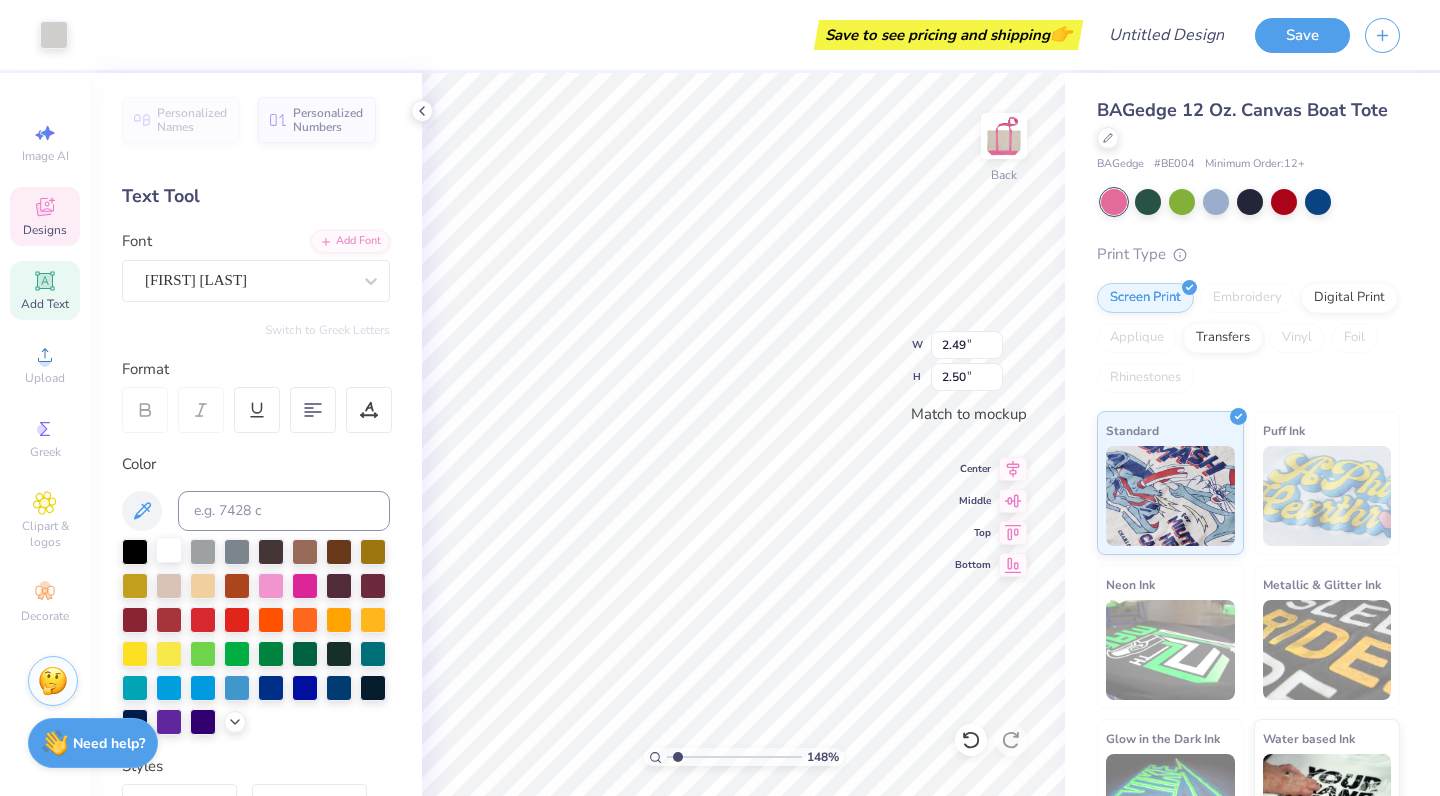 click at bounding box center [169, 550] 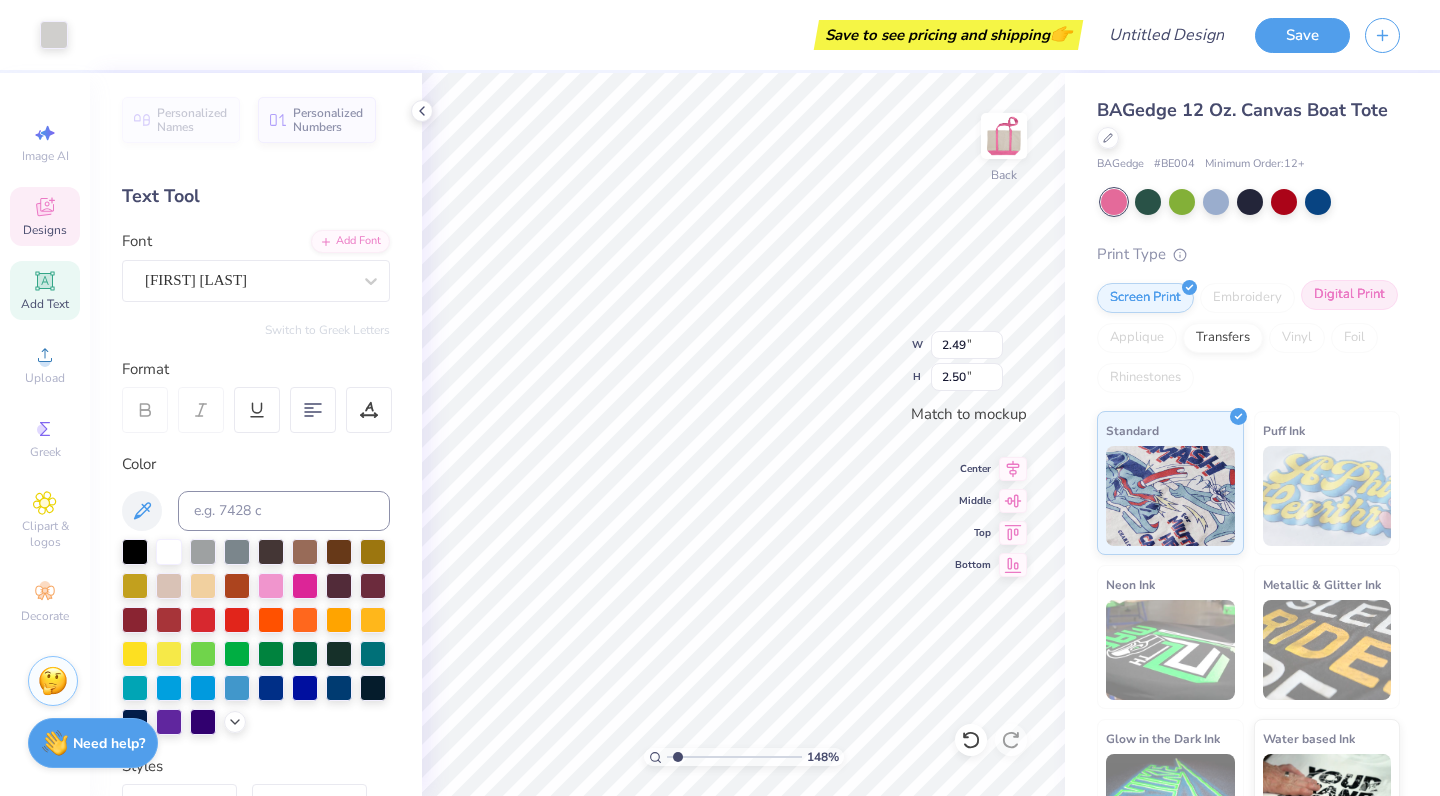 click on "Digital Print" at bounding box center (1349, 295) 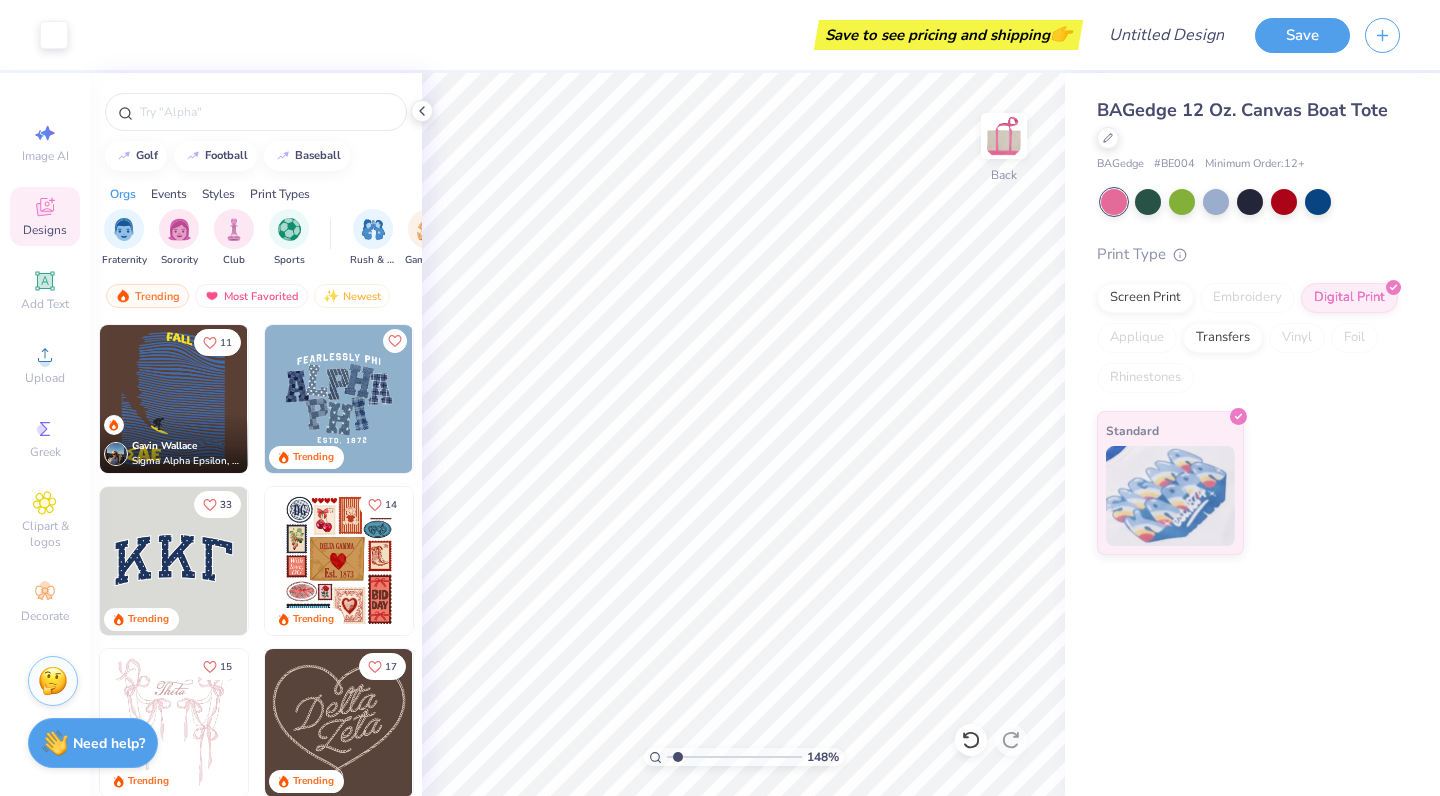 click at bounding box center (174, 561) 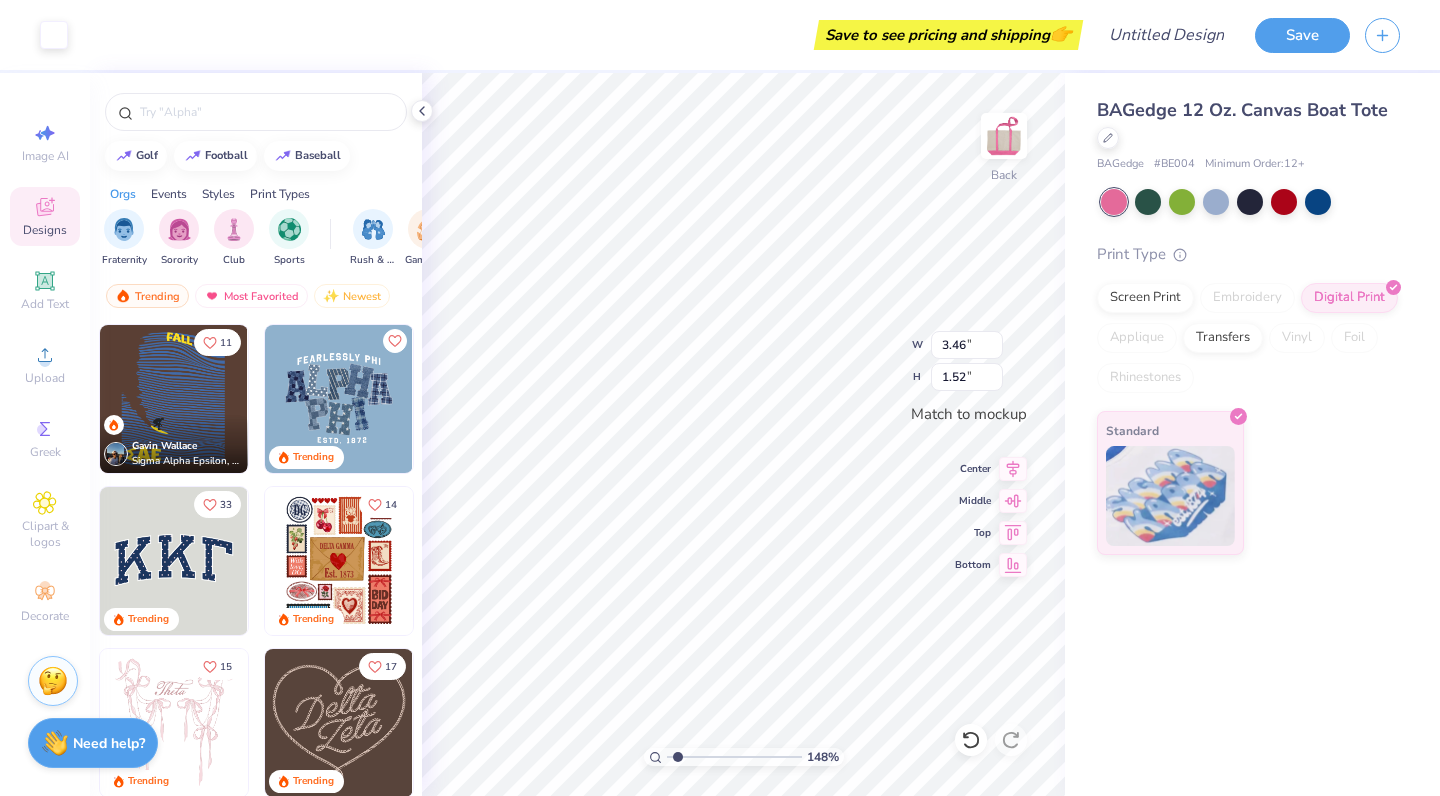 type on "3.47" 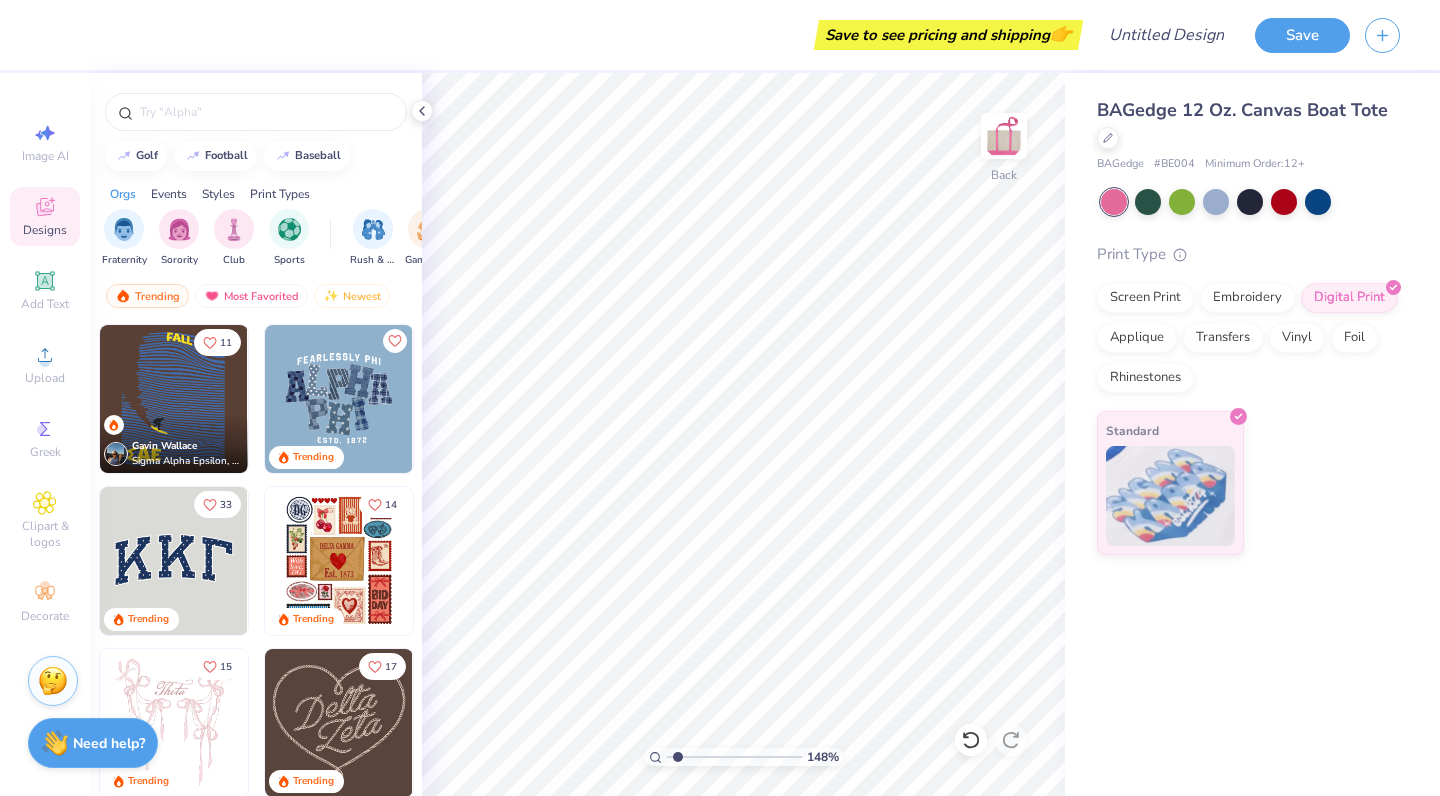 click at bounding box center [174, 561] 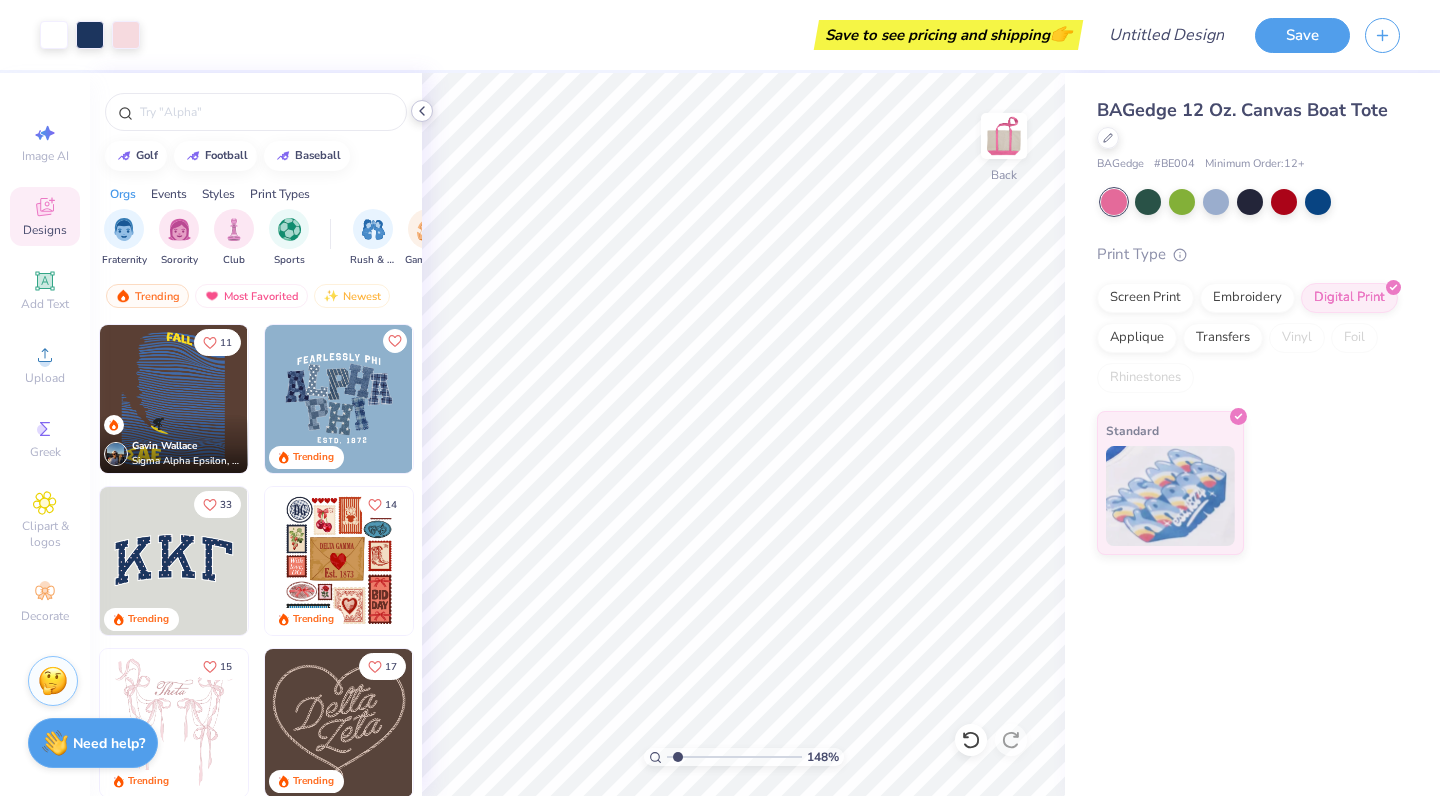 click at bounding box center [422, 111] 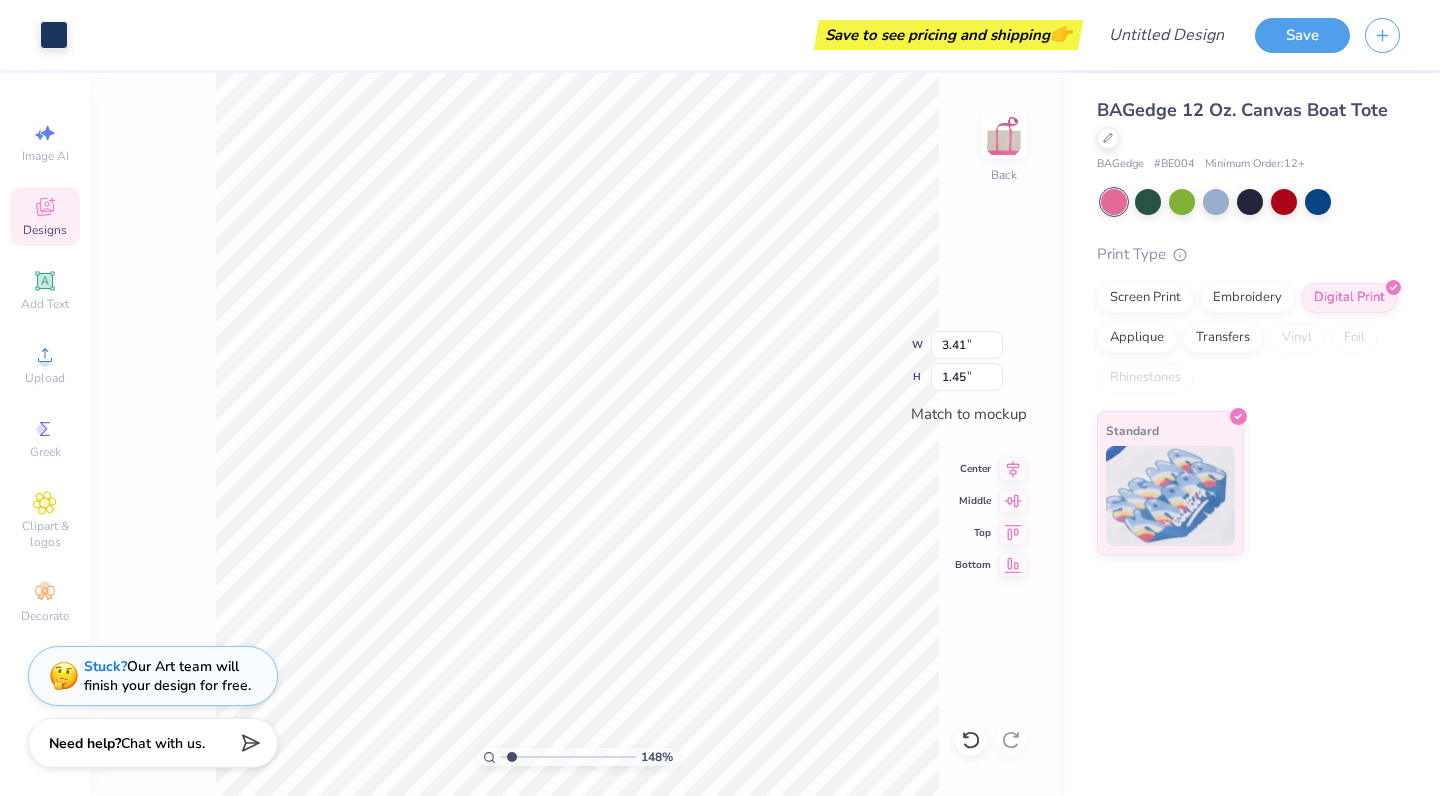 type on "3.37" 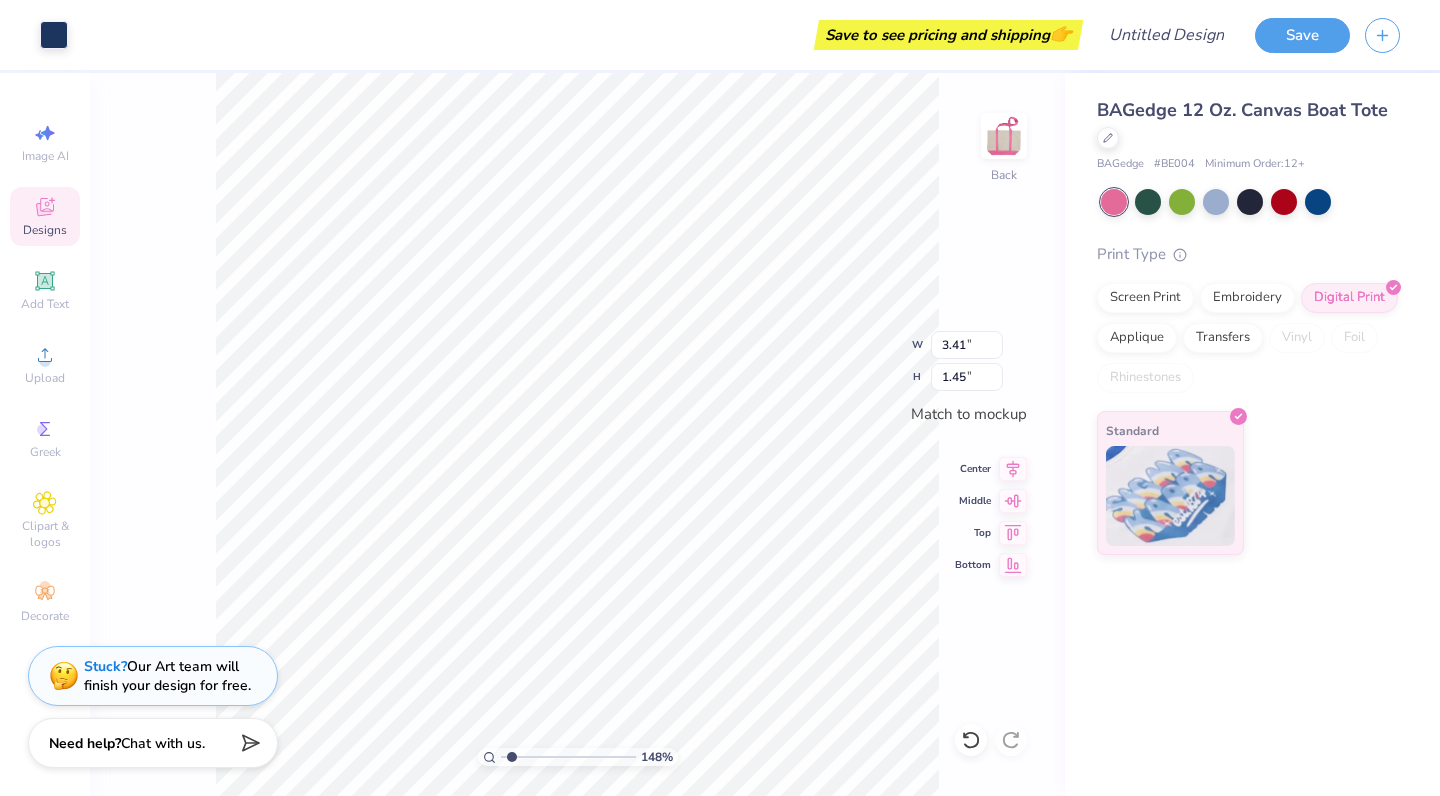 click on "Designs" at bounding box center [45, 216] 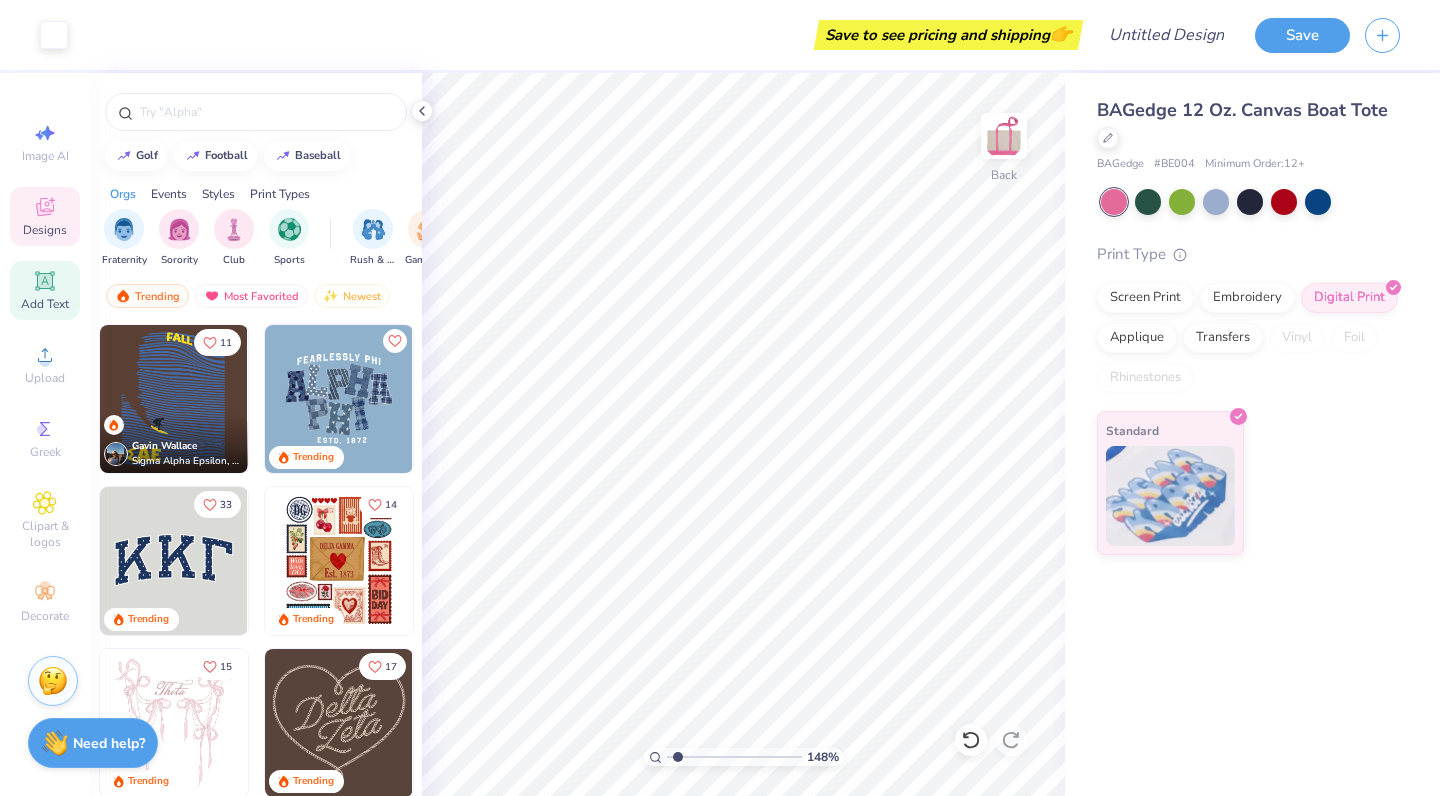 click 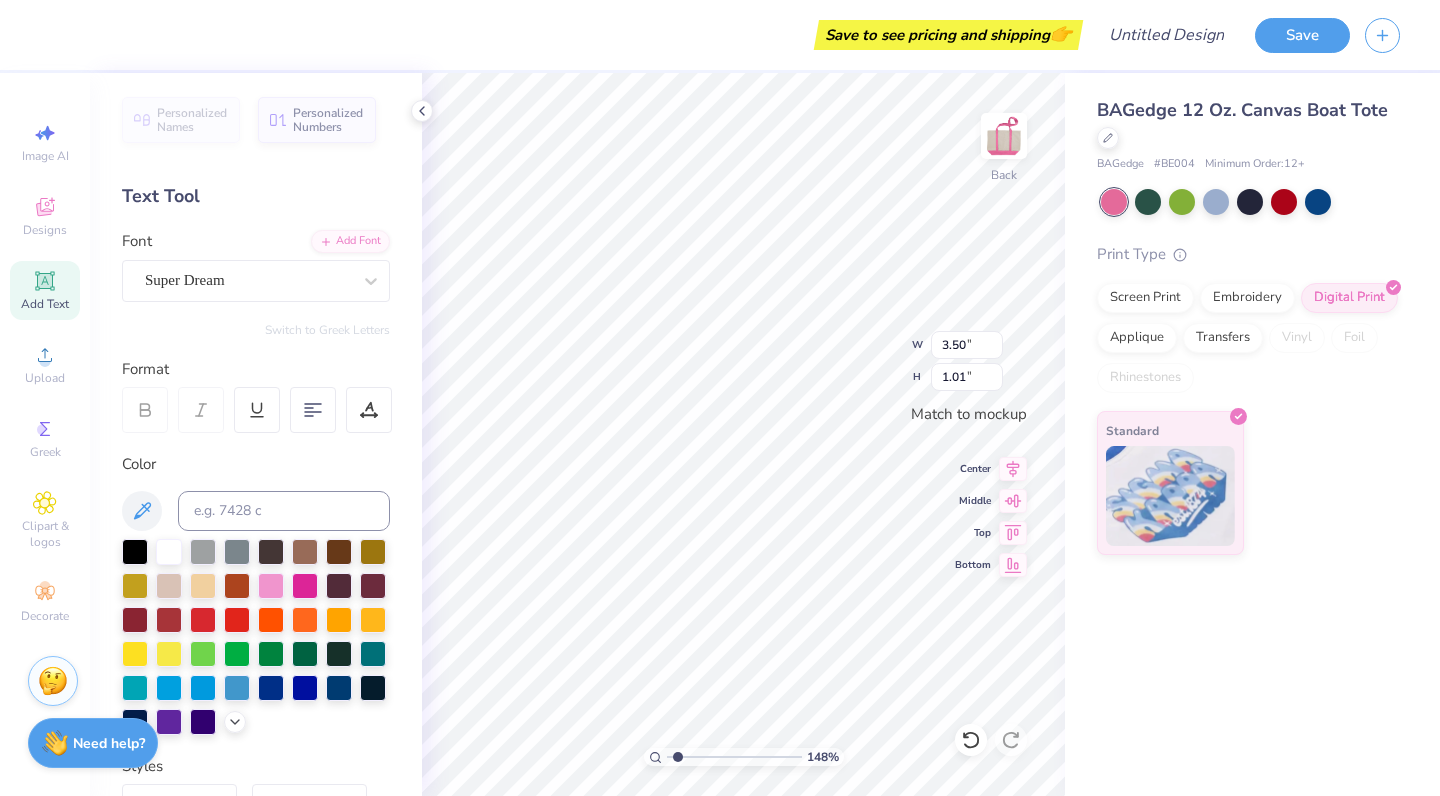 scroll, scrollTop: 0, scrollLeft: 0, axis: both 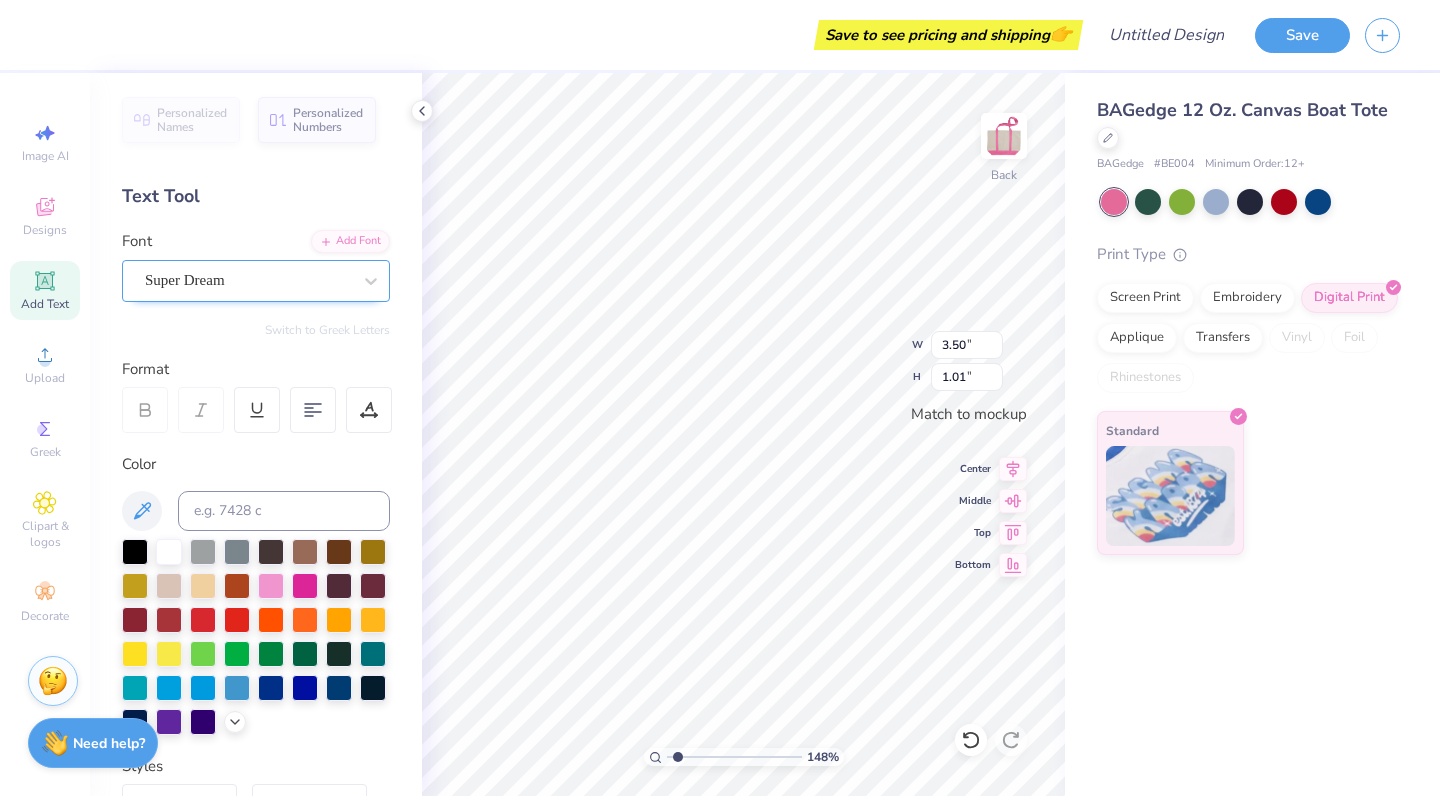 type on "Women in Law" 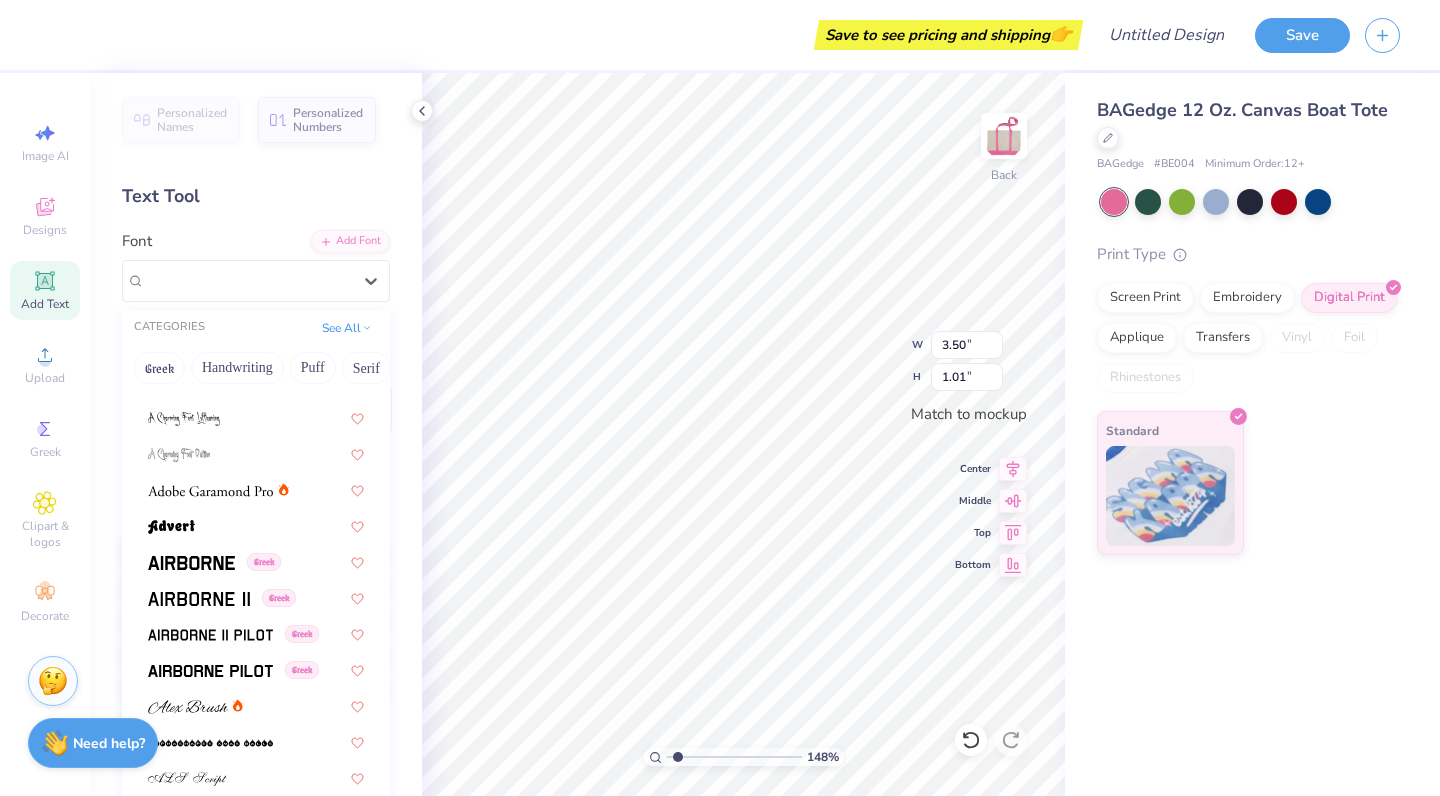 scroll, scrollTop: 313, scrollLeft: 0, axis: vertical 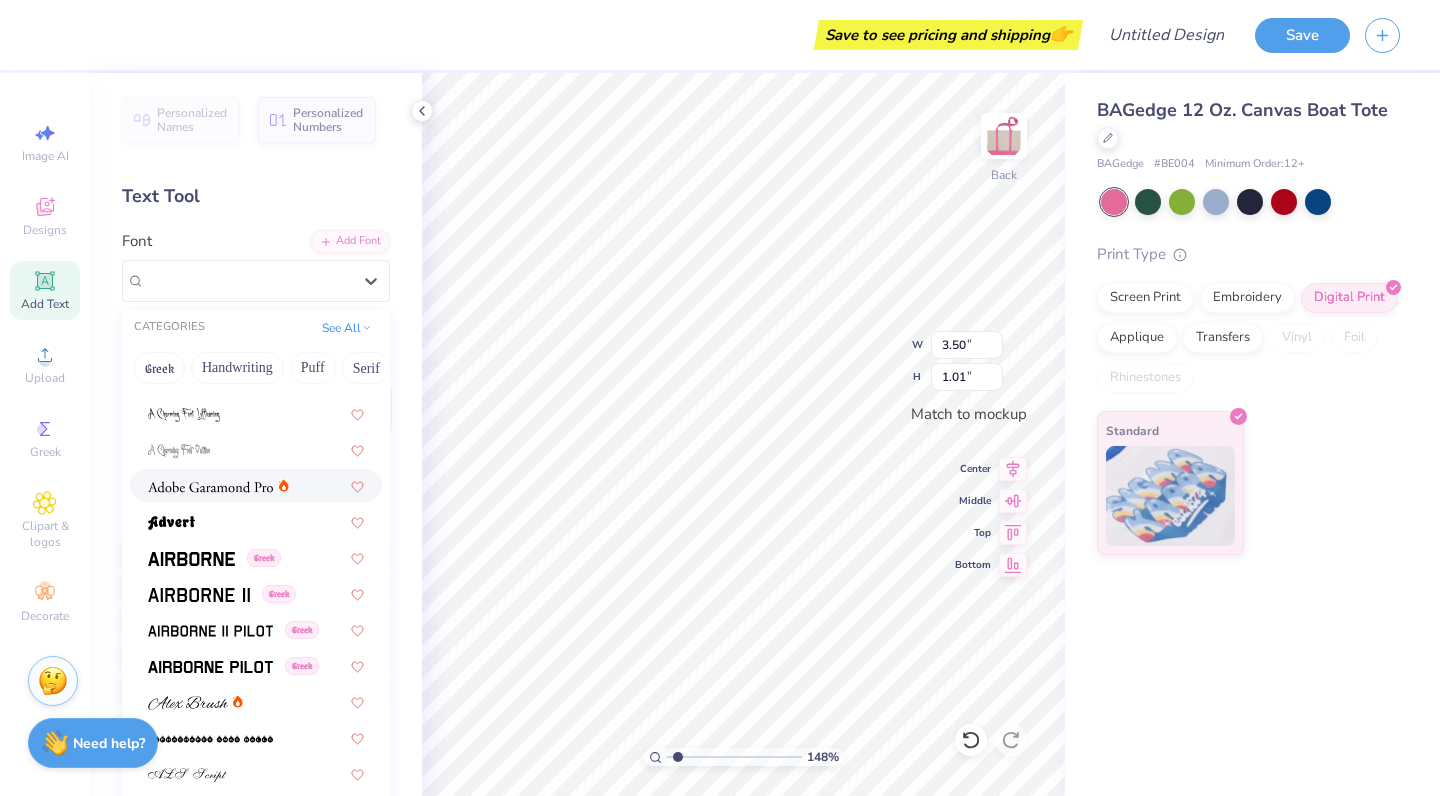 click at bounding box center (210, 487) 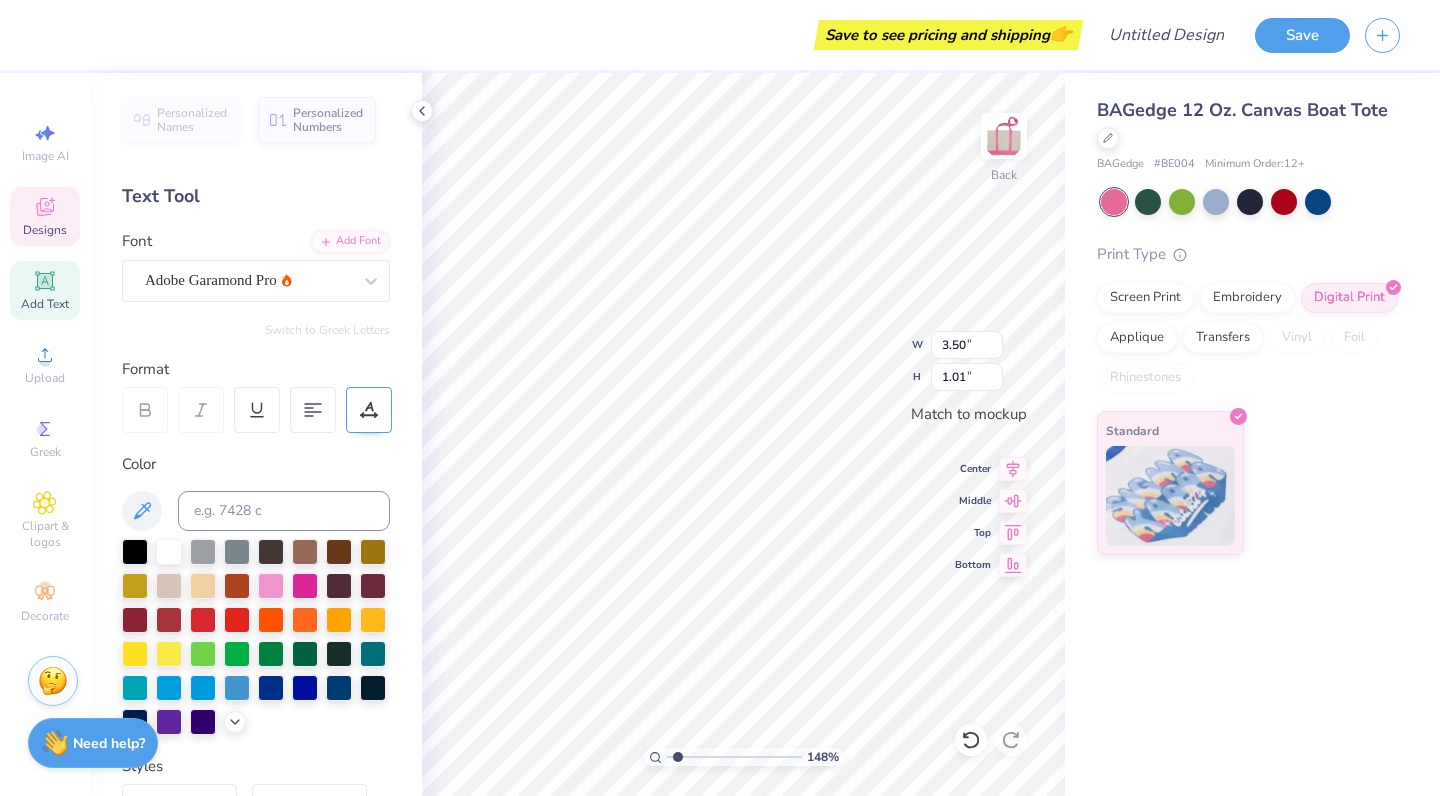 type on "3.46" 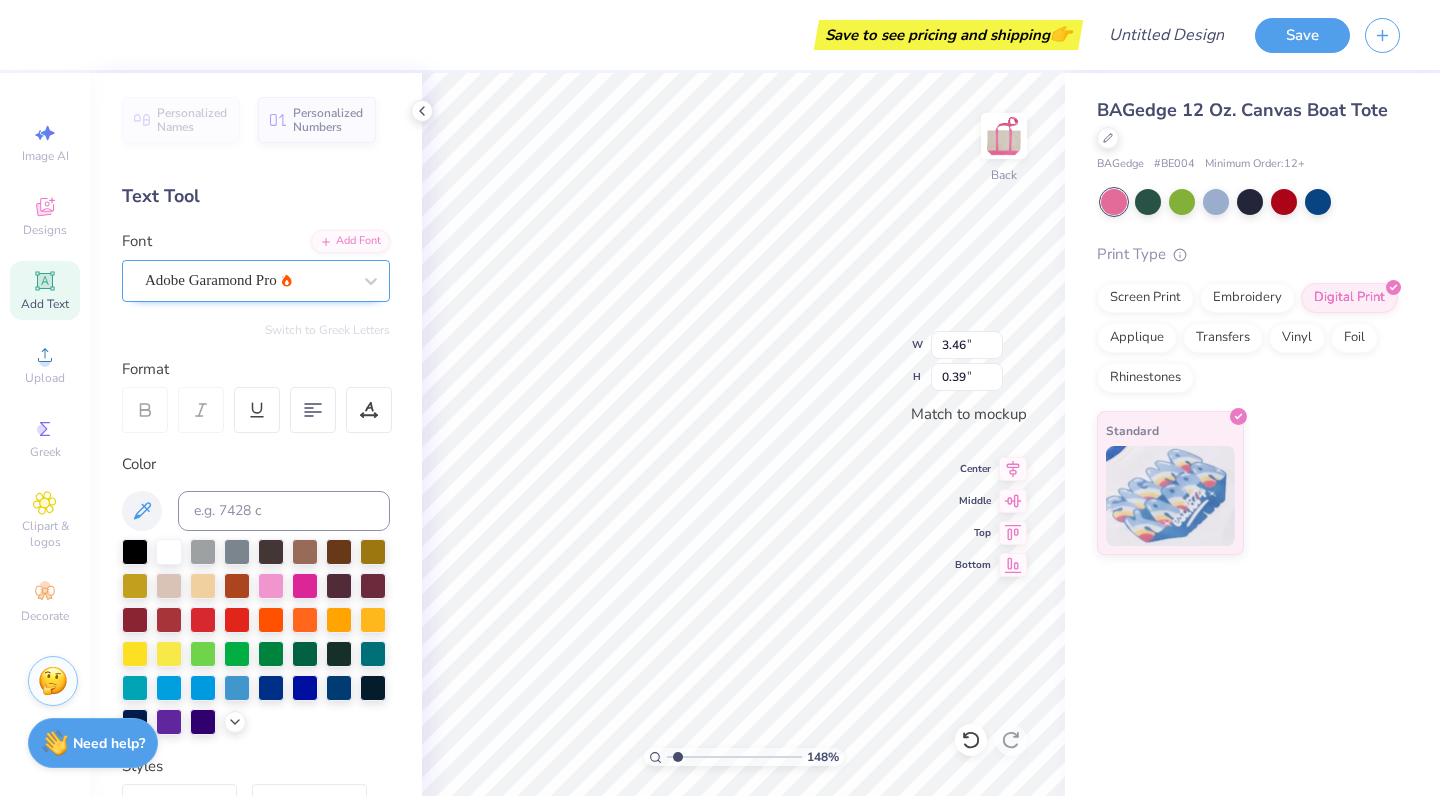 click at bounding box center [248, 280] 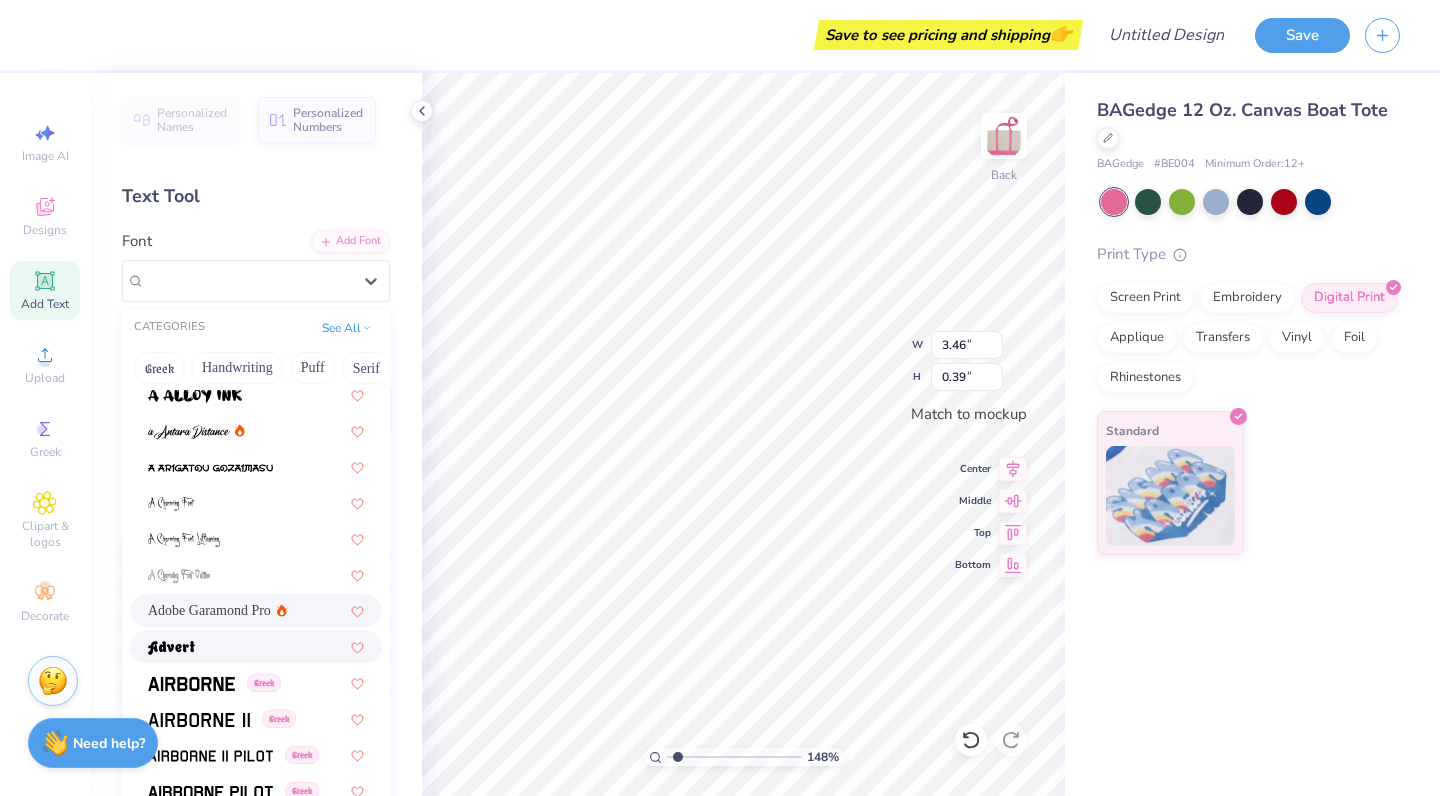 scroll, scrollTop: 201, scrollLeft: 0, axis: vertical 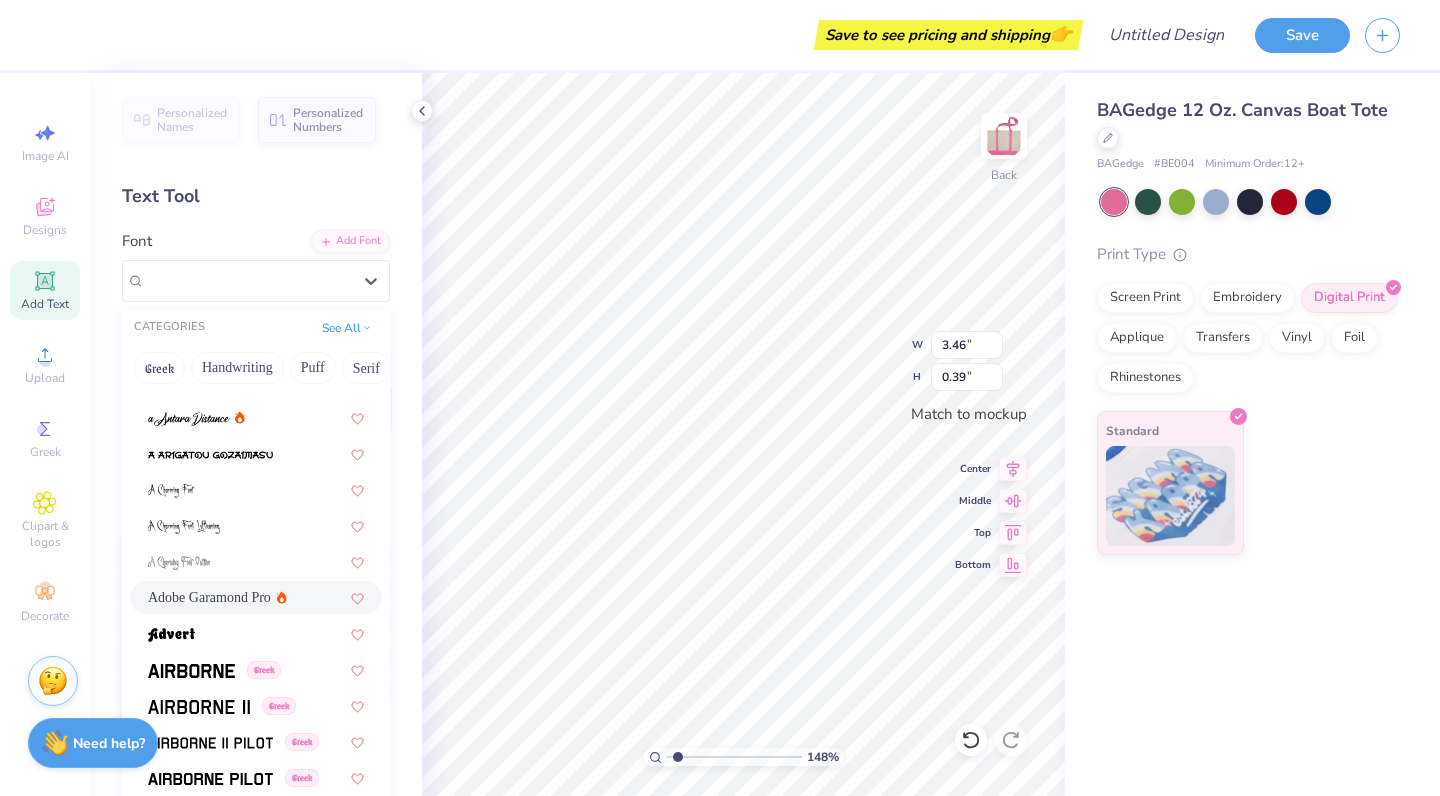 click on "Adobe Garamond Pro" at bounding box center [209, 597] 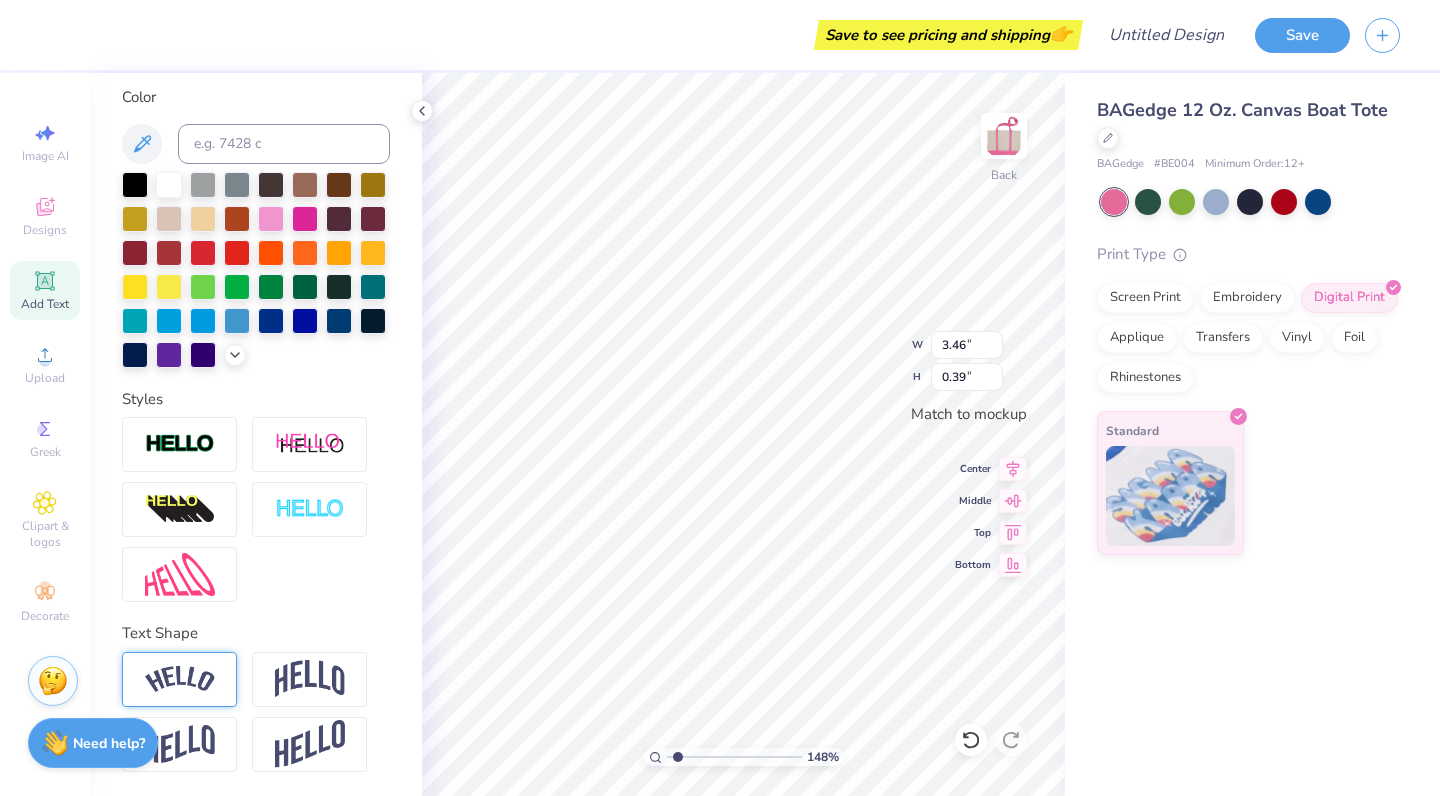 scroll, scrollTop: 367, scrollLeft: 0, axis: vertical 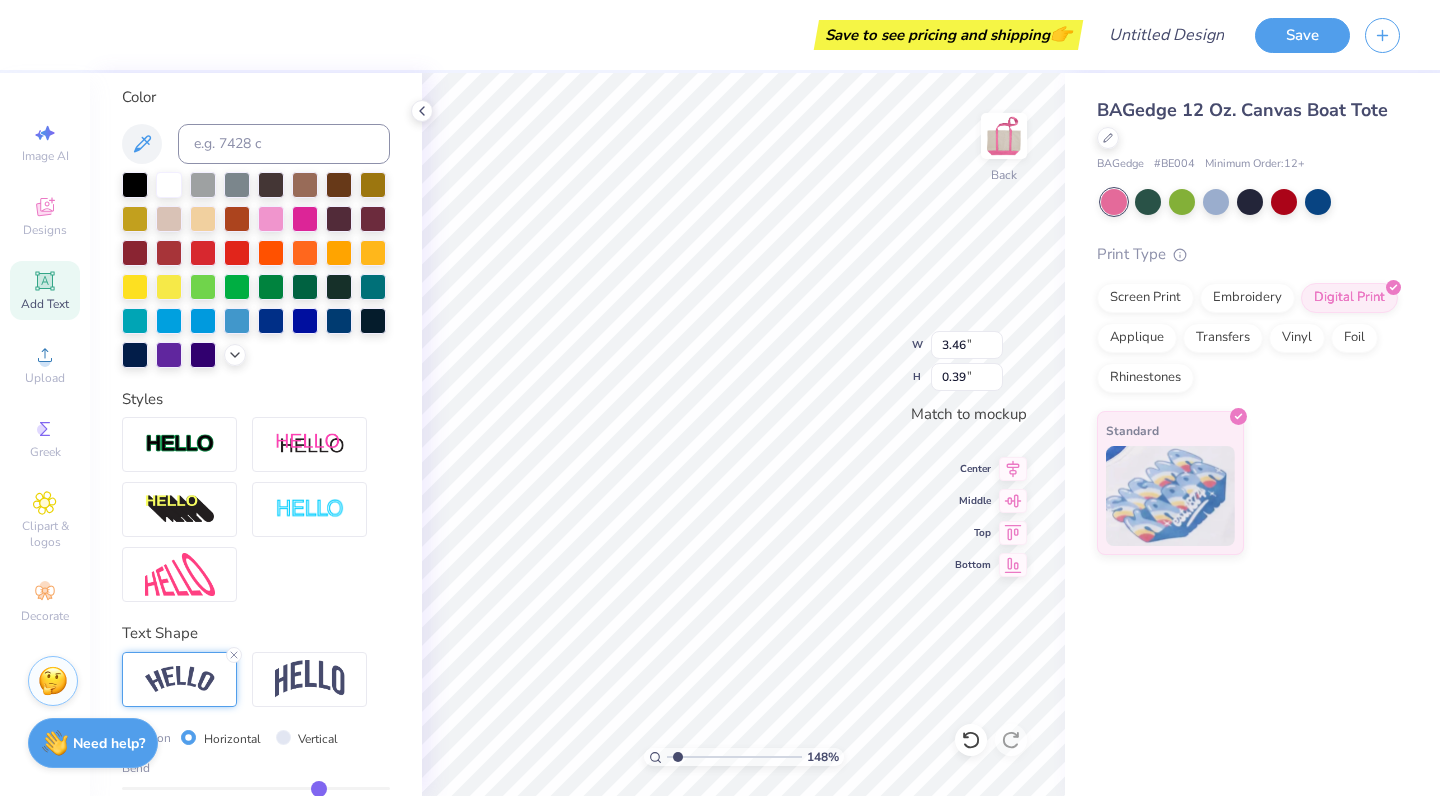 type on "0.71" 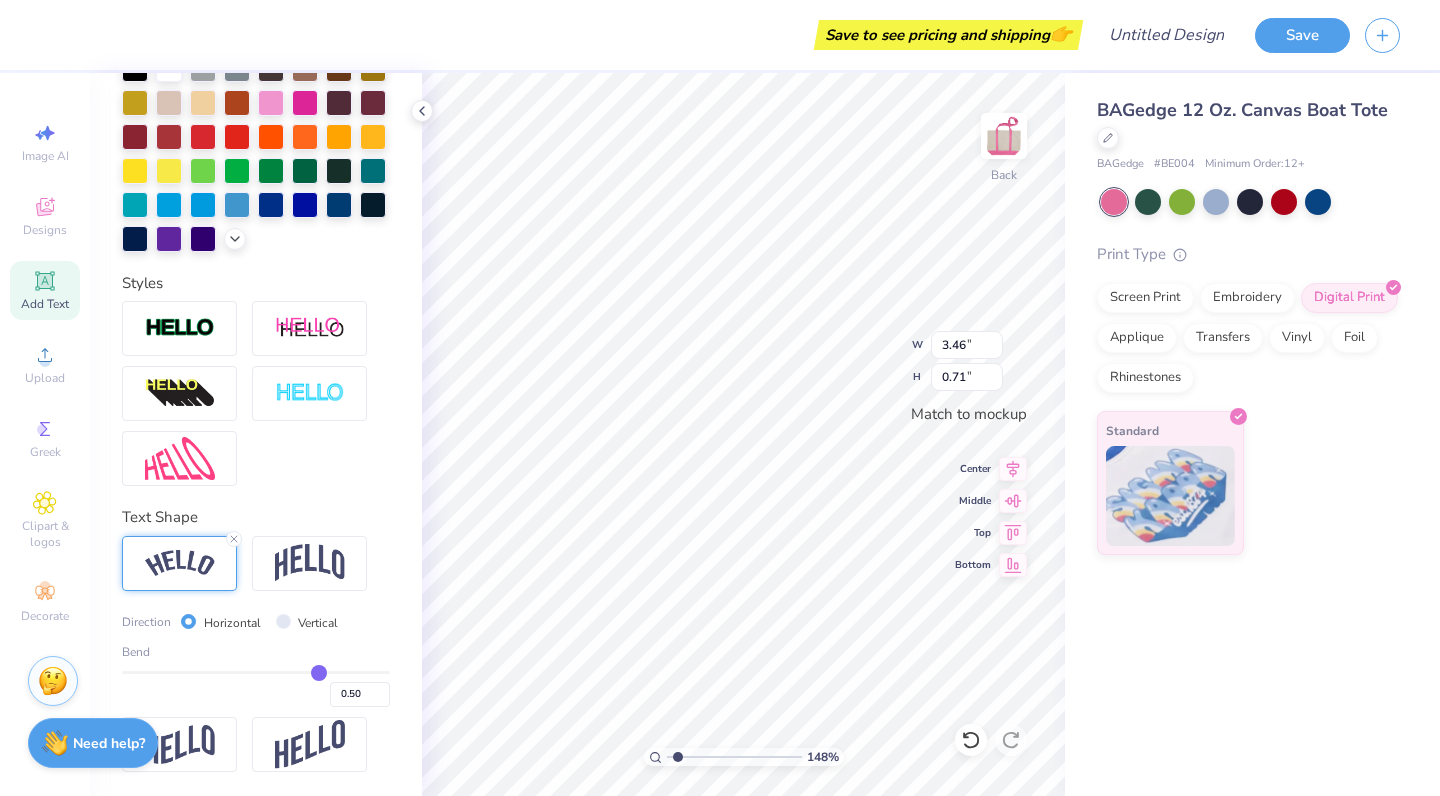 scroll, scrollTop: 484, scrollLeft: 0, axis: vertical 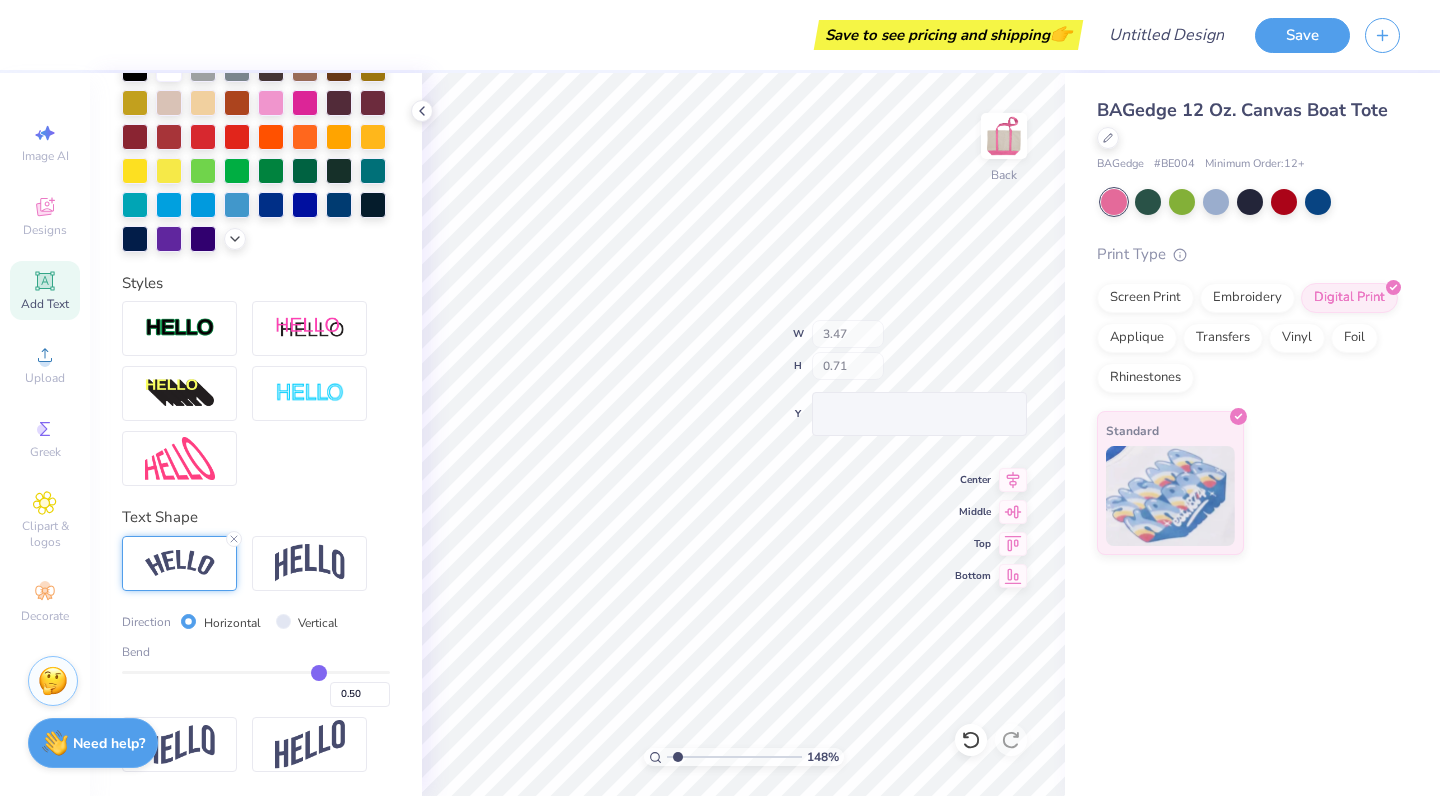 type on "3.47" 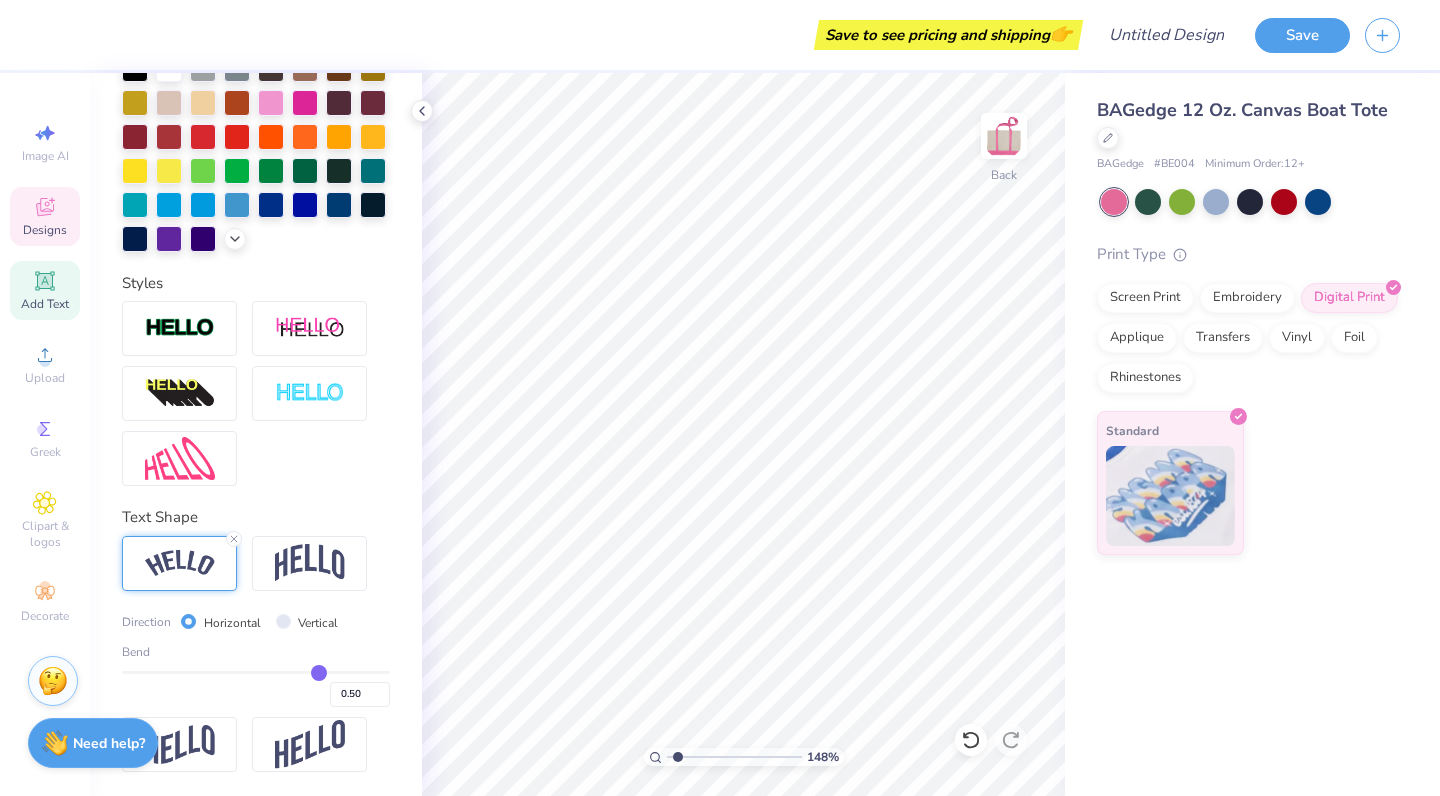 click on "Designs" at bounding box center (45, 216) 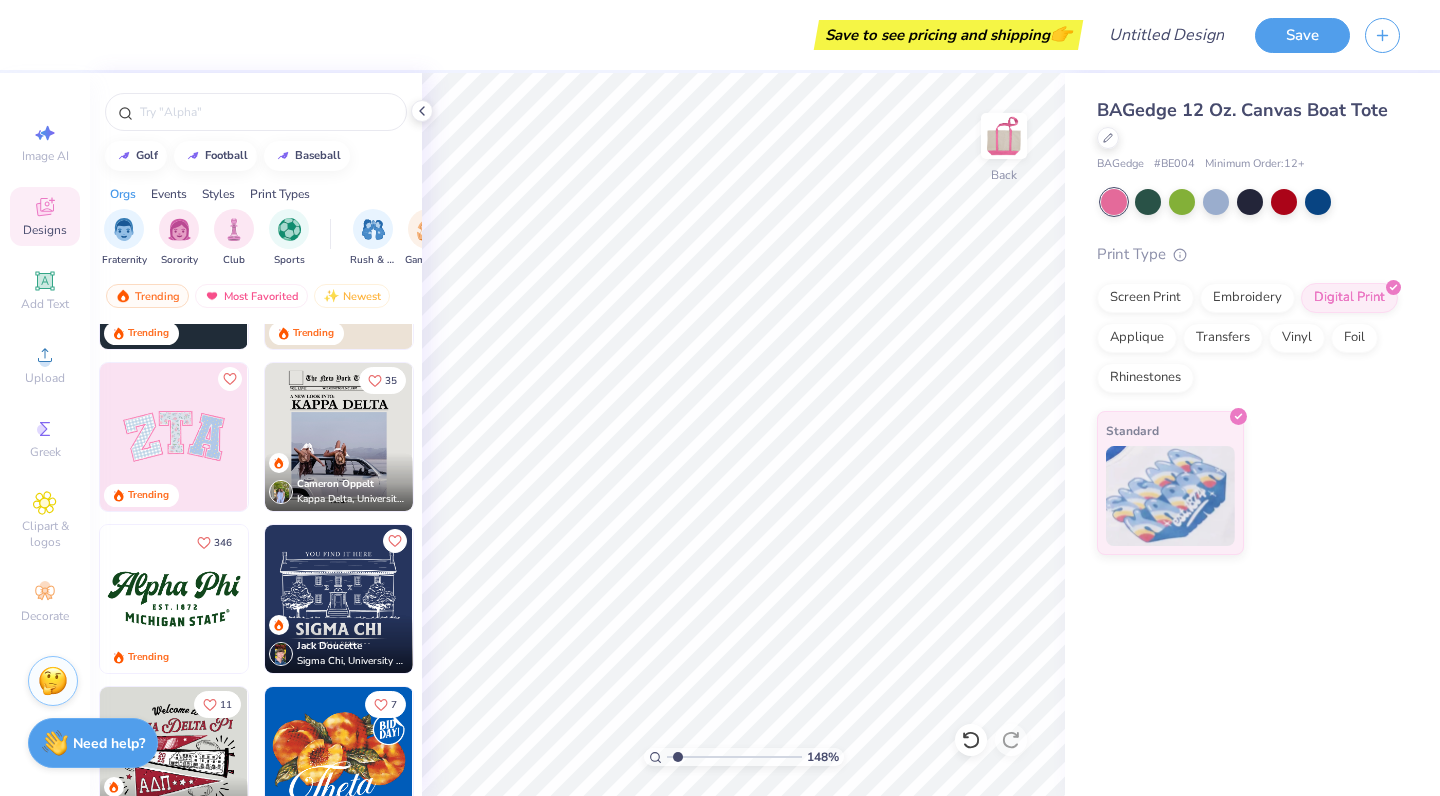 scroll, scrollTop: 721, scrollLeft: 0, axis: vertical 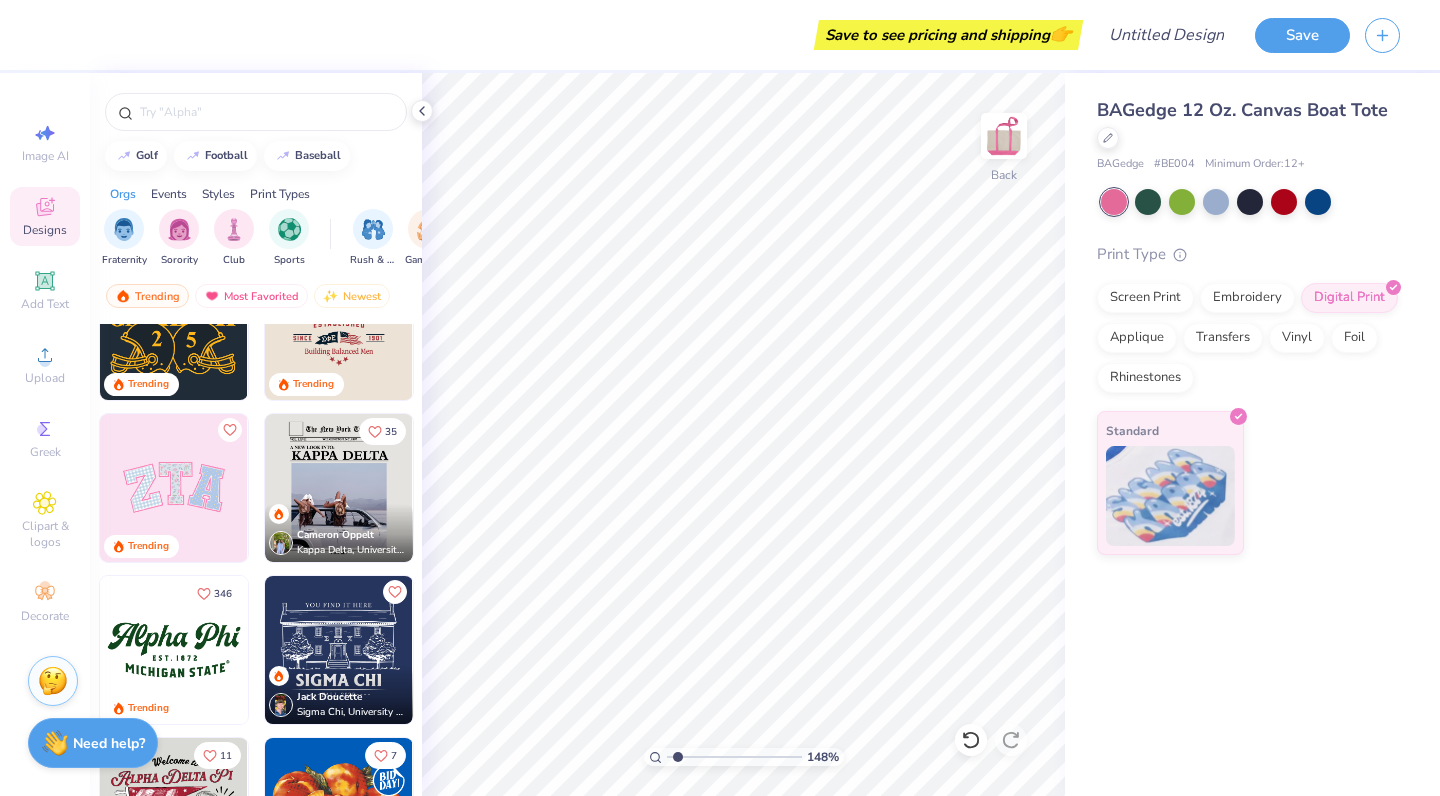 click at bounding box center [174, 488] 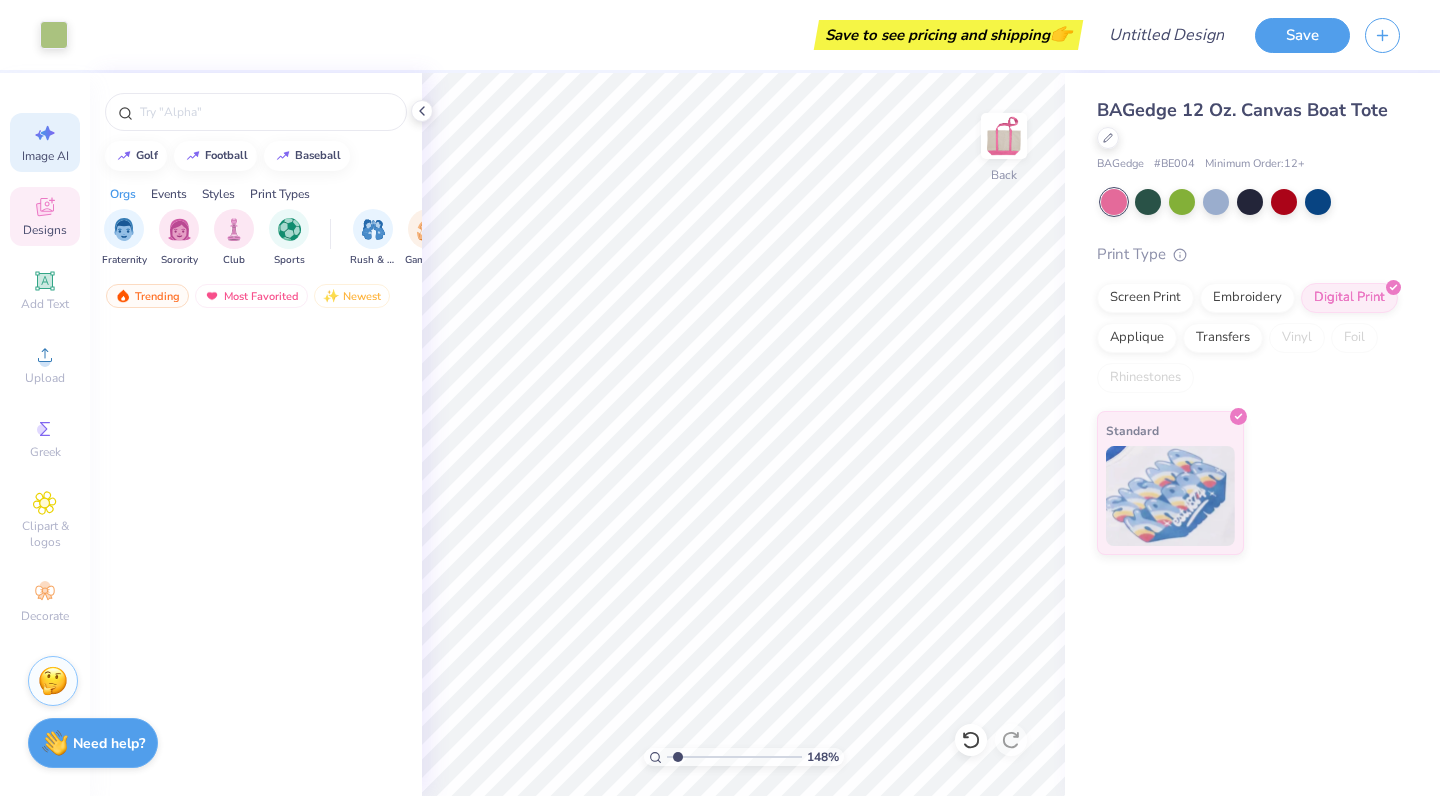 scroll, scrollTop: 535, scrollLeft: 0, axis: vertical 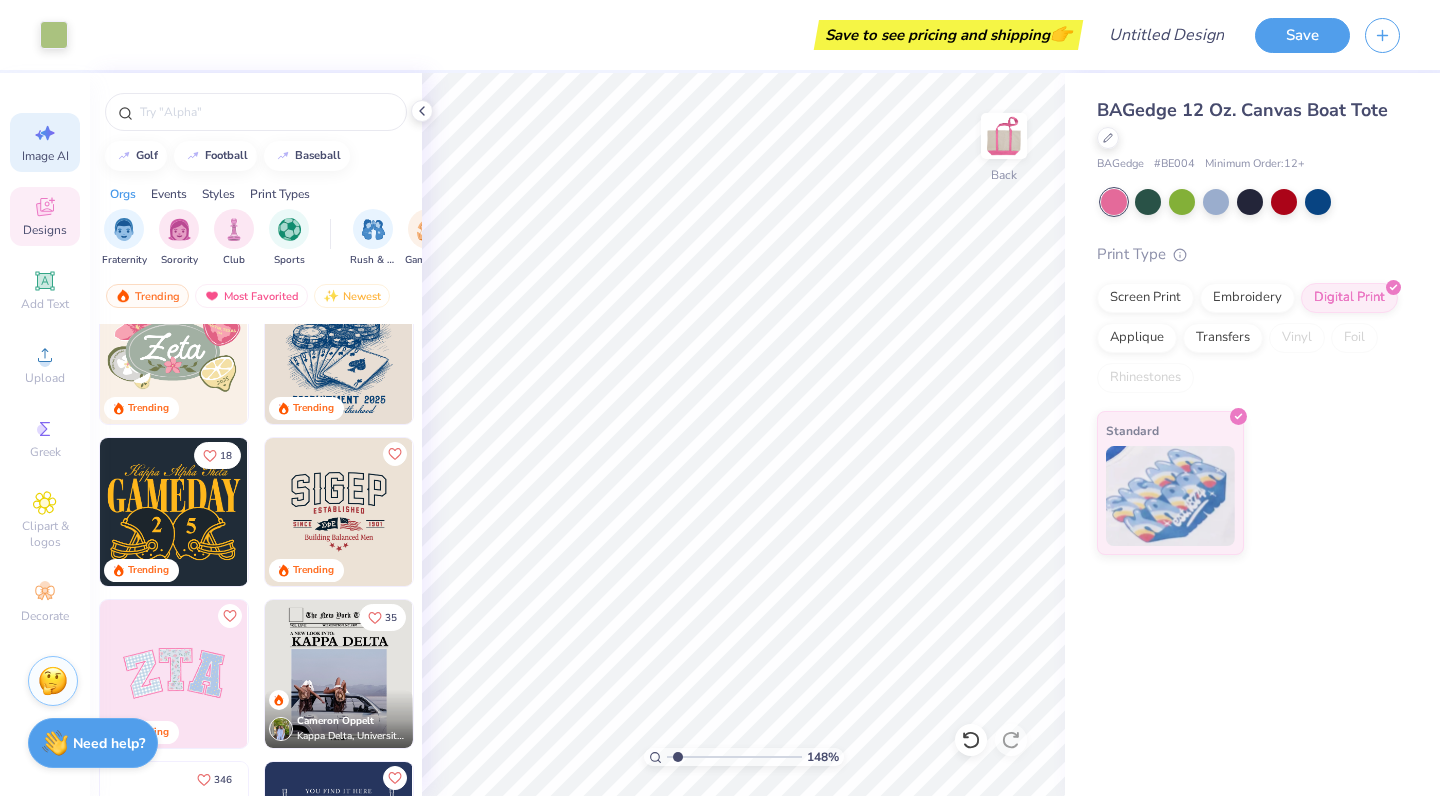click 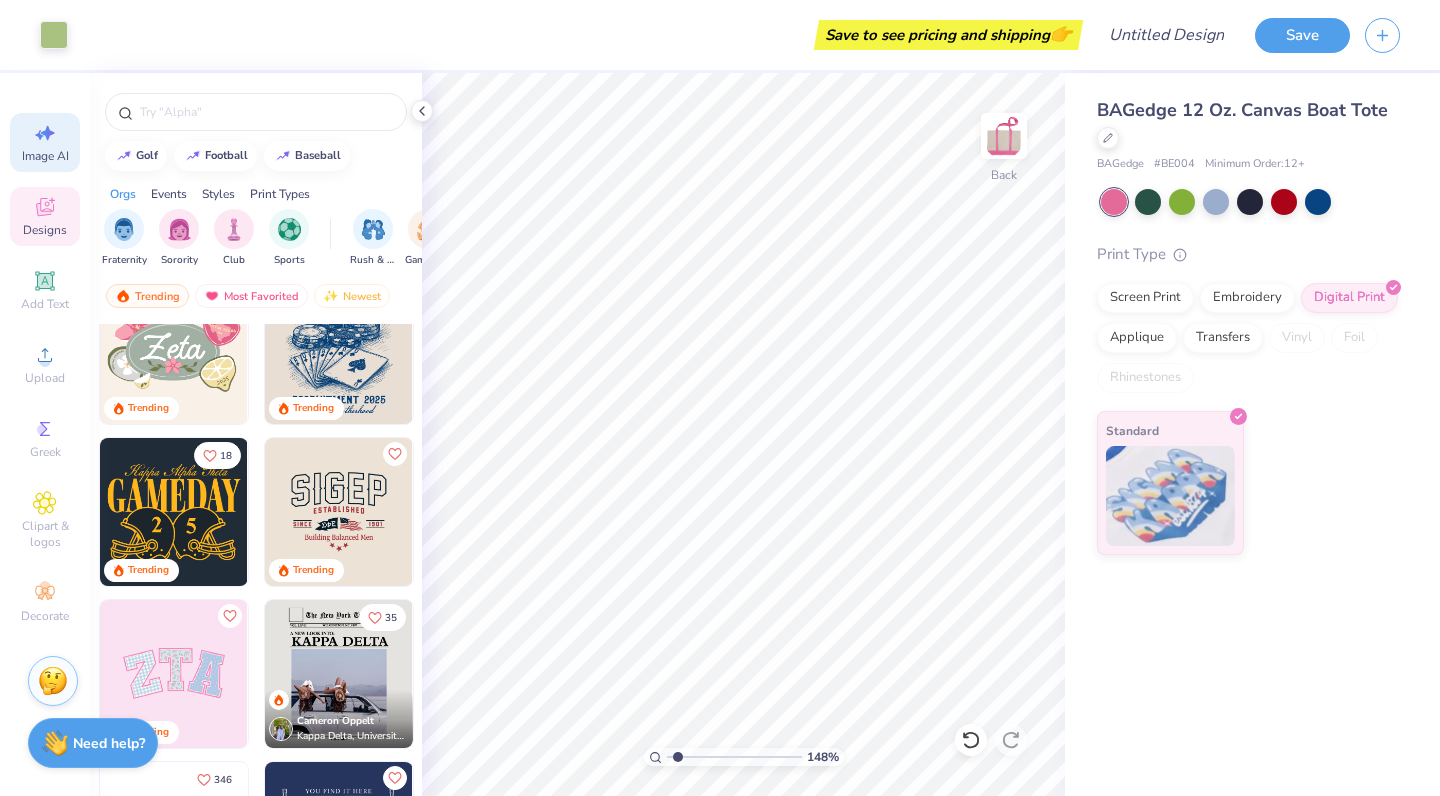 select on "4" 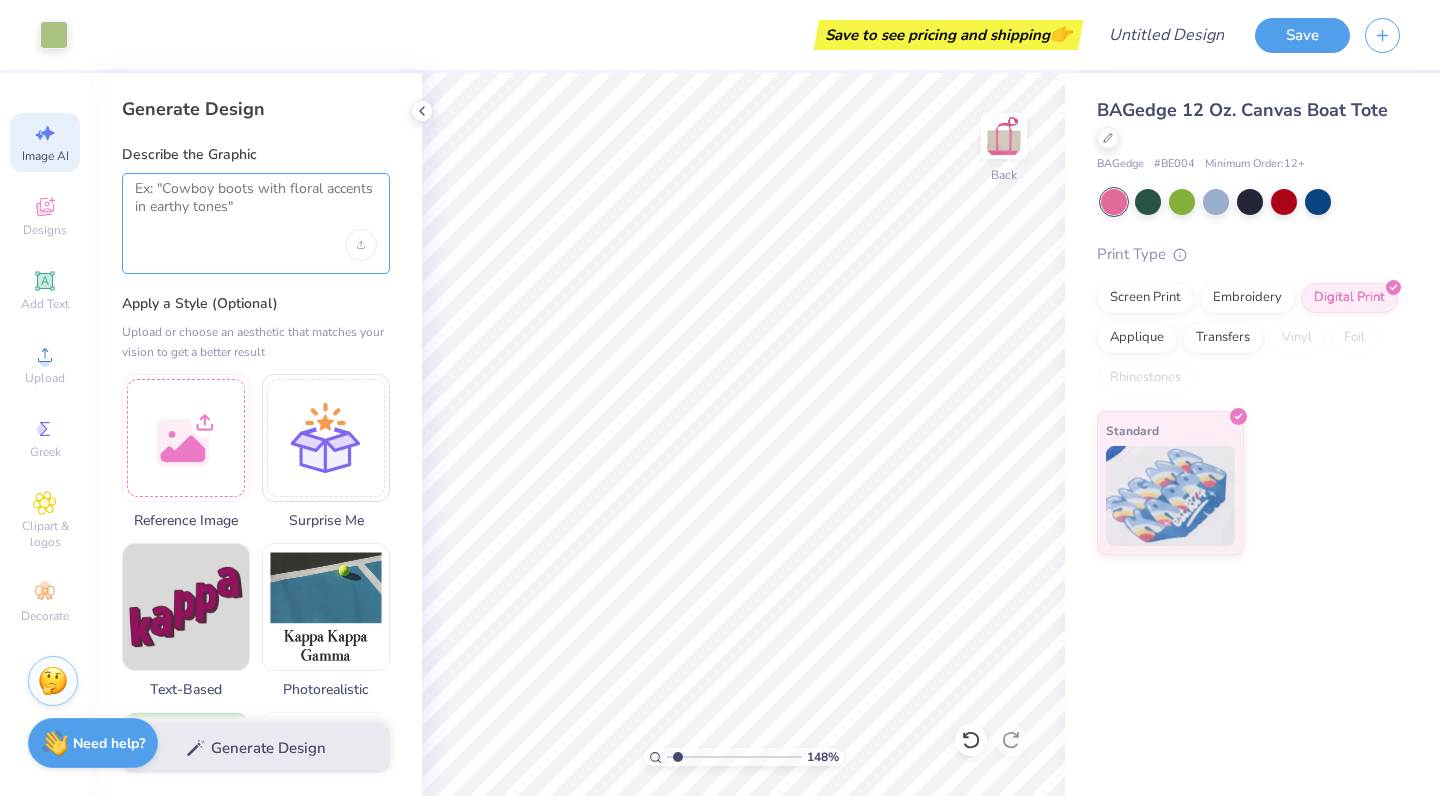 click at bounding box center (256, 205) 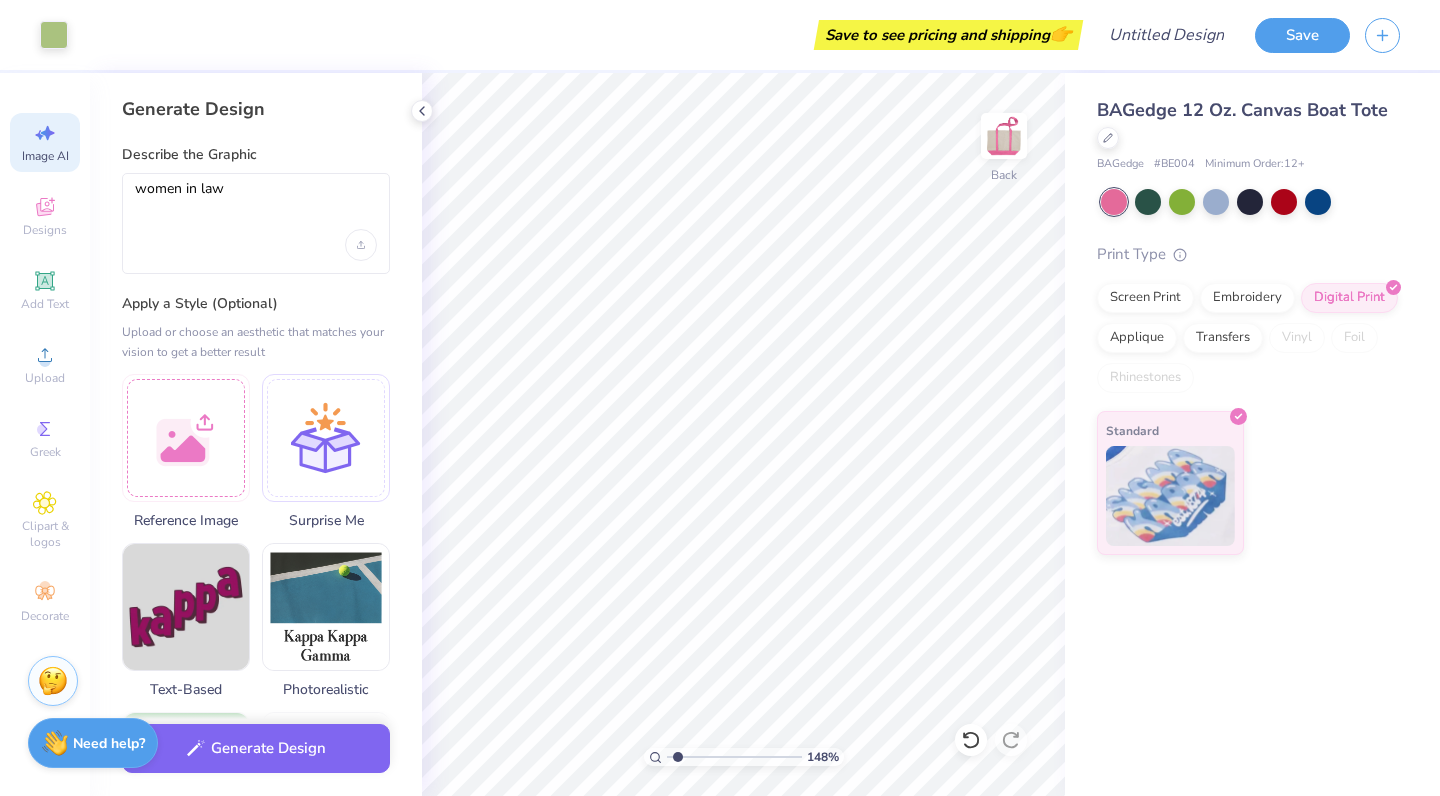 click on "Upload or choose an aesthetic that matches your vision to get a better result" at bounding box center [256, 342] 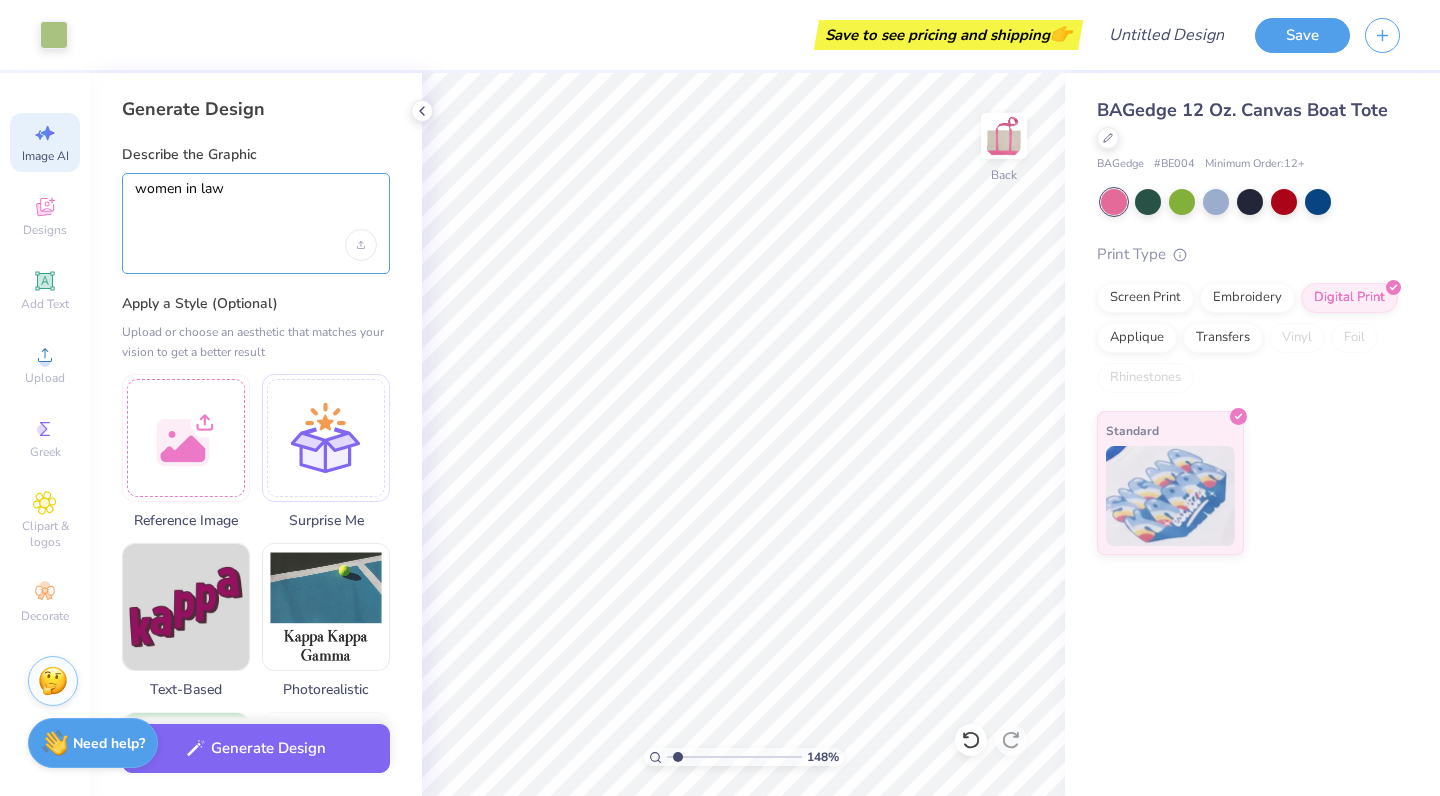 click on "women in law" at bounding box center [256, 205] 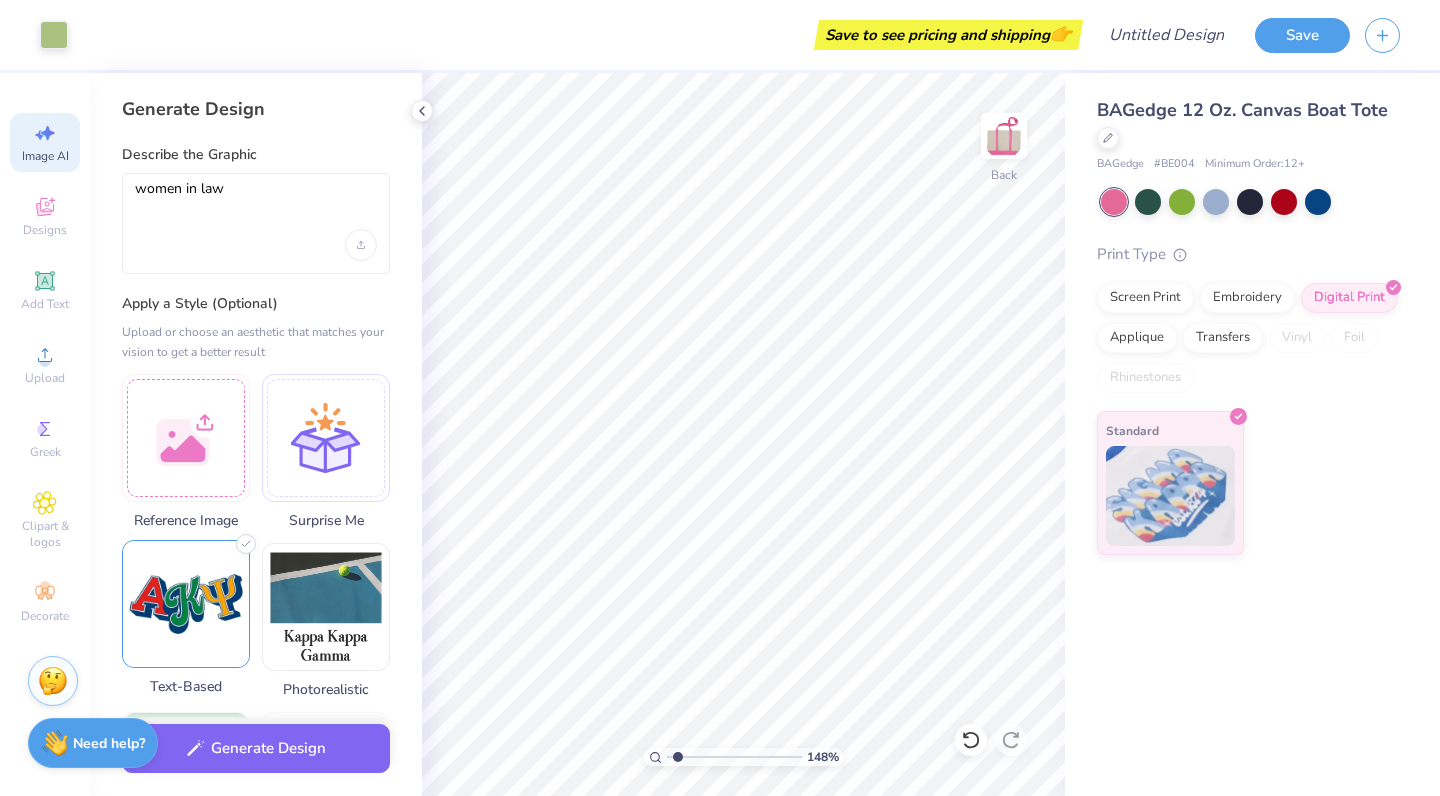 click at bounding box center (186, 604) 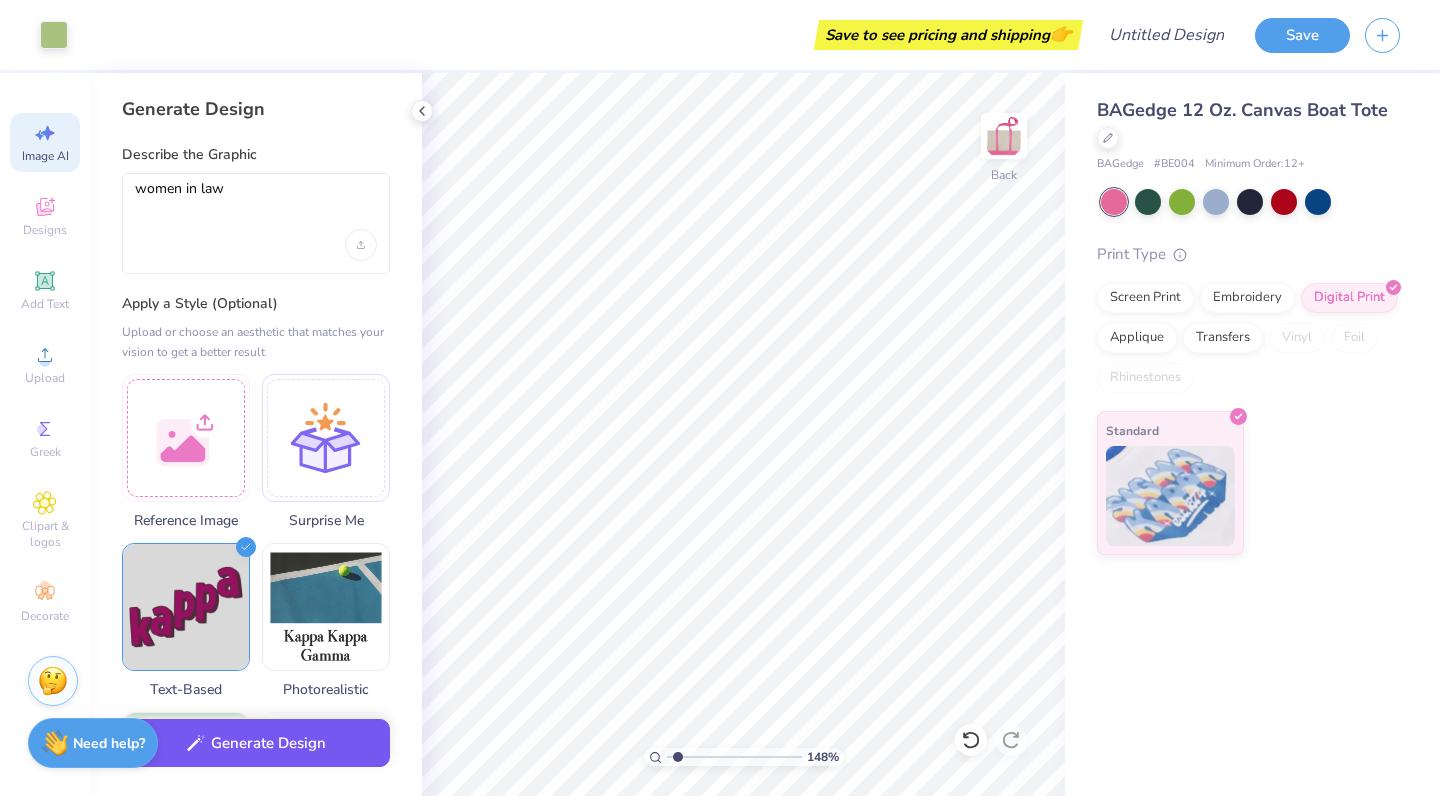 click on "Generate Design" at bounding box center (256, 743) 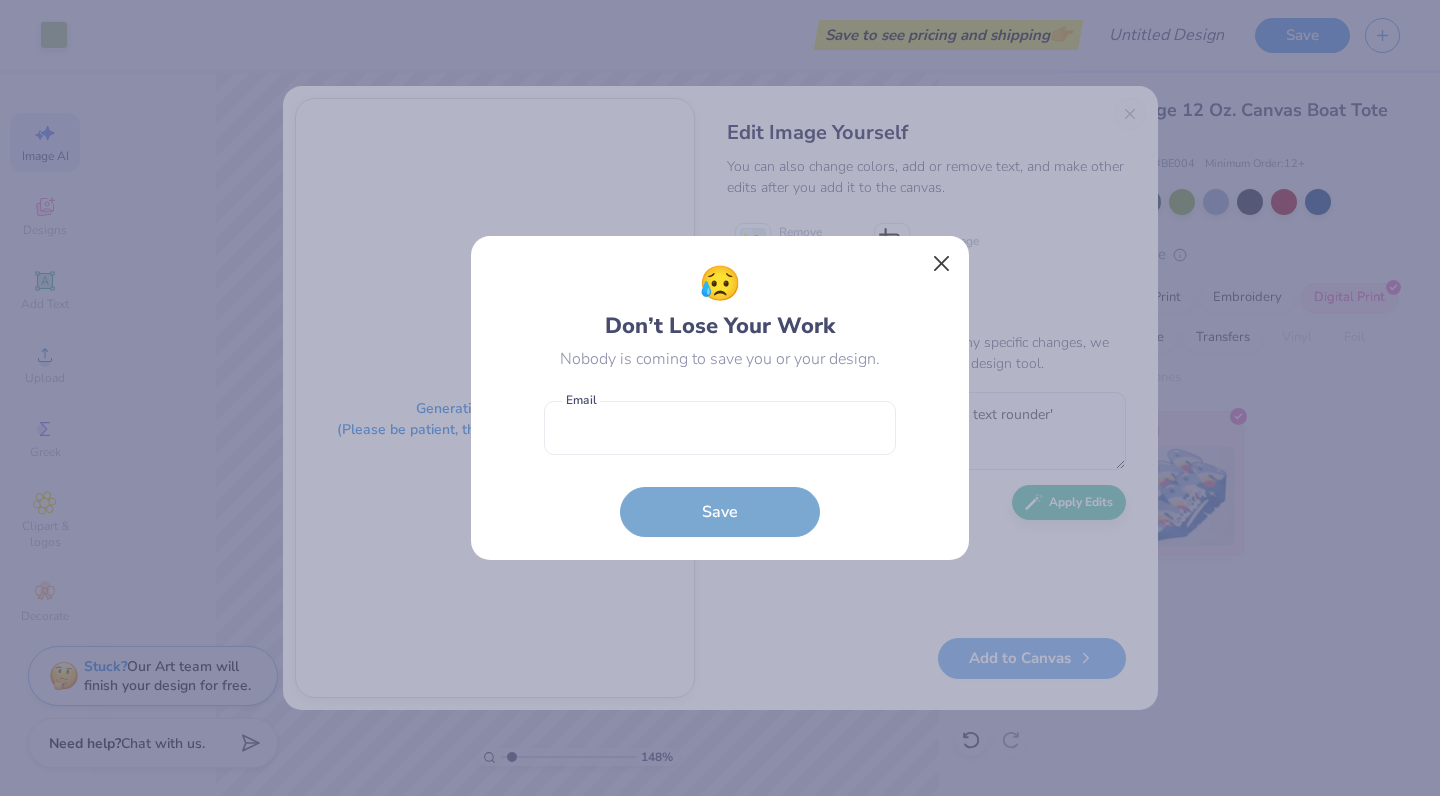 click at bounding box center (942, 264) 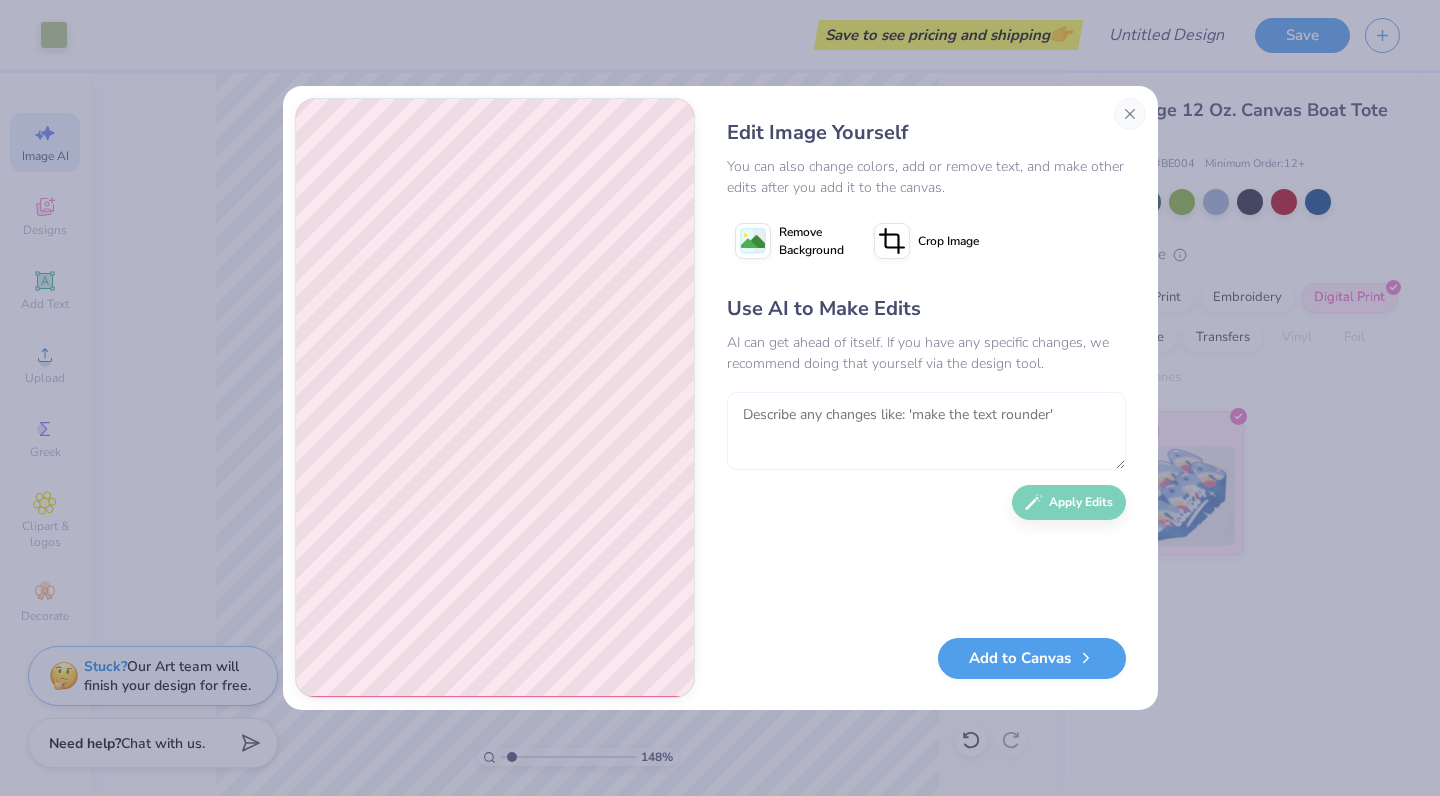 click at bounding box center (926, 431) 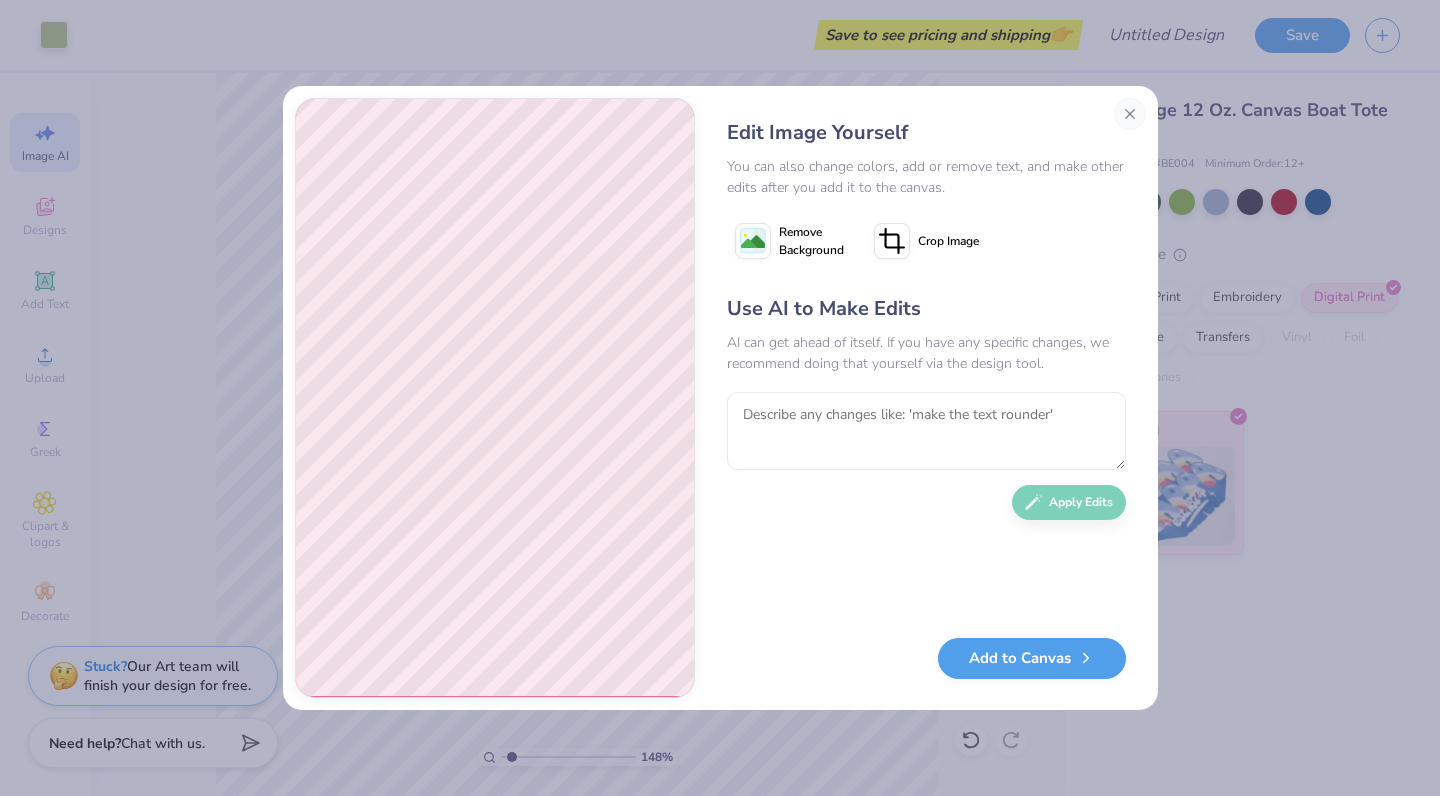 click on "Use AI to Make Edits AI can get ahead of itself. If you have any specific changes, we recommend doing that yourself via the design tool. Apply Edits" at bounding box center [926, 456] 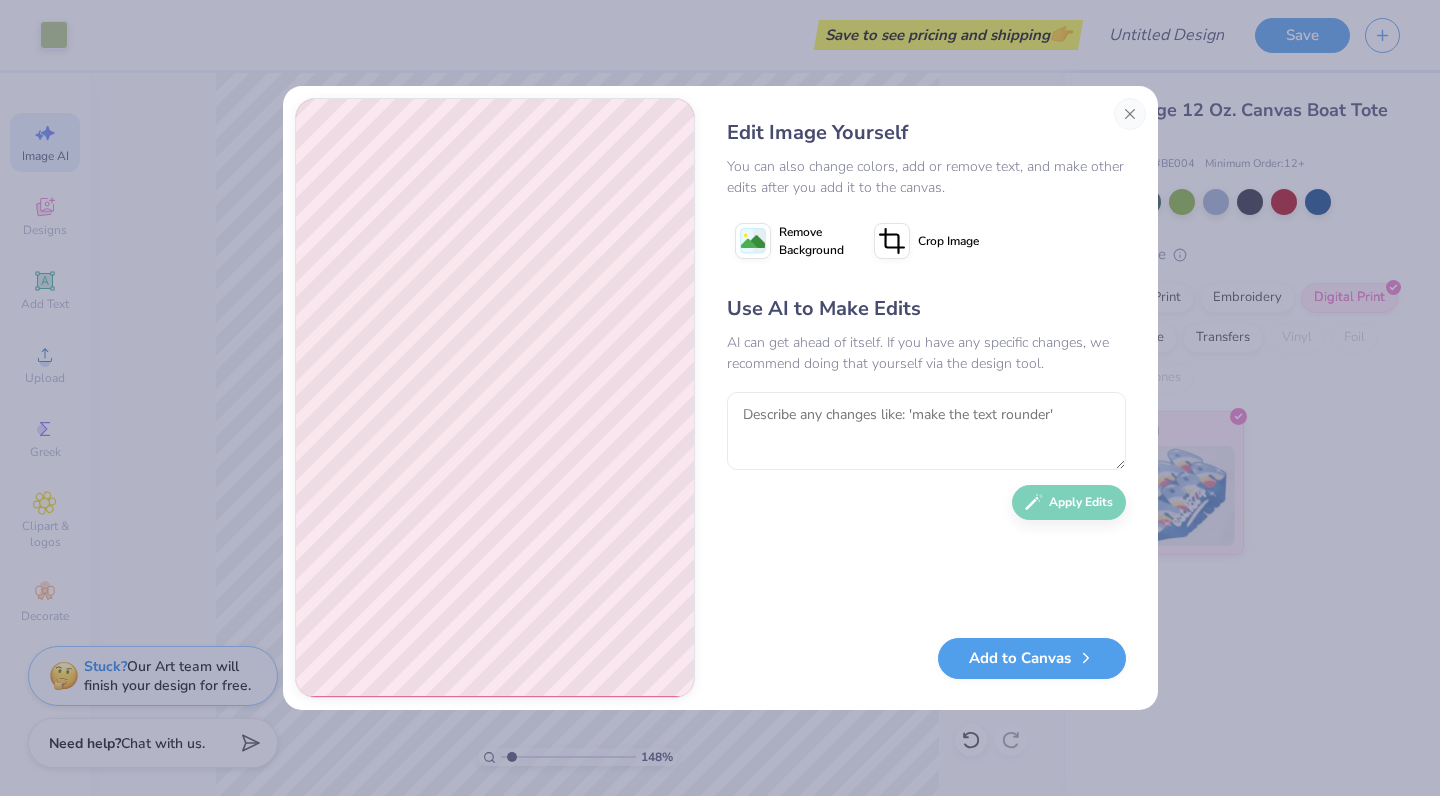 click on "Remove Background" at bounding box center (811, 241) 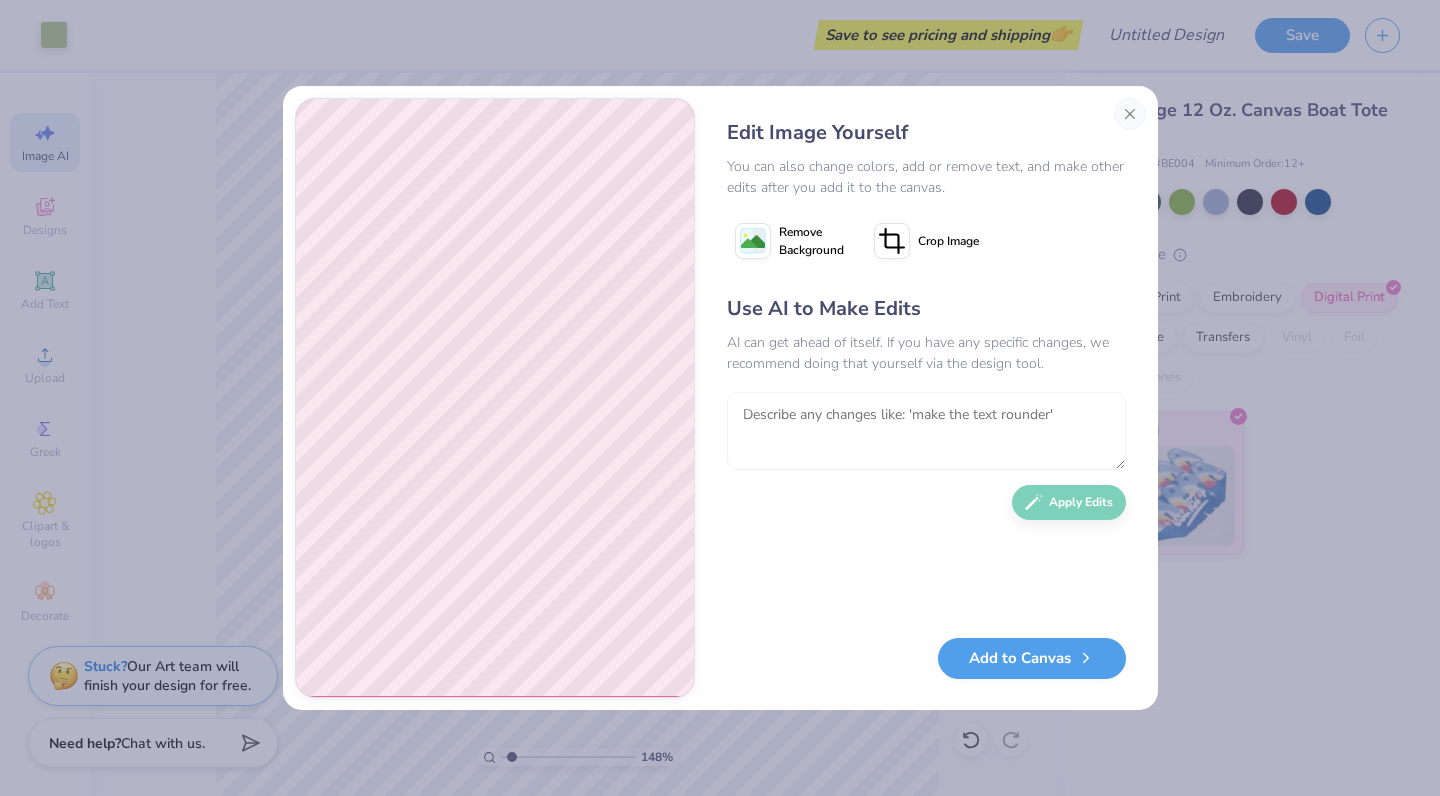 click at bounding box center [926, 431] 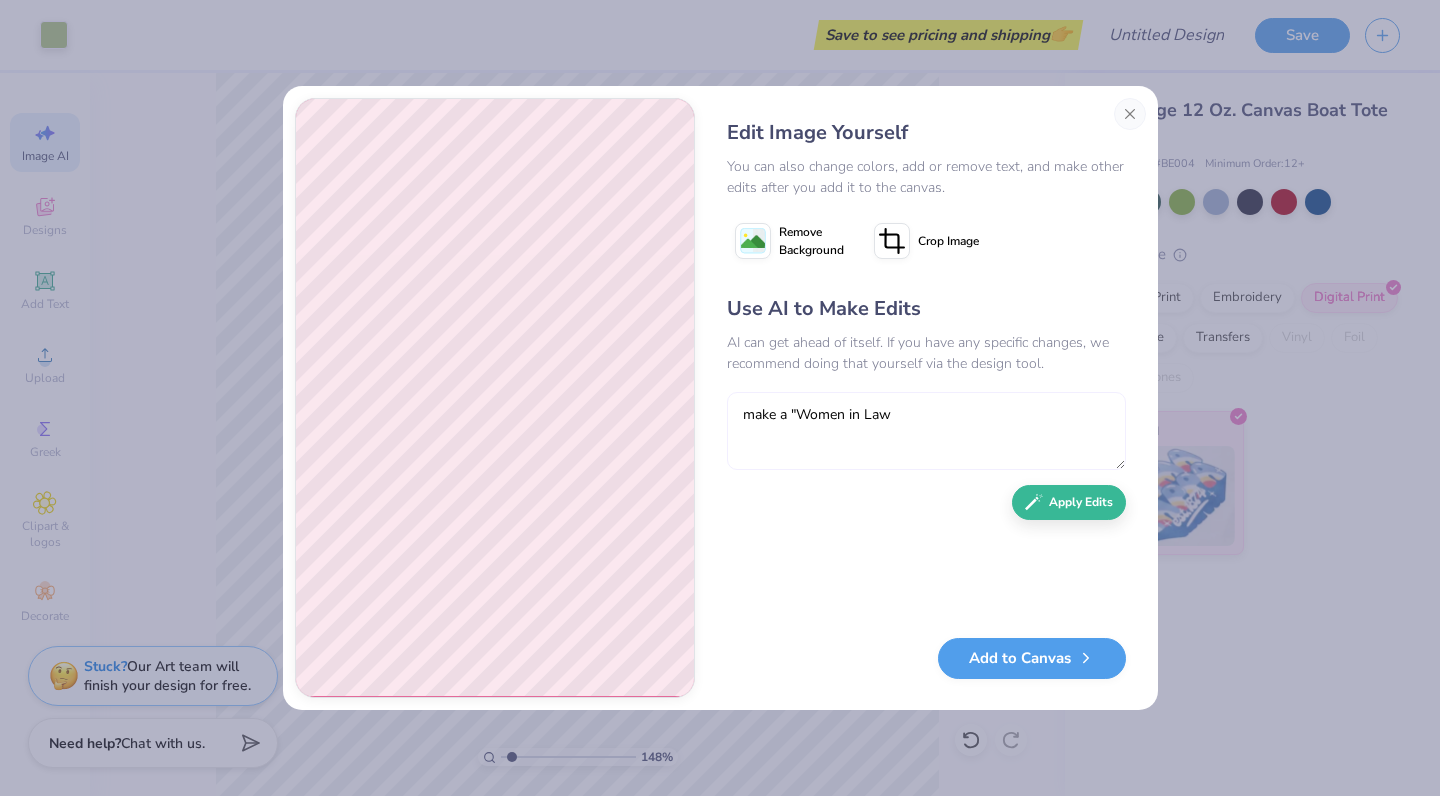 click on "make a "Women in Law" at bounding box center (926, 431) 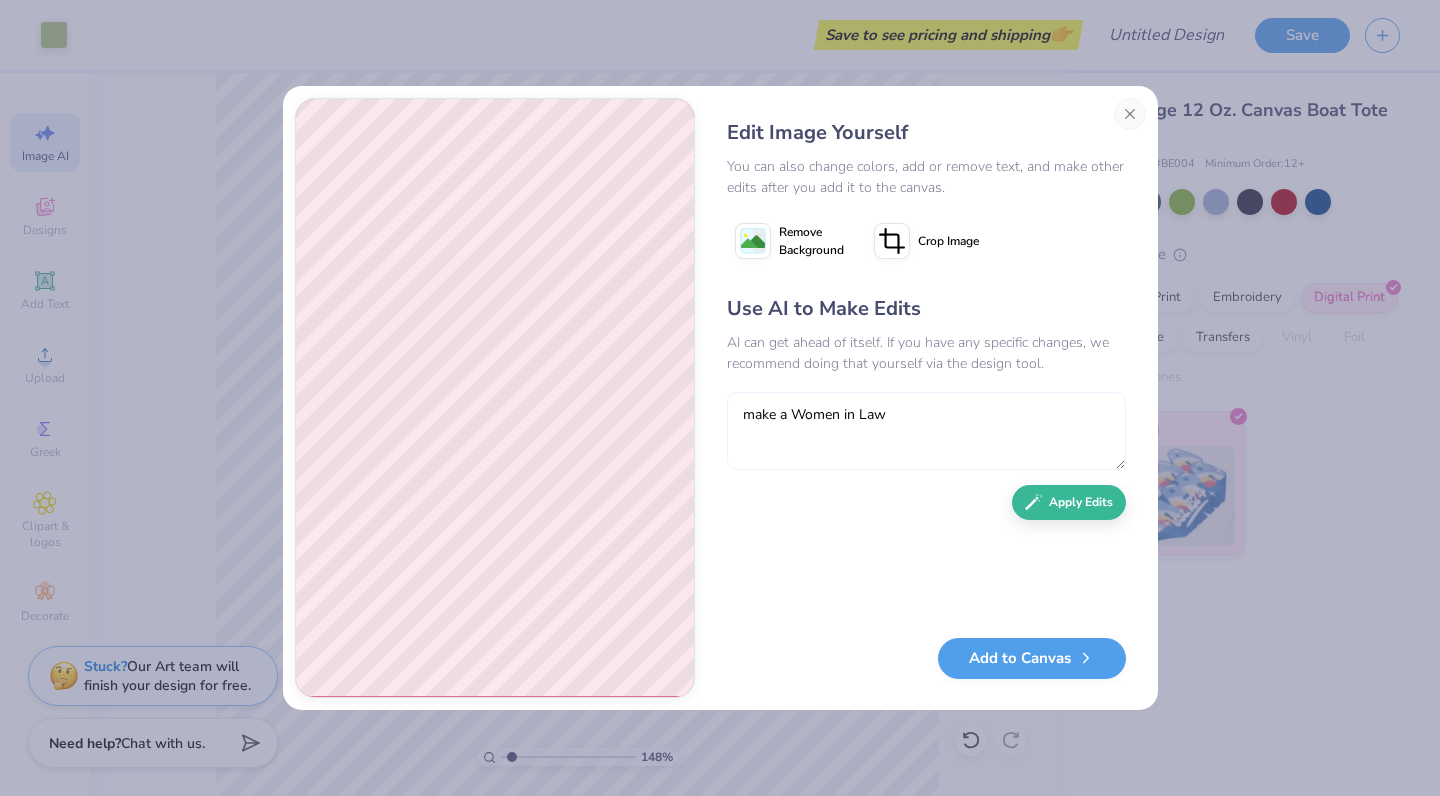 click on "make a Women in Law" at bounding box center [926, 431] 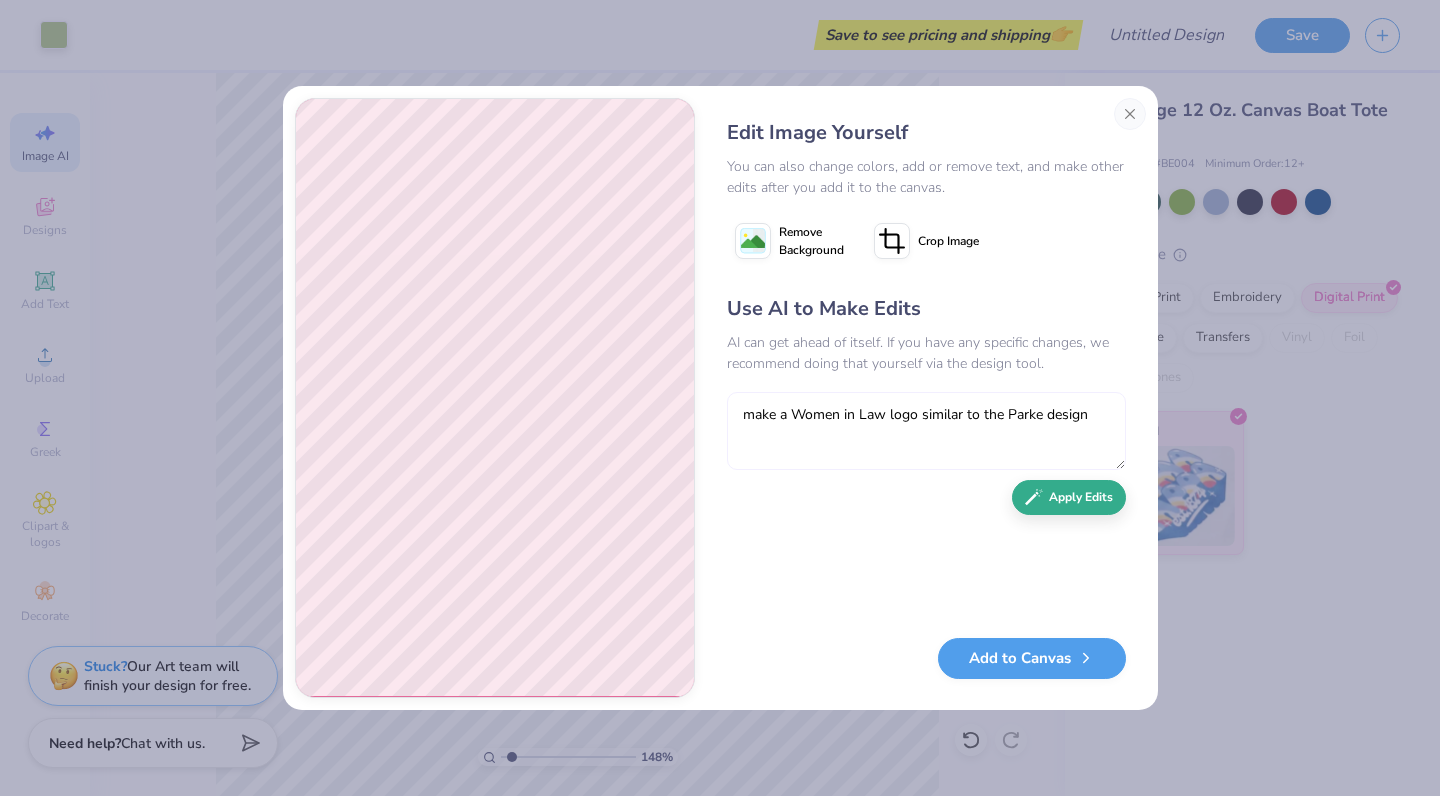 type on "make a Women in Law logo similar to the Parke design" 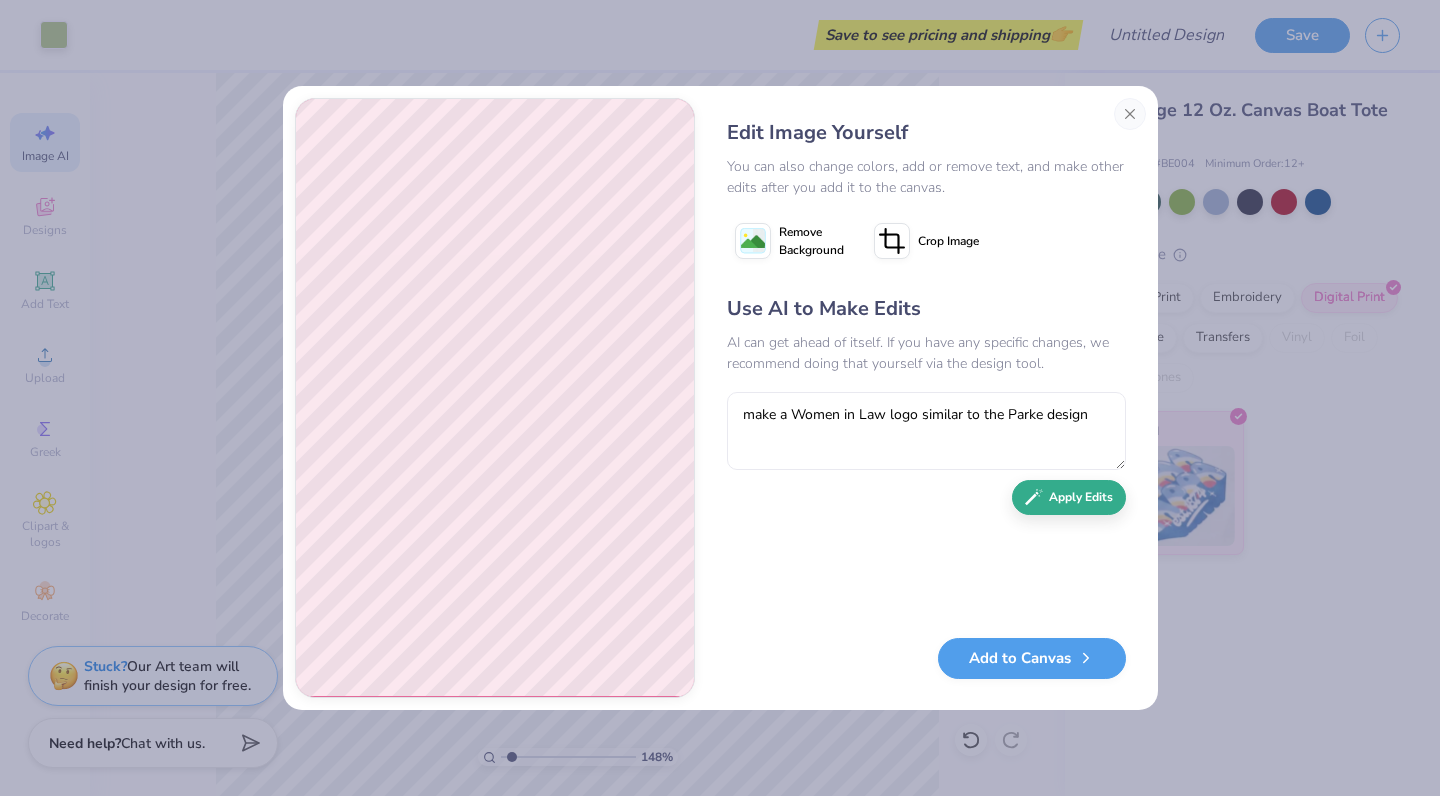 click on "Use AI to Make Edits AI can get ahead of itself. If you have any specific changes, we recommend doing that yourself via the design tool. make a Women in Law logo similar to the Parke design Apply Edits" at bounding box center [926, 456] 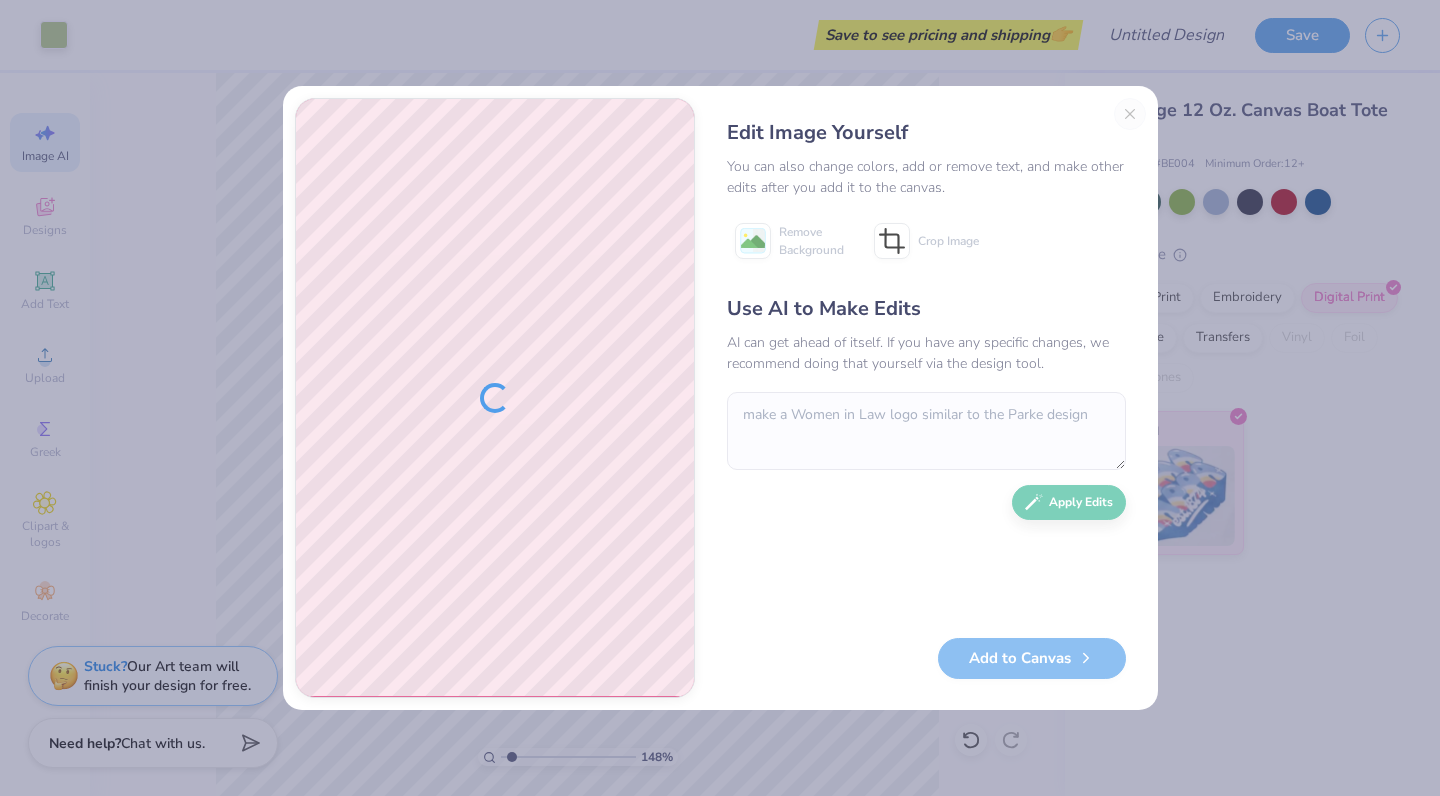 click on "Edit Image Yourself You can also change colors, add or remove text, and make other edits after you add it to the canvas. Remove Background Crop Image Use AI to Make Edits AI can get ahead of itself. If you have any specific changes, we recommend doing that yourself via the design tool. make a Women in Law logo similar to the Parke design Apply Edits Add to Canvas" at bounding box center (926, 398) 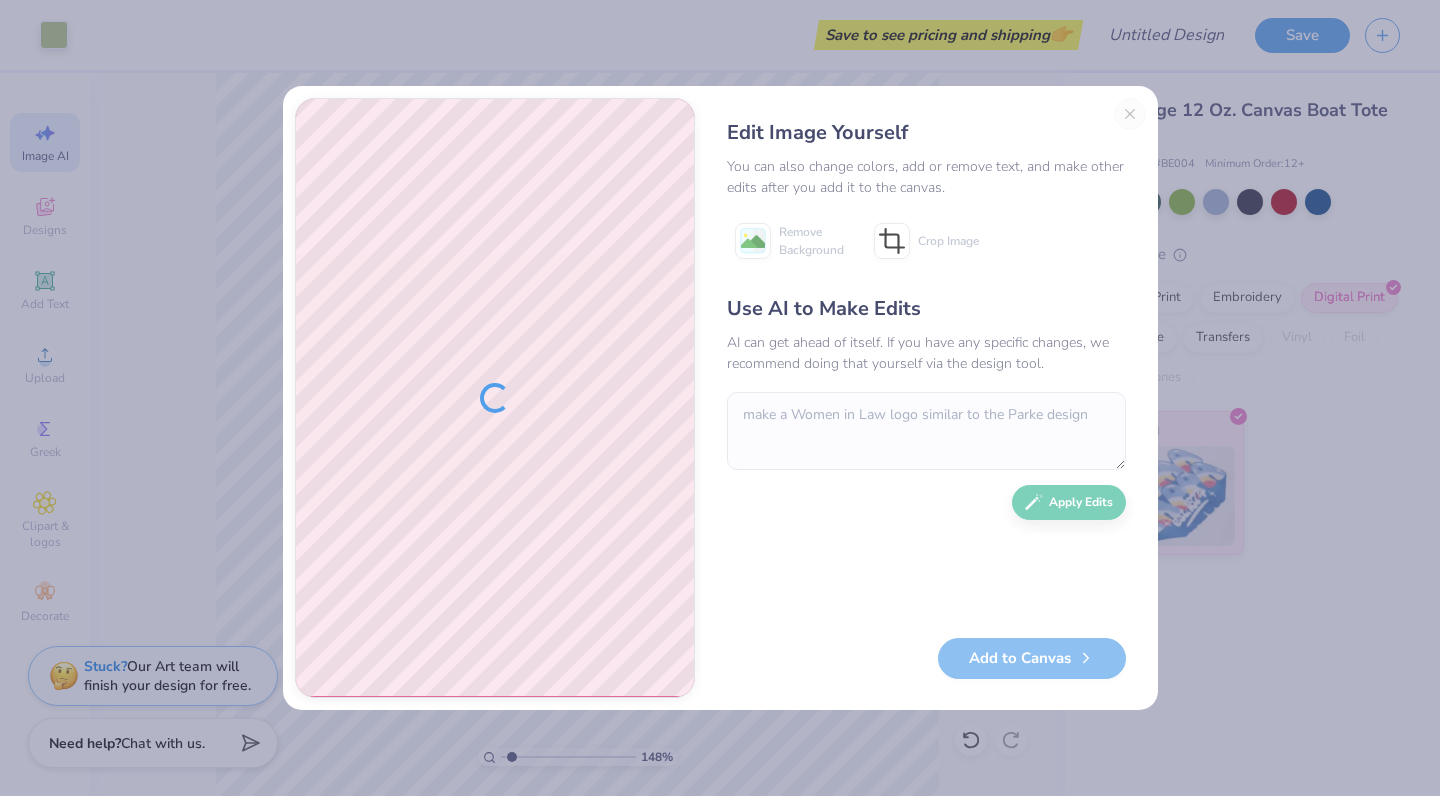 type 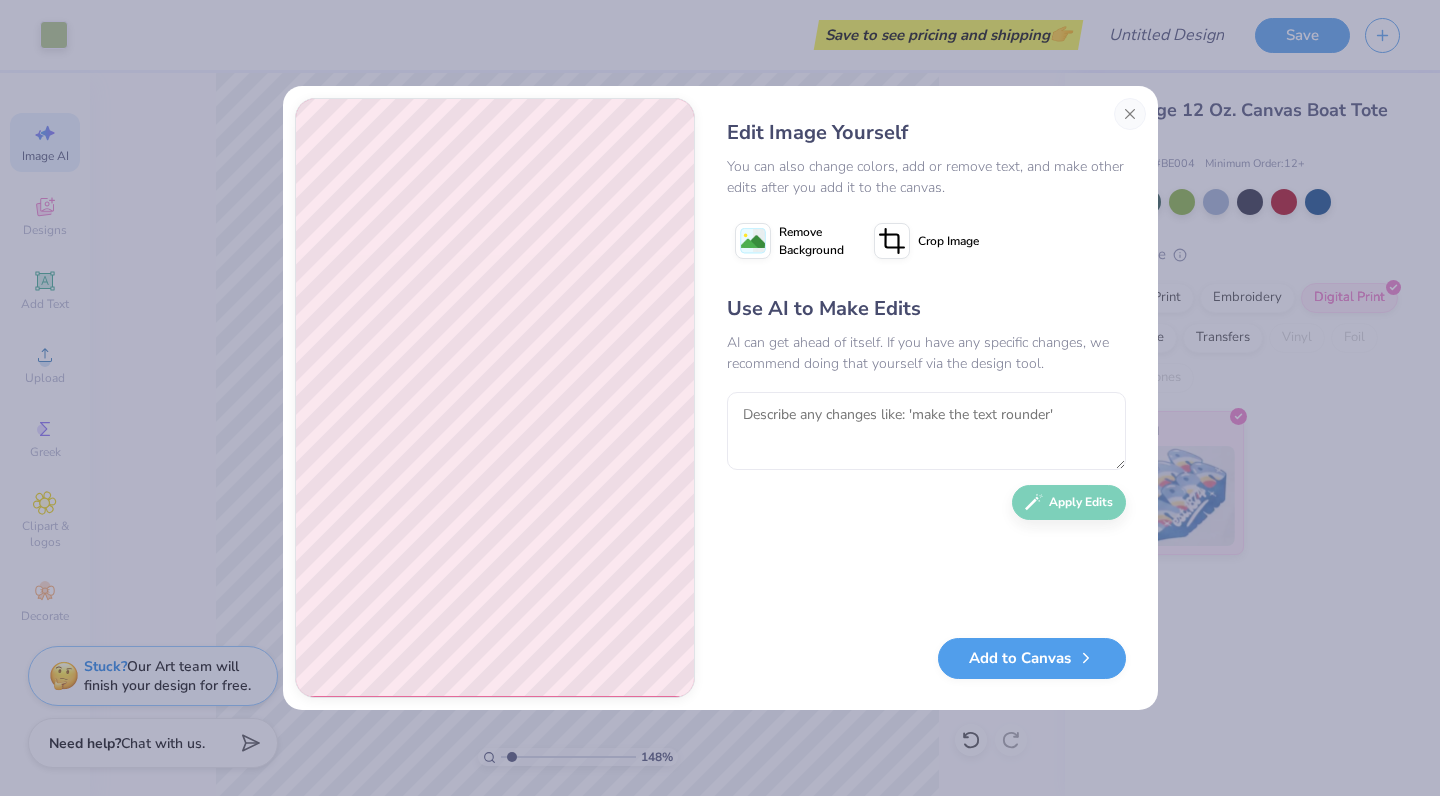 click at bounding box center [1130, 114] 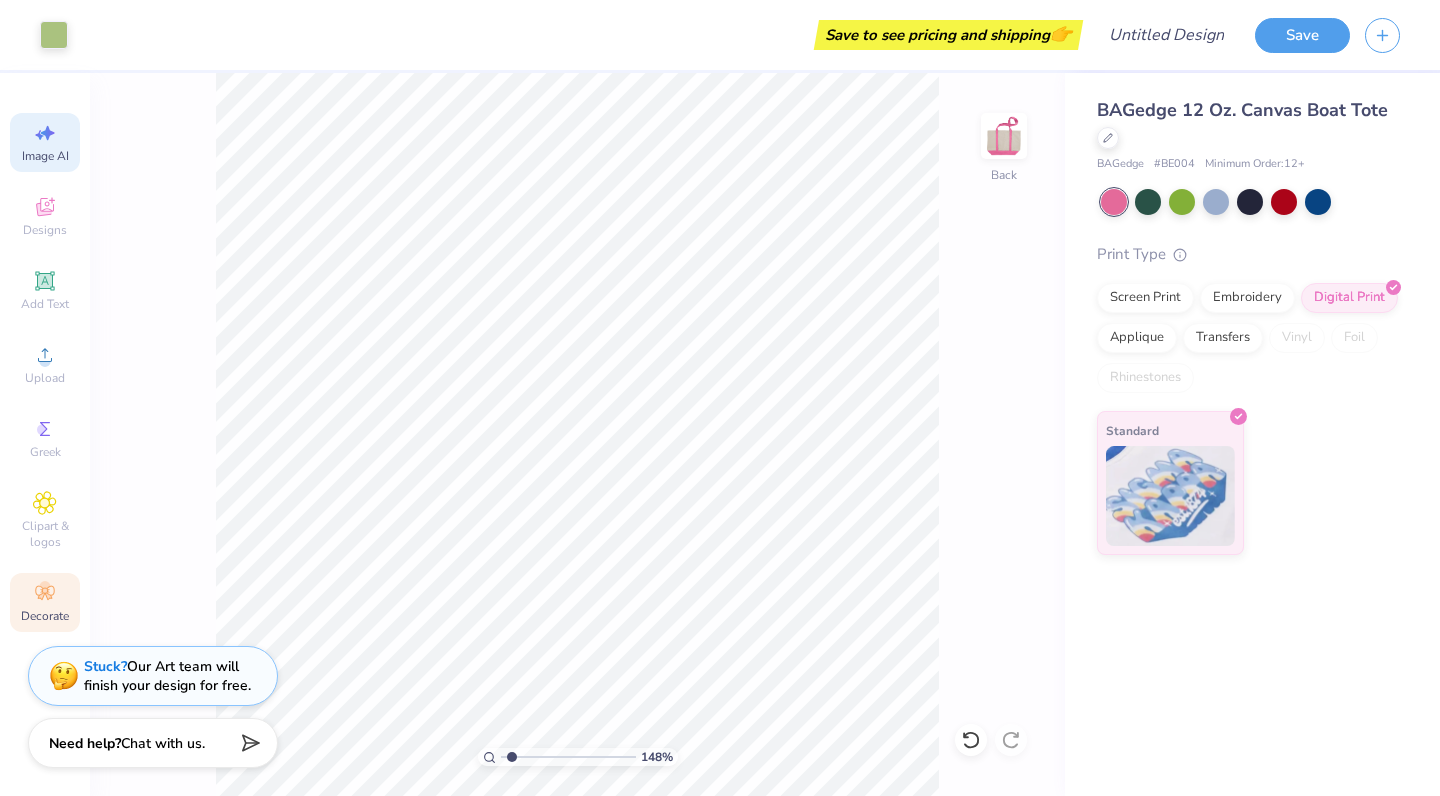 click 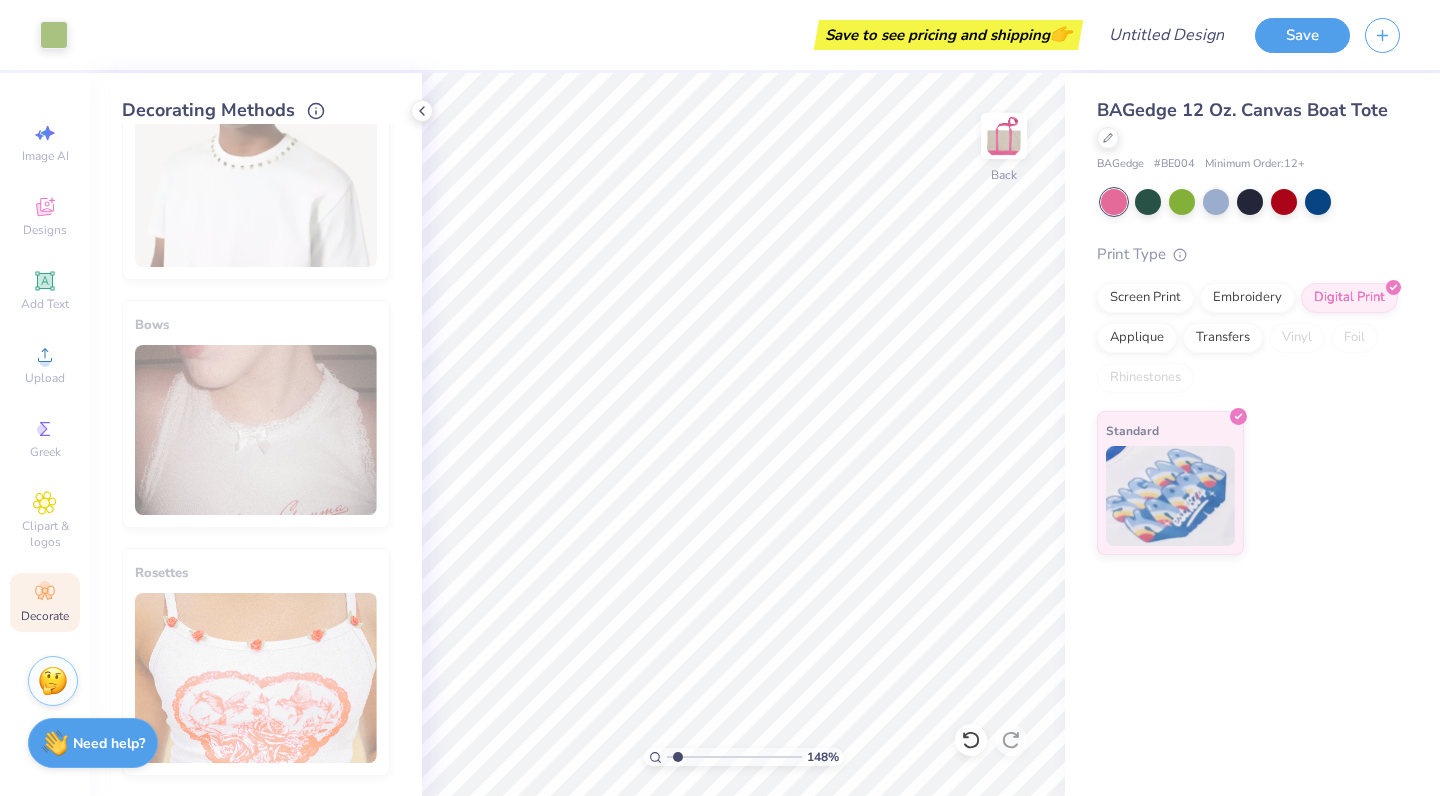 scroll, scrollTop: 1080, scrollLeft: 0, axis: vertical 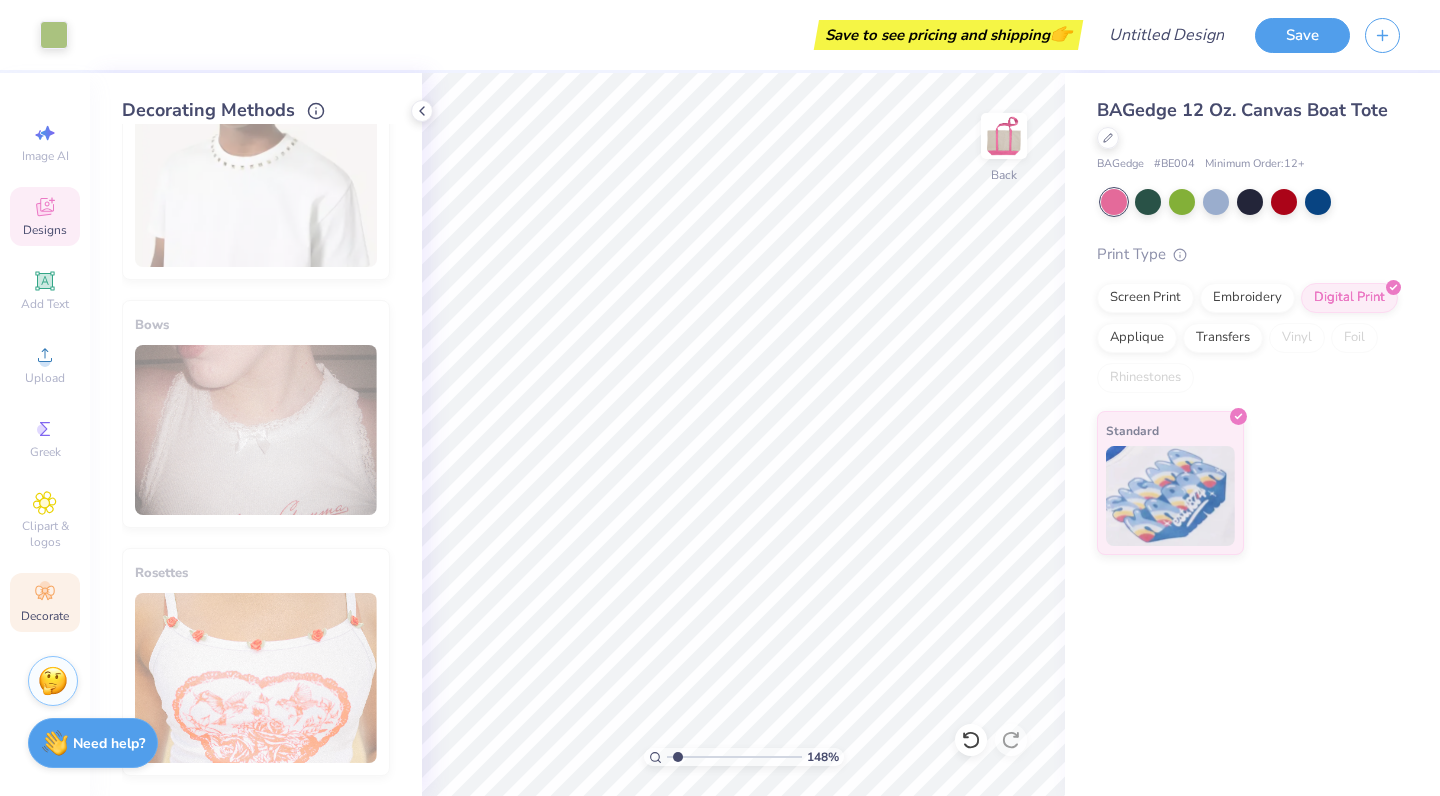 click on "Designs" at bounding box center [45, 216] 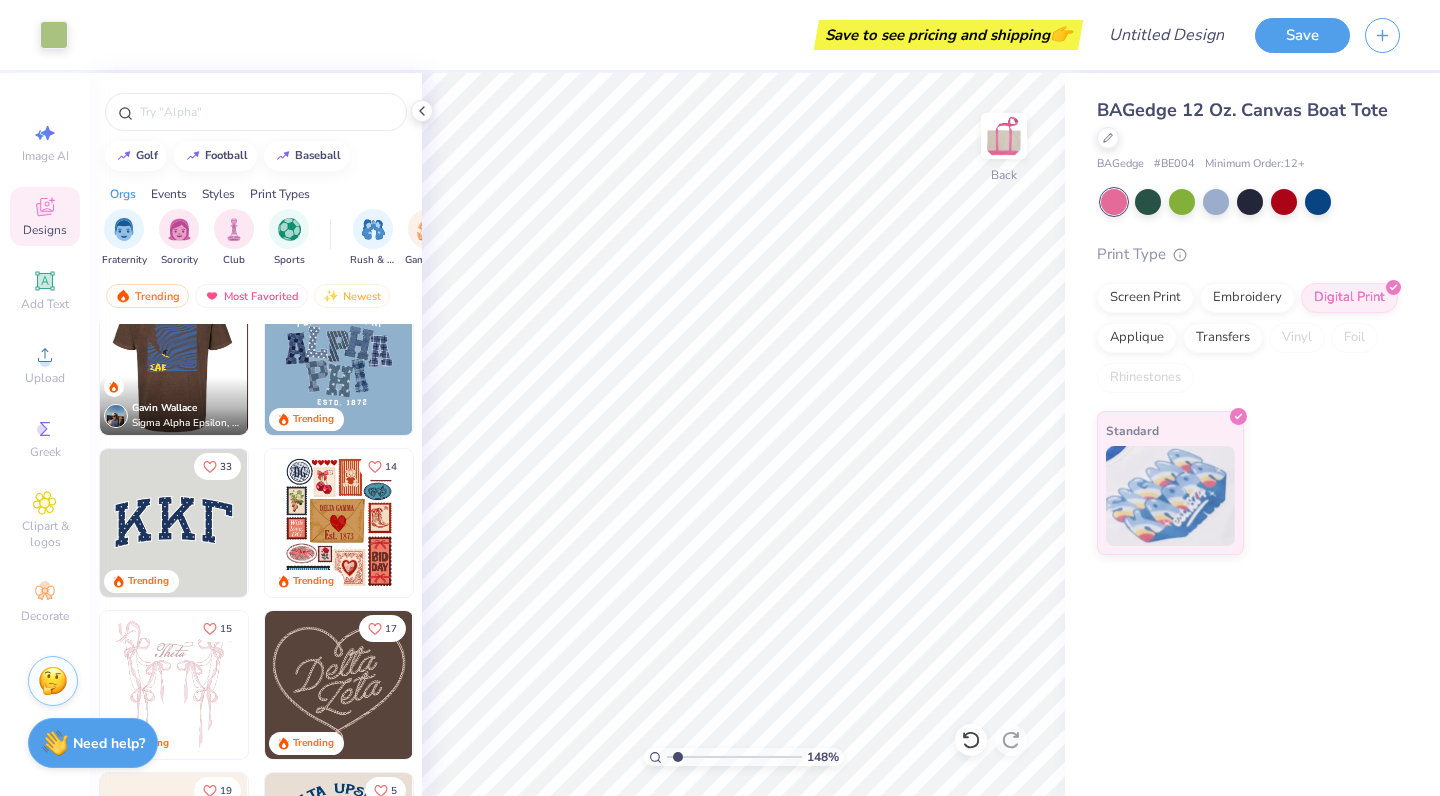 scroll, scrollTop: 23, scrollLeft: 0, axis: vertical 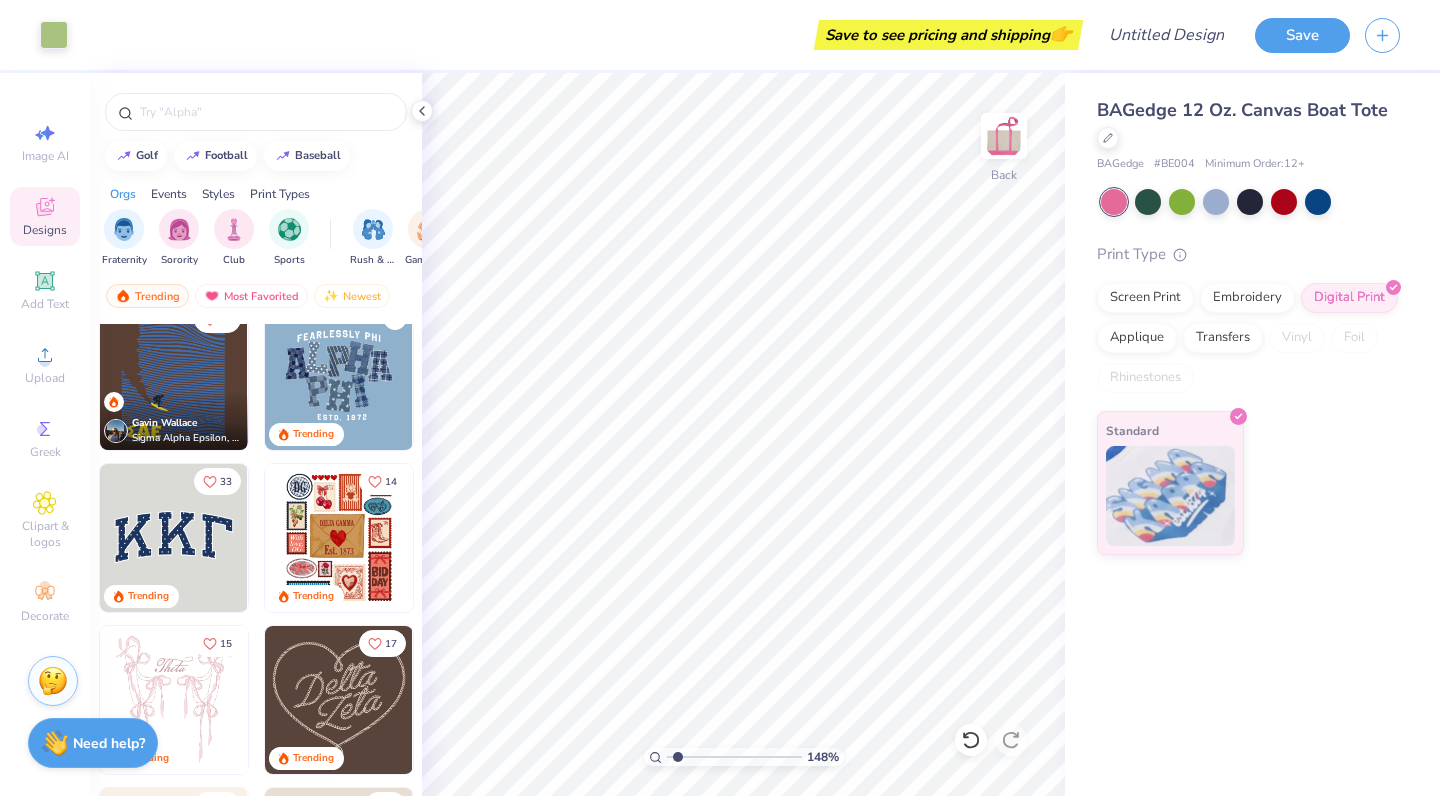 click at bounding box center [174, 538] 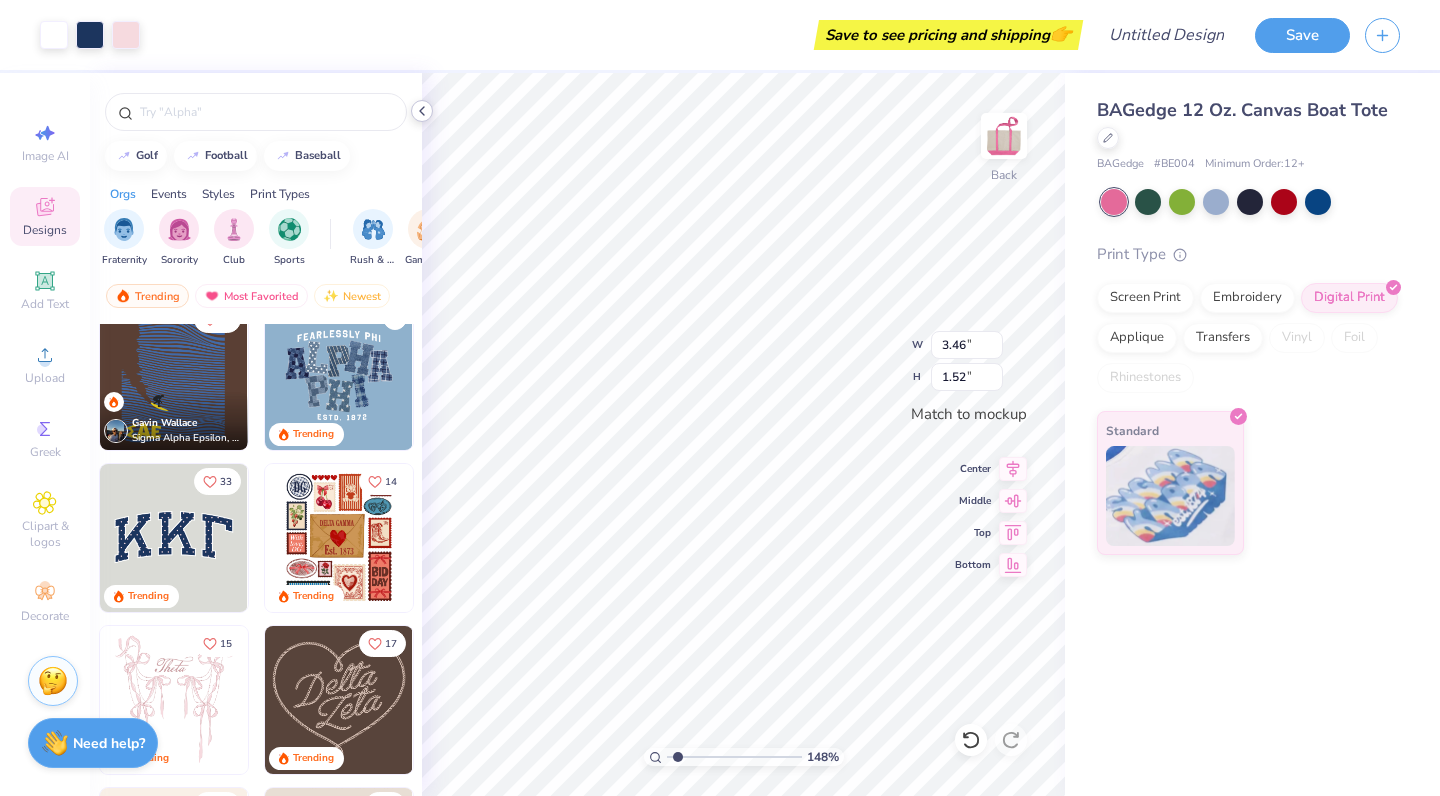 click 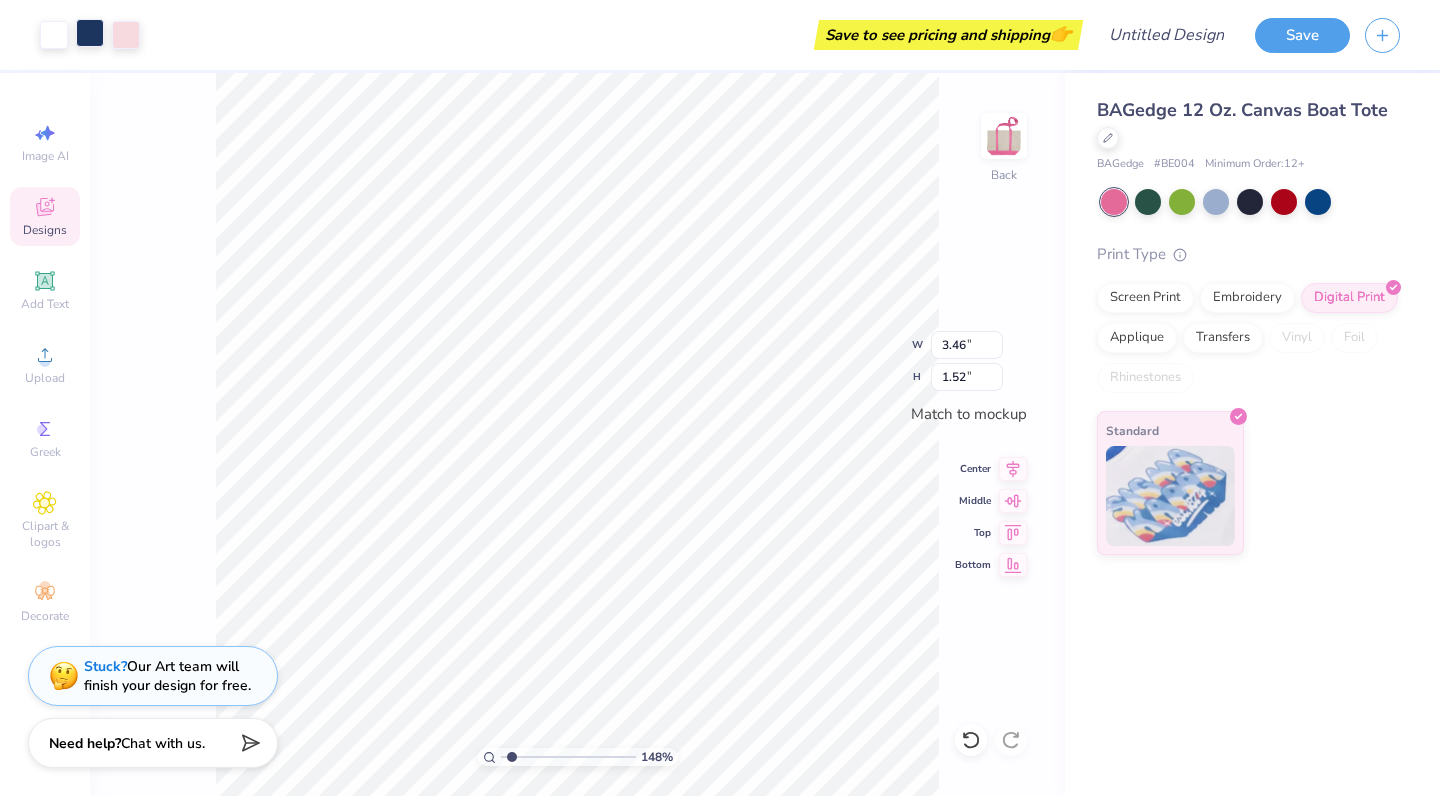 click at bounding box center [90, 33] 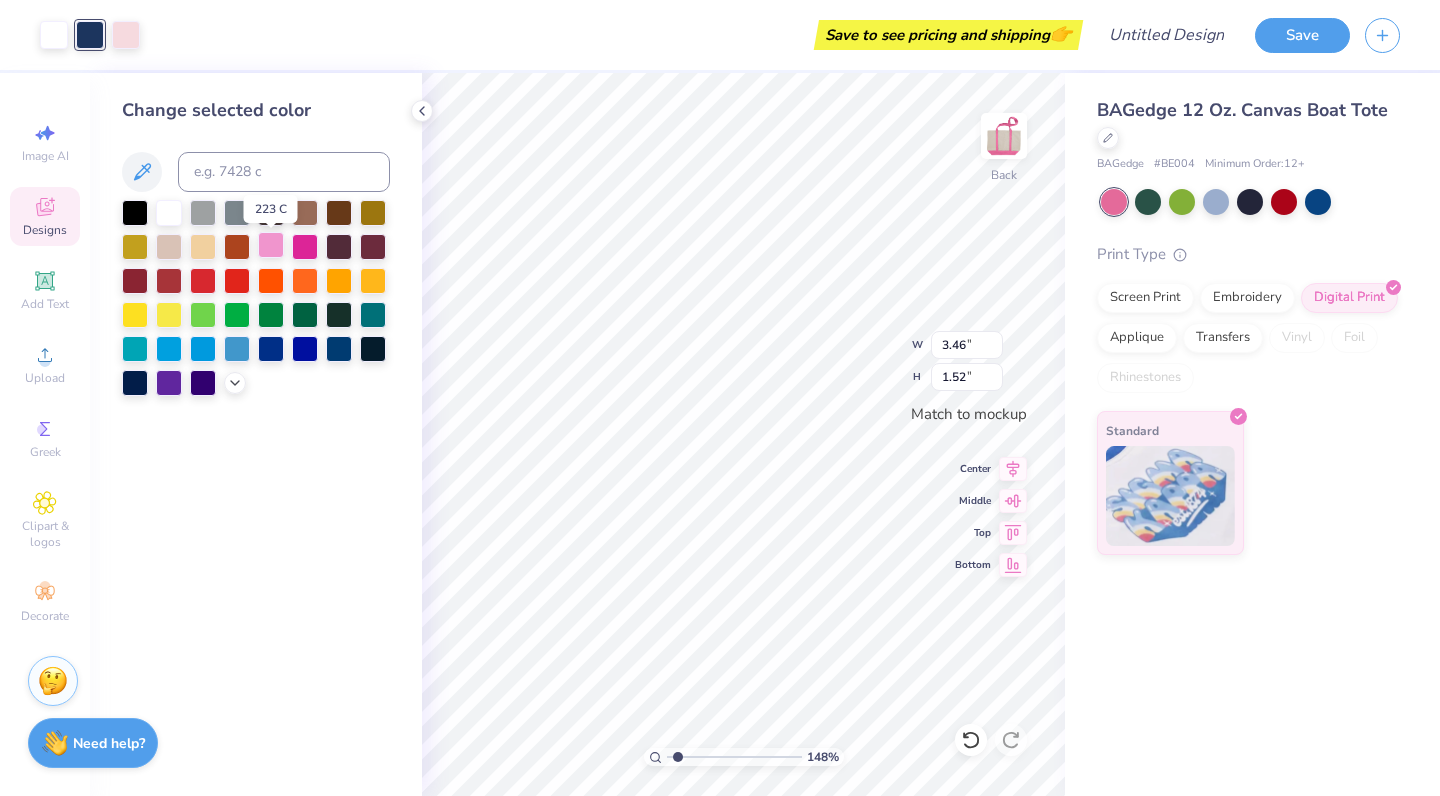 click at bounding box center (271, 245) 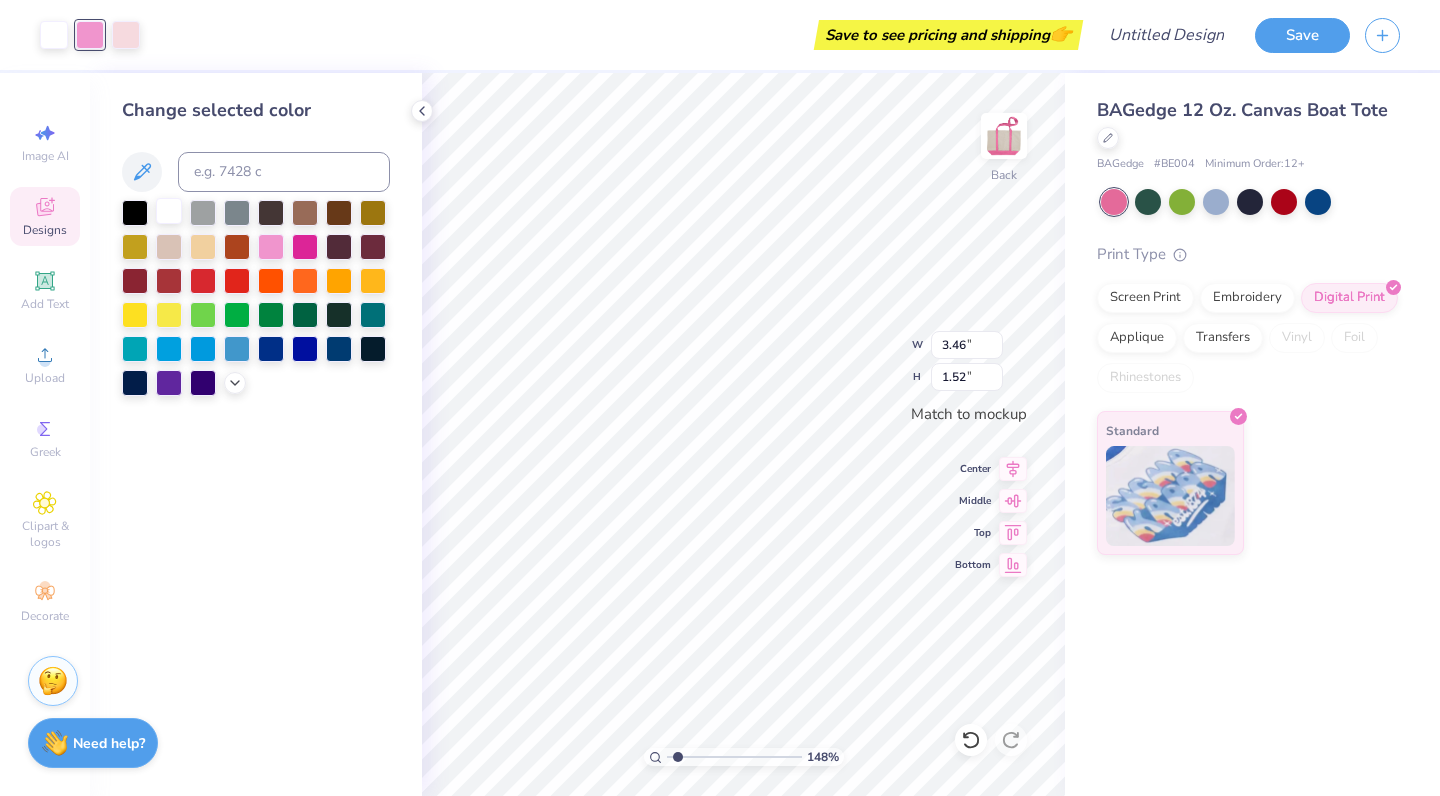 click at bounding box center (169, 211) 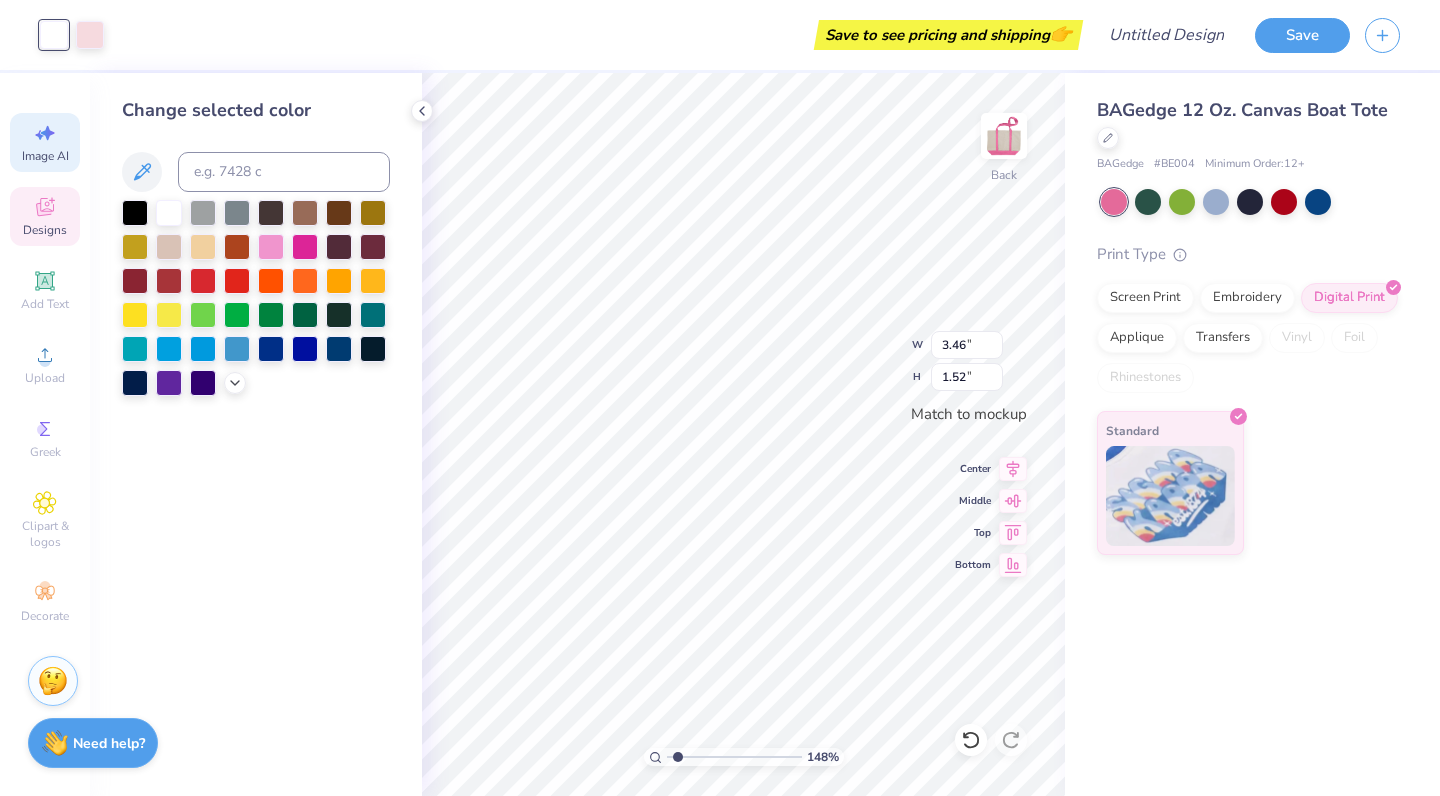 click on "Image AI" at bounding box center (45, 156) 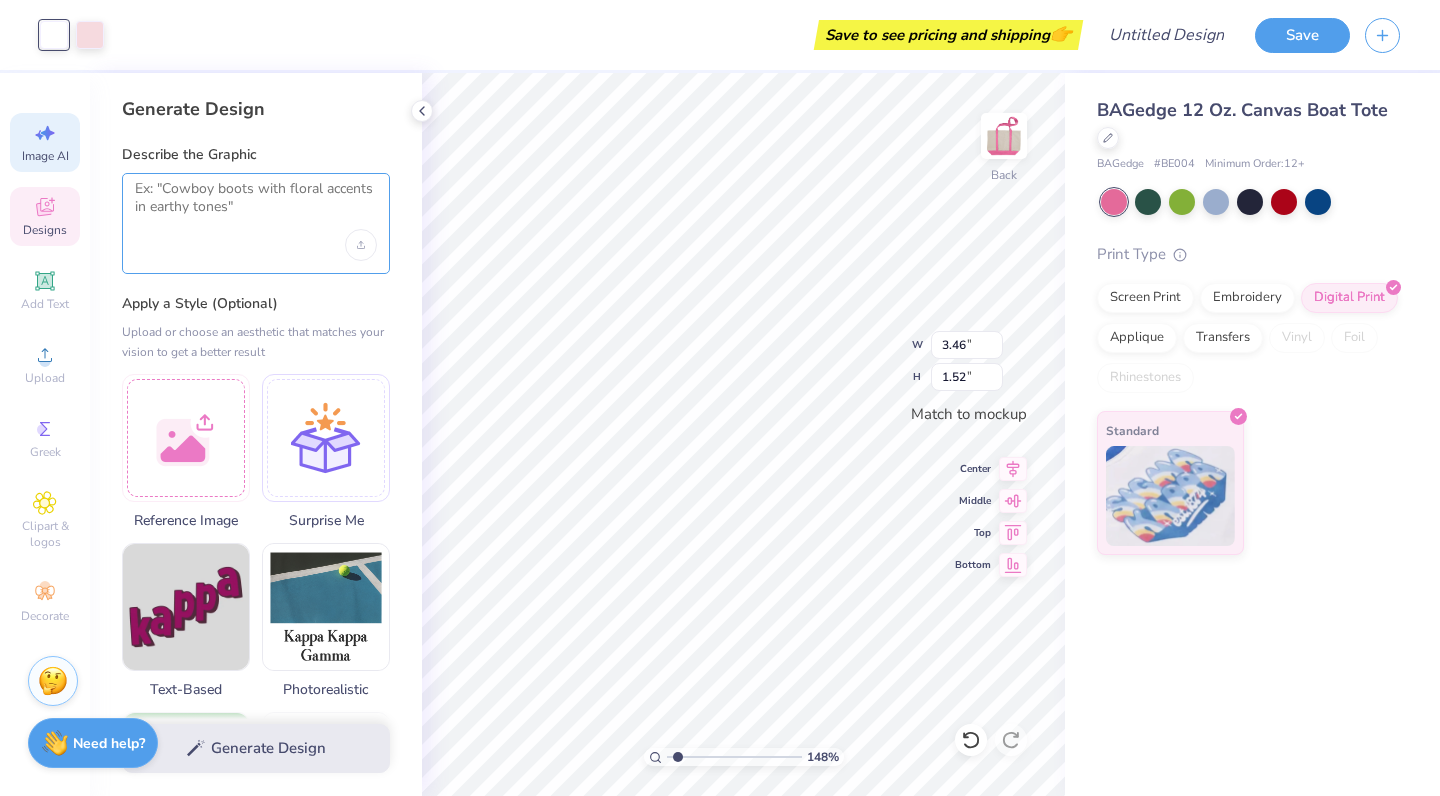 click at bounding box center [256, 205] 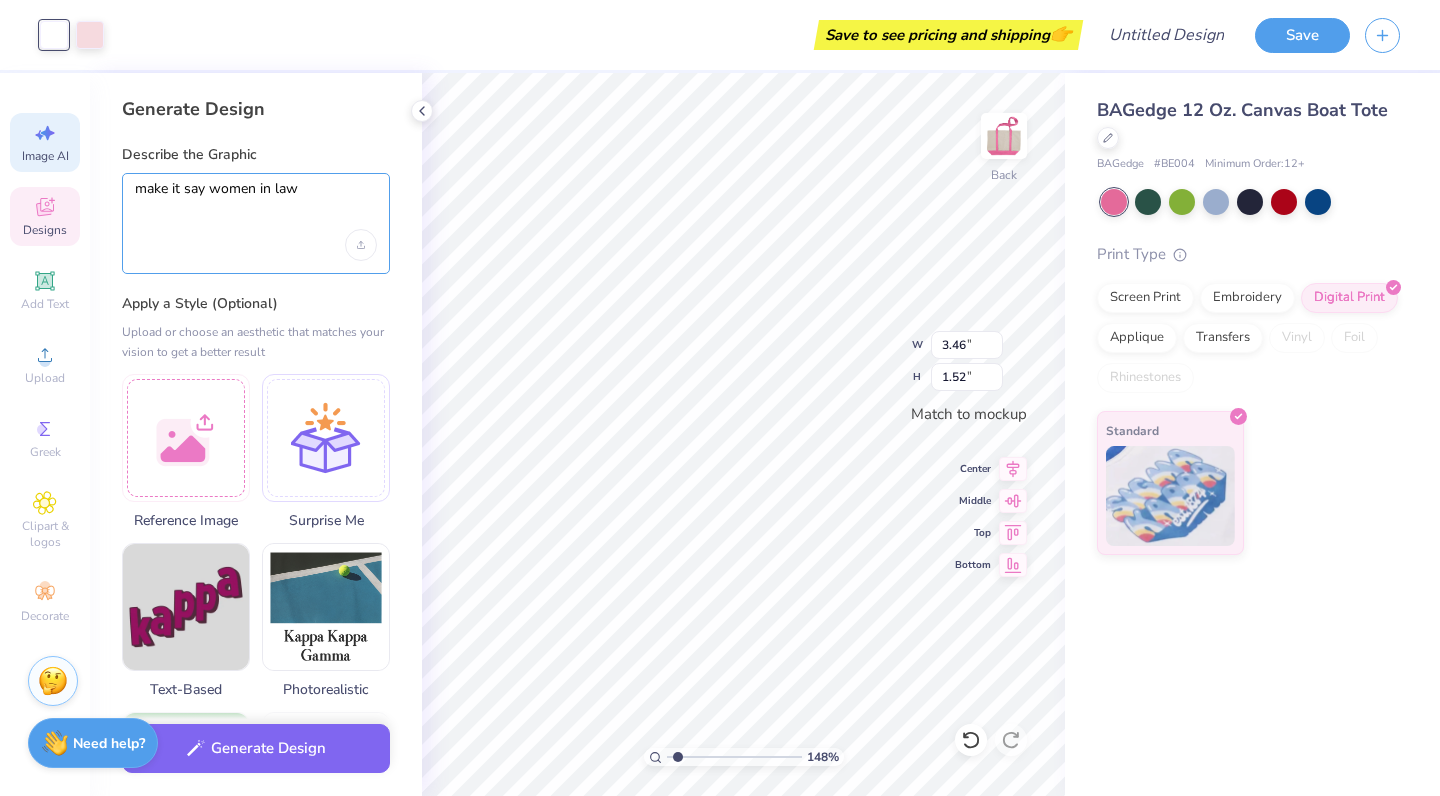 type on "make it say women in law" 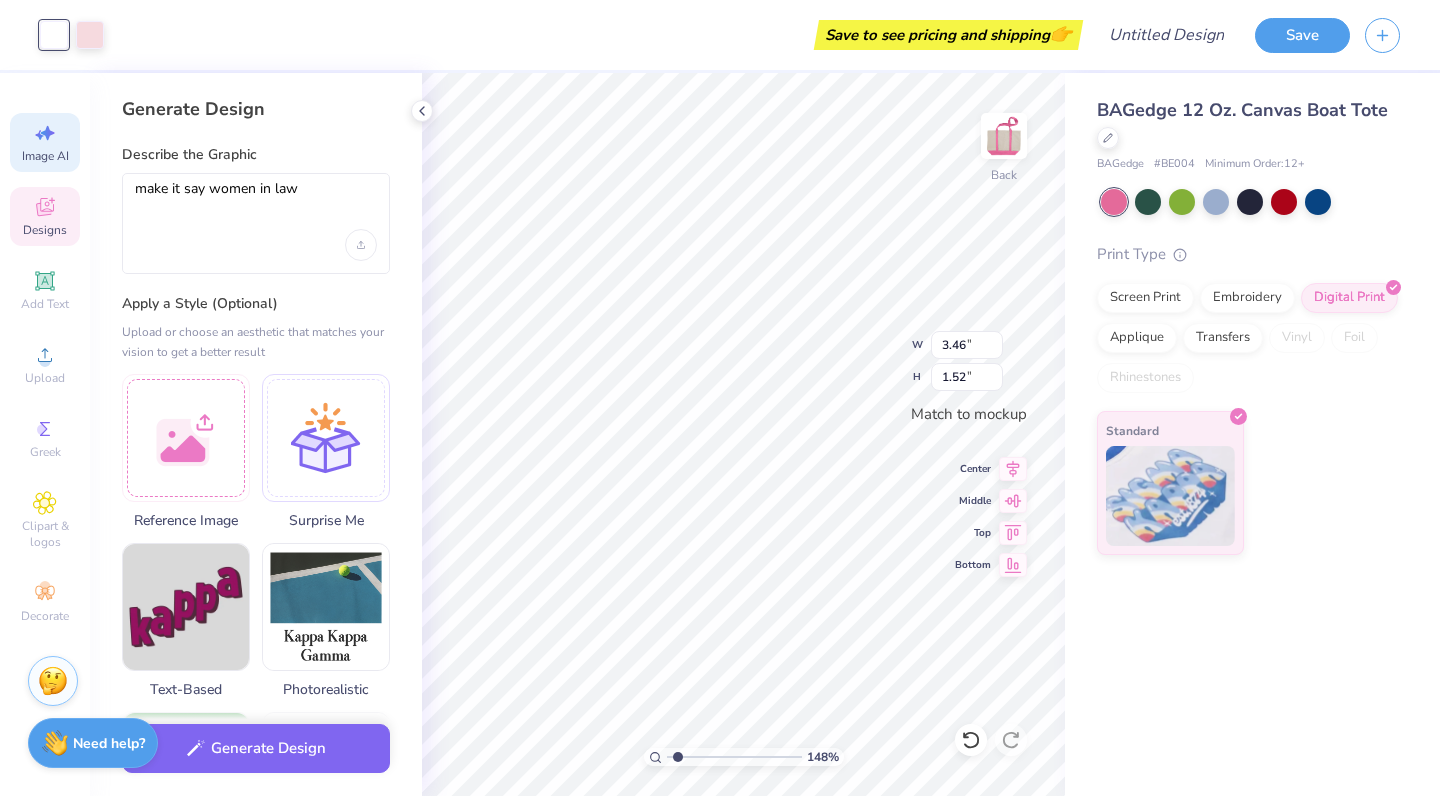 click on "Generate Design Describe the Graphic make it say women in law Apply a Style (Optional) Upload or choose an aesthetic that matches your vision to get a better result Reference Image Surprise Me Text-Based Photorealistic 60s 70s 80s 90s Cartoons Classic Grunge Handdrawn Minimalist Varsity Y2K Max # of Colors Fewer colors means lower prices. 1 2 3 4 5 6 7 8" at bounding box center [256, 434] 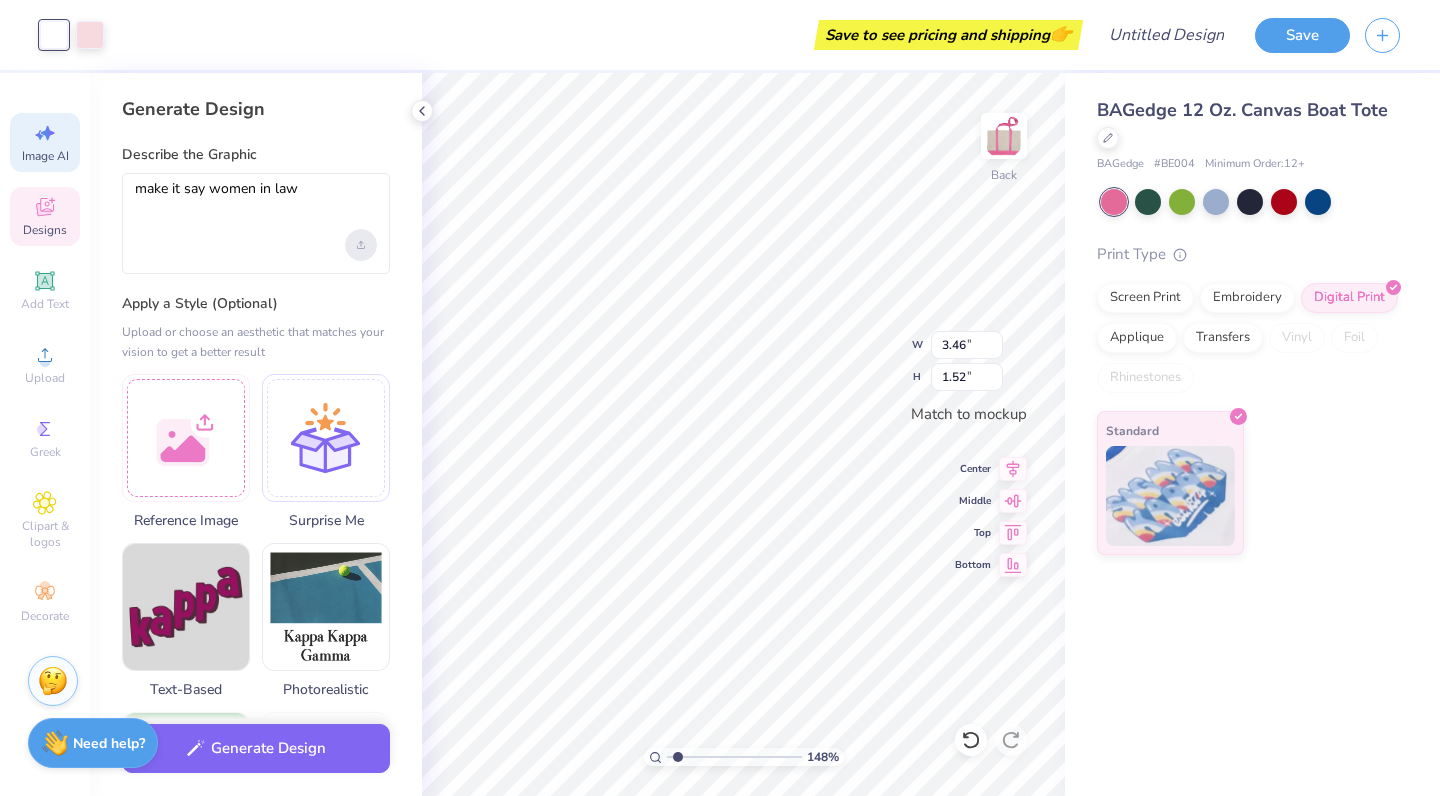 click at bounding box center (361, 245) 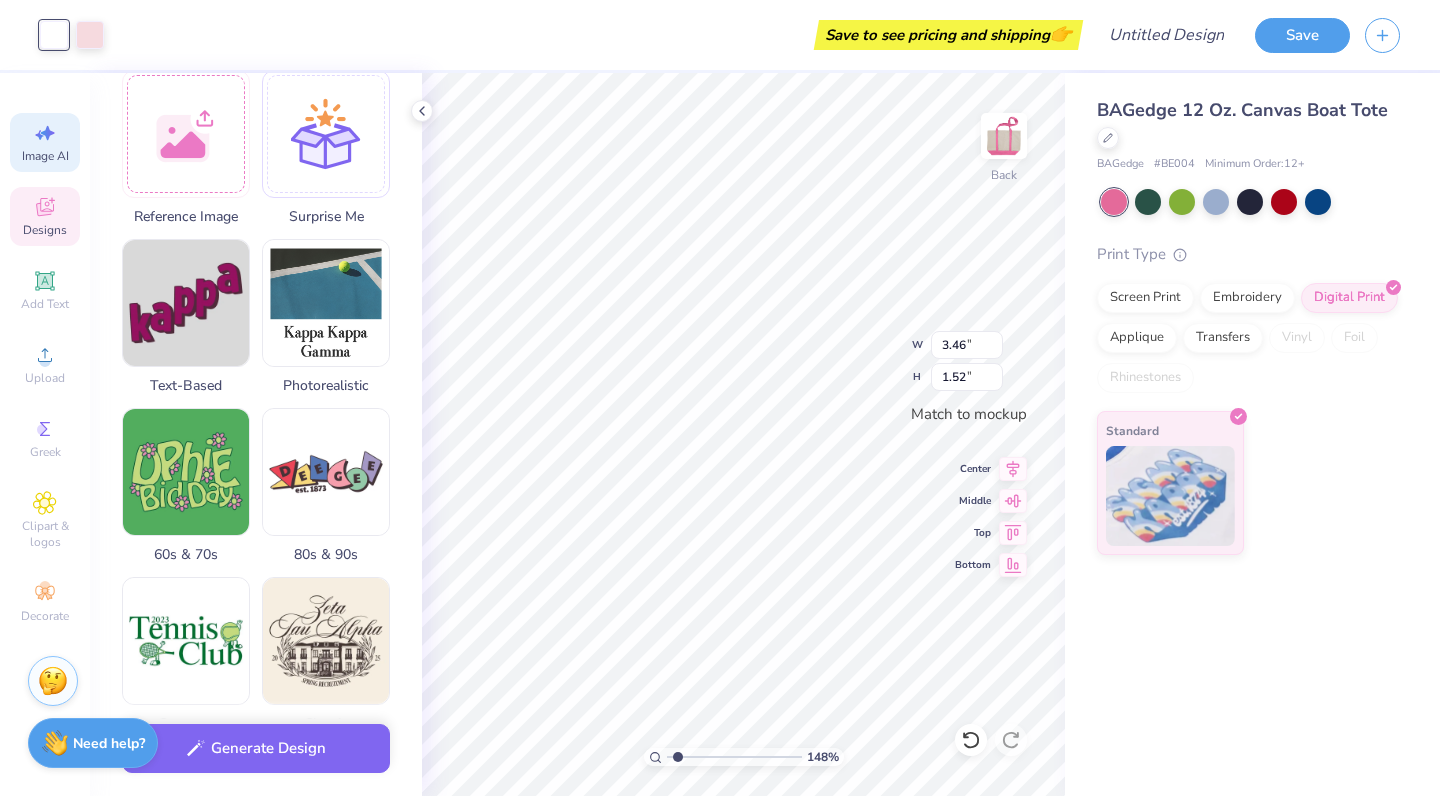 scroll, scrollTop: 322, scrollLeft: 0, axis: vertical 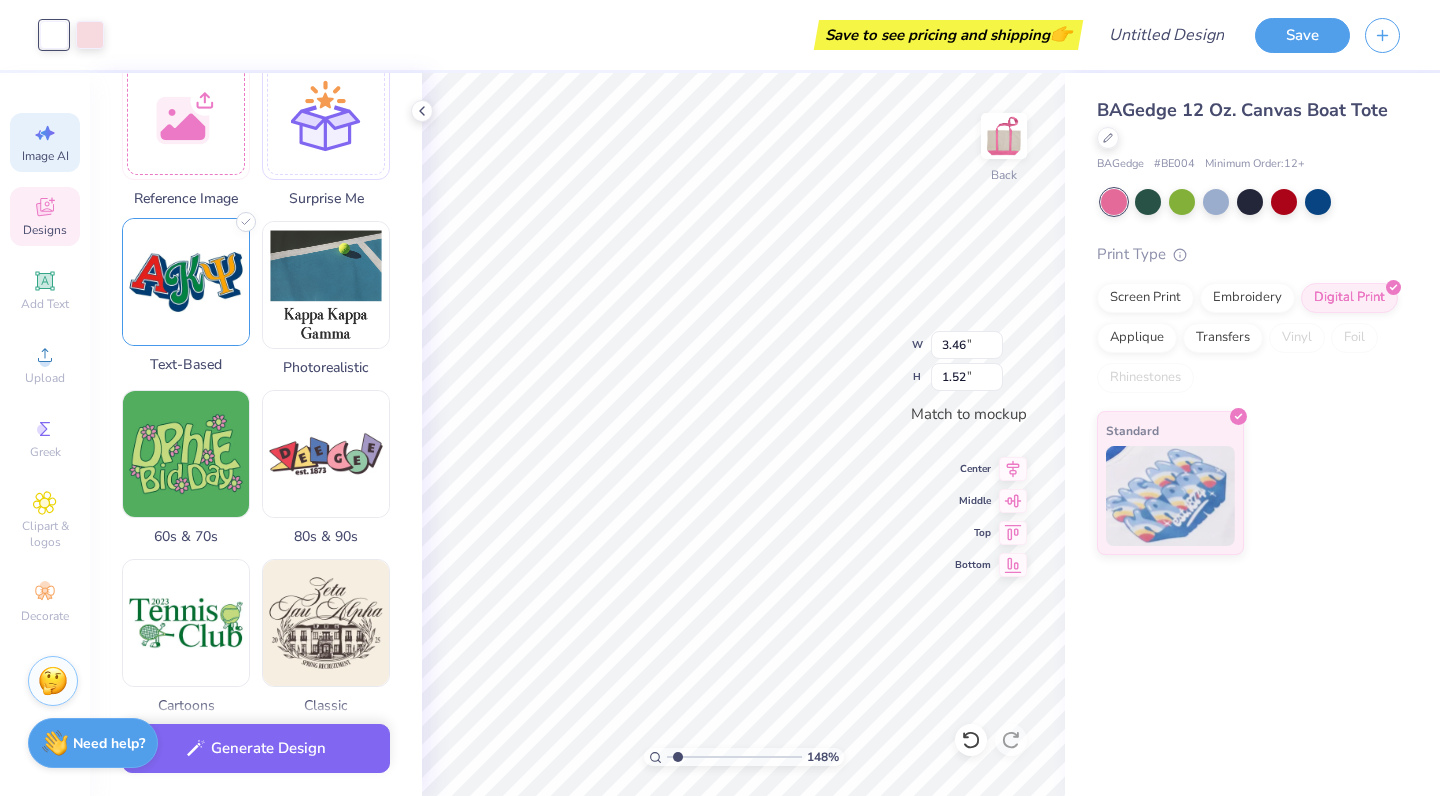 click at bounding box center [186, 282] 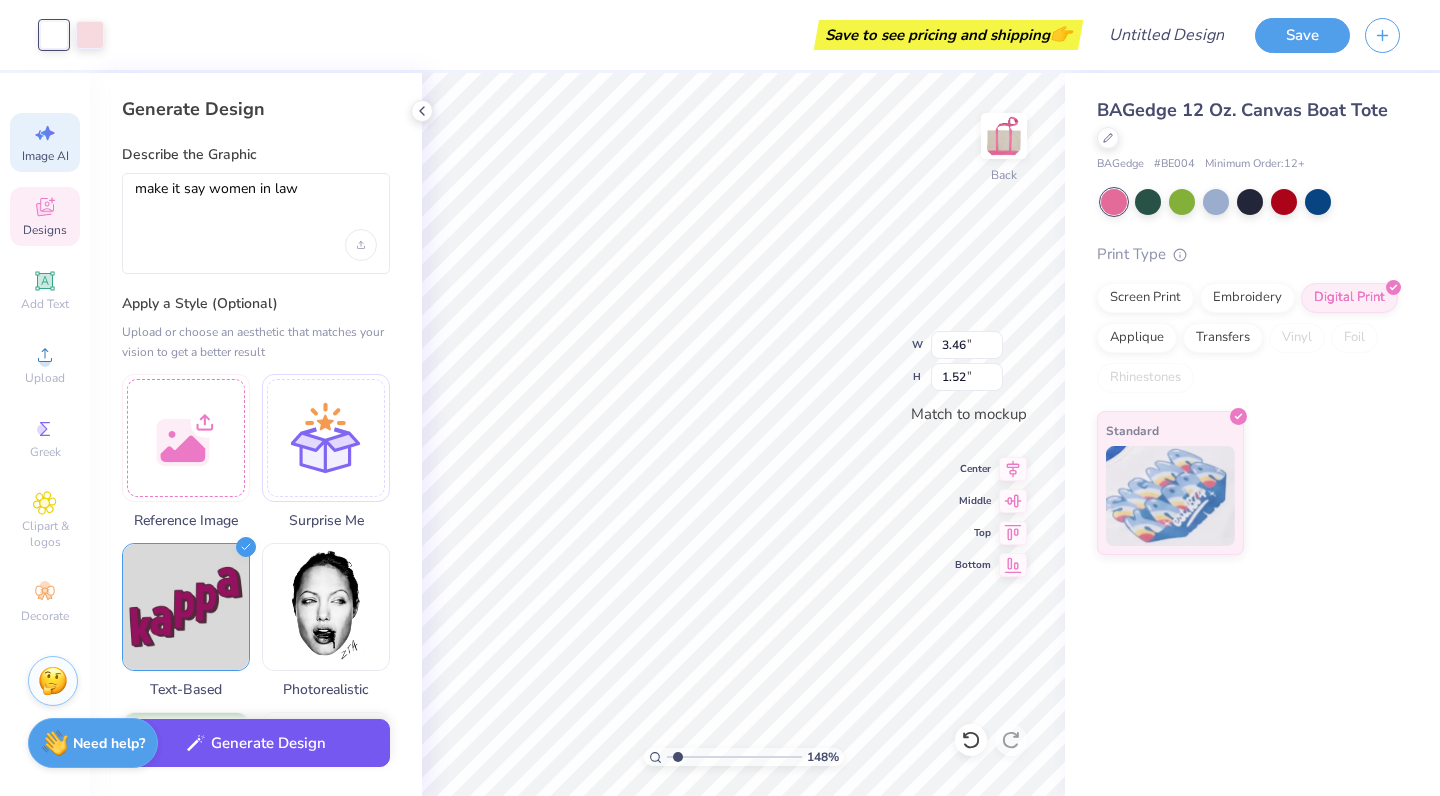 scroll, scrollTop: 0, scrollLeft: 0, axis: both 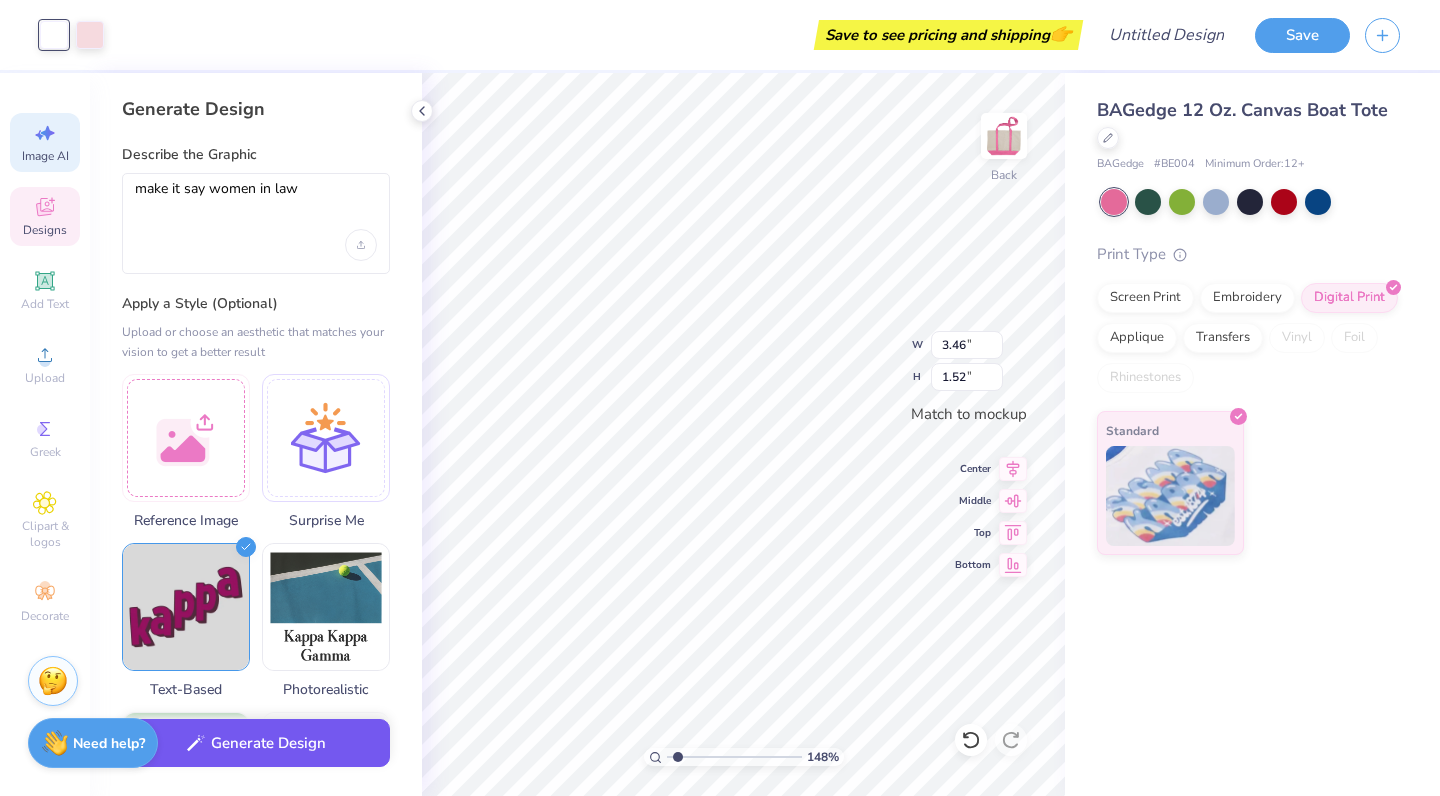 click on "Generate Design" at bounding box center [256, 743] 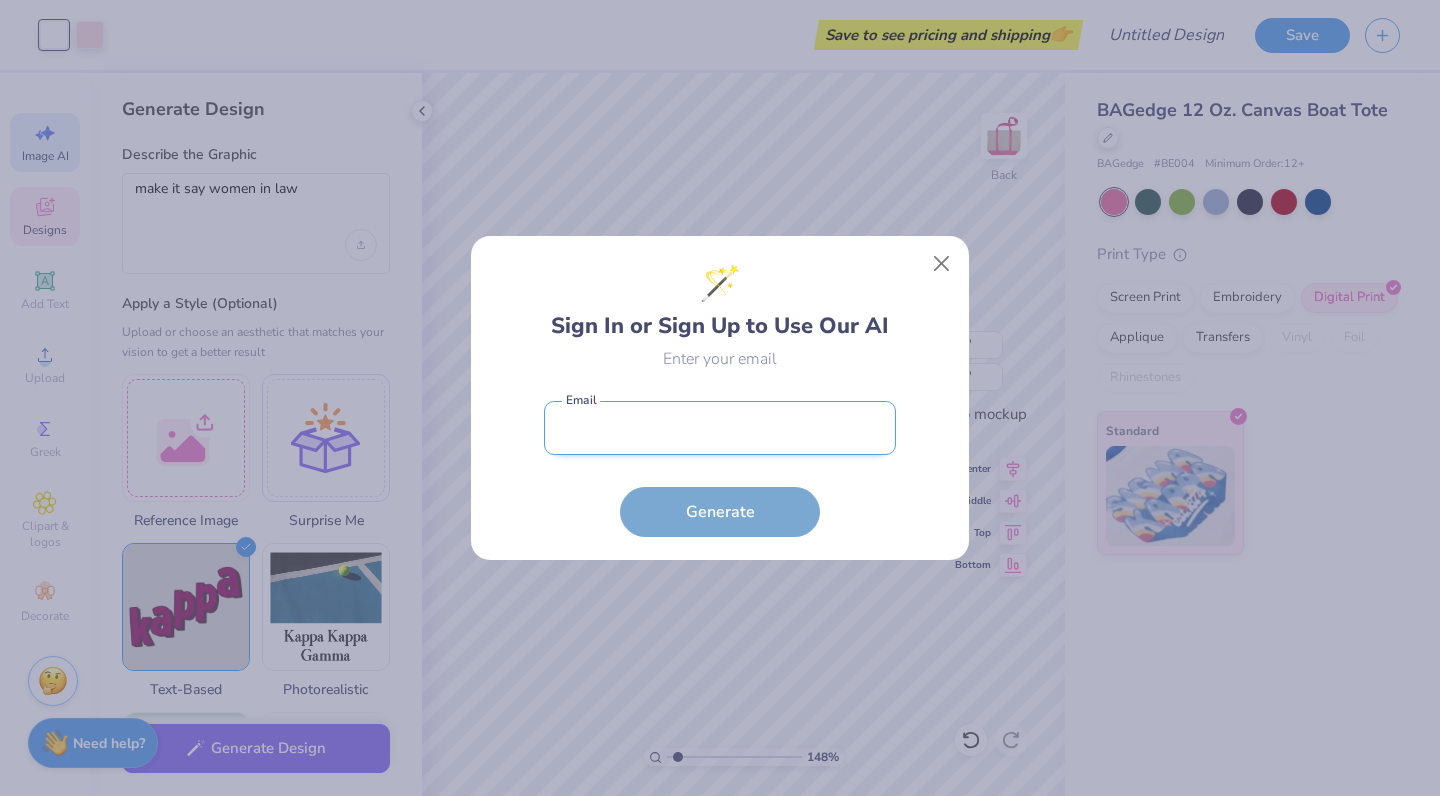 click at bounding box center (720, 428) 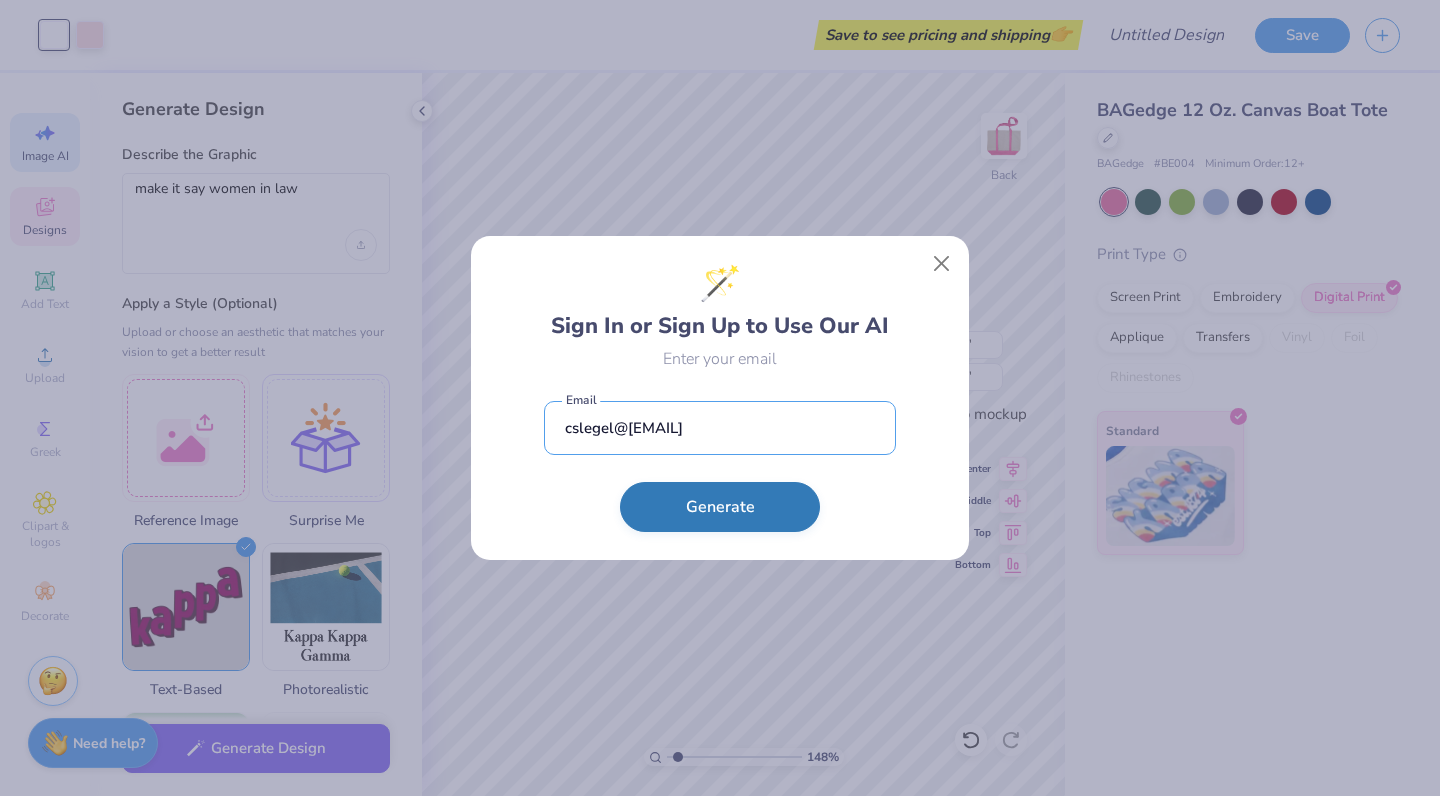 type on "cslegel@[EMAIL]" 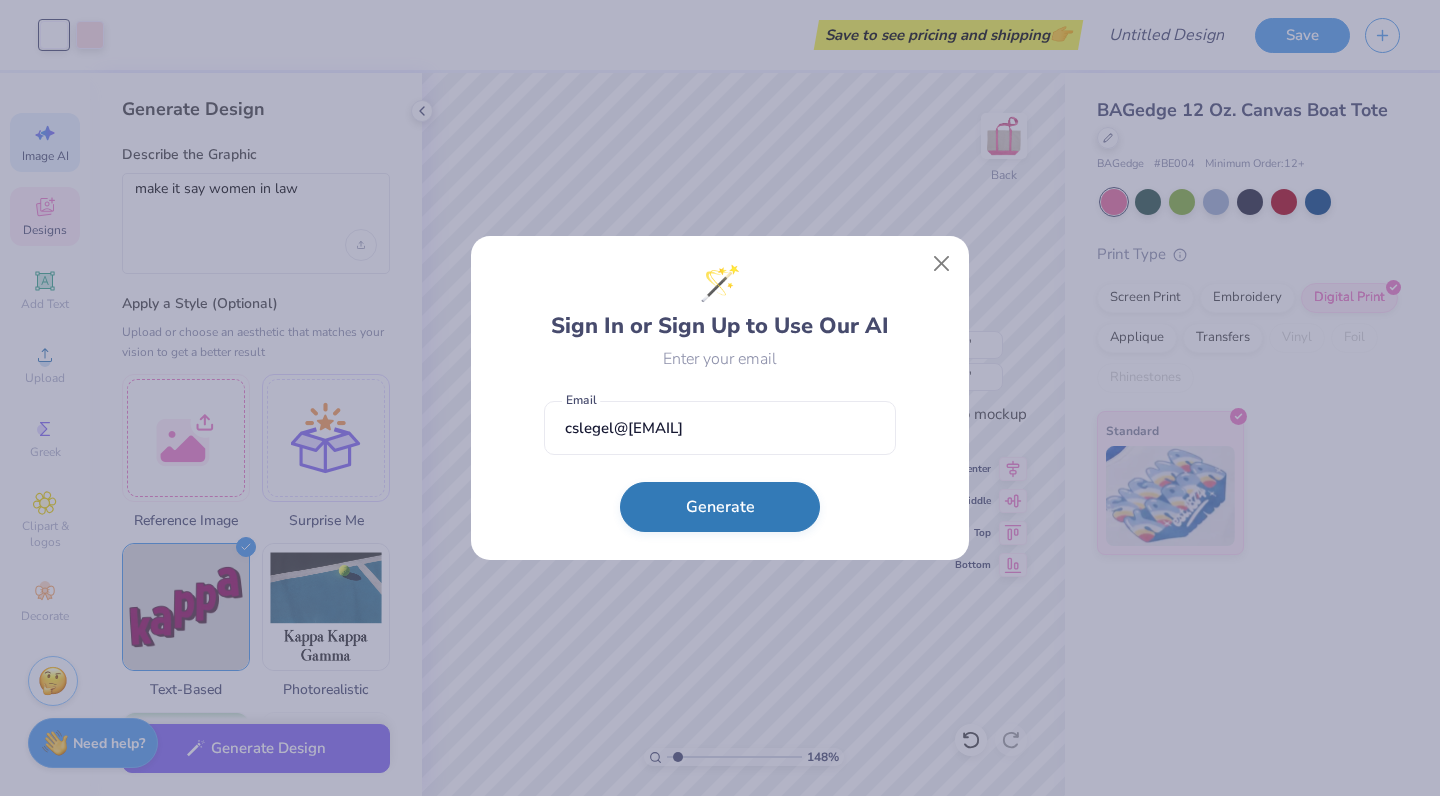 click on "Generate" at bounding box center (720, 507) 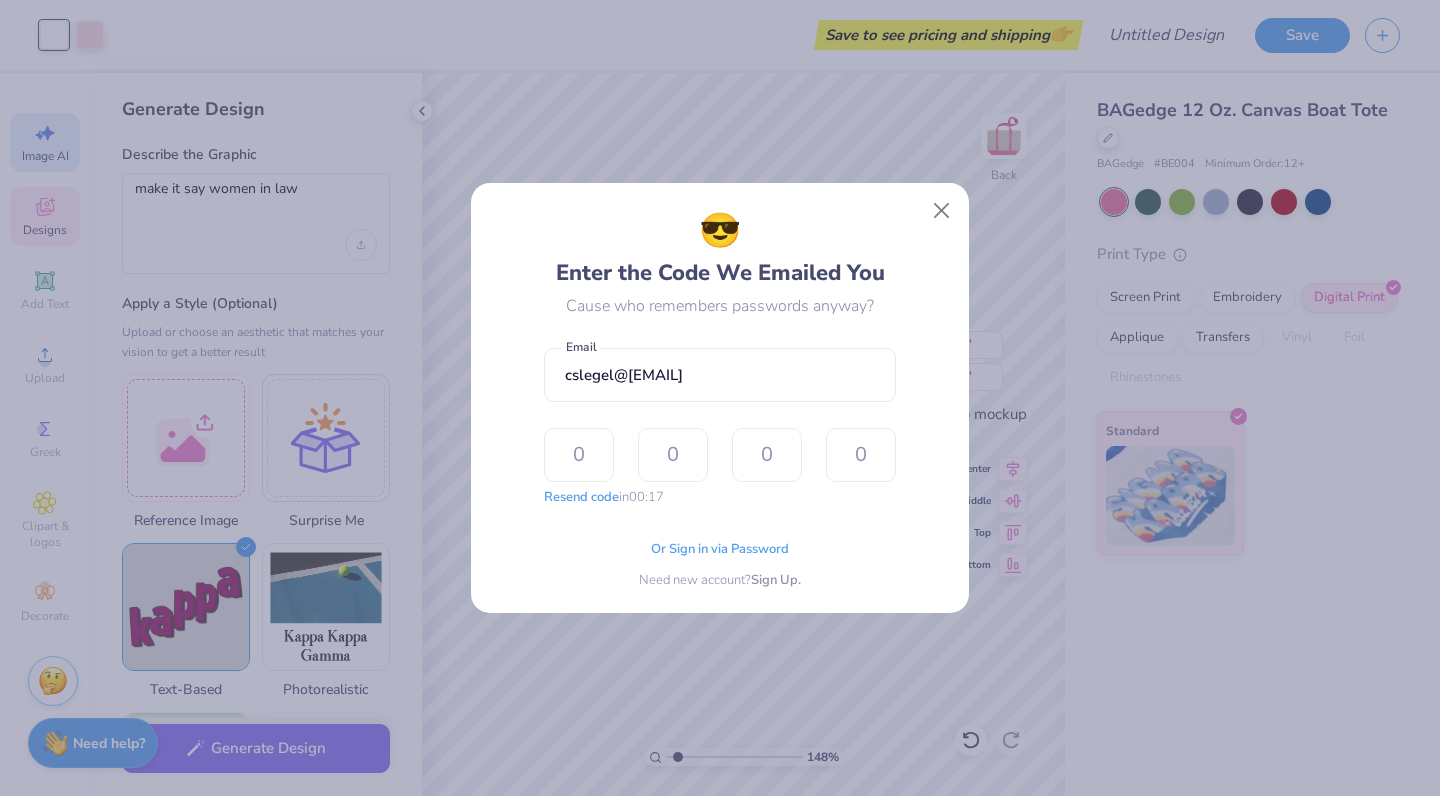 type on "5" 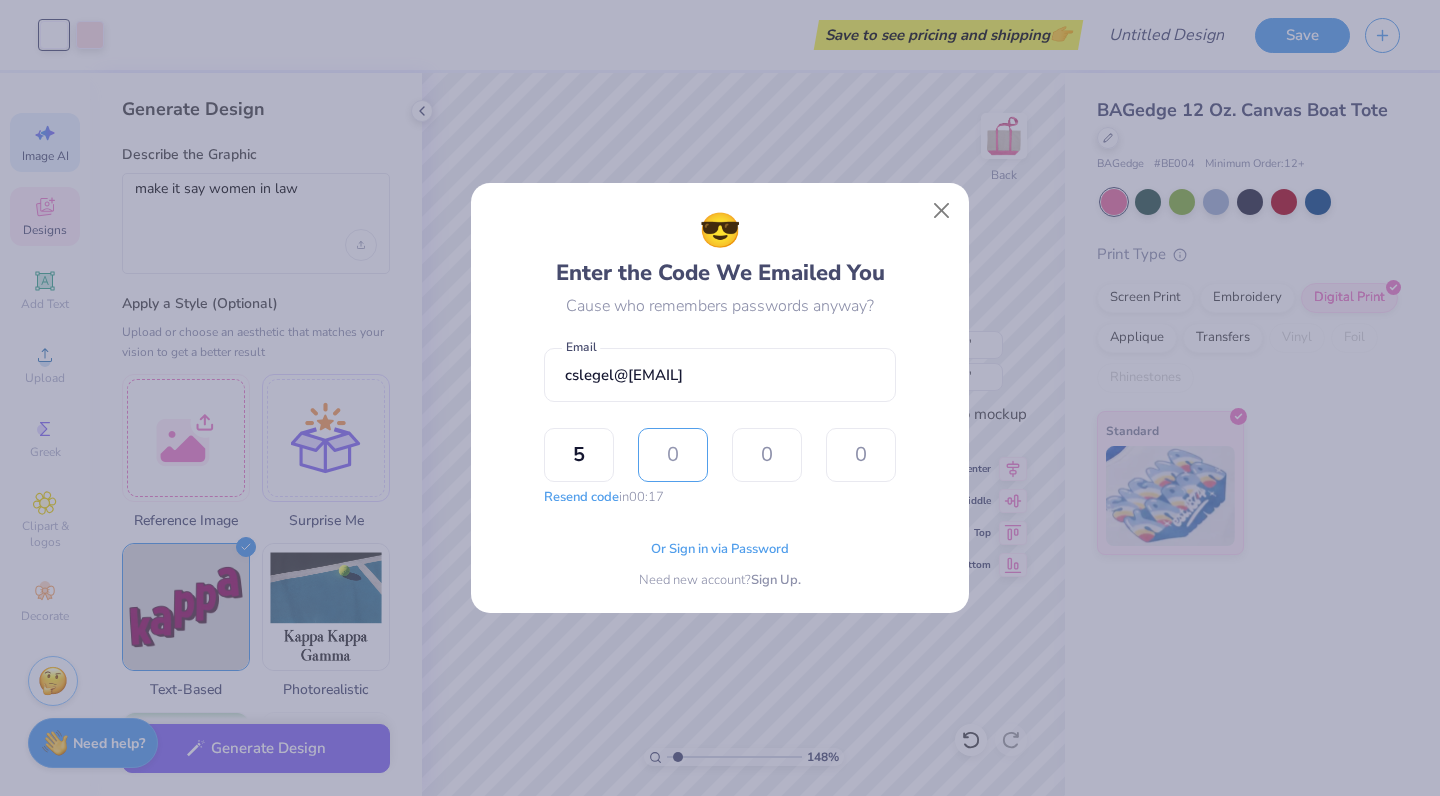 type on "7" 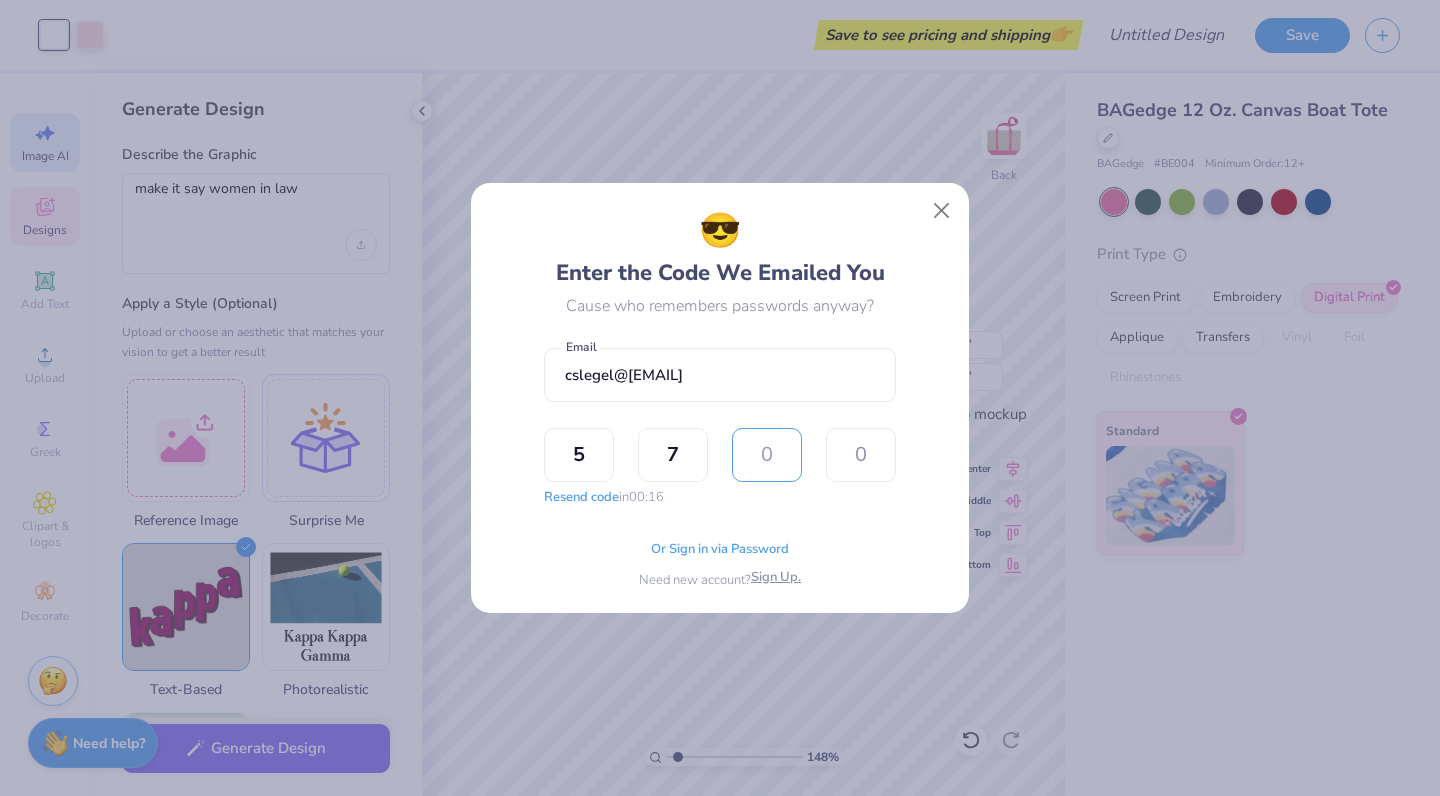 type on "2" 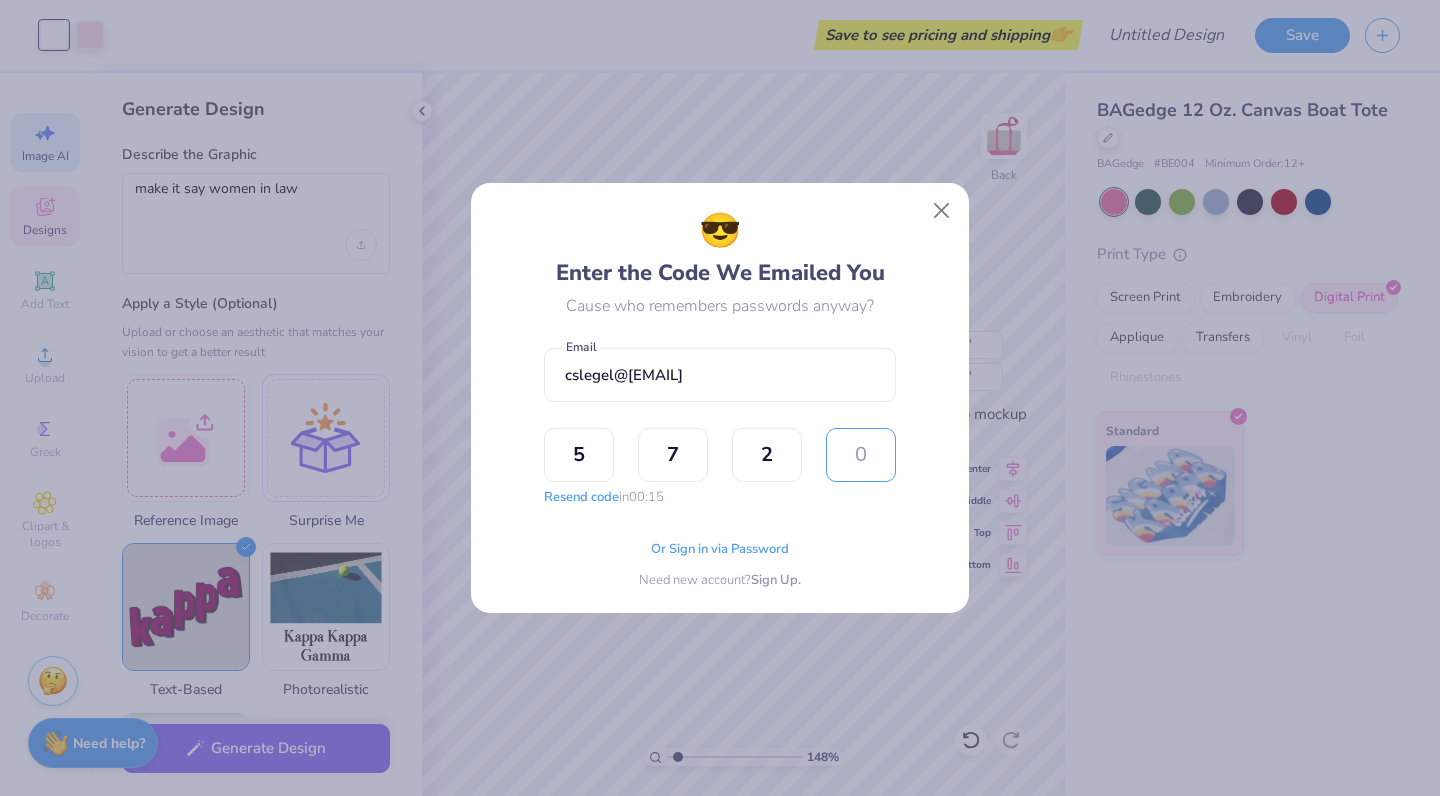 type on "1" 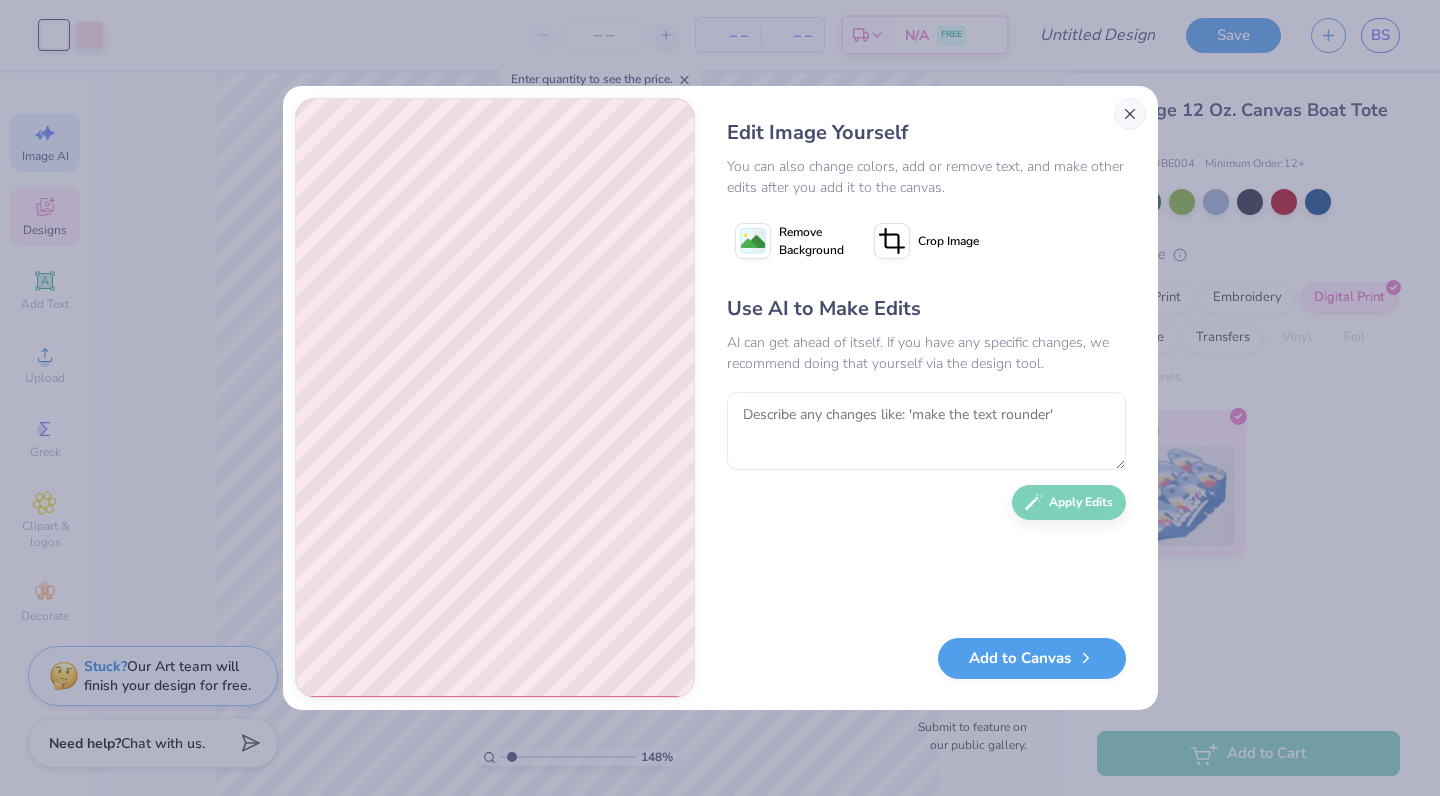 click at bounding box center [1130, 114] 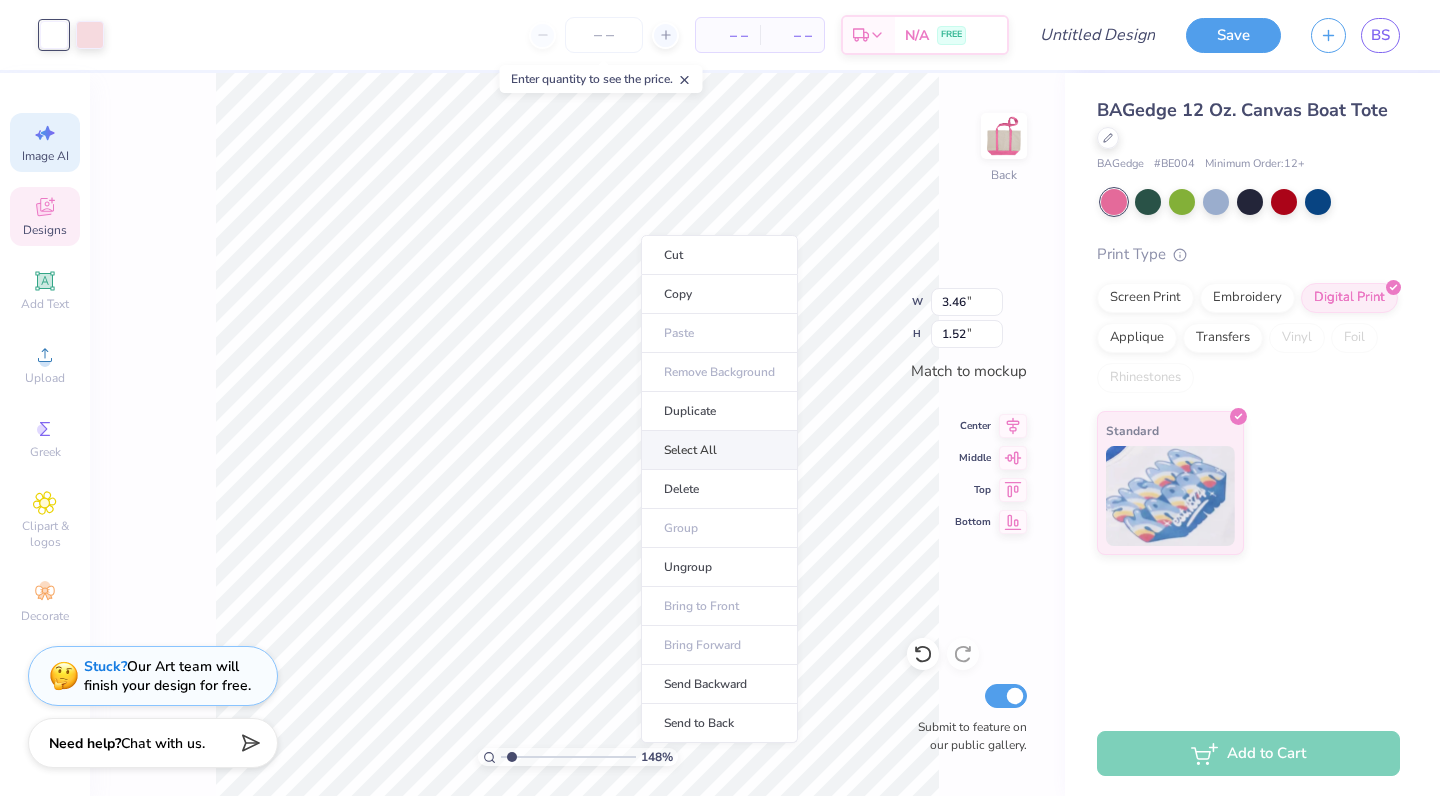 click on "Select All" at bounding box center (719, 450) 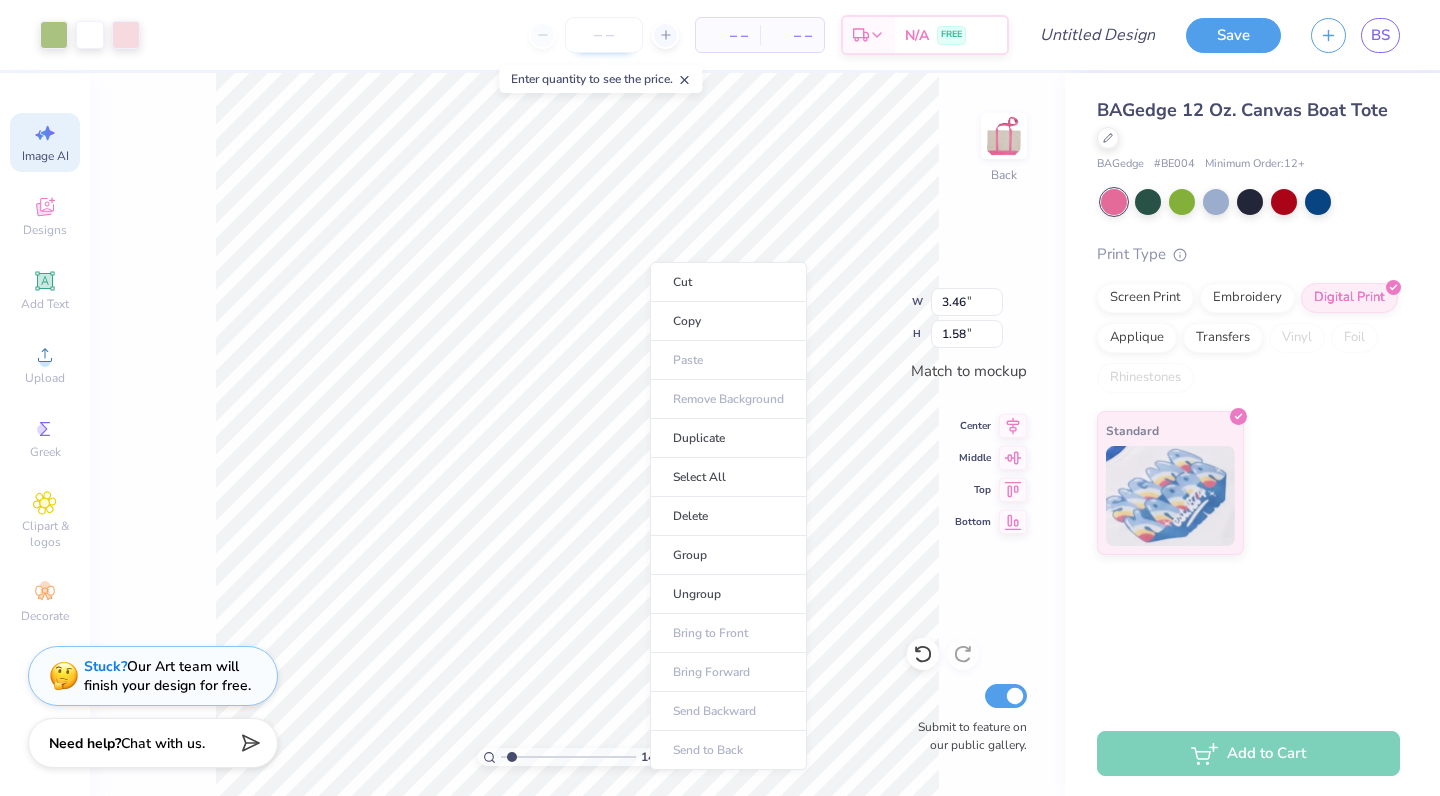 click at bounding box center [604, 35] 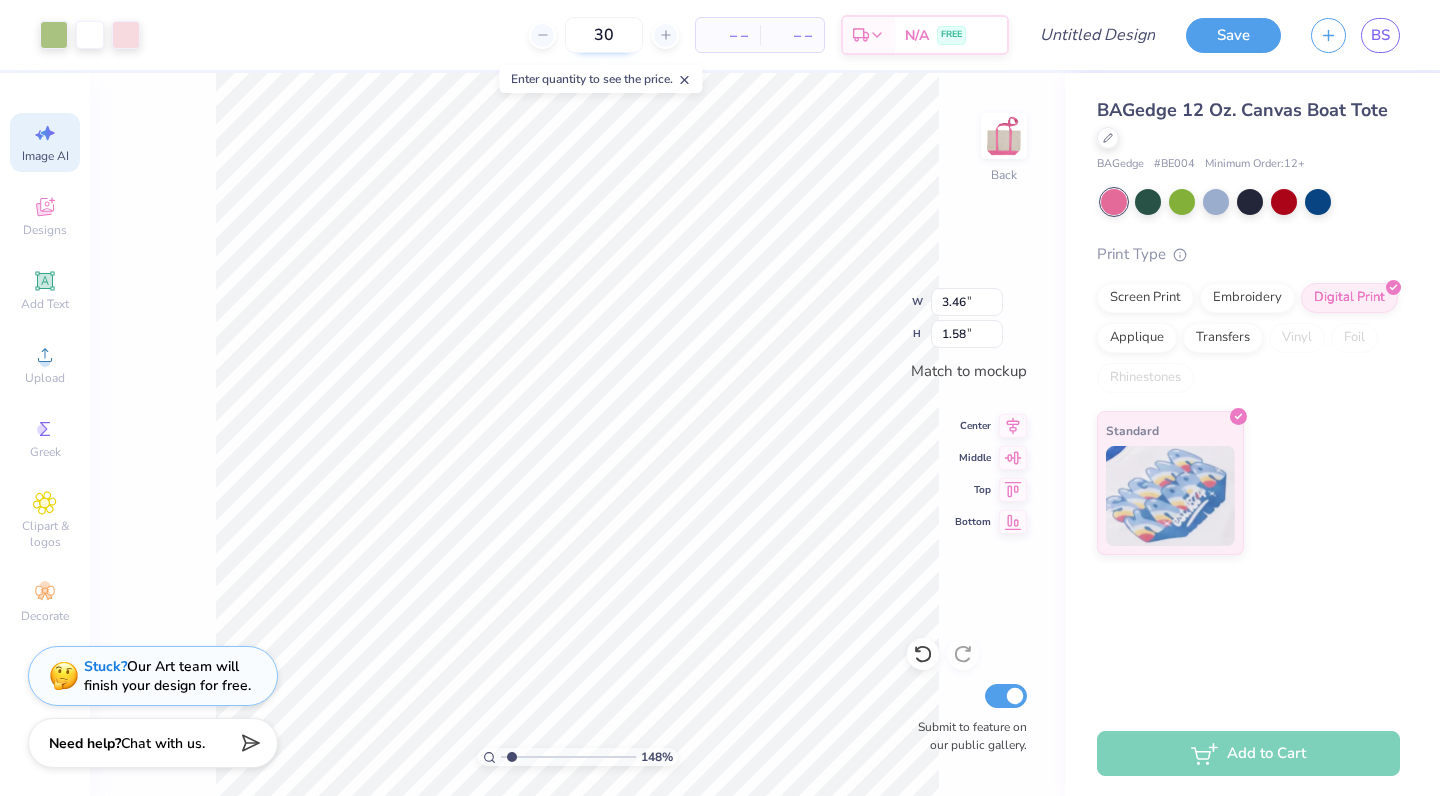 type on "30" 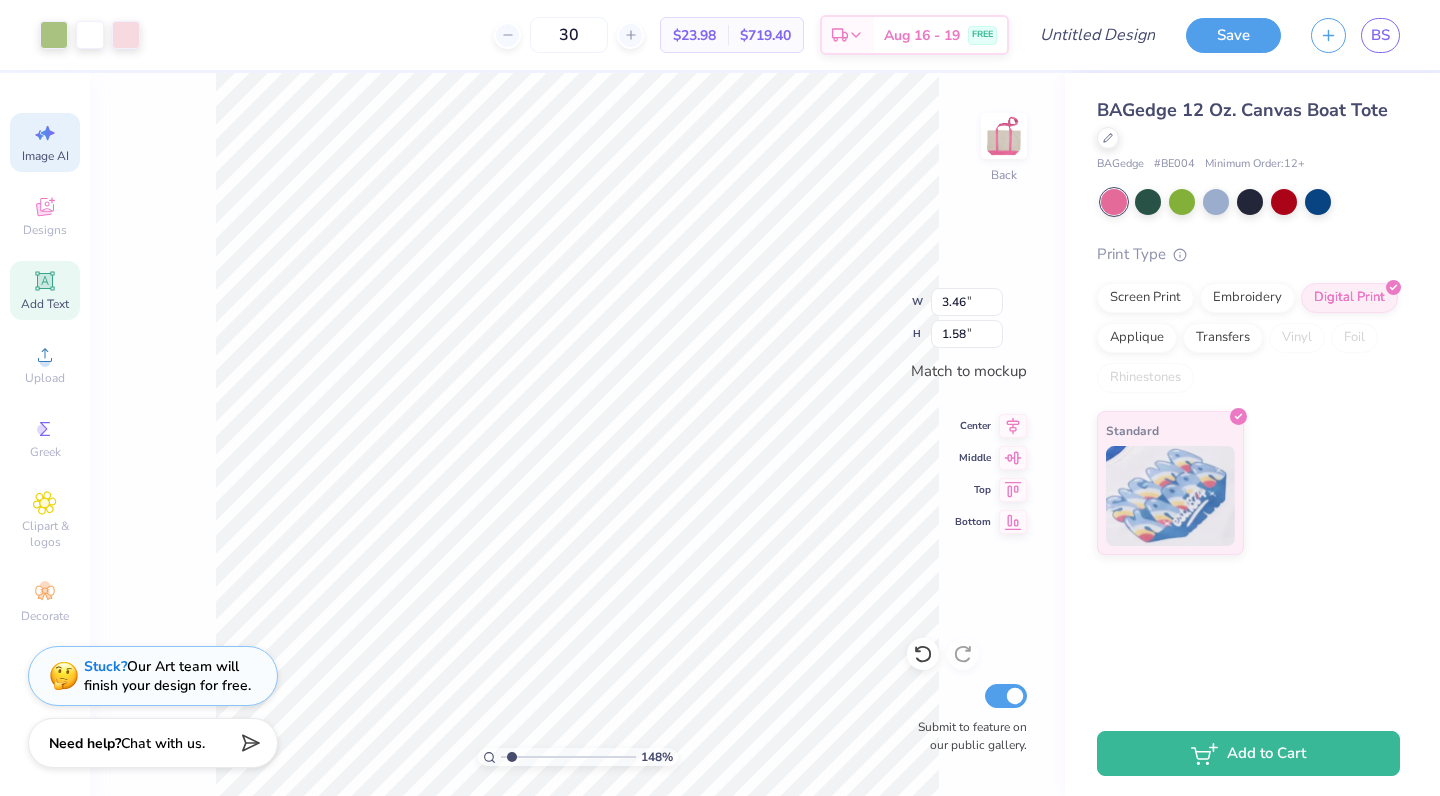 click 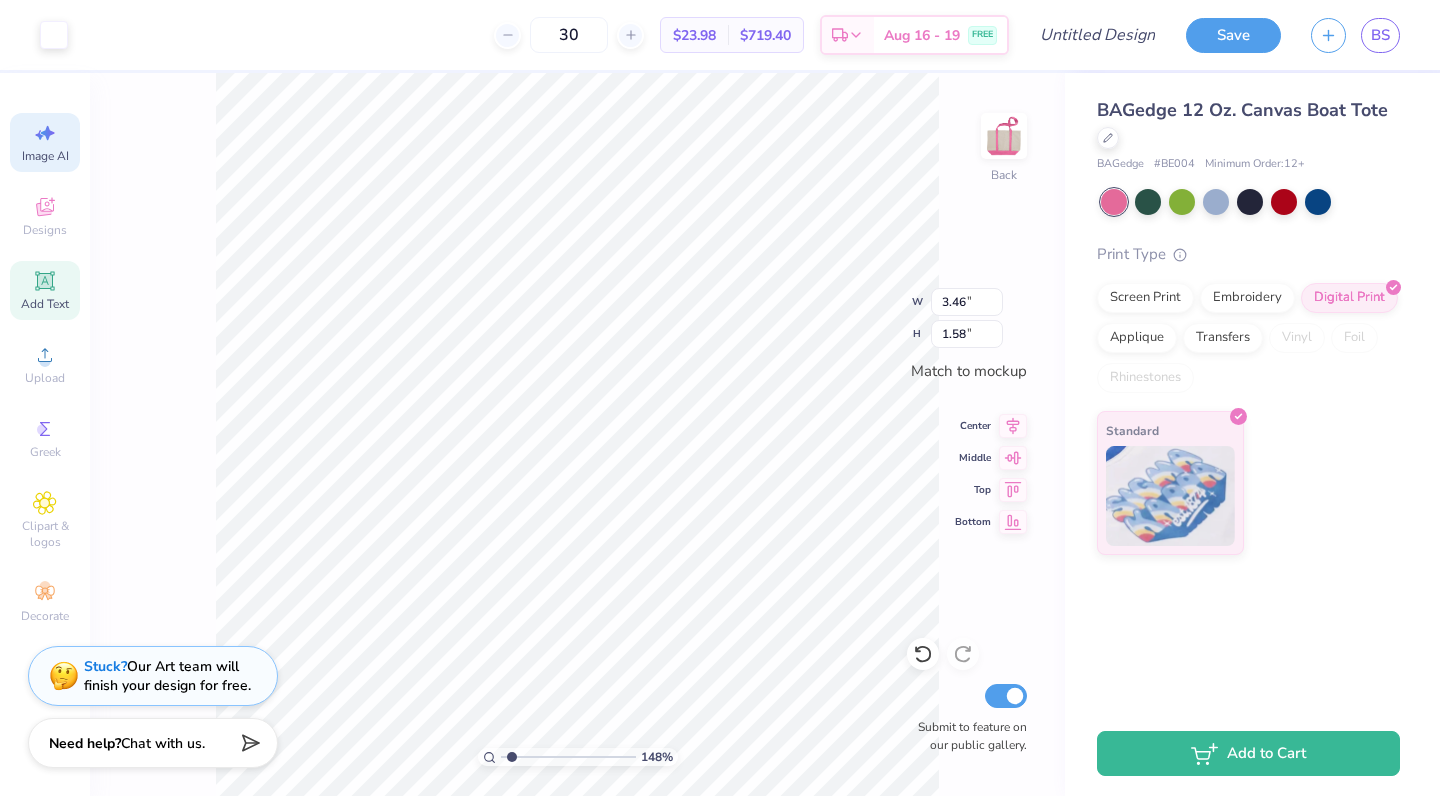 type on "3.50" 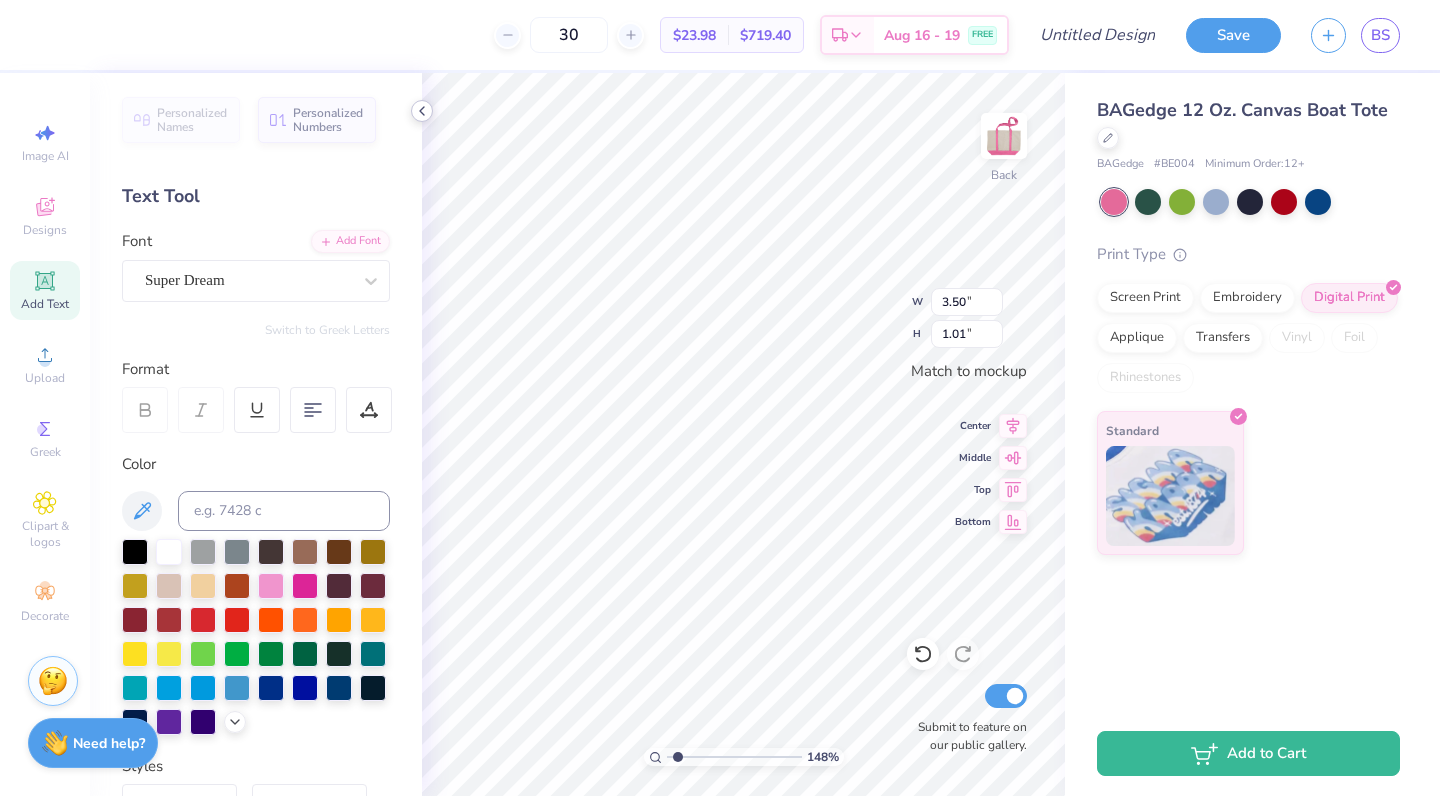 click 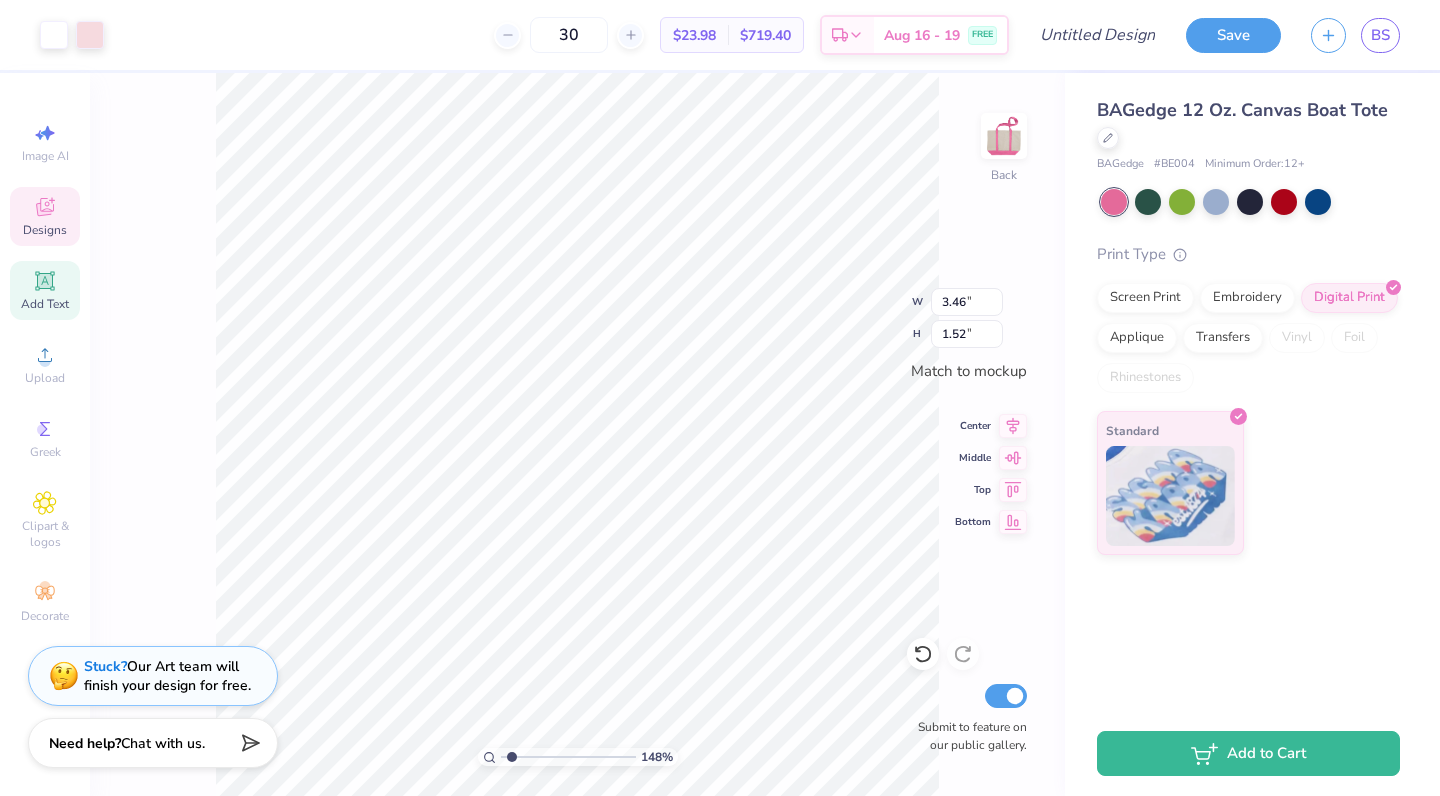 click on "148 % Back W 3.46 3.46 " H 1.52 1.52 " Match to mockup Center Middle Top Bottom Submit to feature on our public gallery." at bounding box center (577, 434) 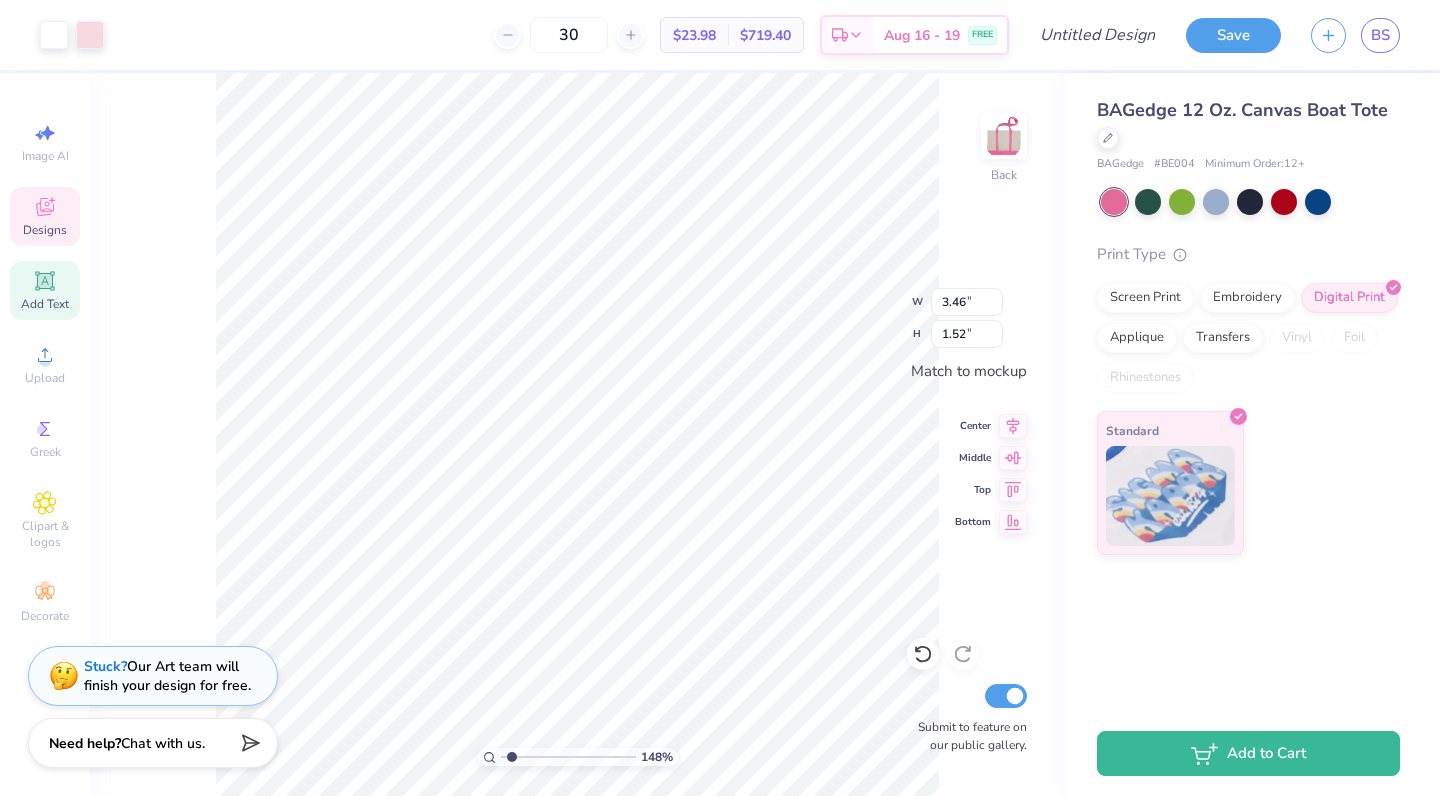 type on "3.47" 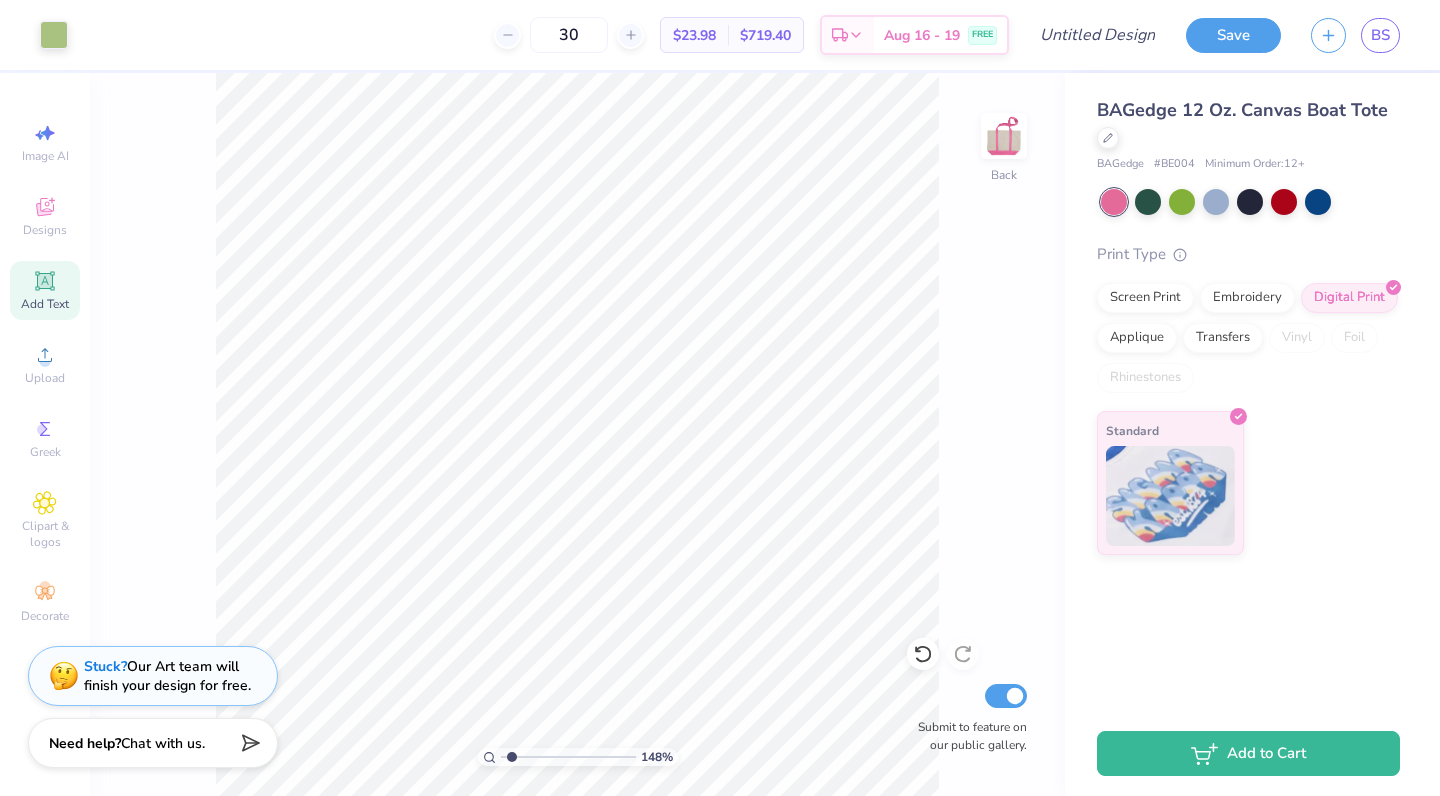 click on "Add Text" at bounding box center [45, 304] 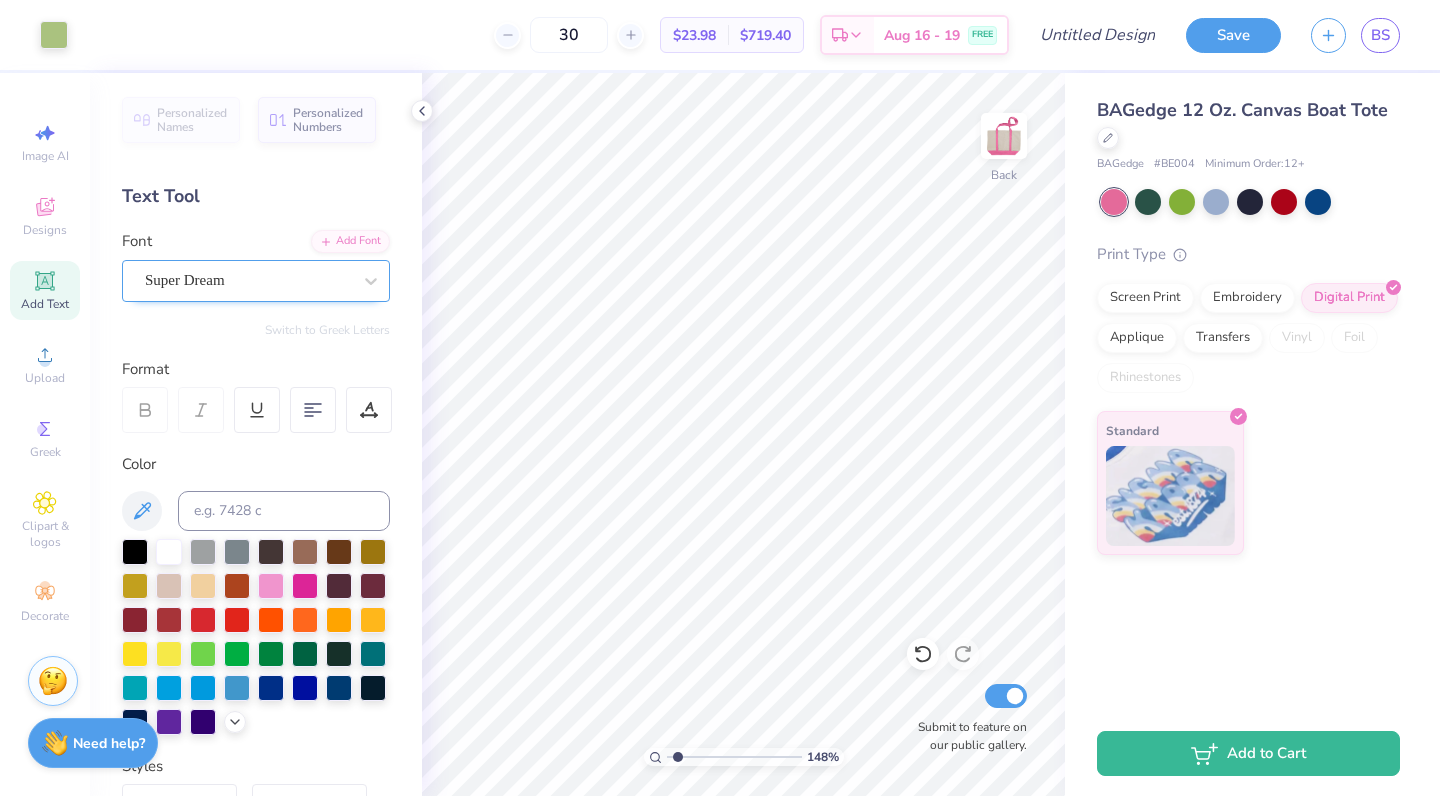 click on "Super Dream" at bounding box center (185, 280) 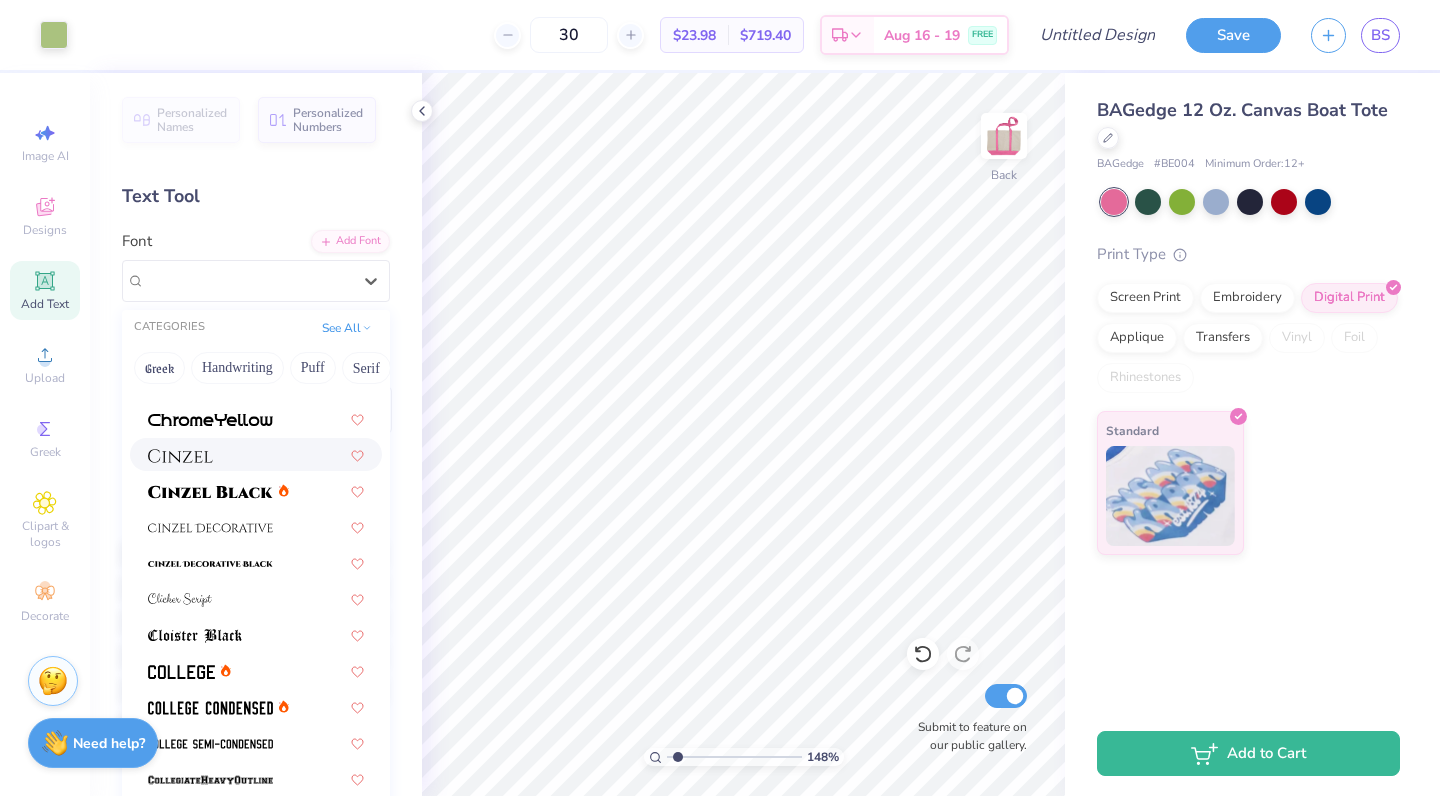 scroll, scrollTop: 2470, scrollLeft: 0, axis: vertical 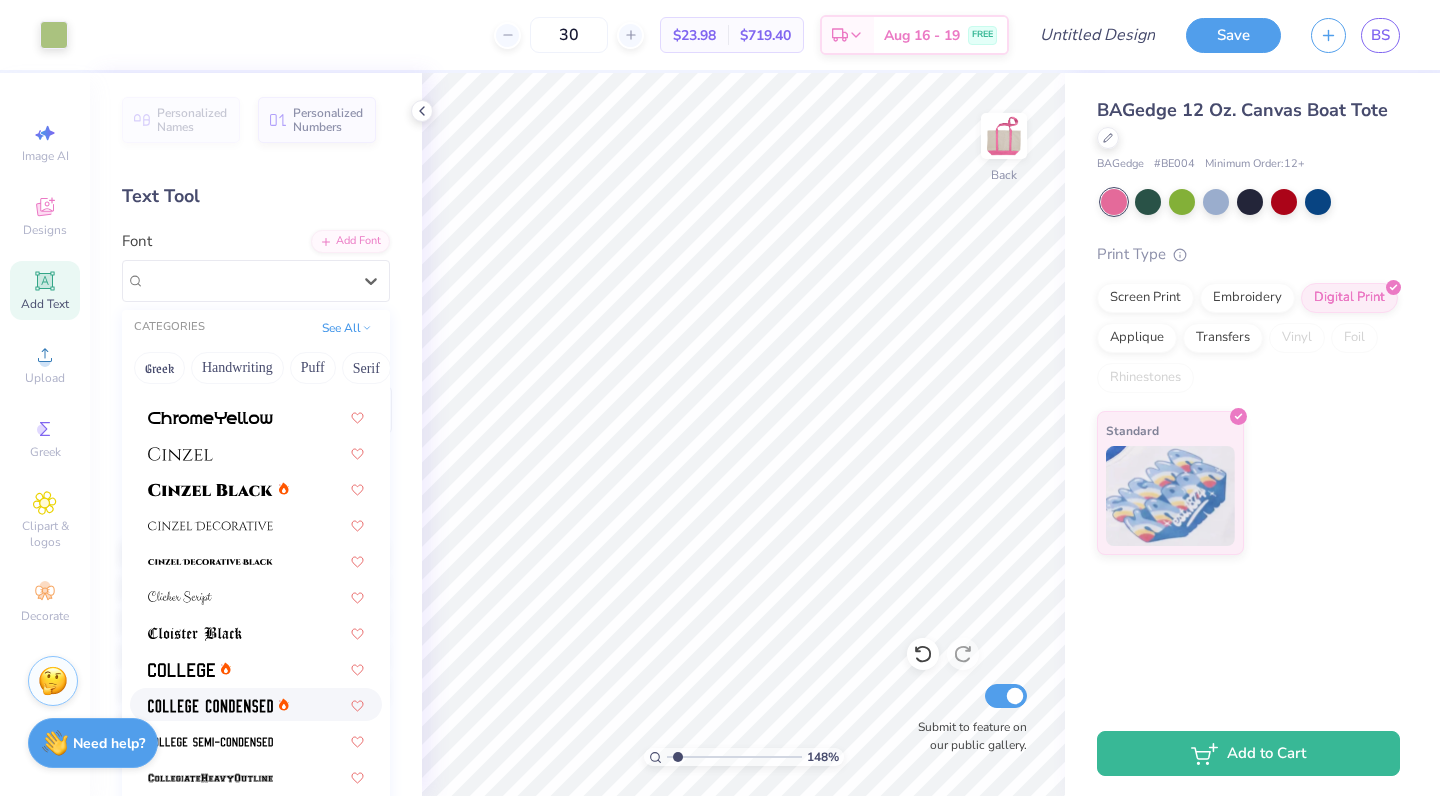 click at bounding box center (210, 704) 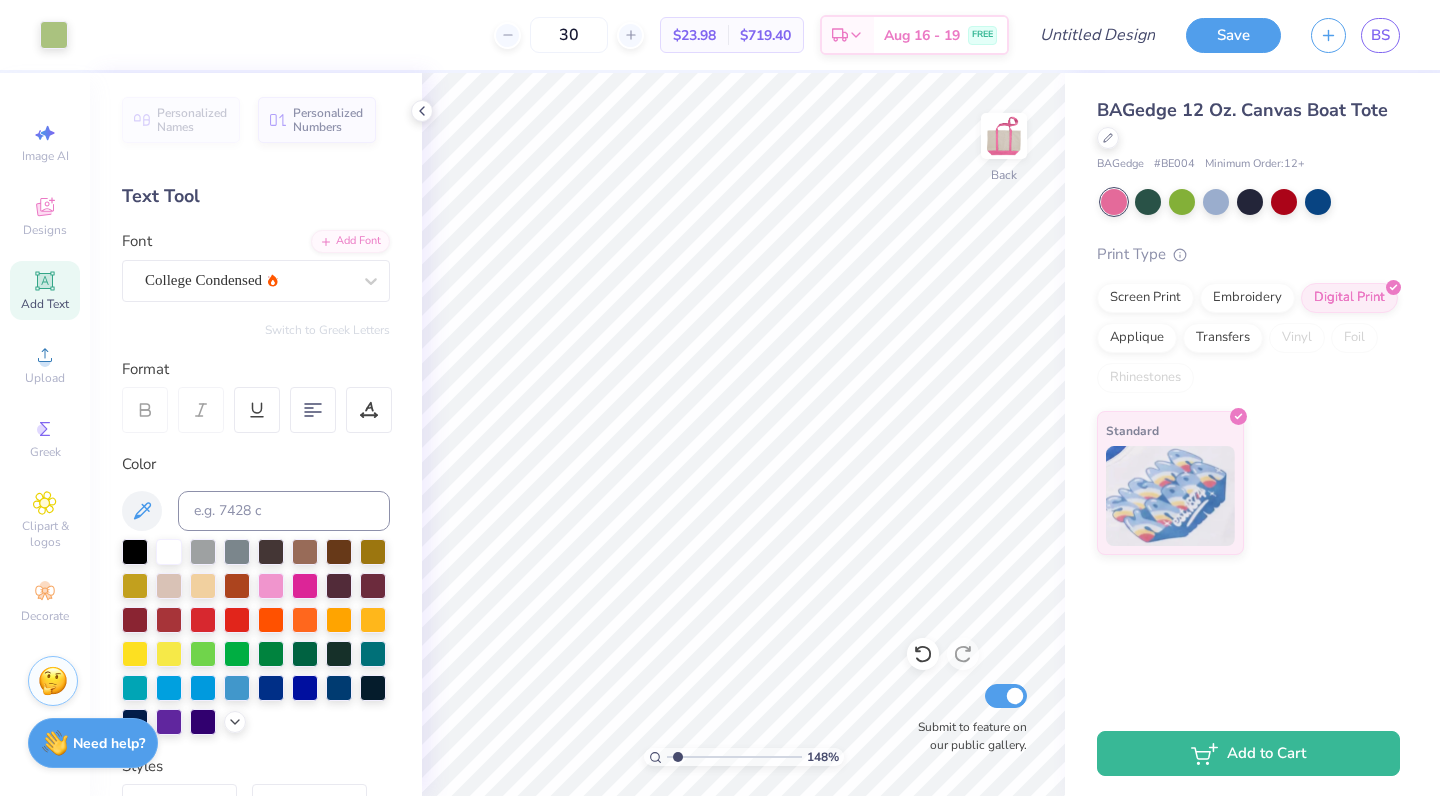 click on "Add Text" at bounding box center [45, 304] 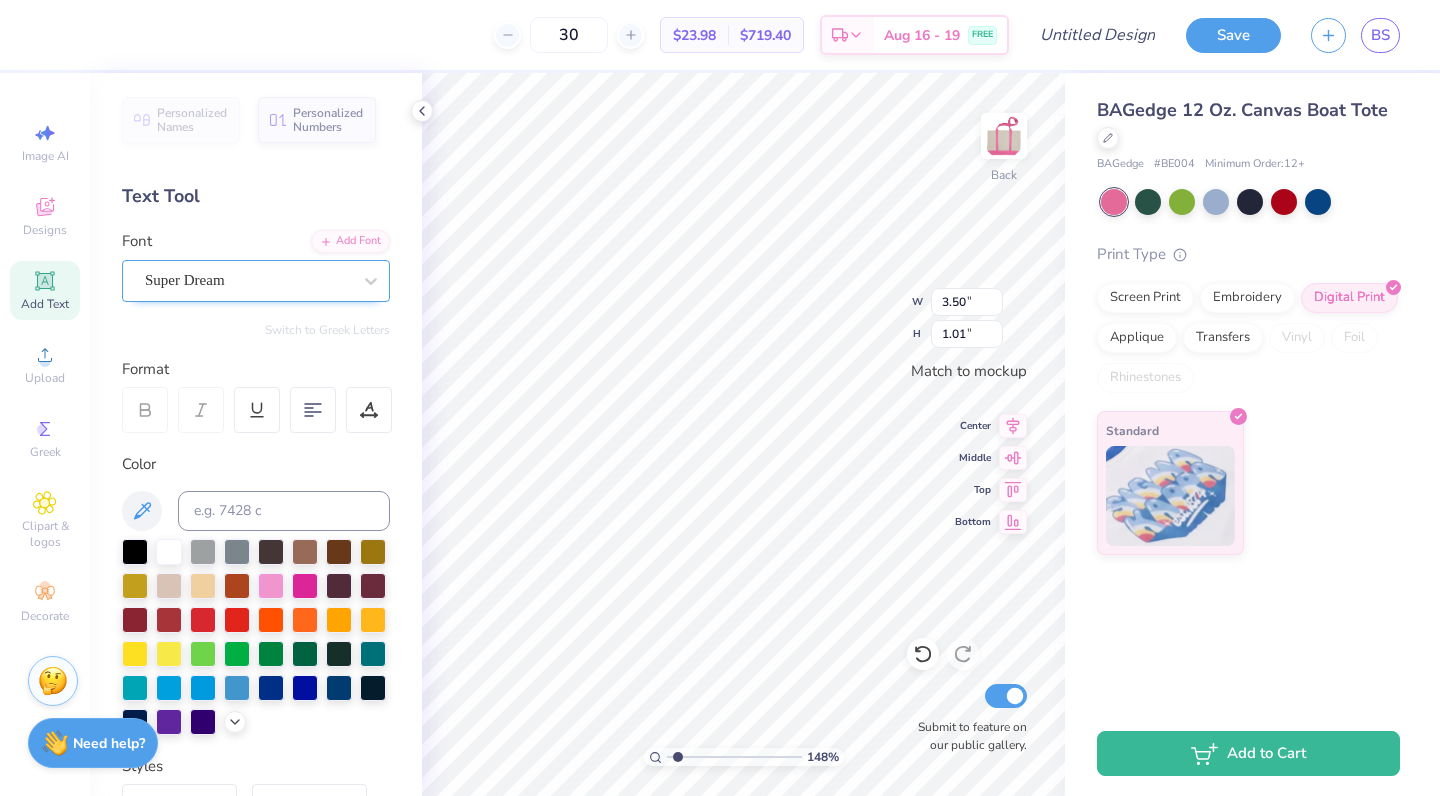 scroll, scrollTop: 0, scrollLeft: 5, axis: horizontal 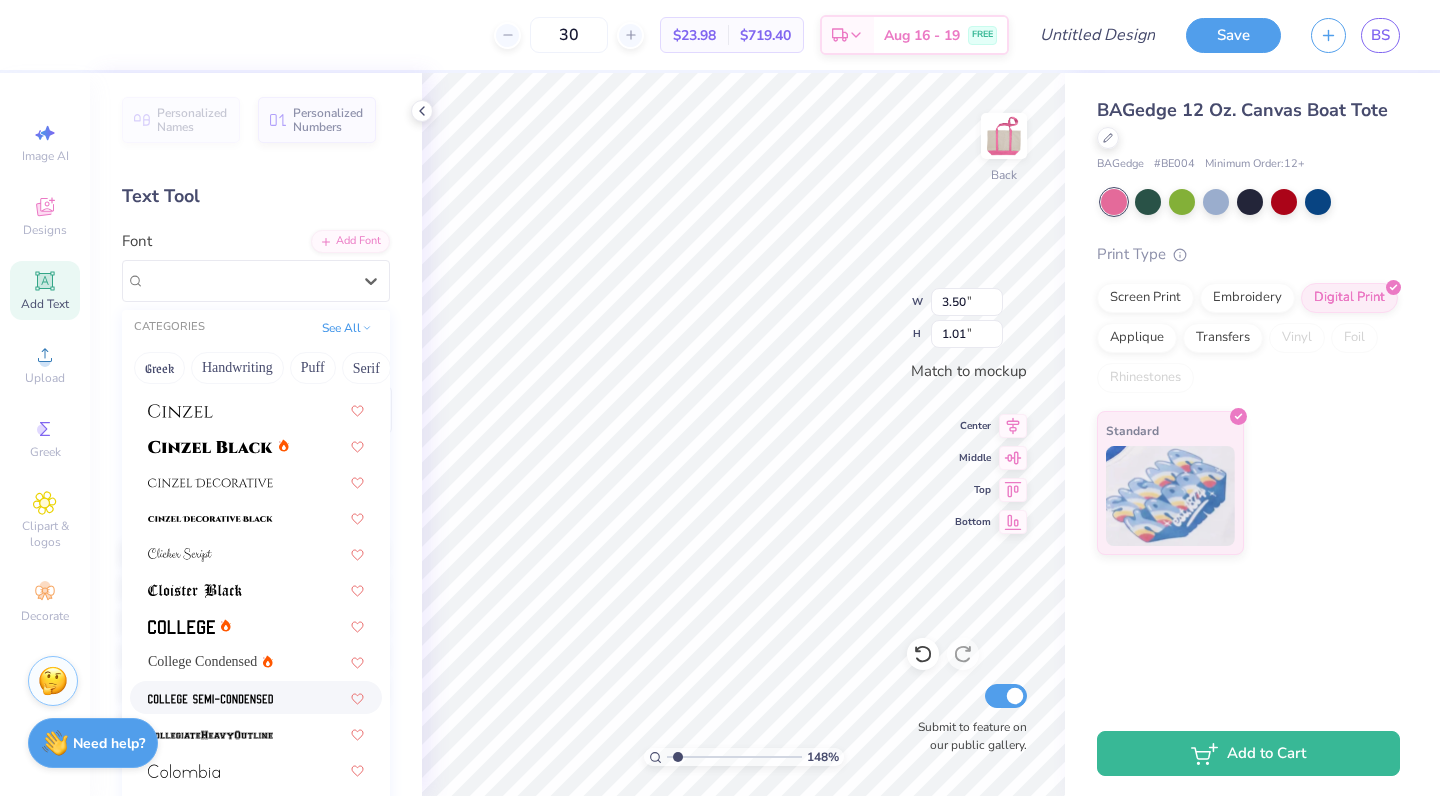 click at bounding box center [210, 699] 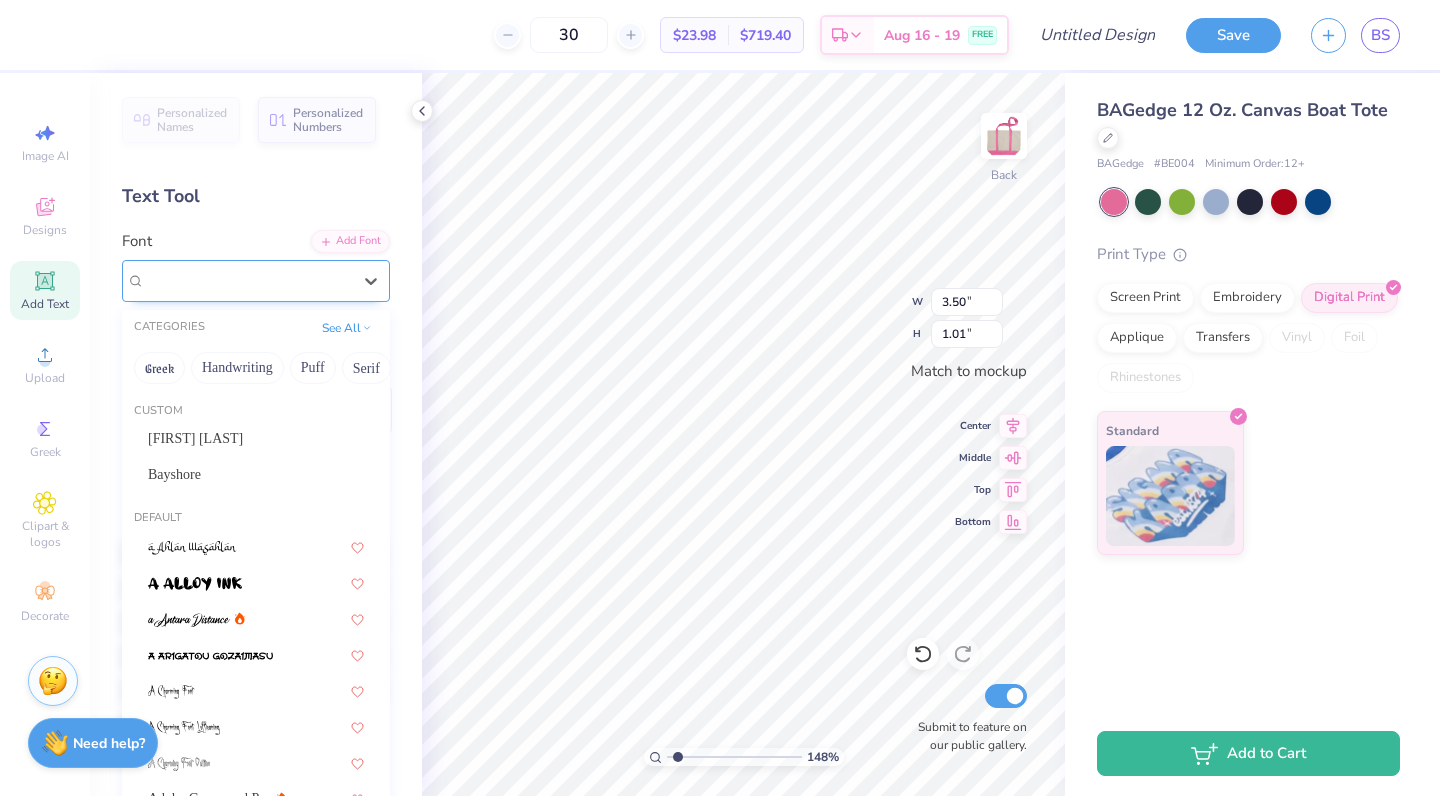 click on "College Semi-condensed" at bounding box center [220, 280] 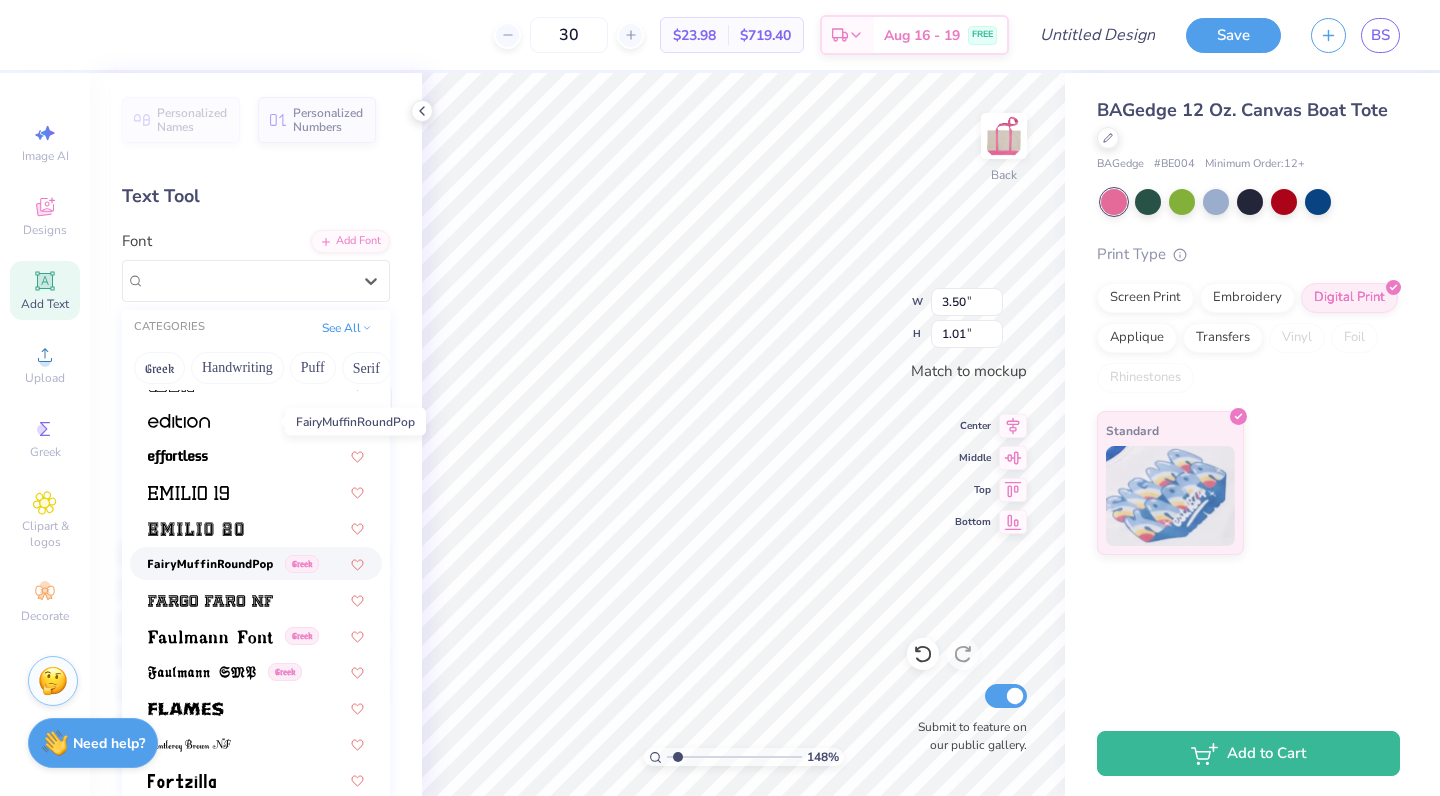 scroll, scrollTop: 4268, scrollLeft: 0, axis: vertical 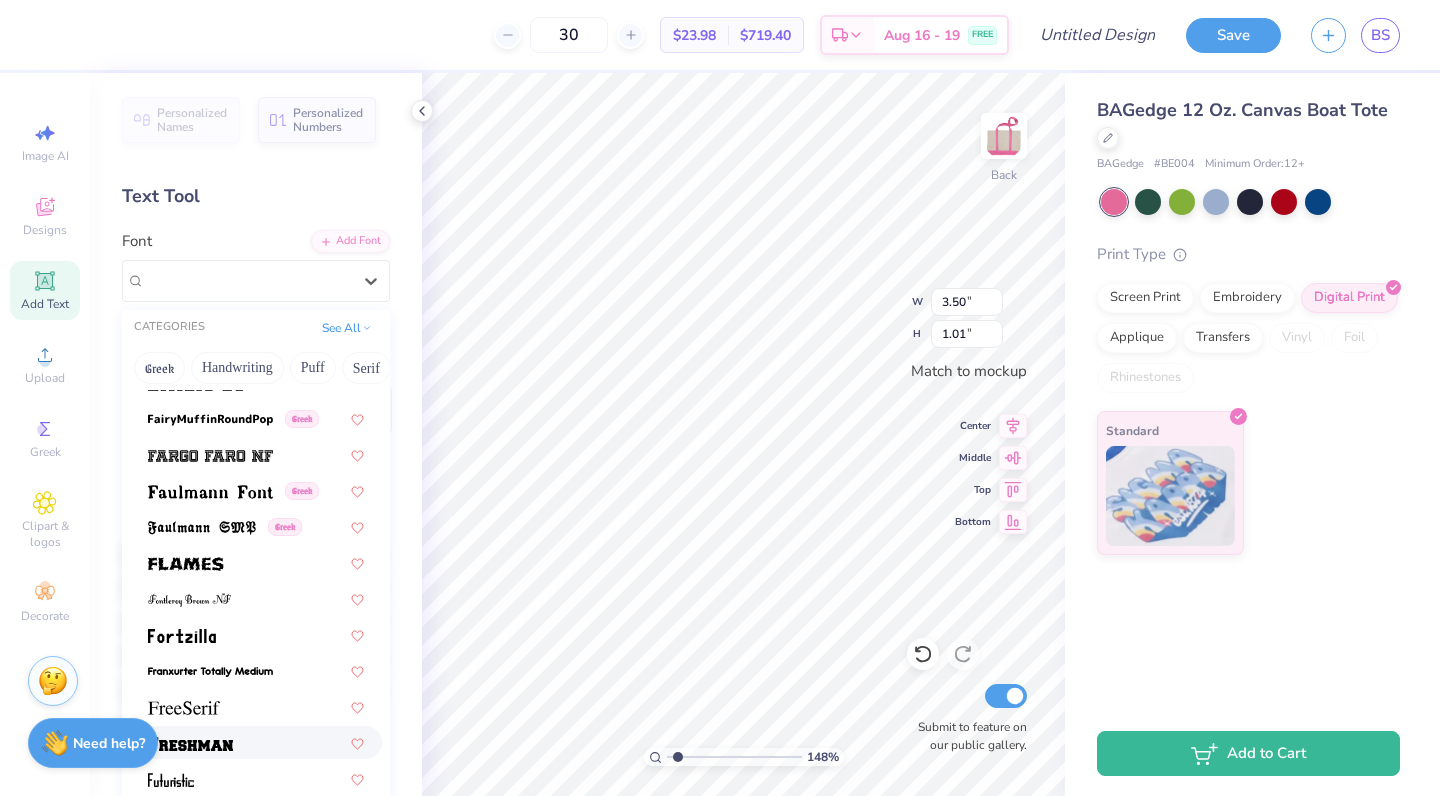click at bounding box center (190, 744) 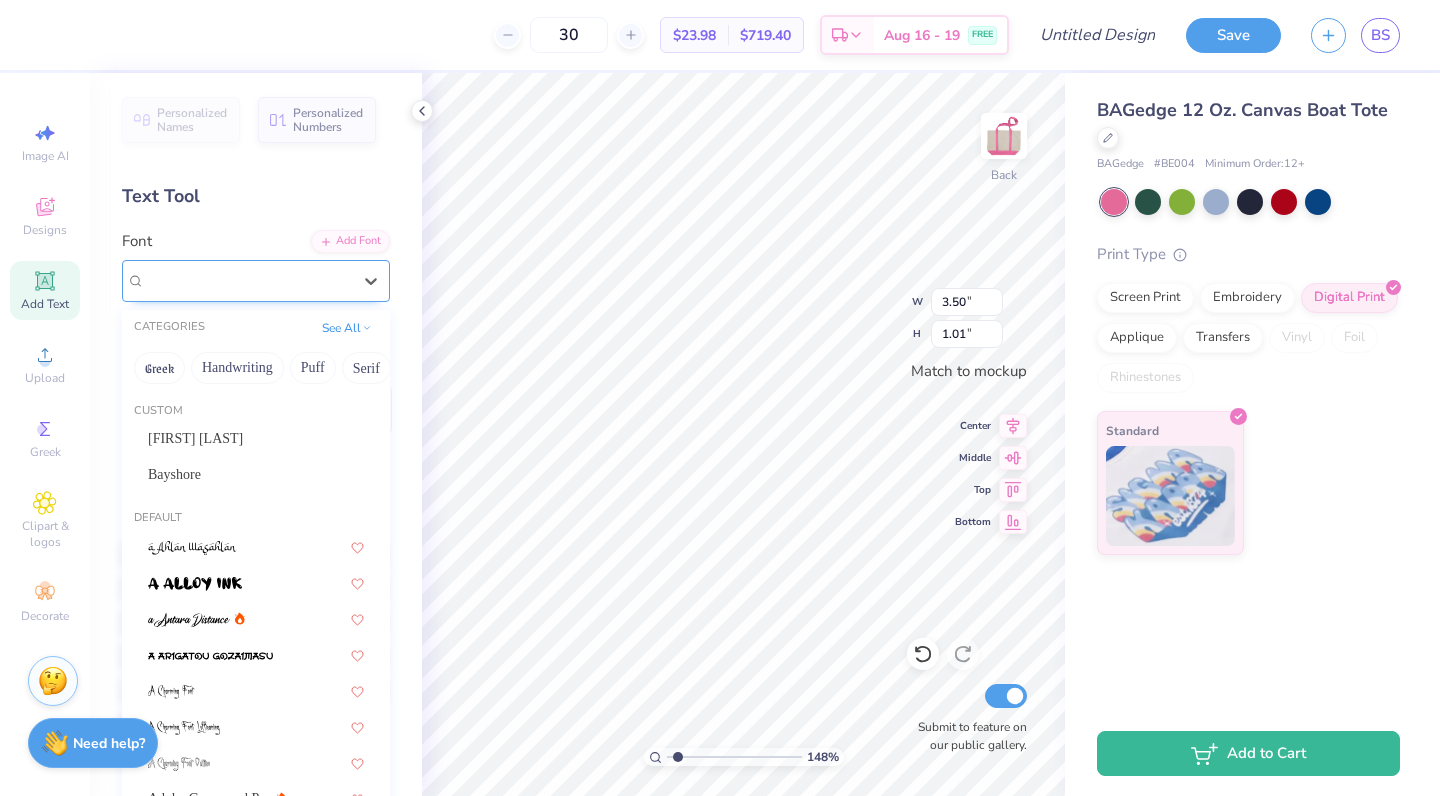 click on "Freshman" at bounding box center [256, 281] 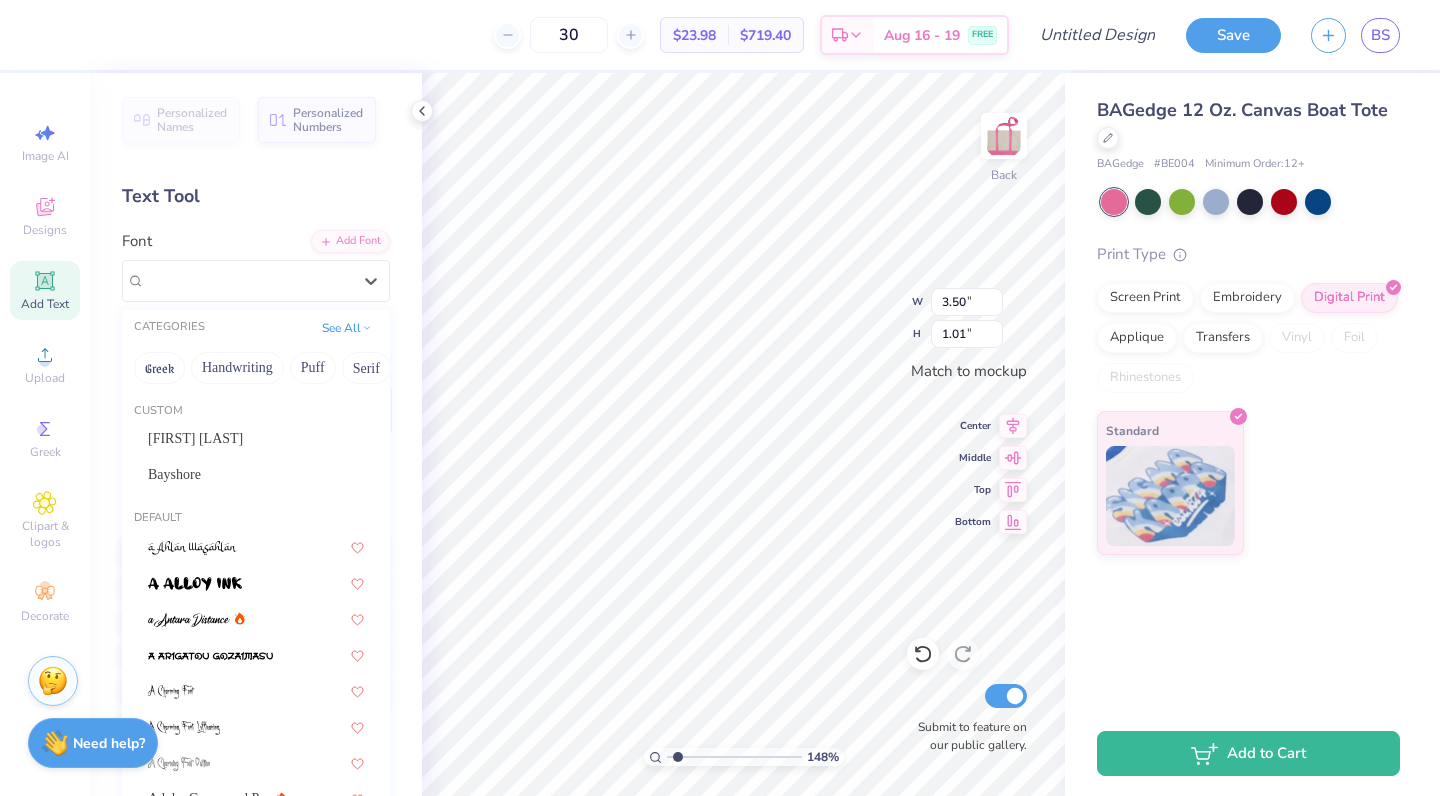 drag, startPoint x: 297, startPoint y: 268, endPoint x: 262, endPoint y: 336, distance: 76.47875 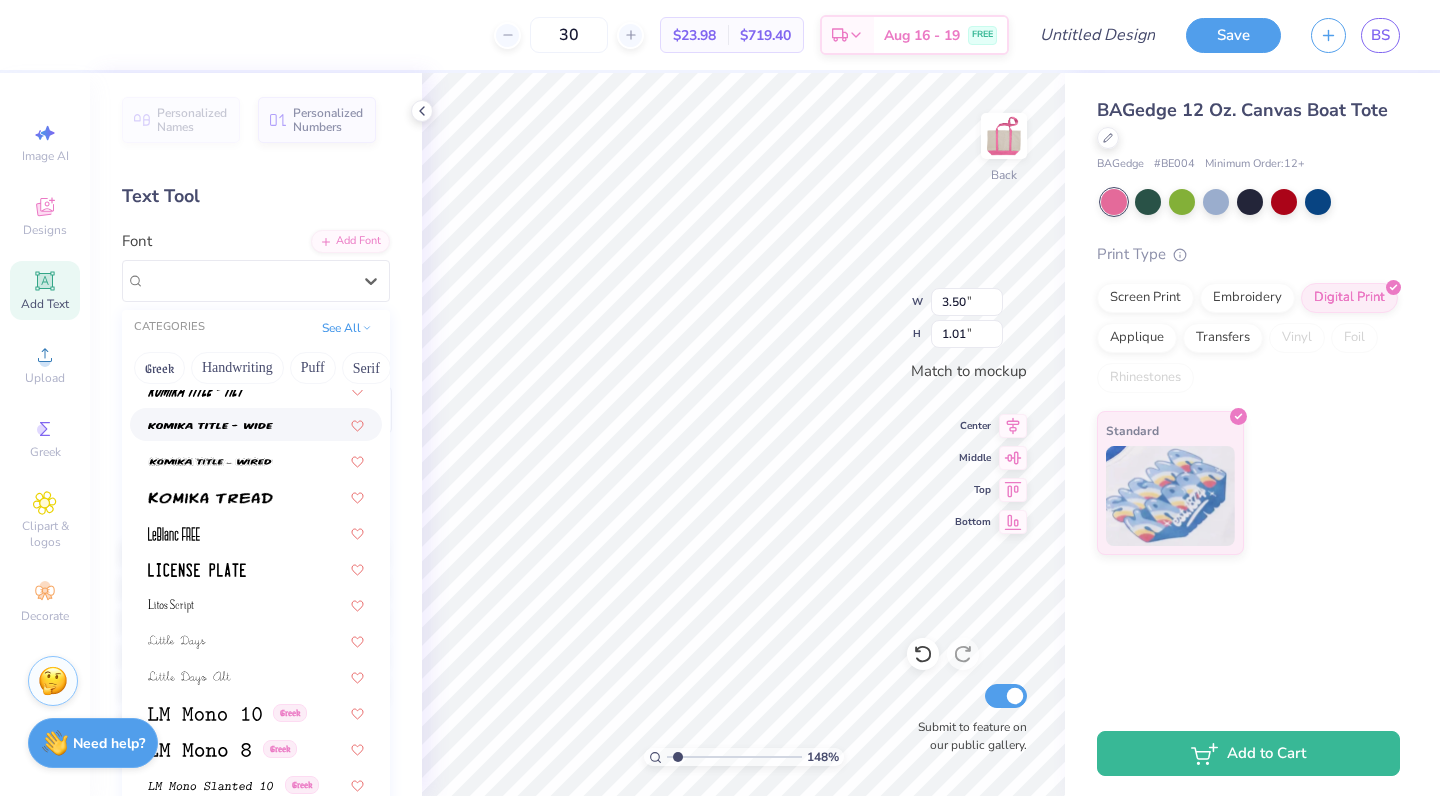 scroll, scrollTop: 6603, scrollLeft: 0, axis: vertical 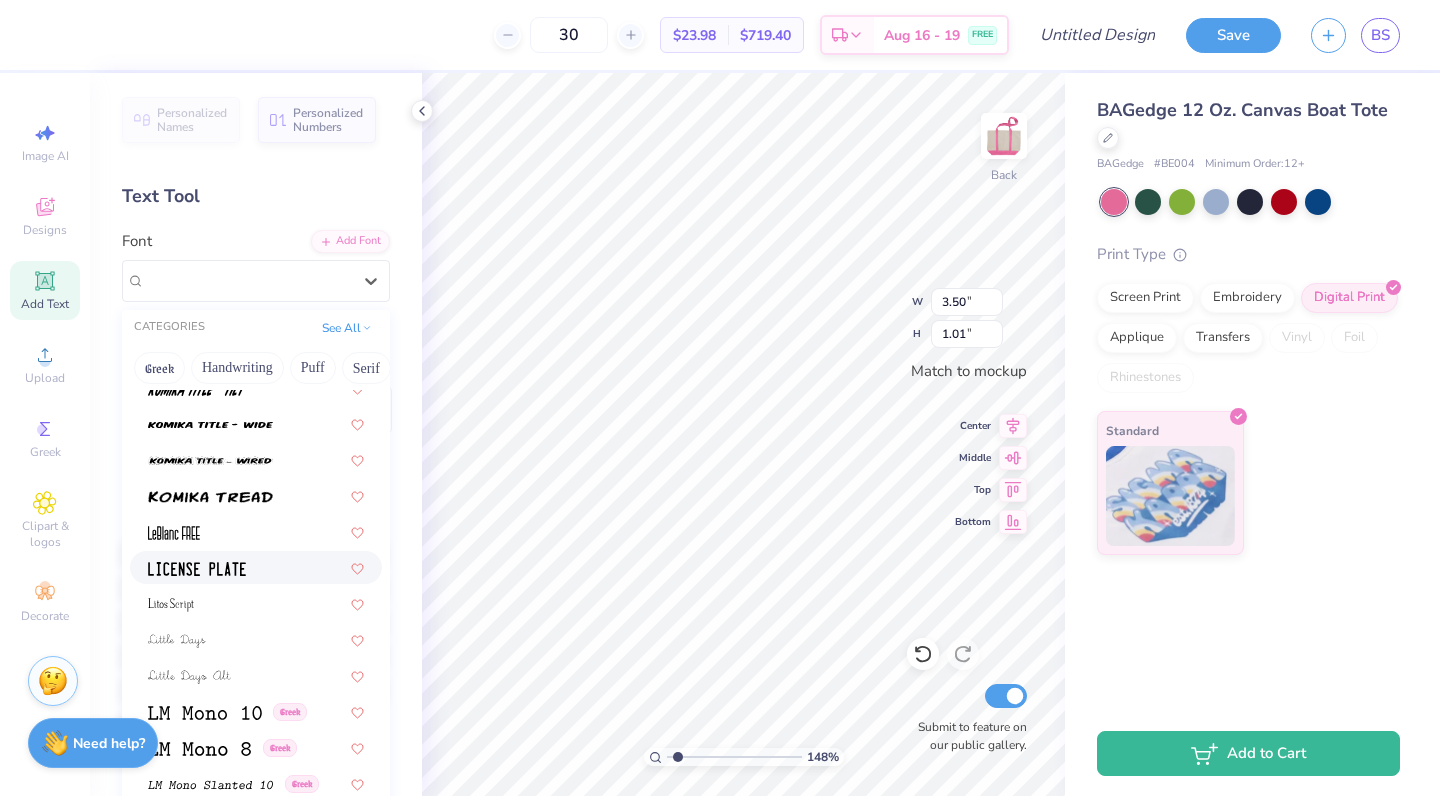 click at bounding box center [197, 569] 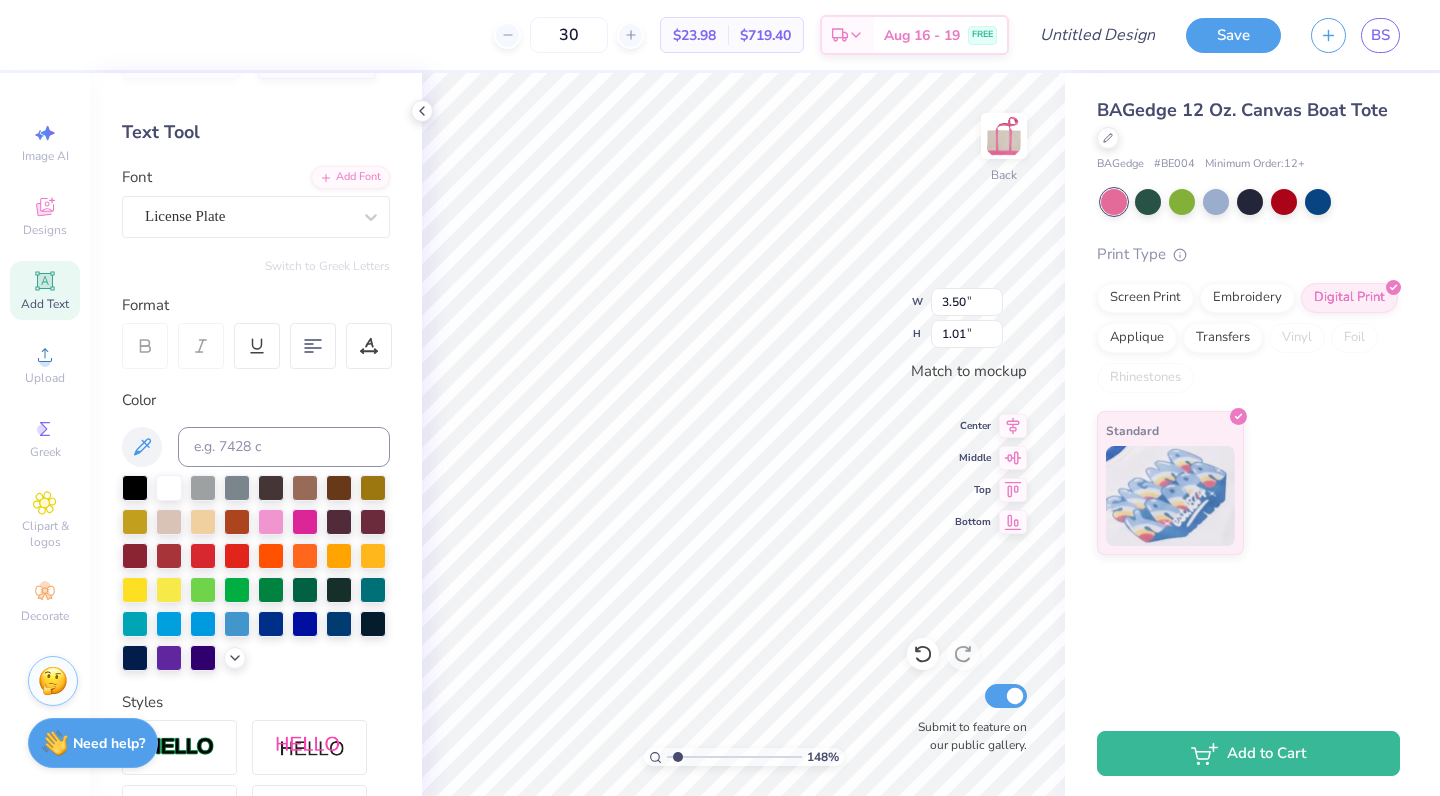 scroll, scrollTop: 159, scrollLeft: 0, axis: vertical 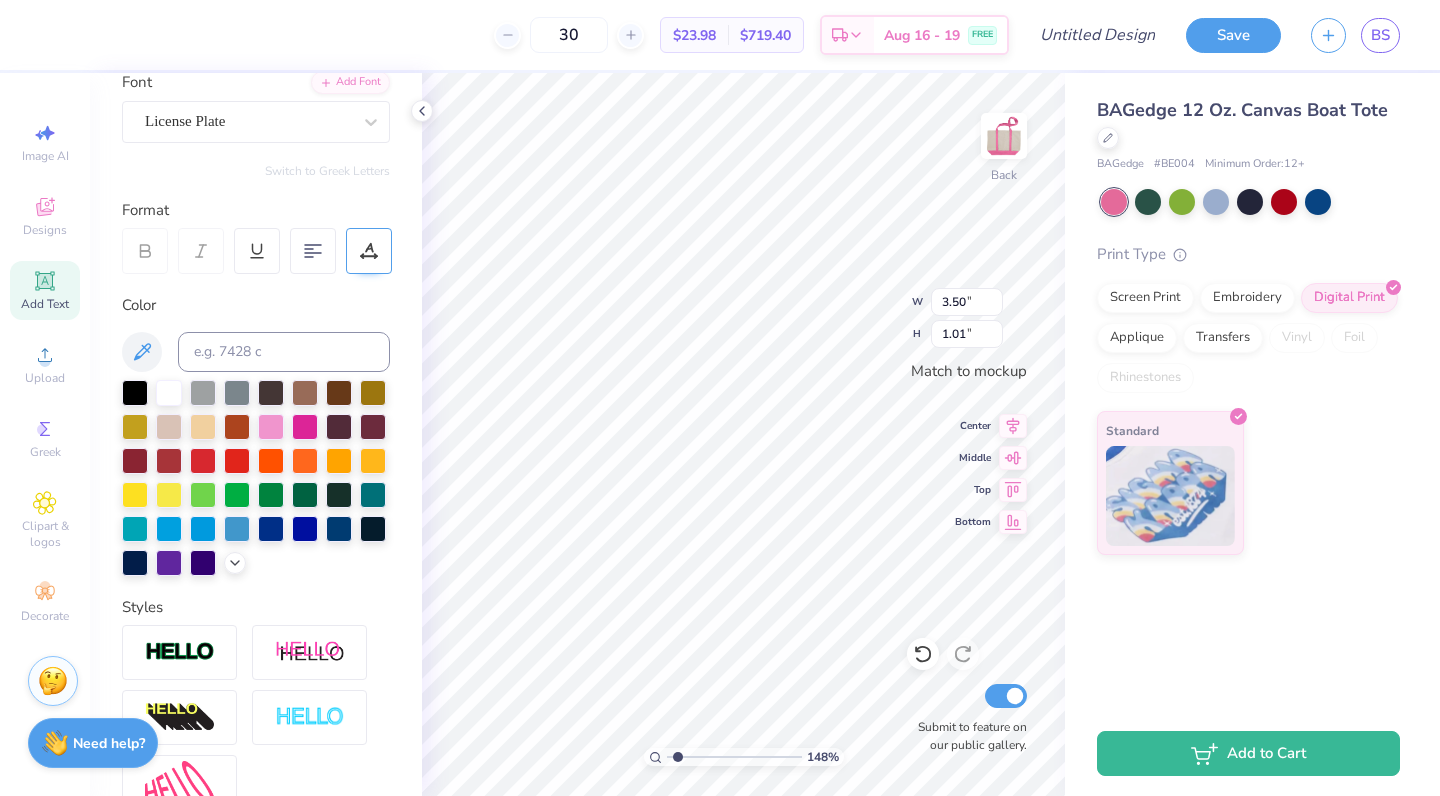 click at bounding box center (369, 251) 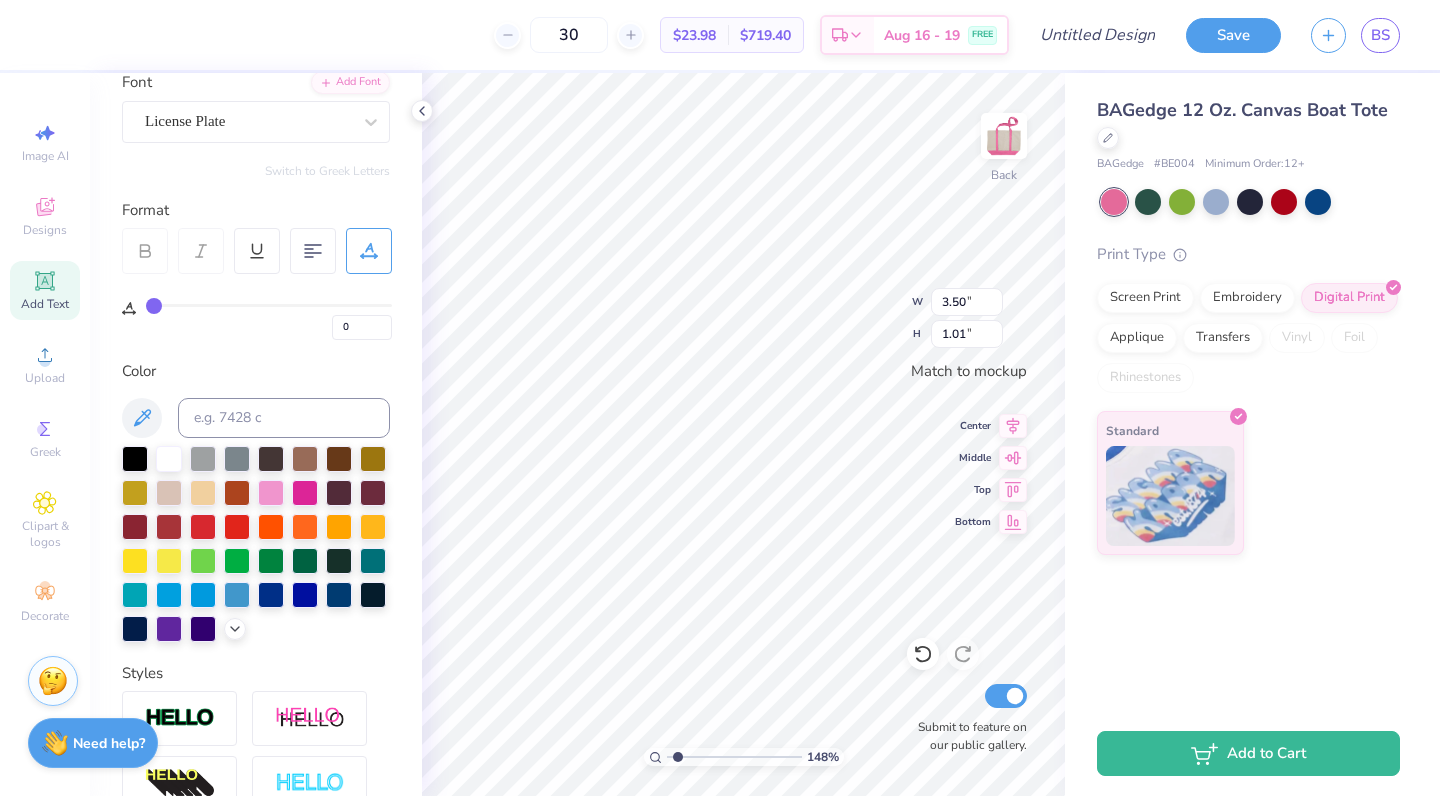 click 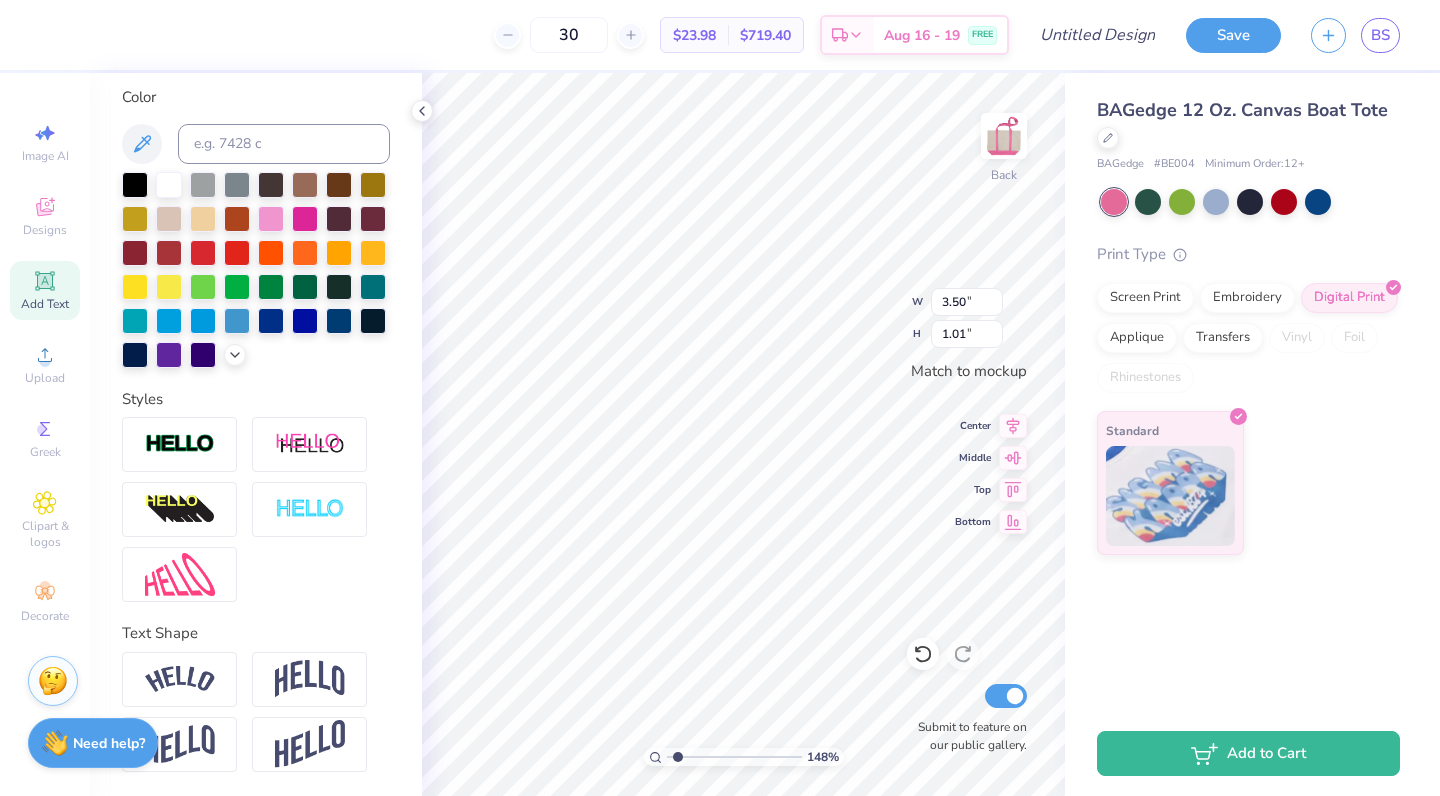 scroll, scrollTop: 367, scrollLeft: 0, axis: vertical 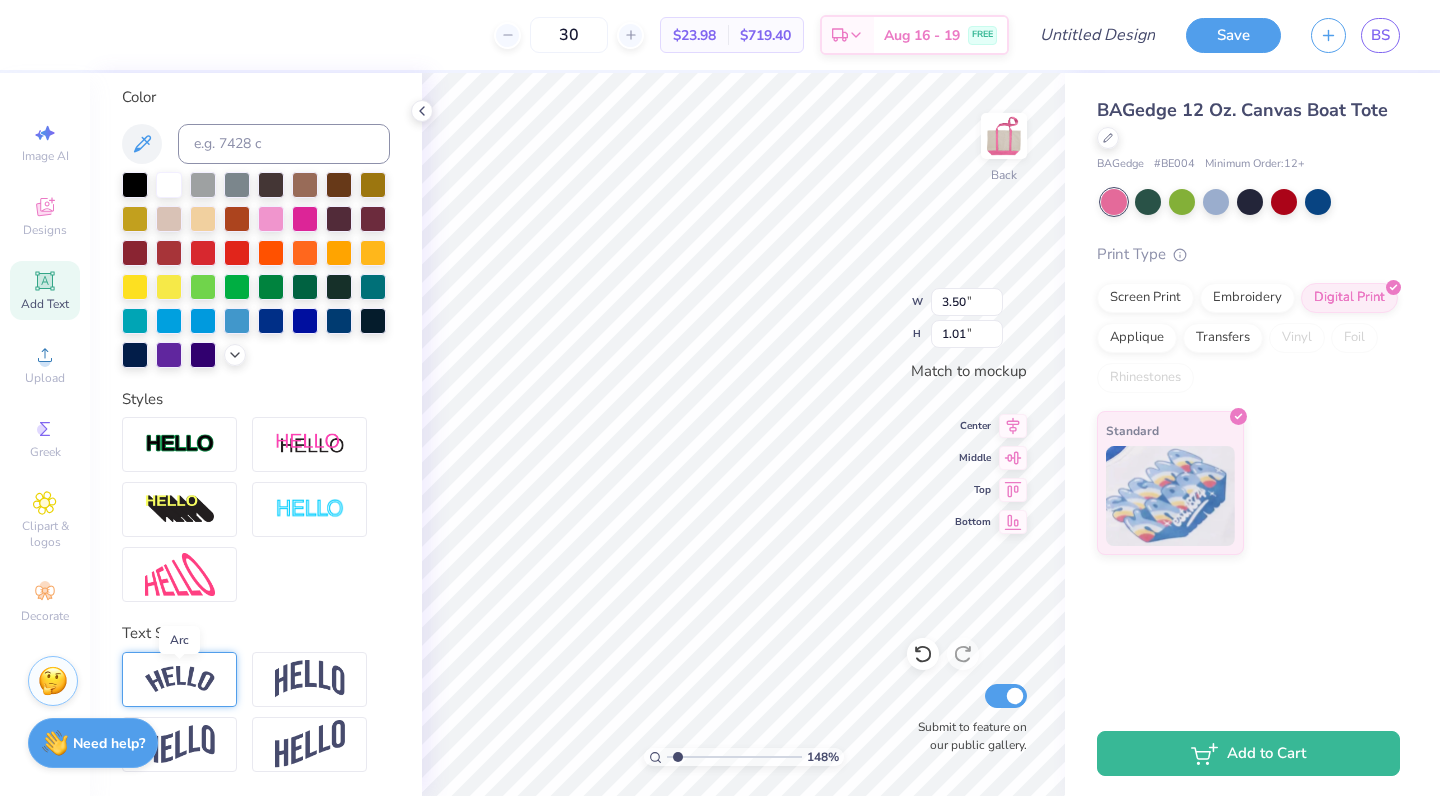 click at bounding box center [180, 679] 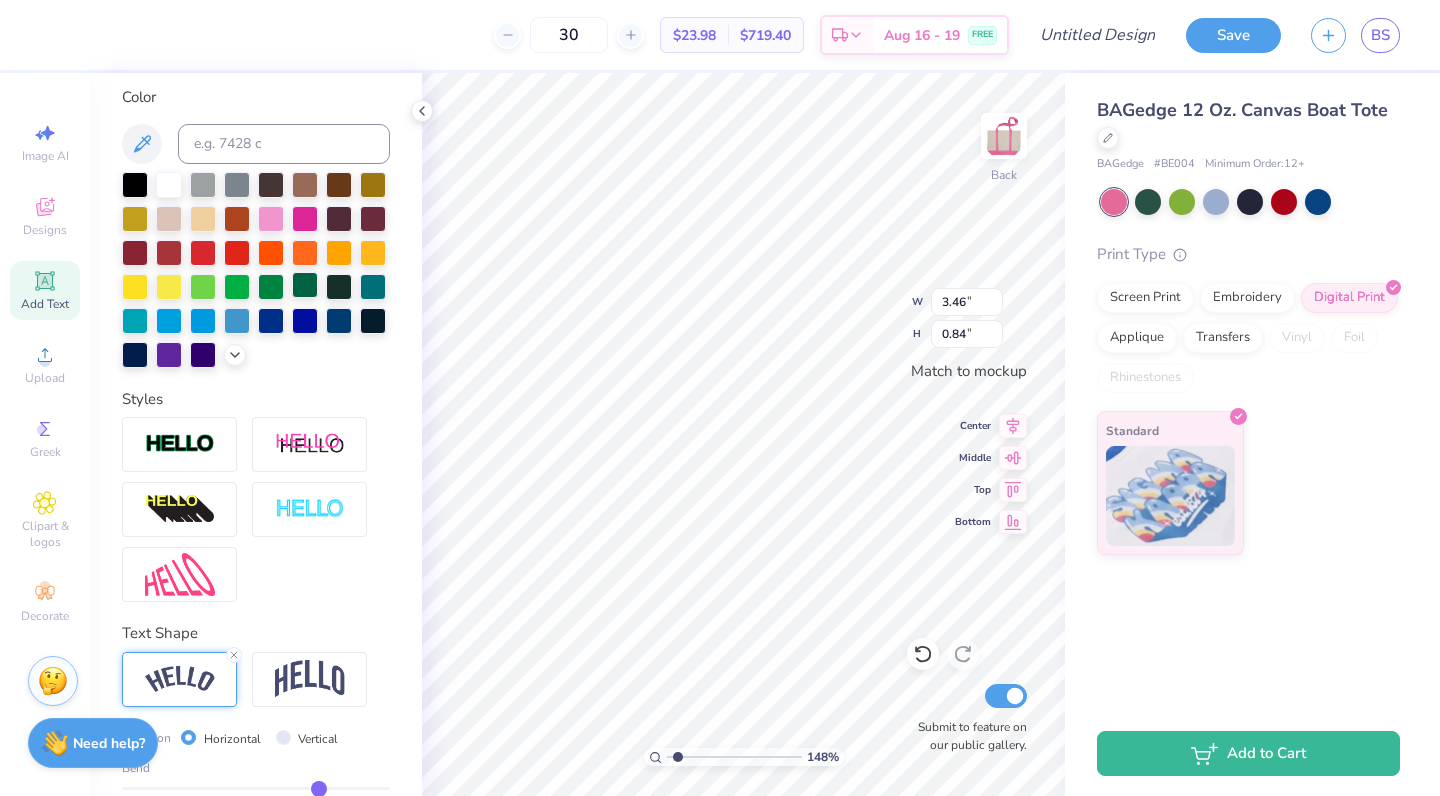 type on "3.47" 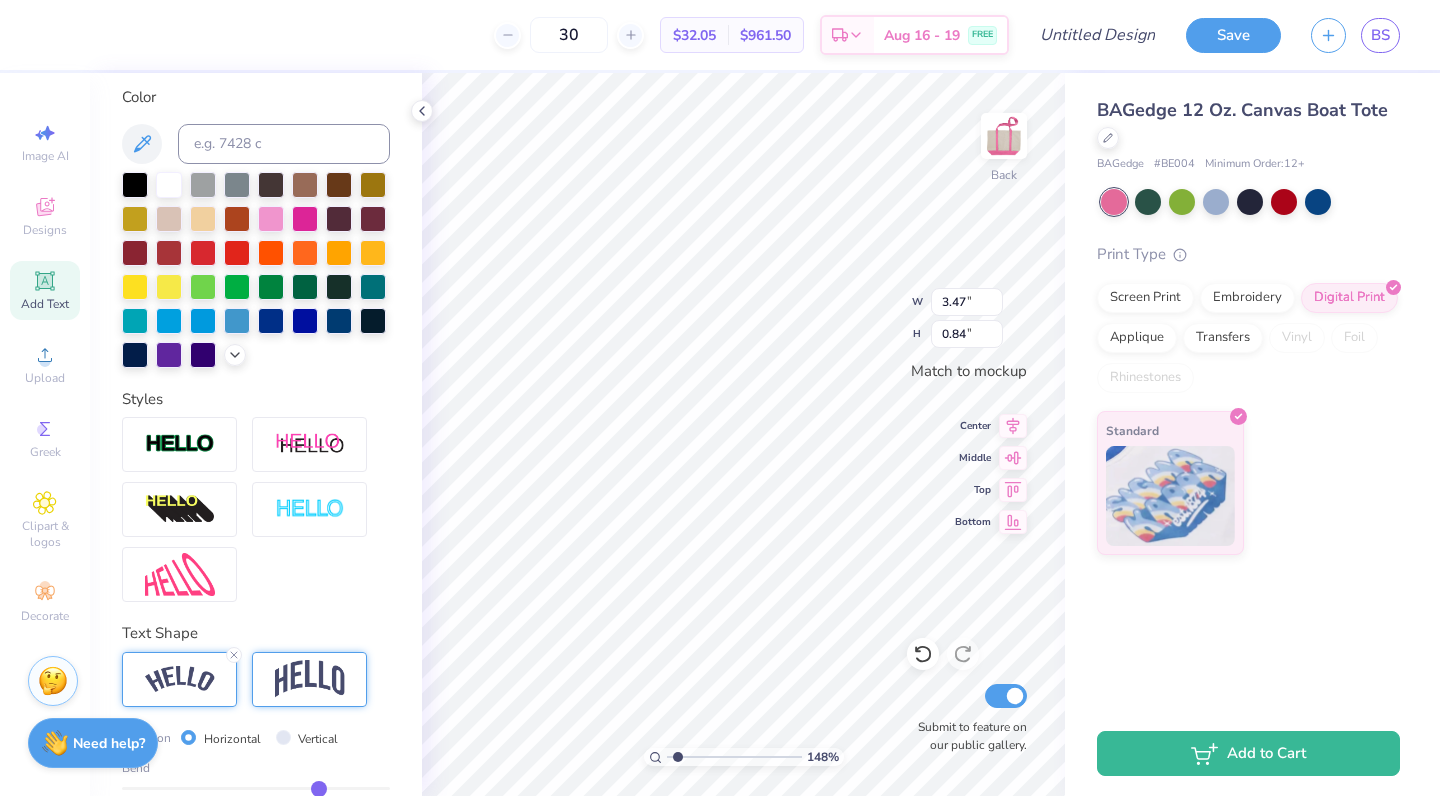 scroll, scrollTop: 484, scrollLeft: 0, axis: vertical 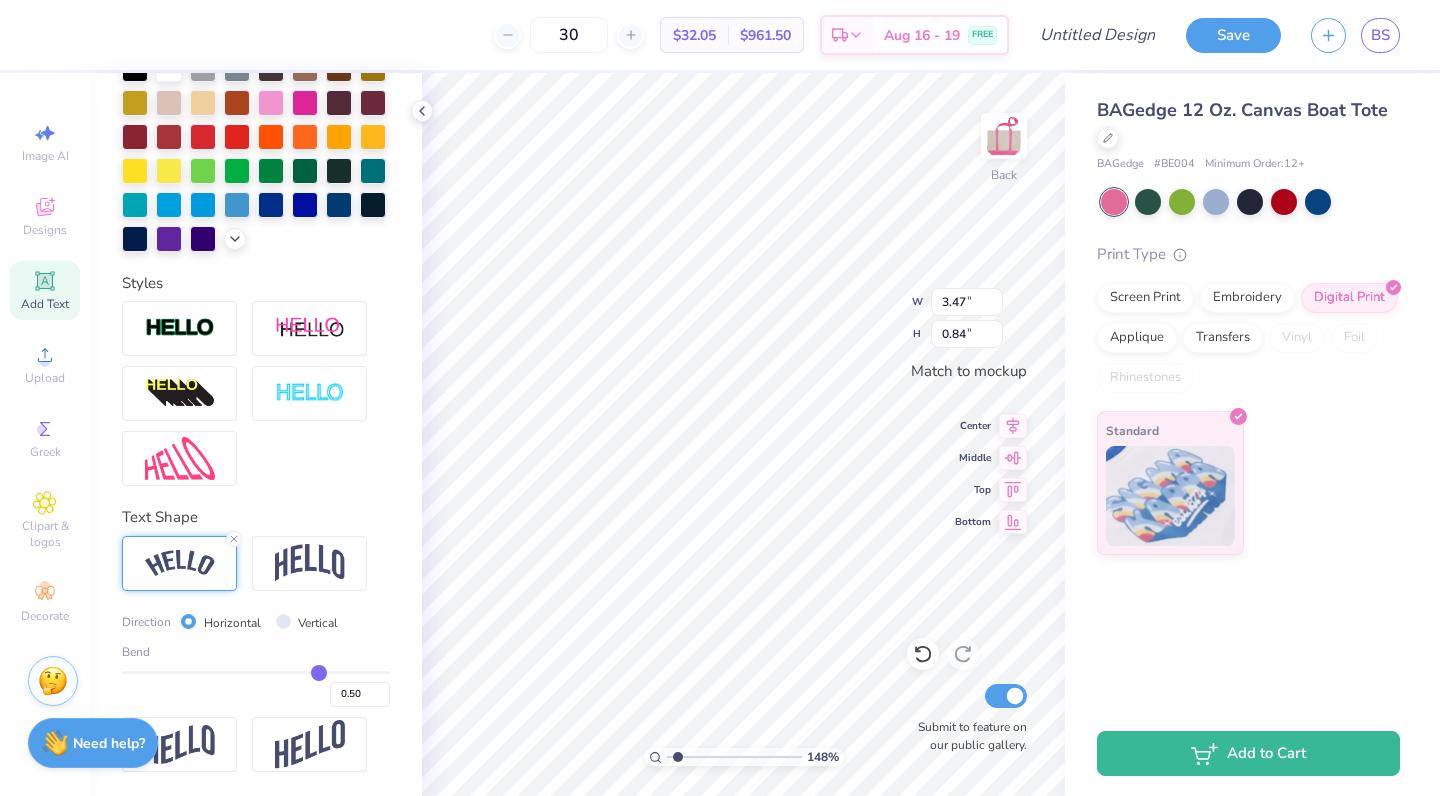 type on "0.47" 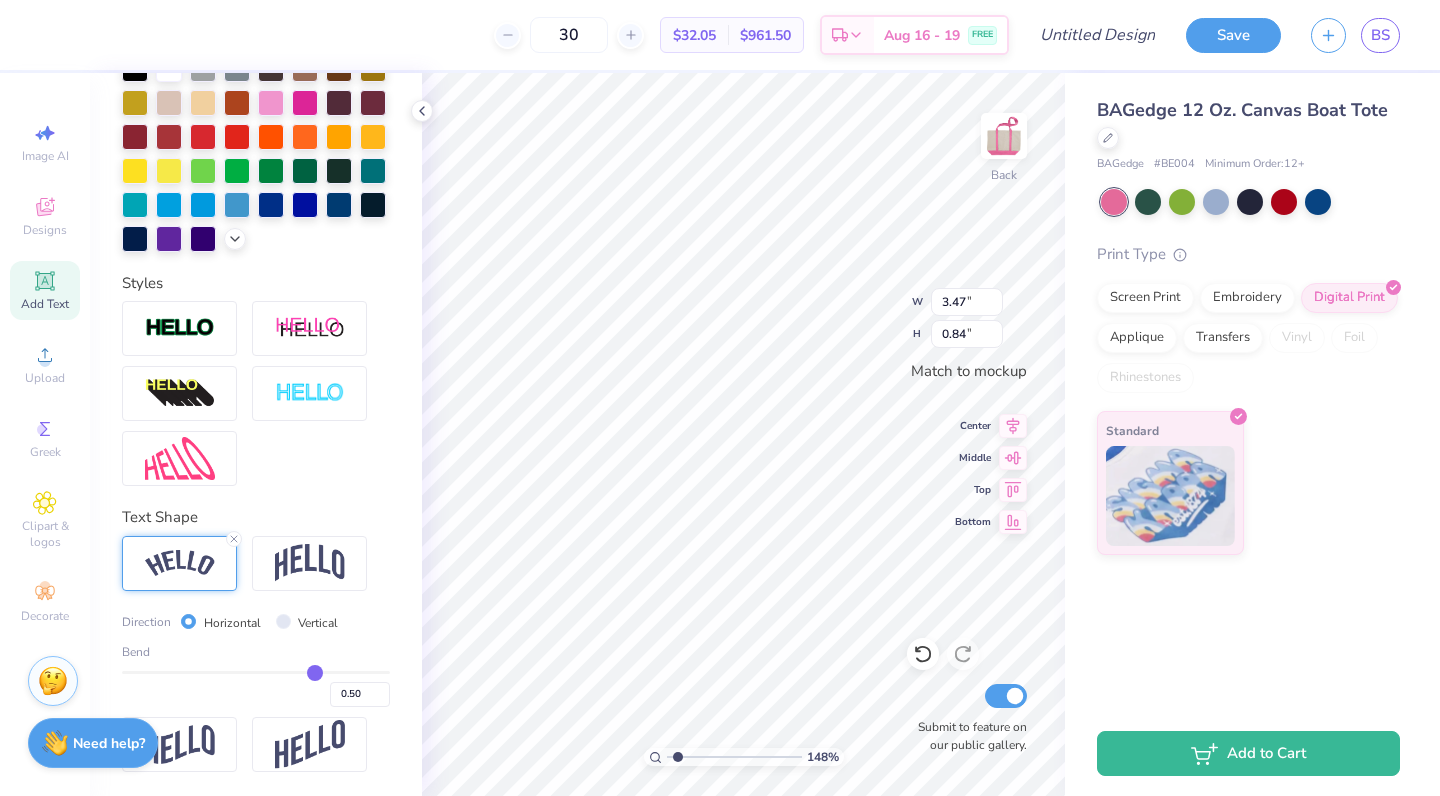 type on "0.47" 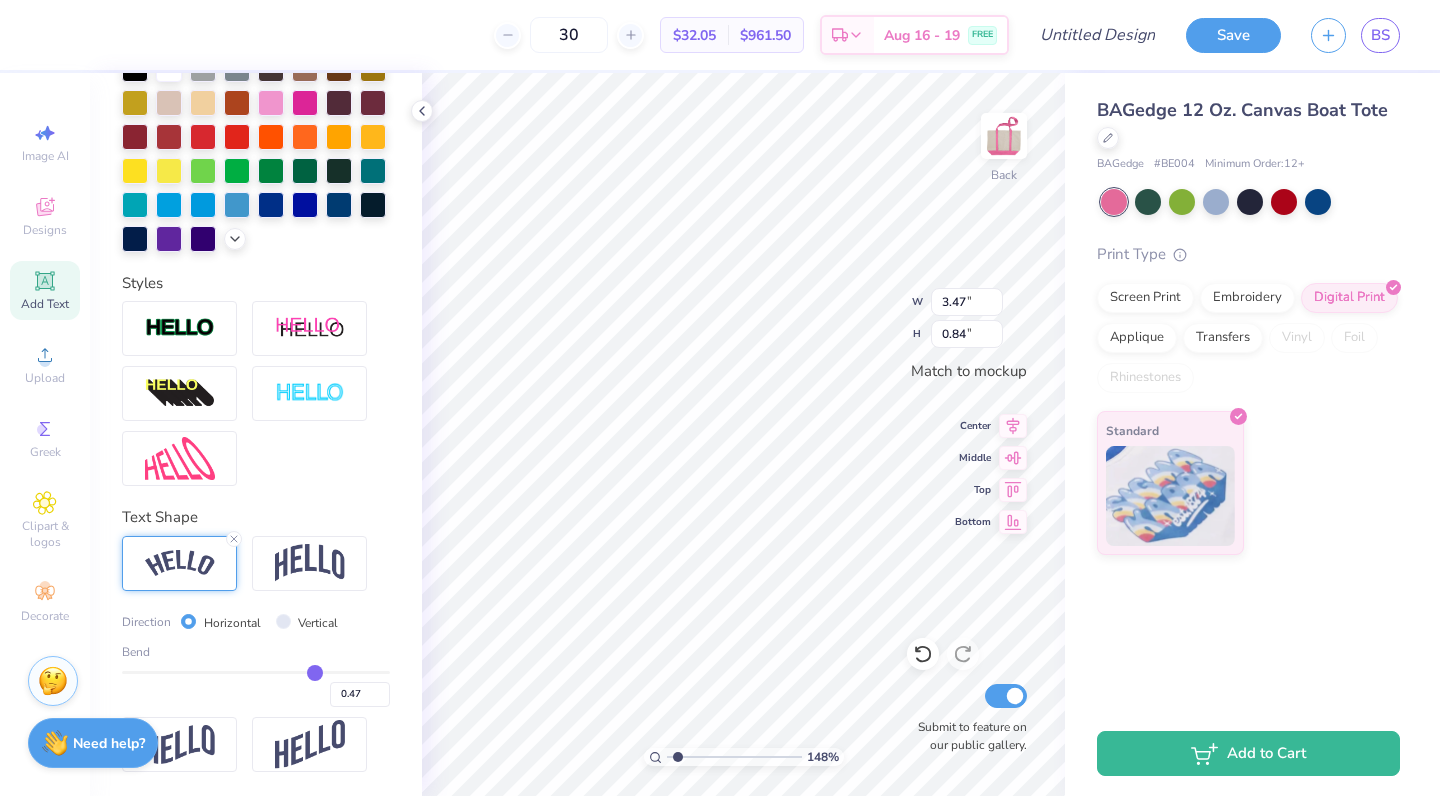 type on "0.45" 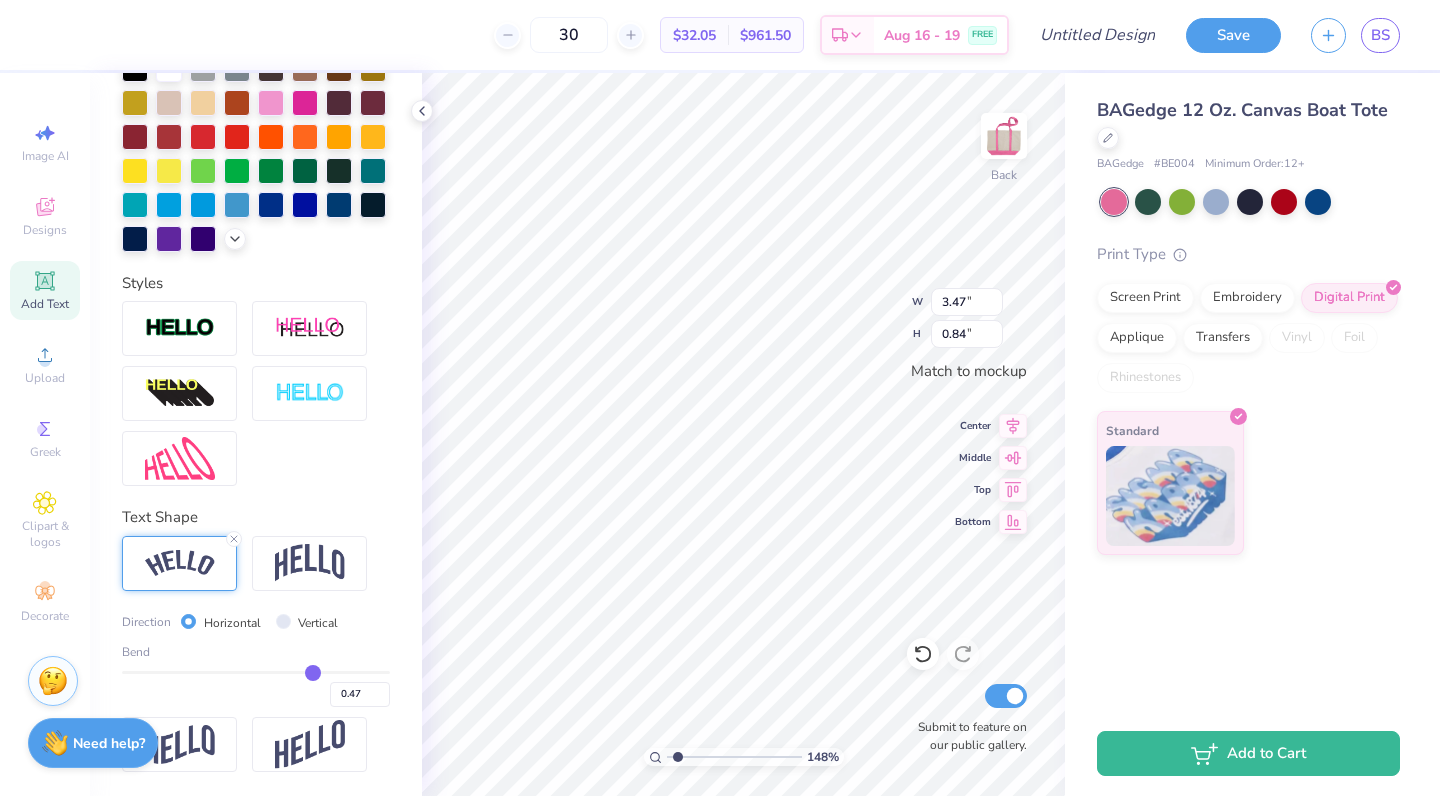 type on "0.45" 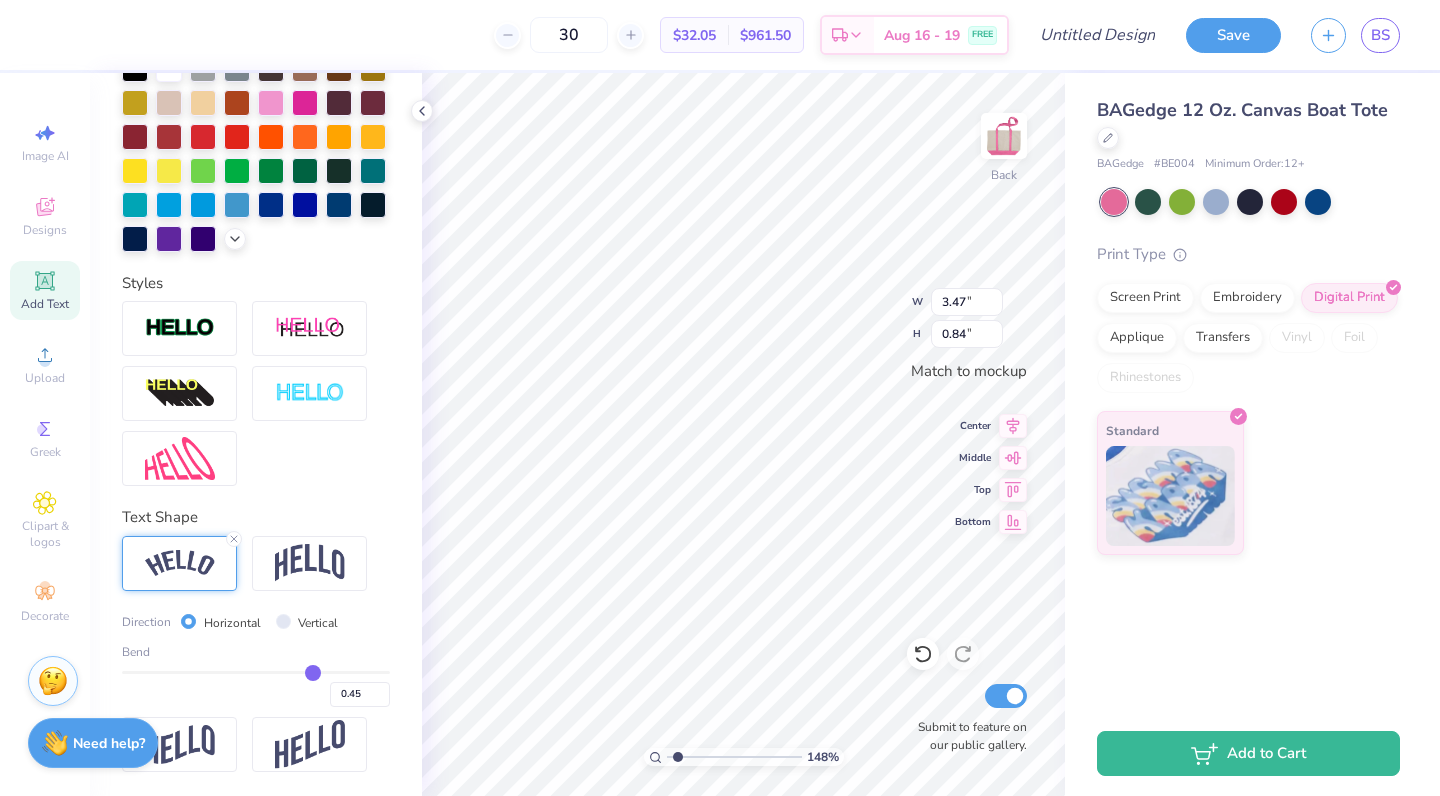 type on "0.44" 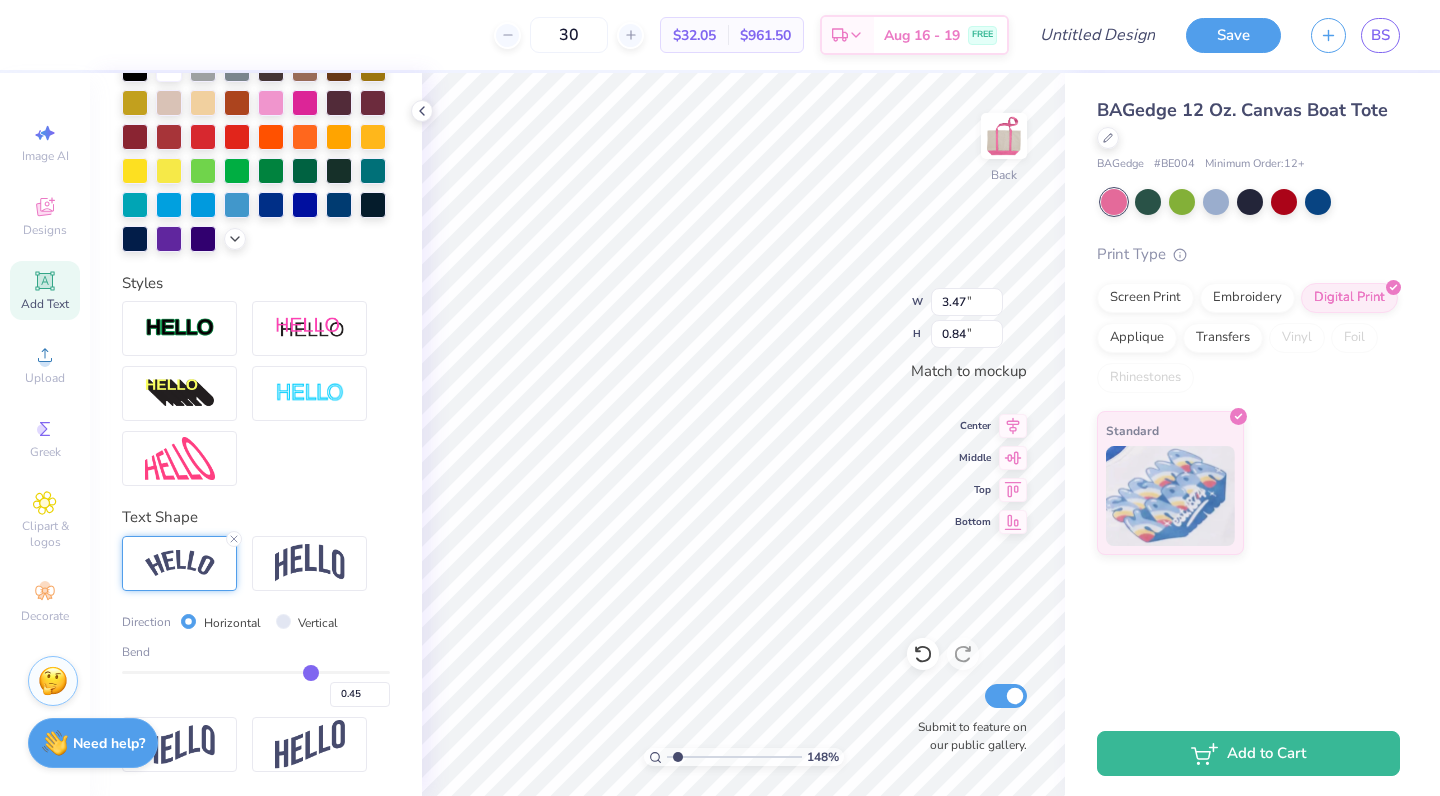 type on "0.44" 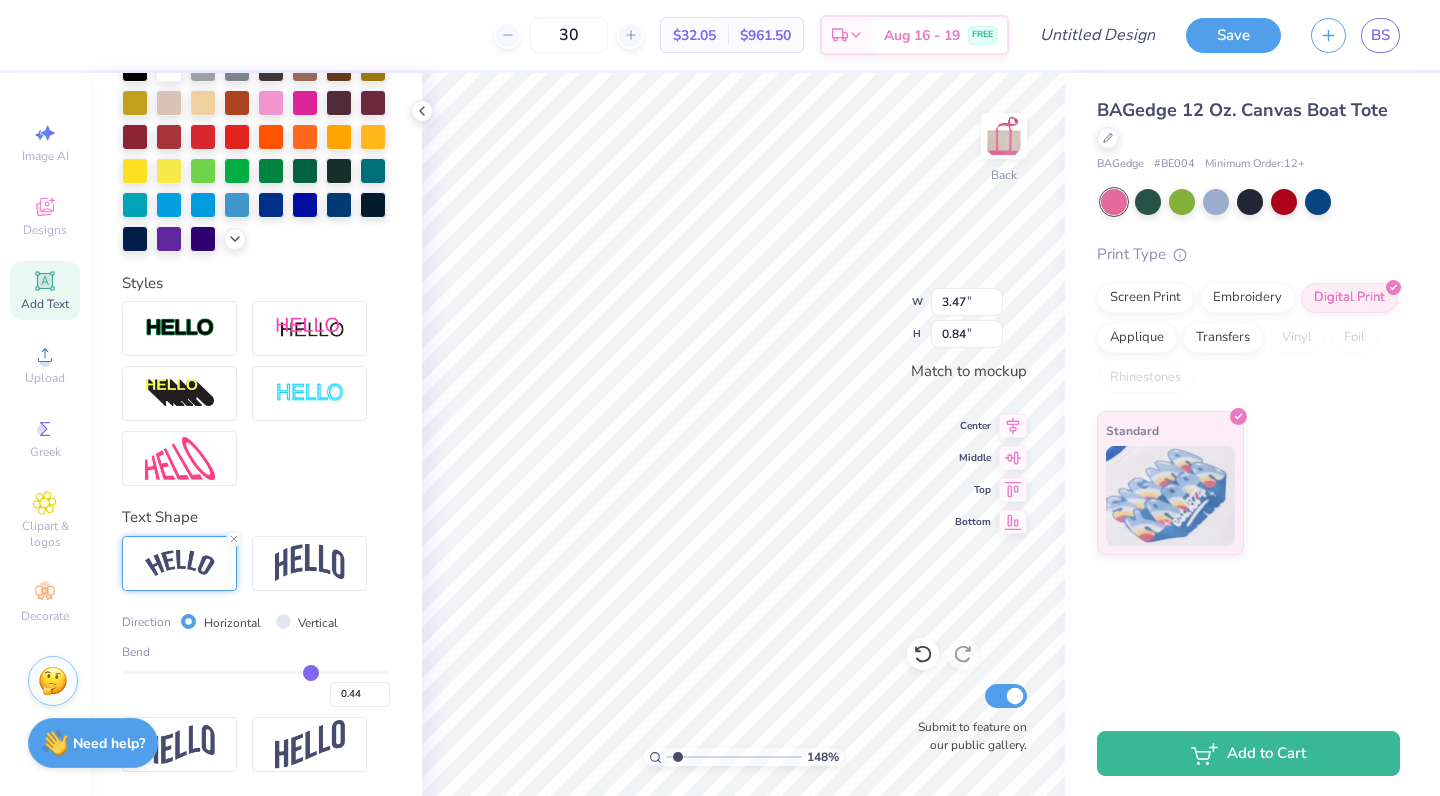 type on "0.41" 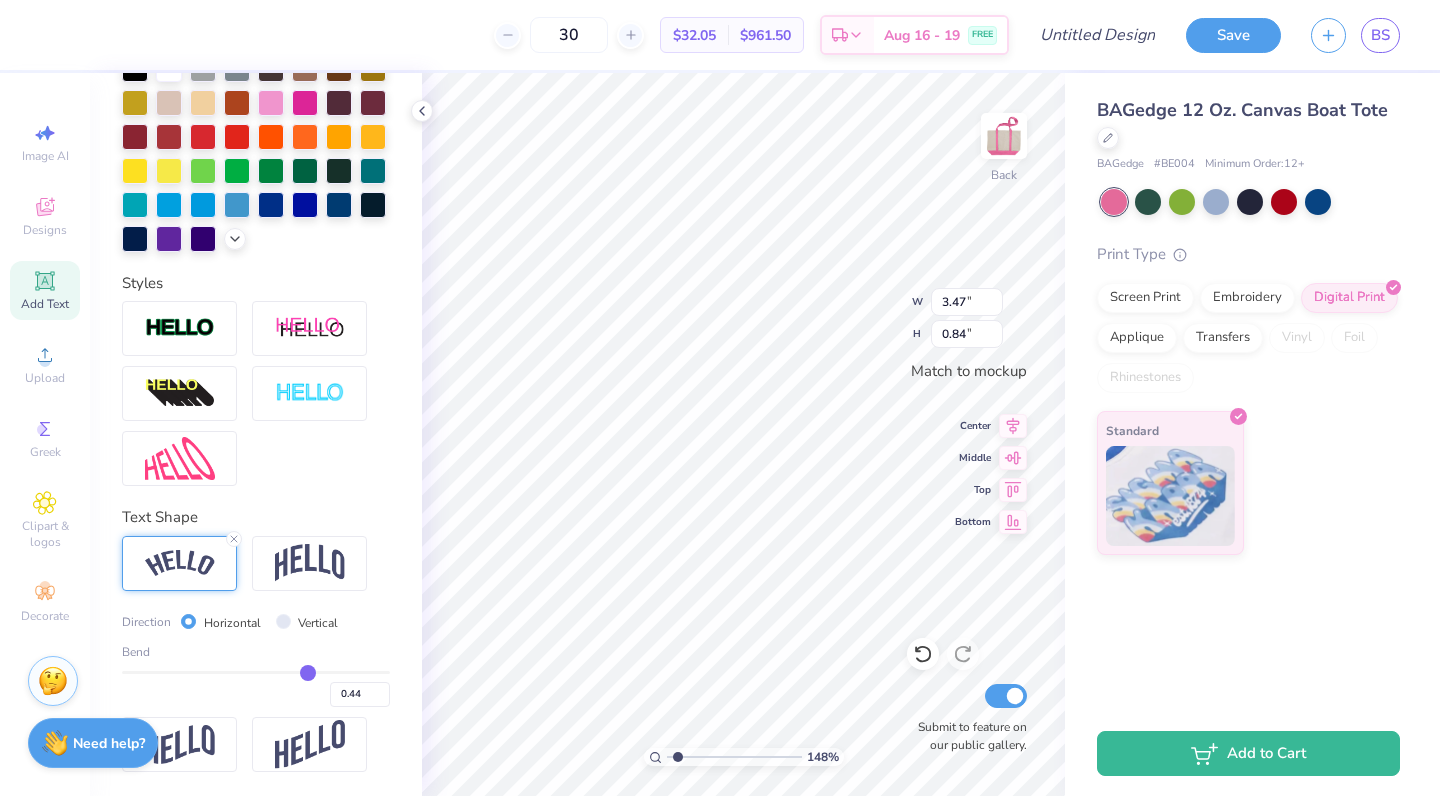 type on "0.41" 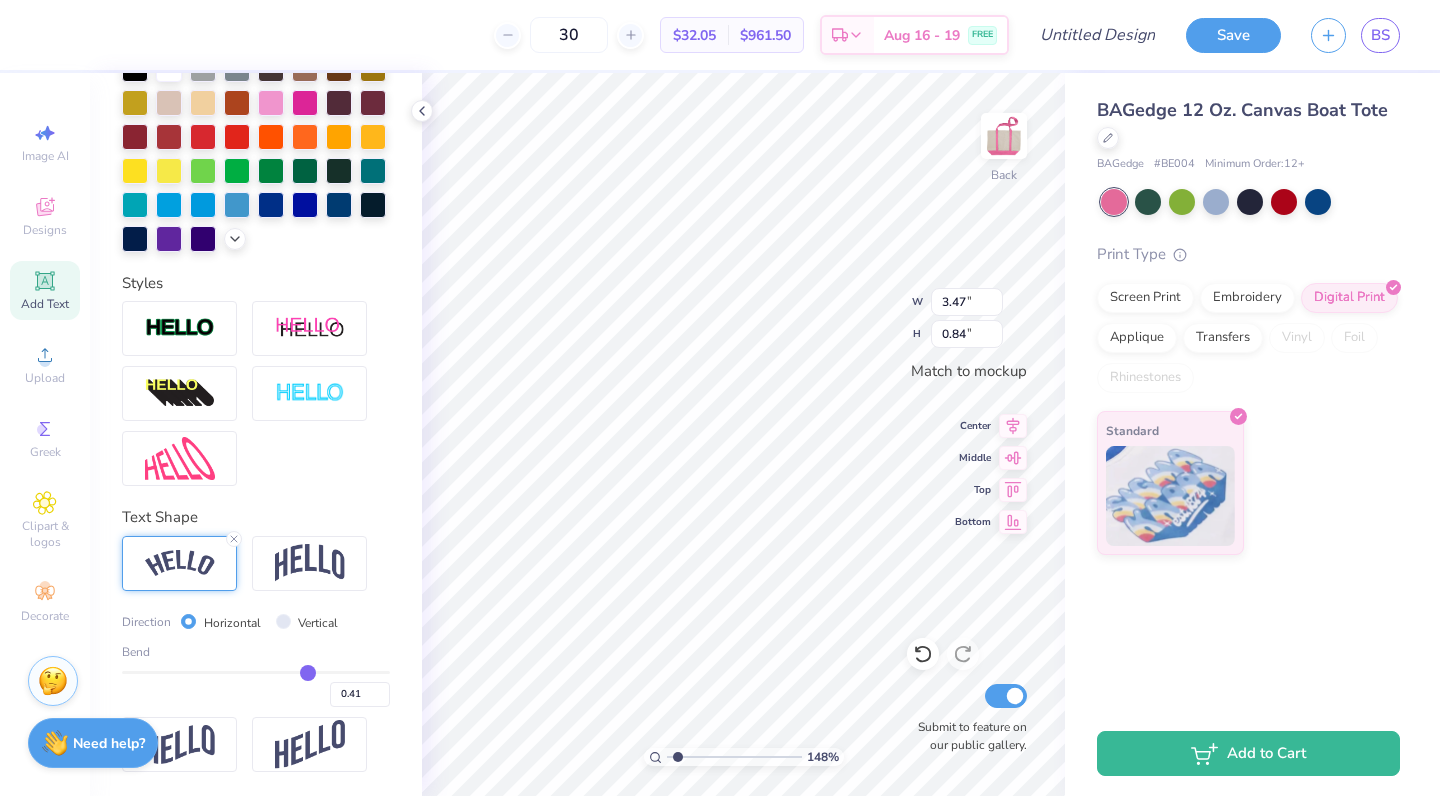 type on "0.39" 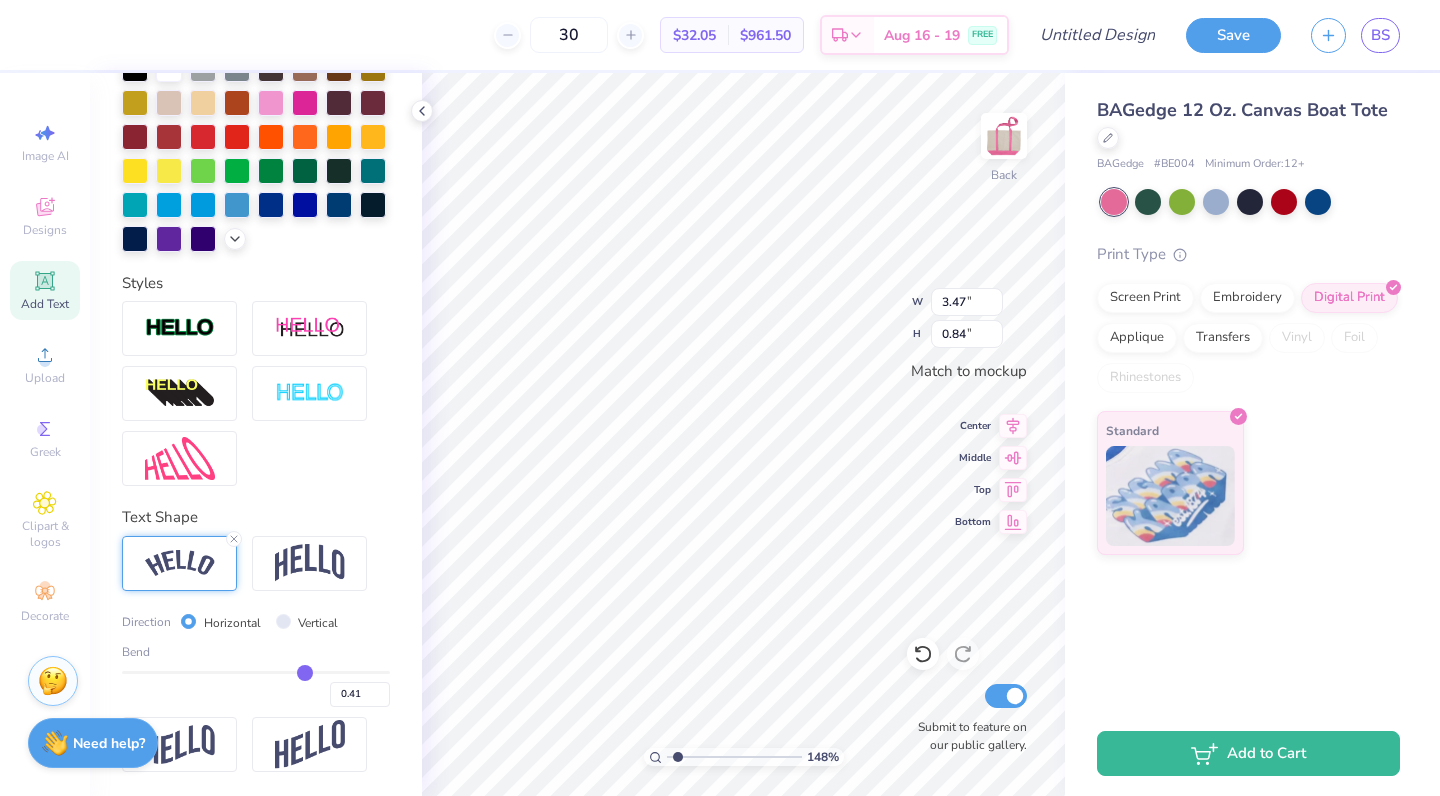 type on "0.39" 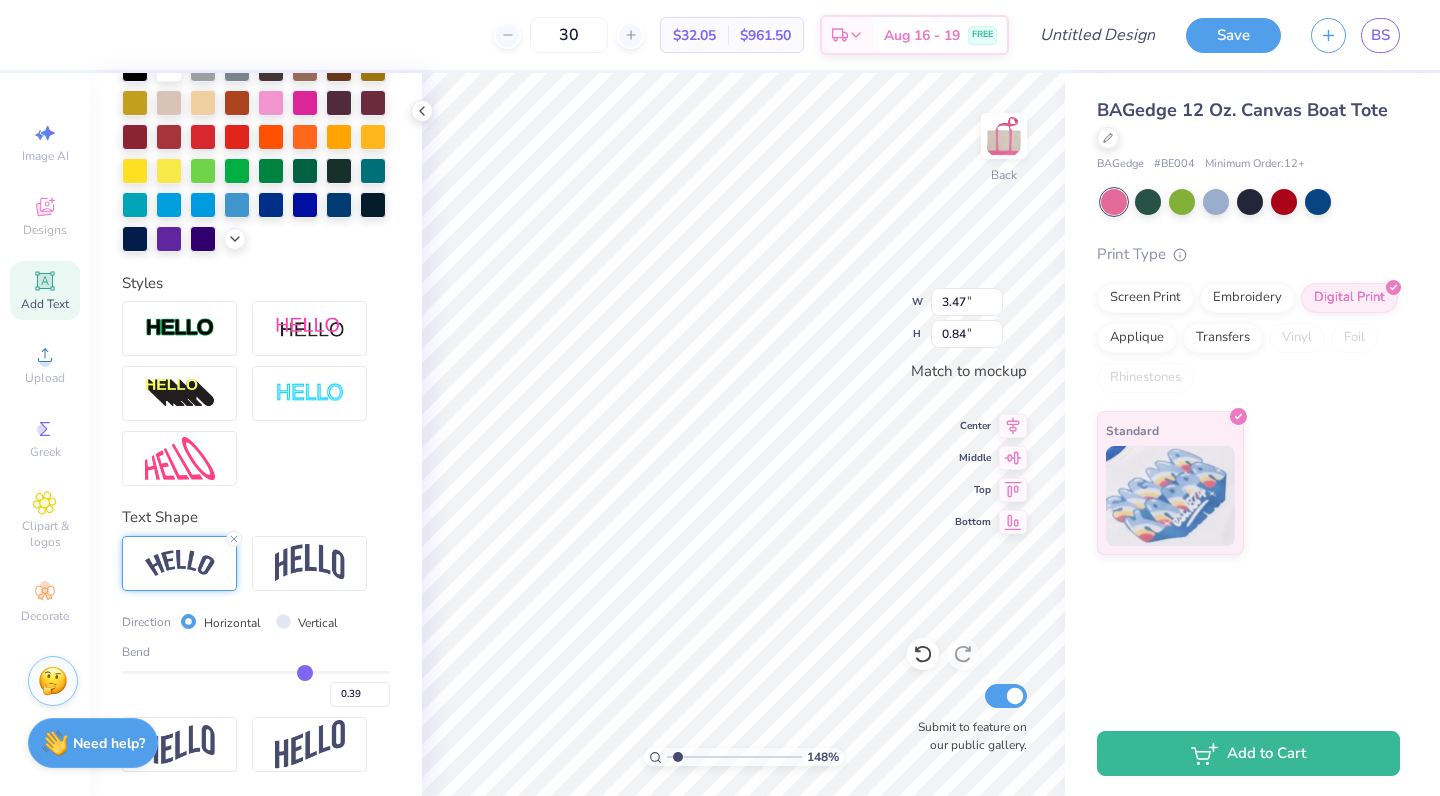 type on "0.37" 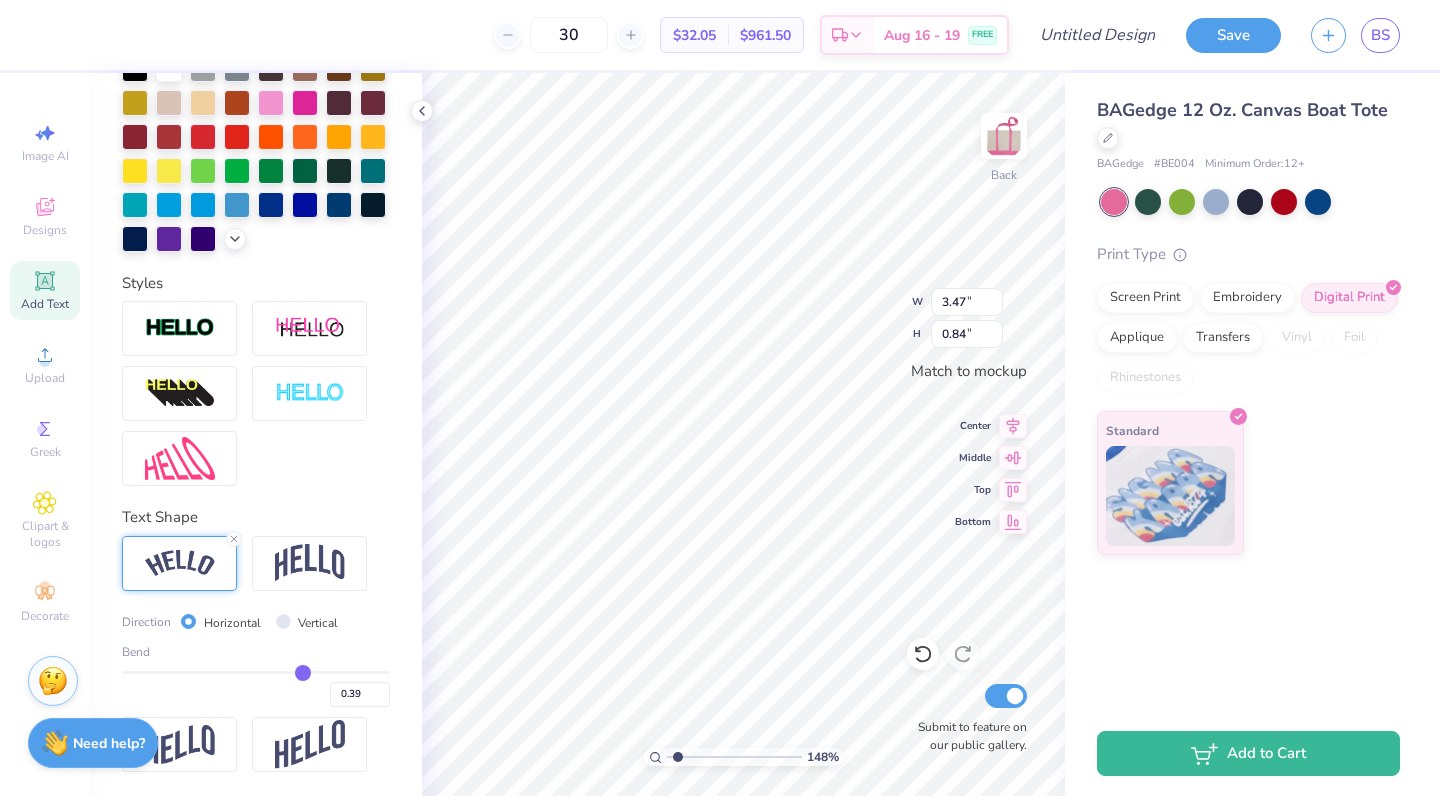 type on "0.37" 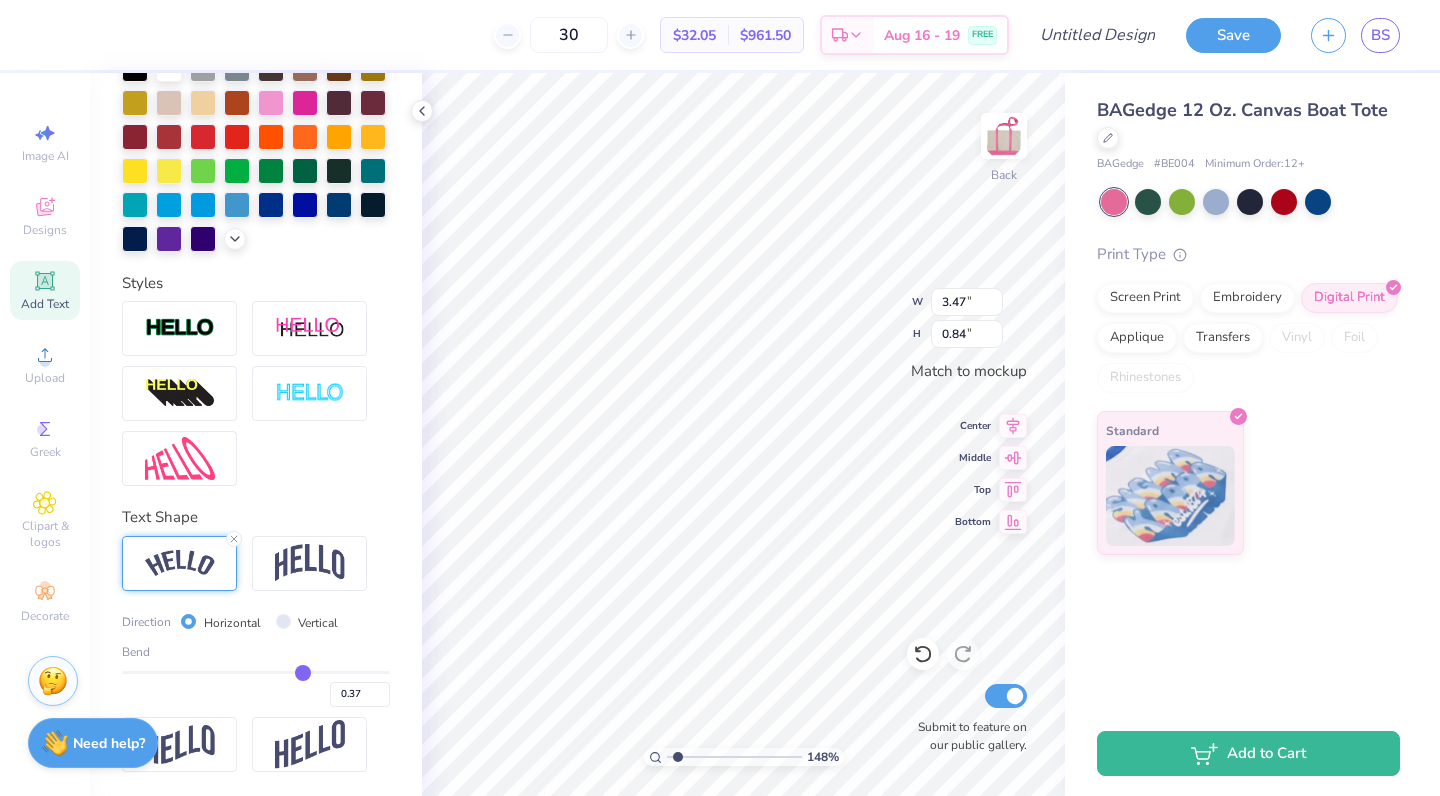 type on "0.34" 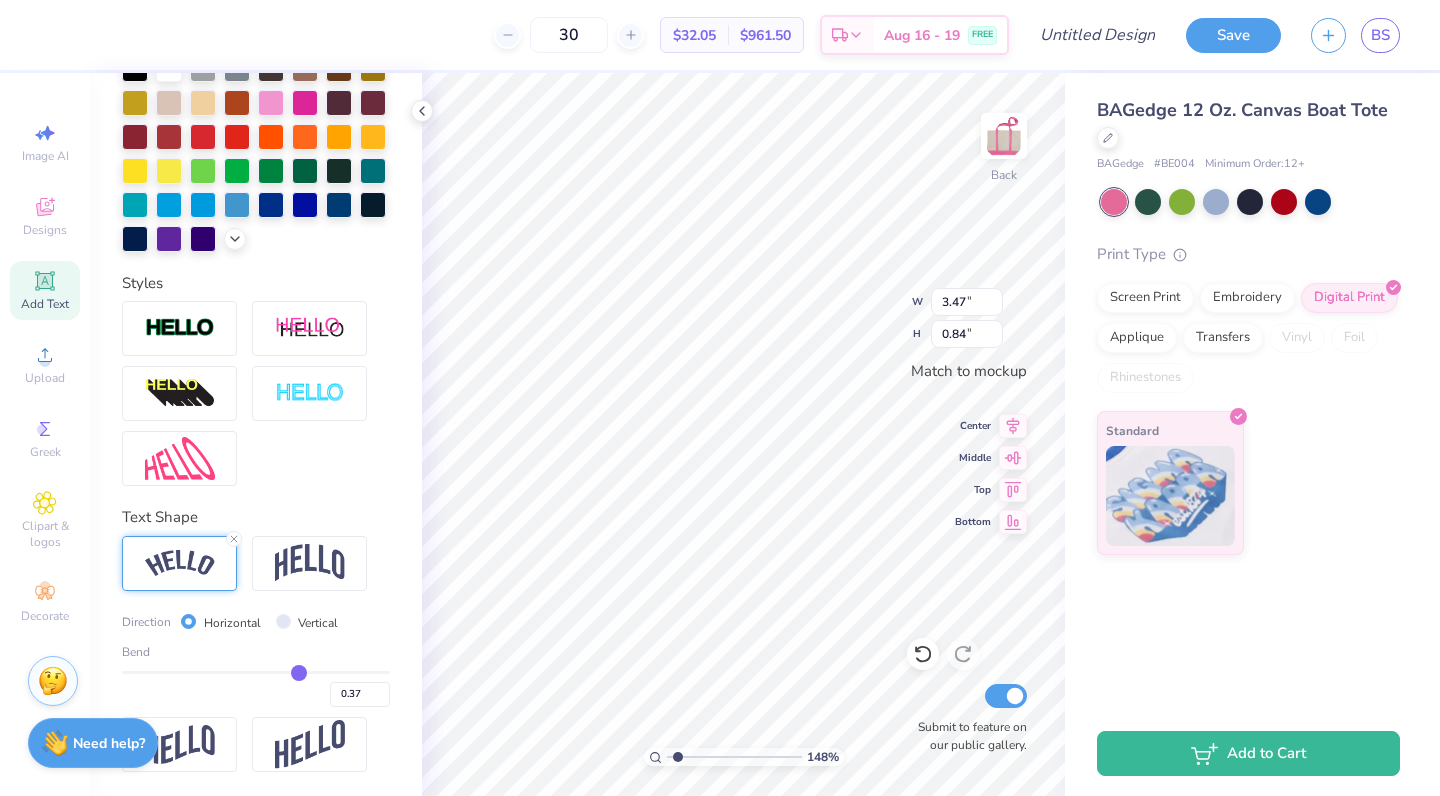 type on "0.34" 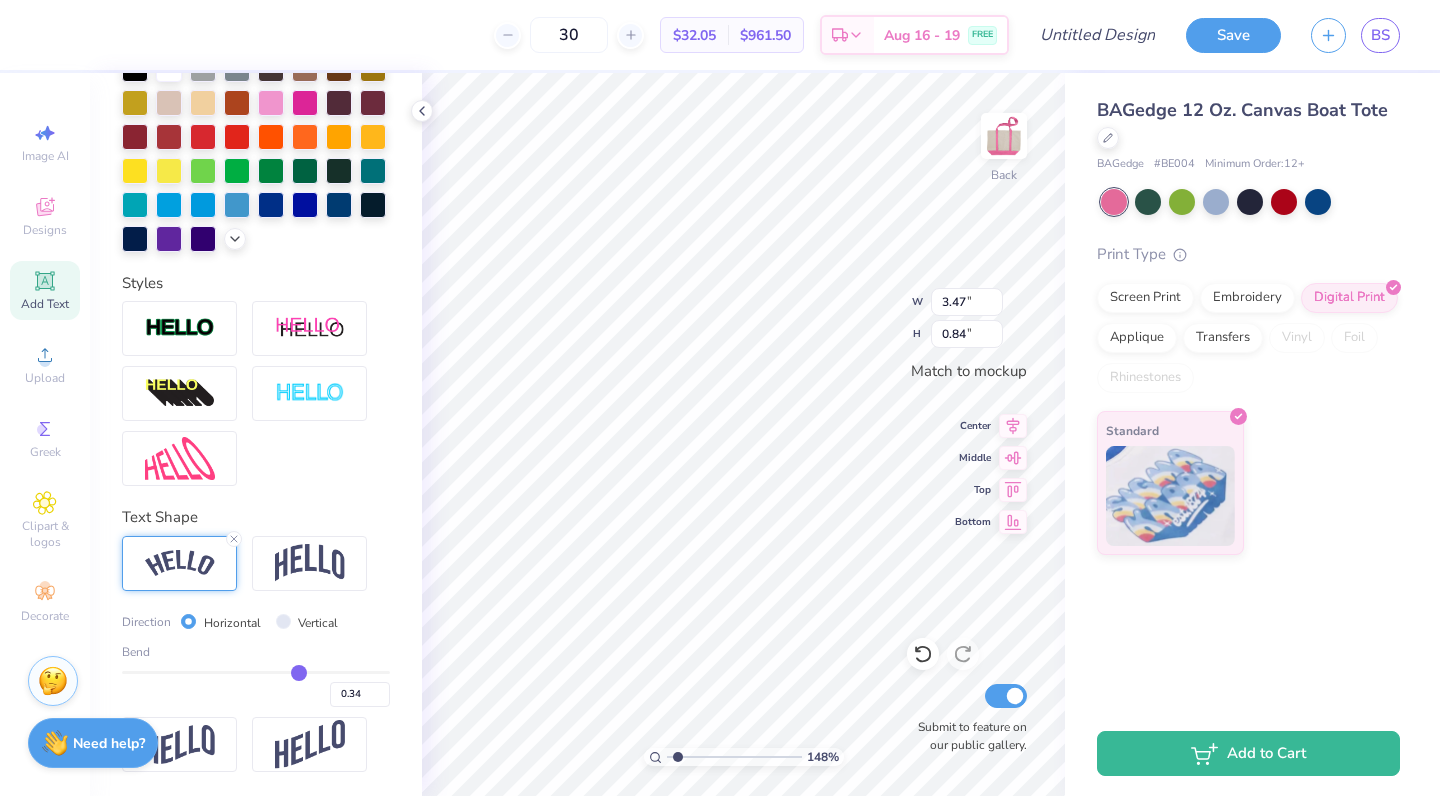 type on "0.33" 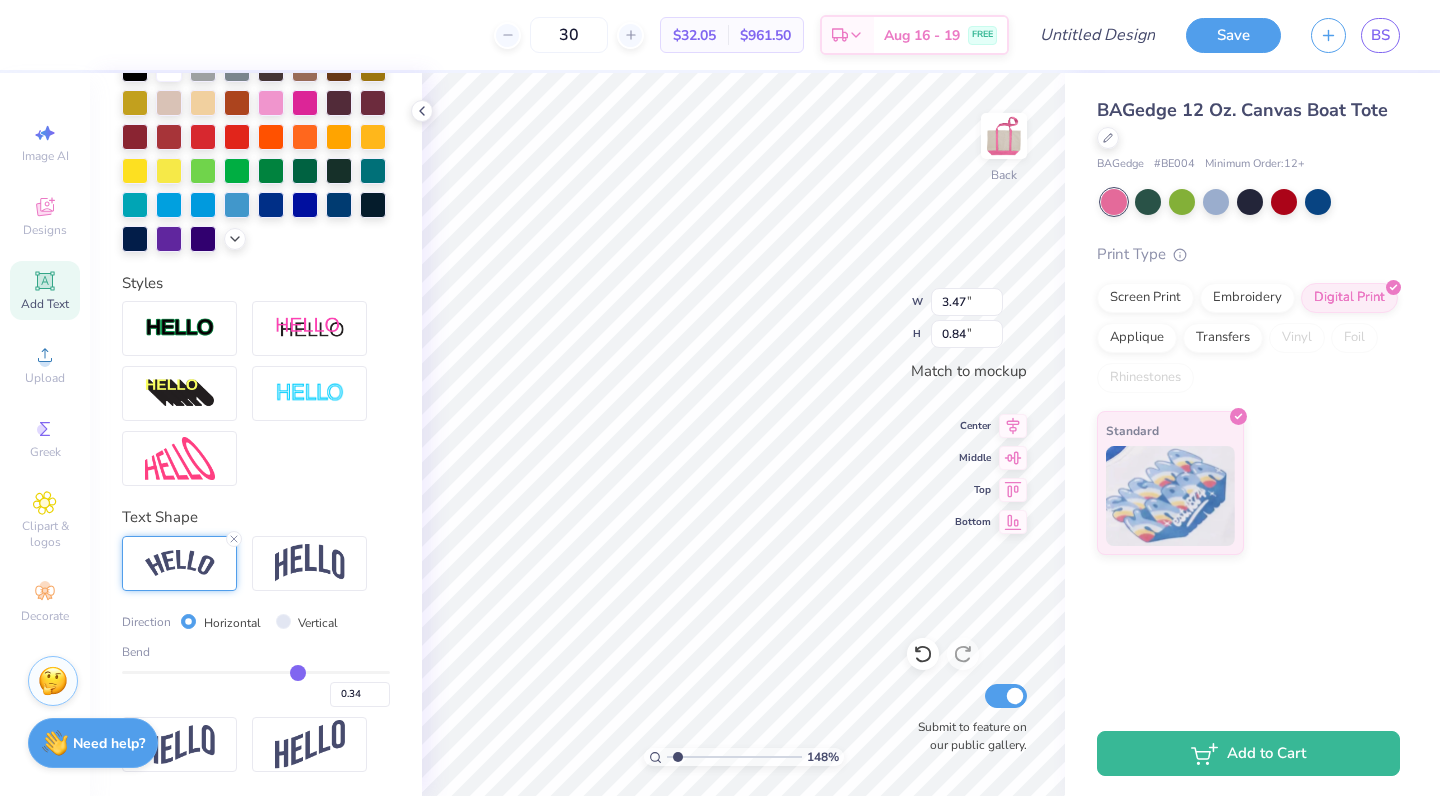 type on "0.33" 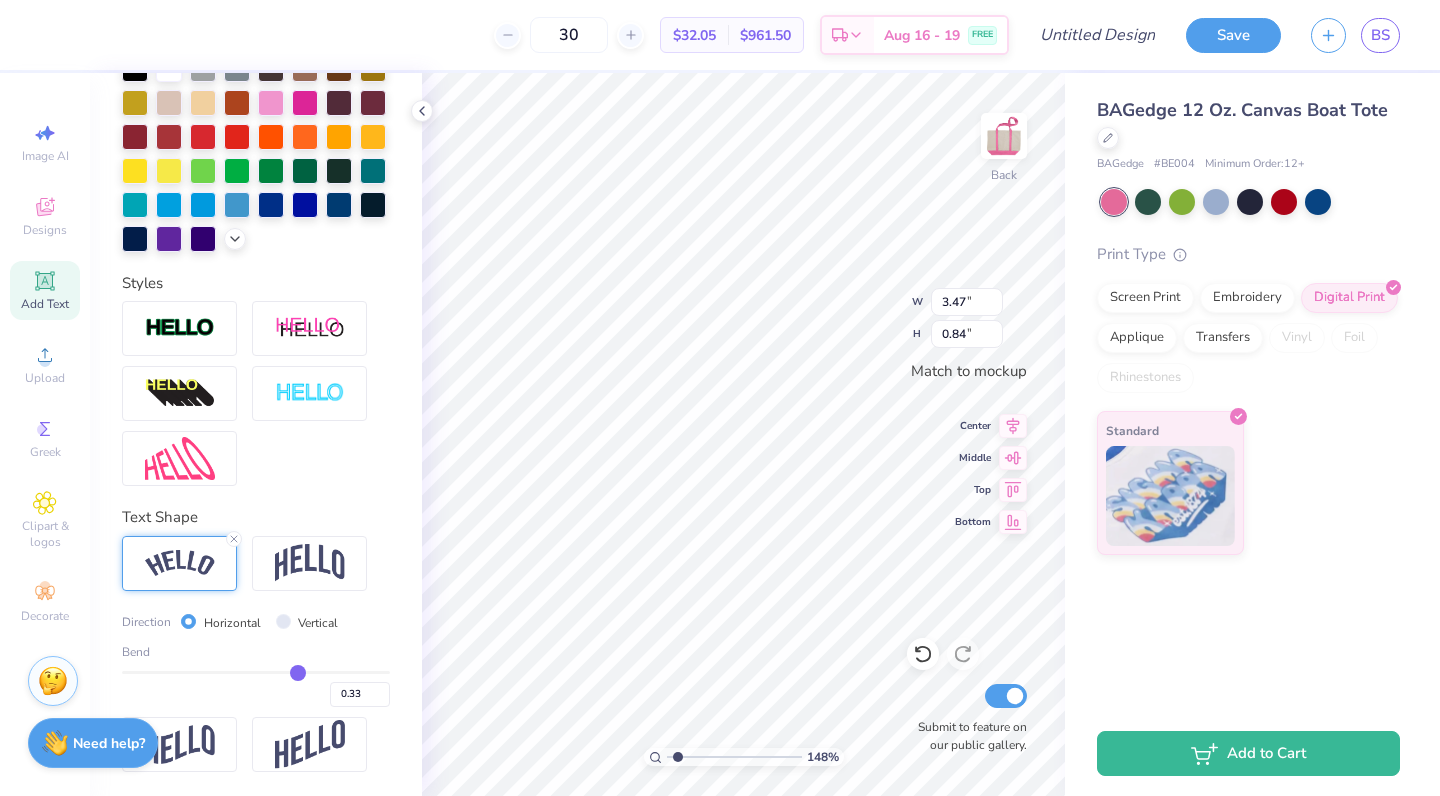 type on "0.31" 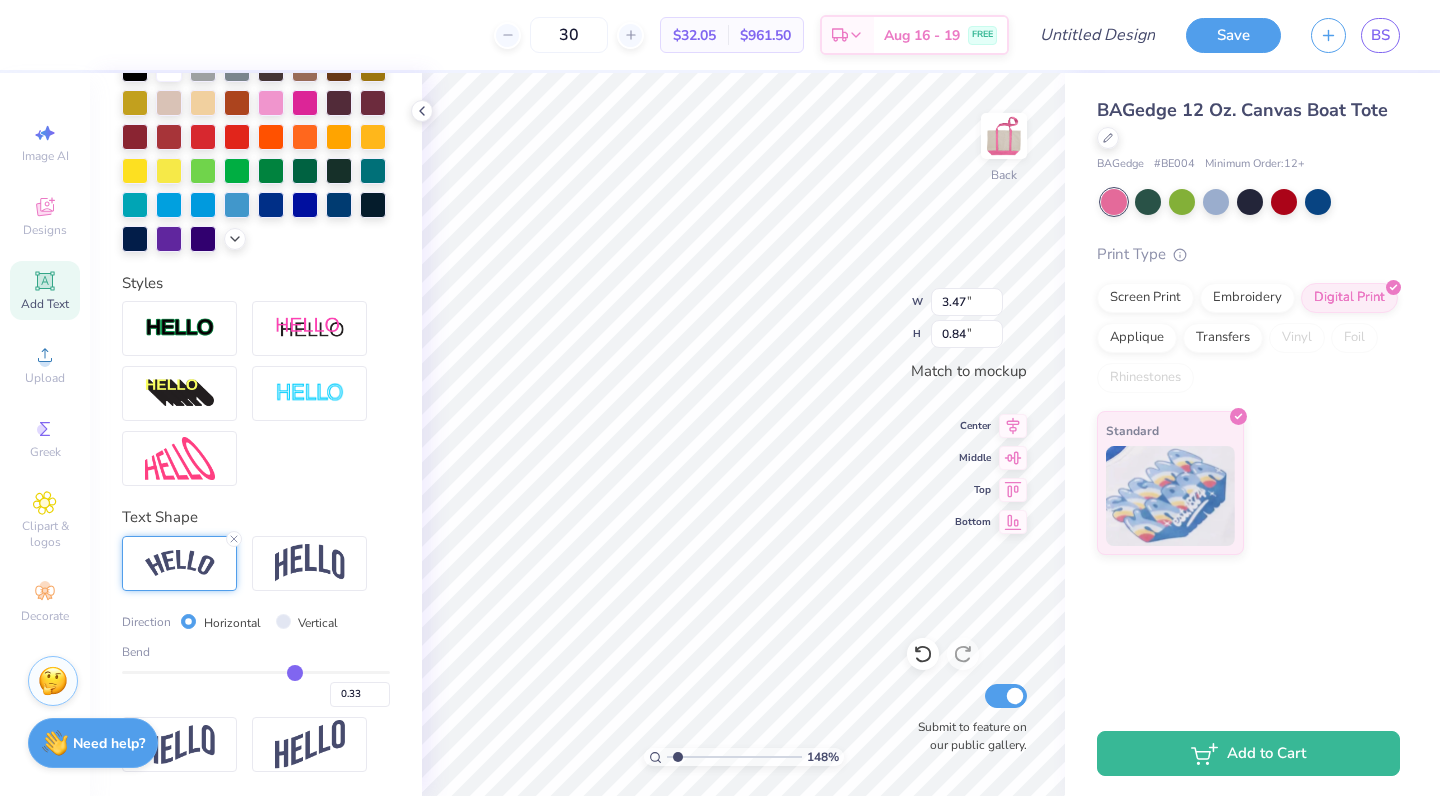 type on "0.31" 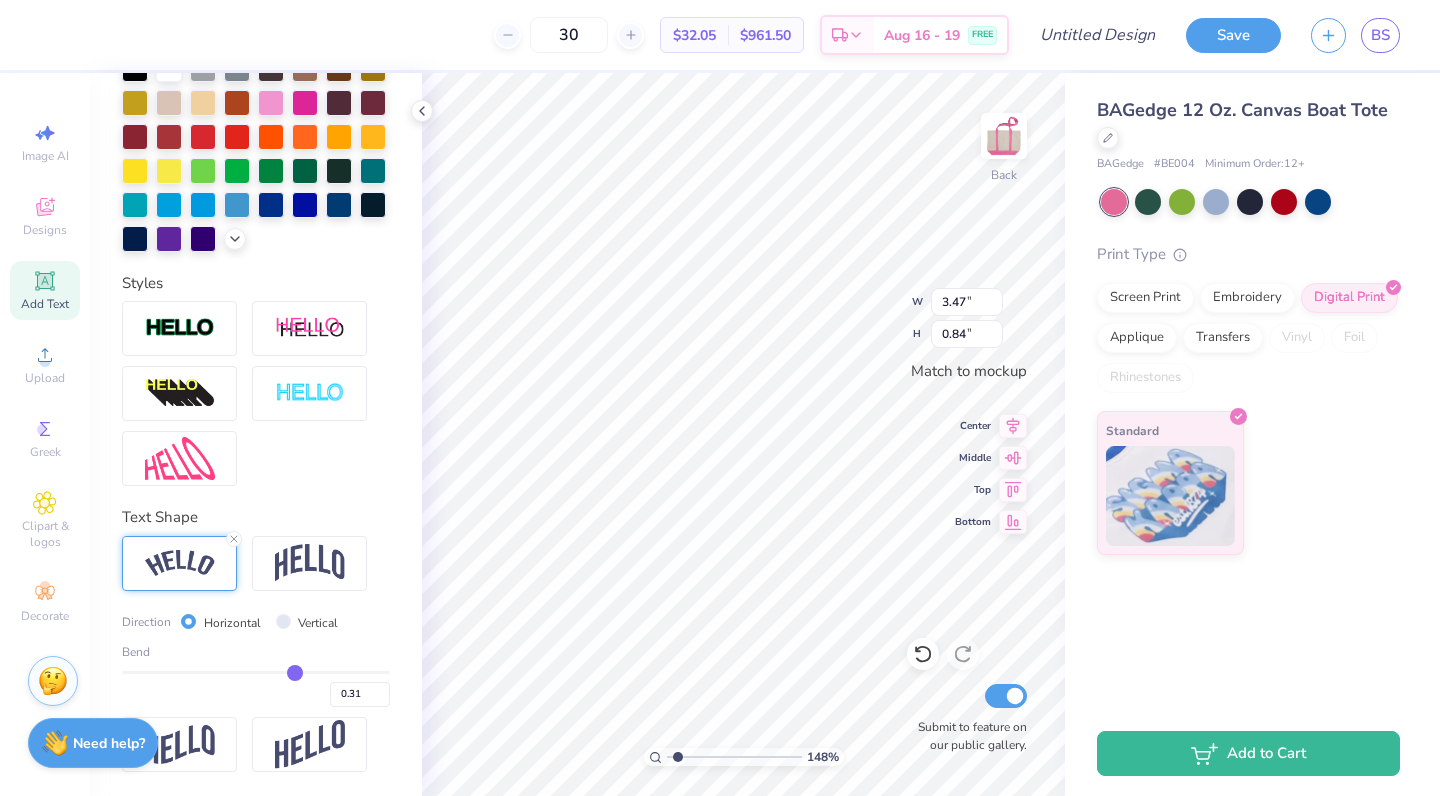type on "0.29" 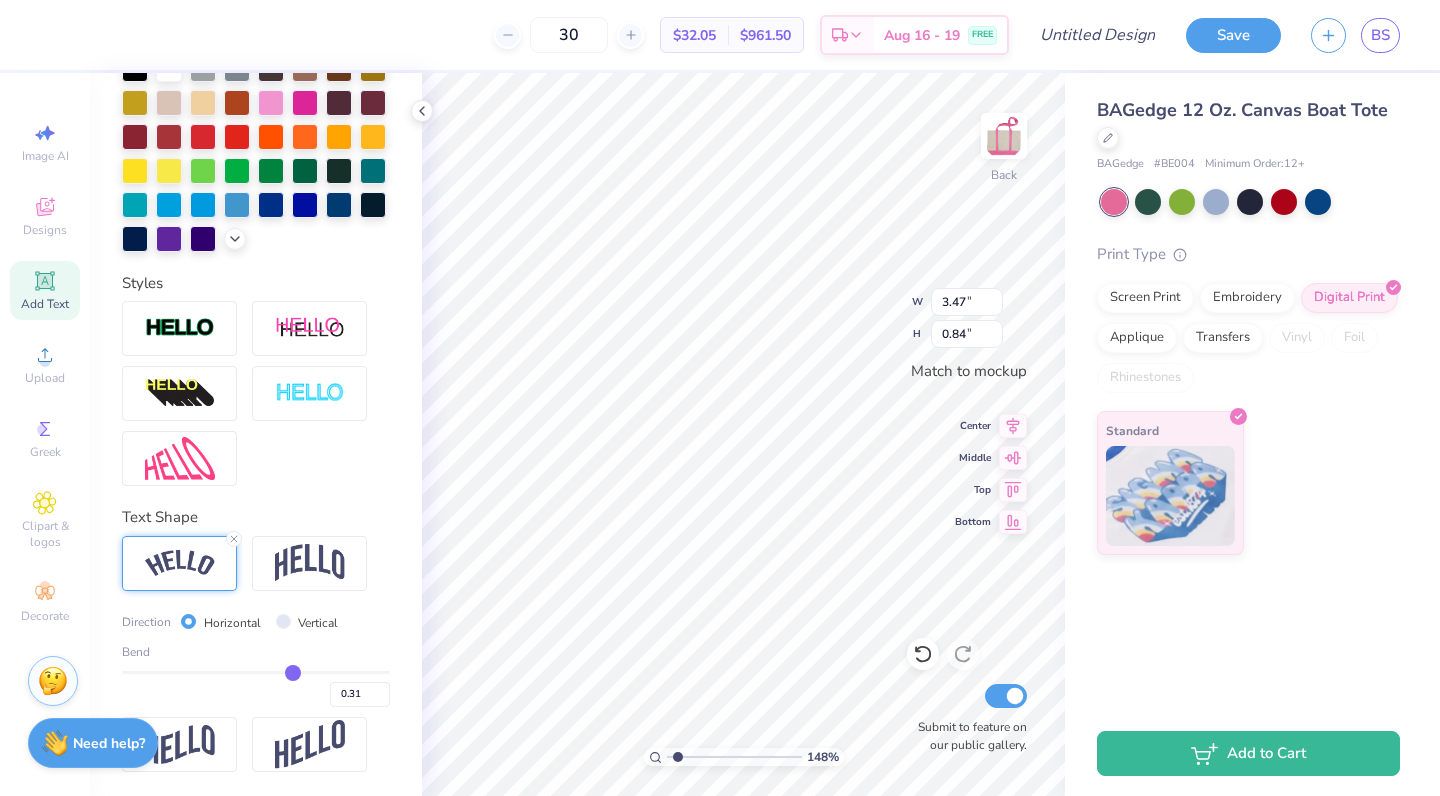 type on "0.29" 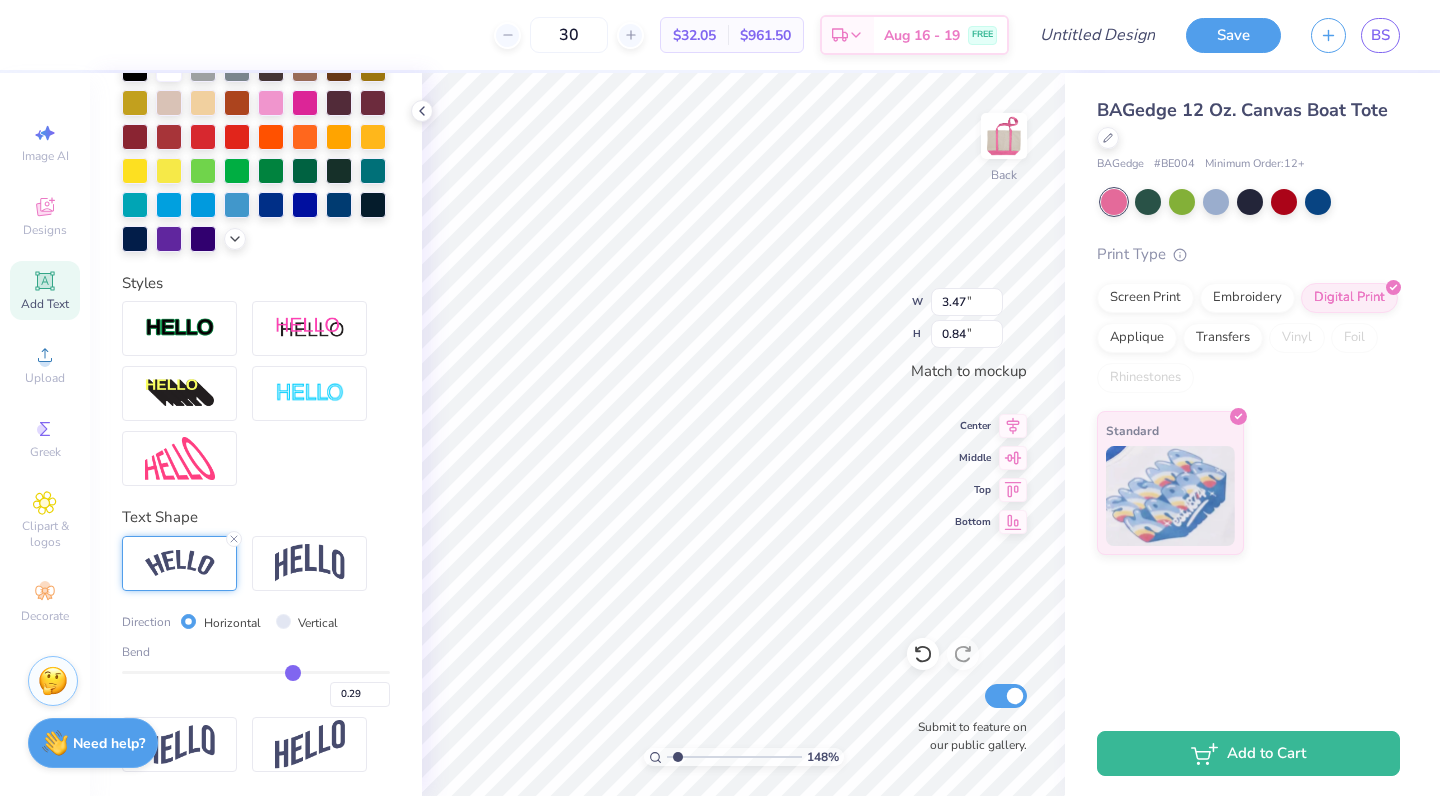 type on "0.28" 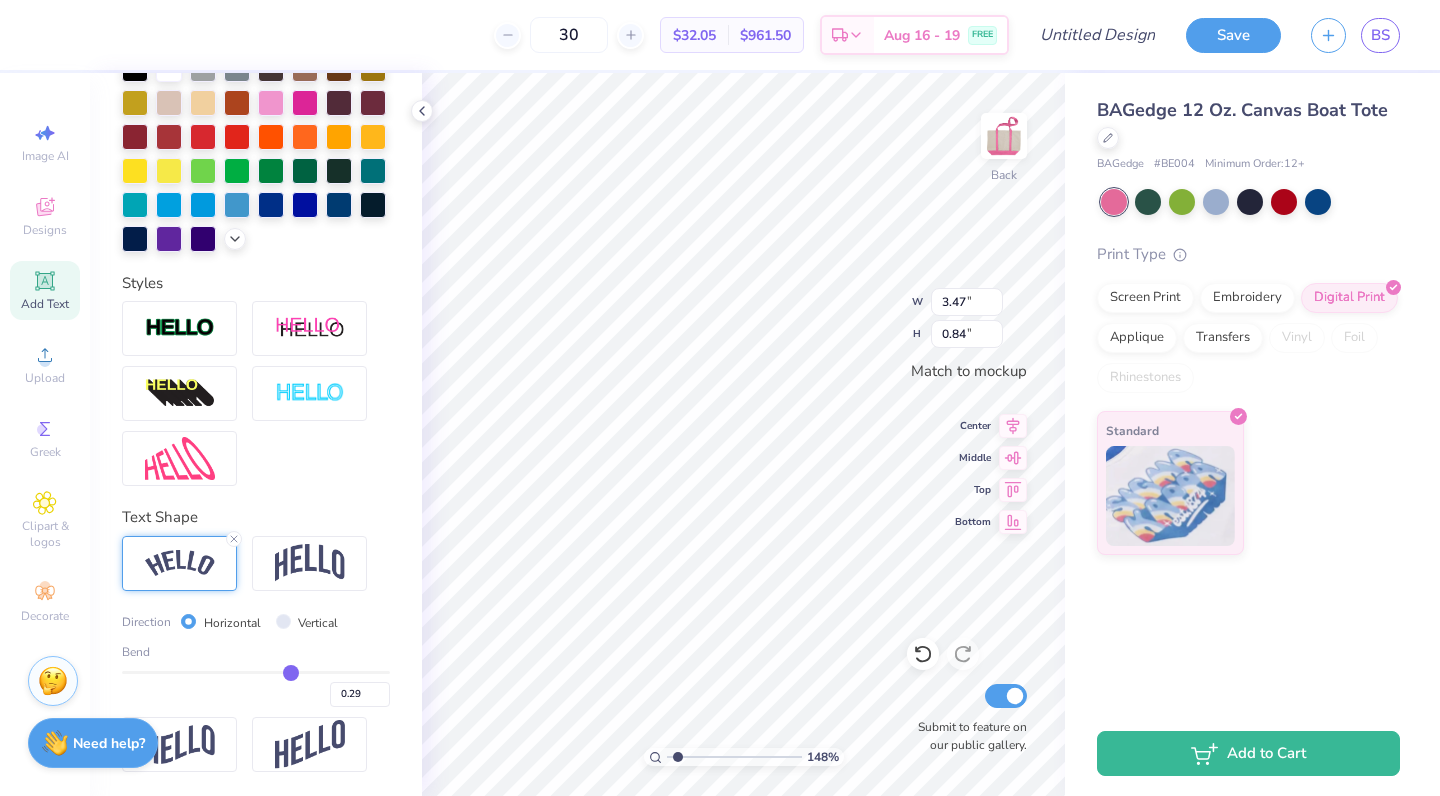 type on "0.28" 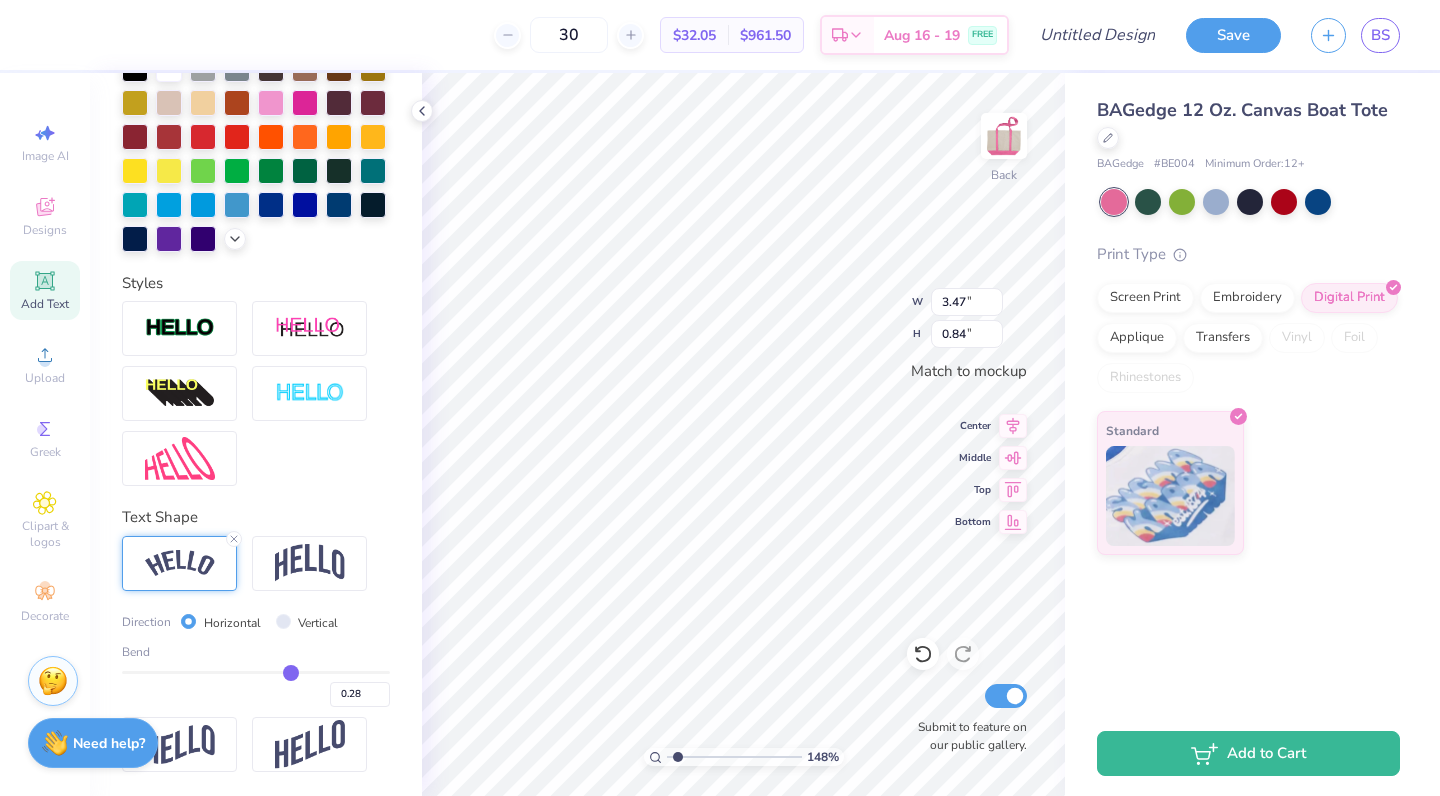 type on "0.27" 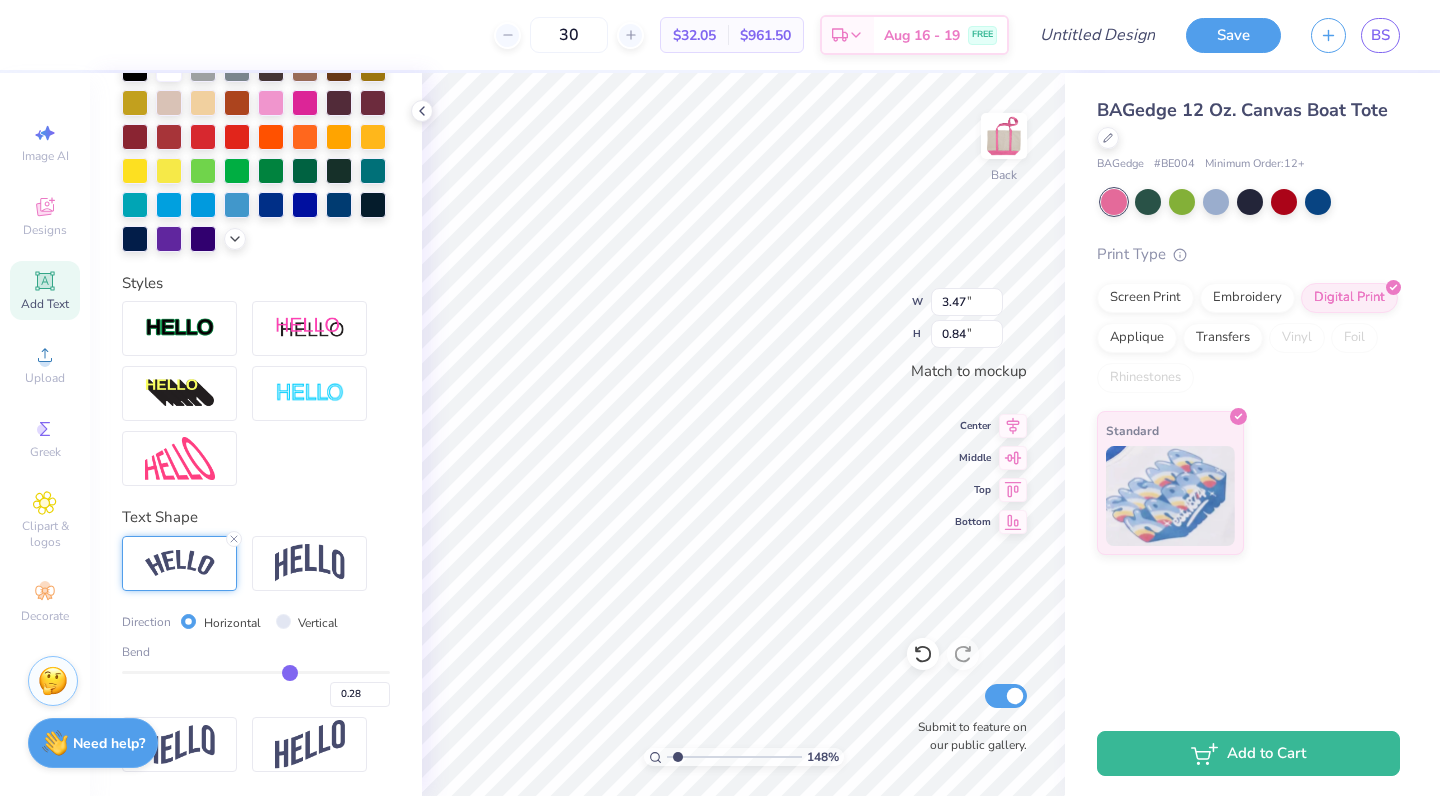 type on "0.27" 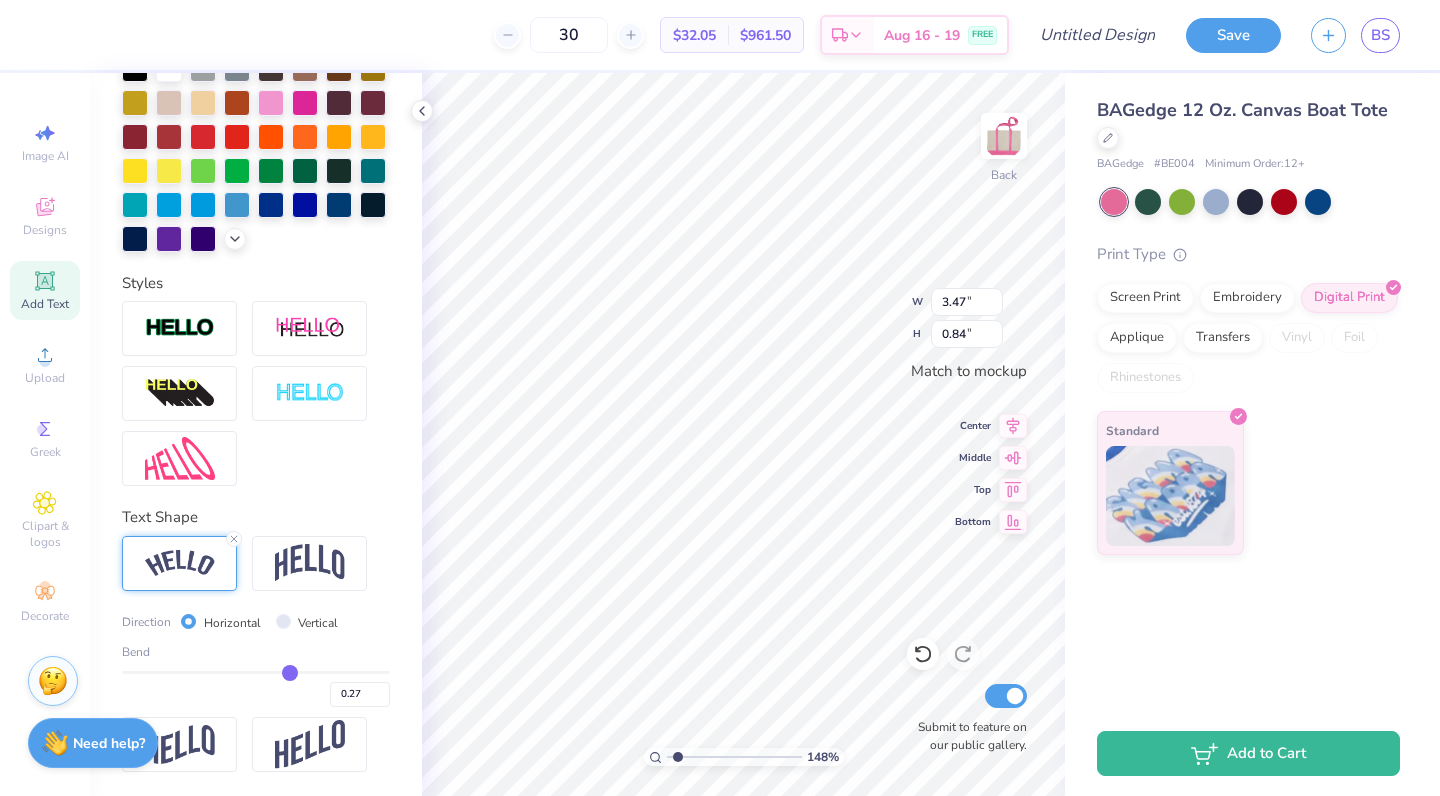 drag, startPoint x: 315, startPoint y: 676, endPoint x: 290, endPoint y: 675, distance: 25.019993 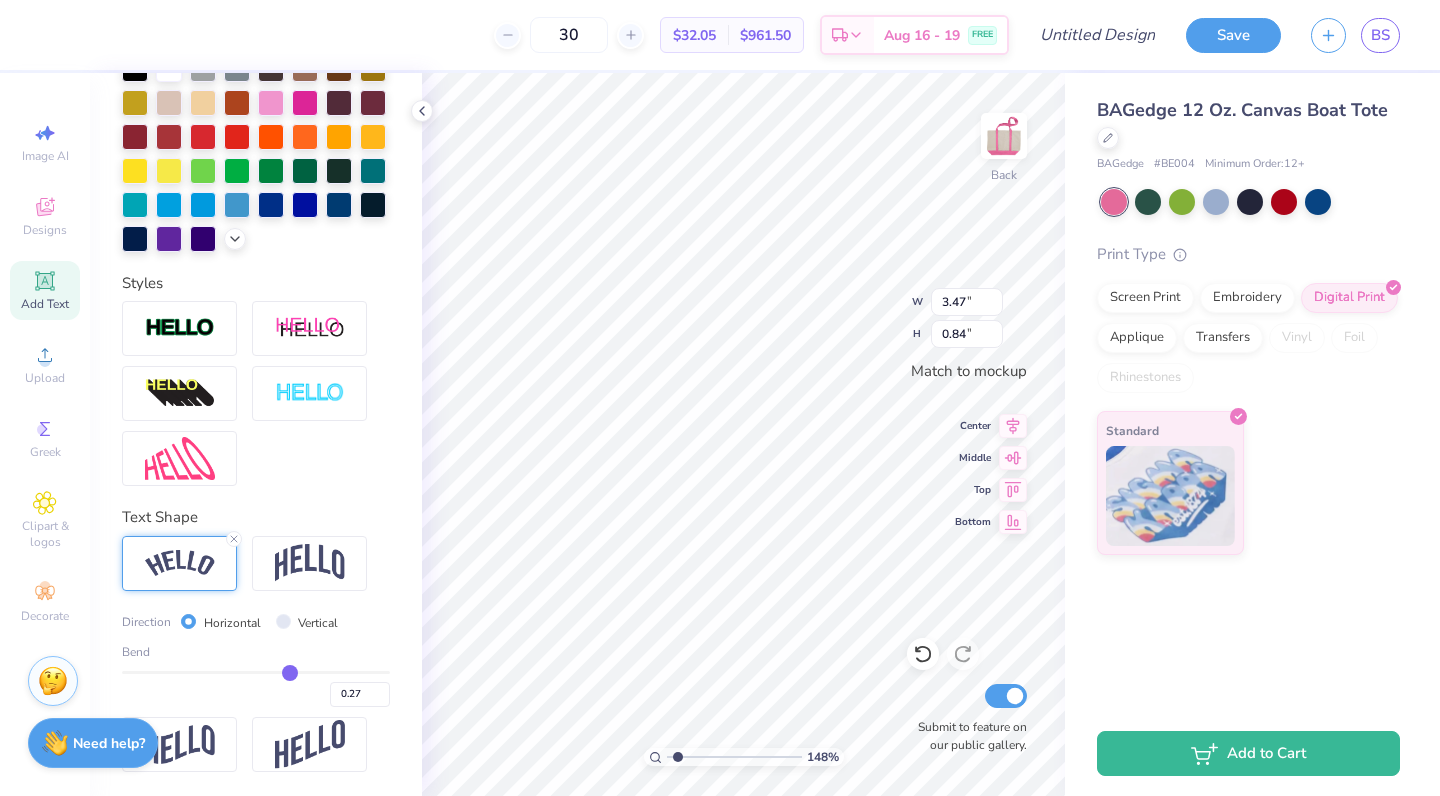 type on "3.21" 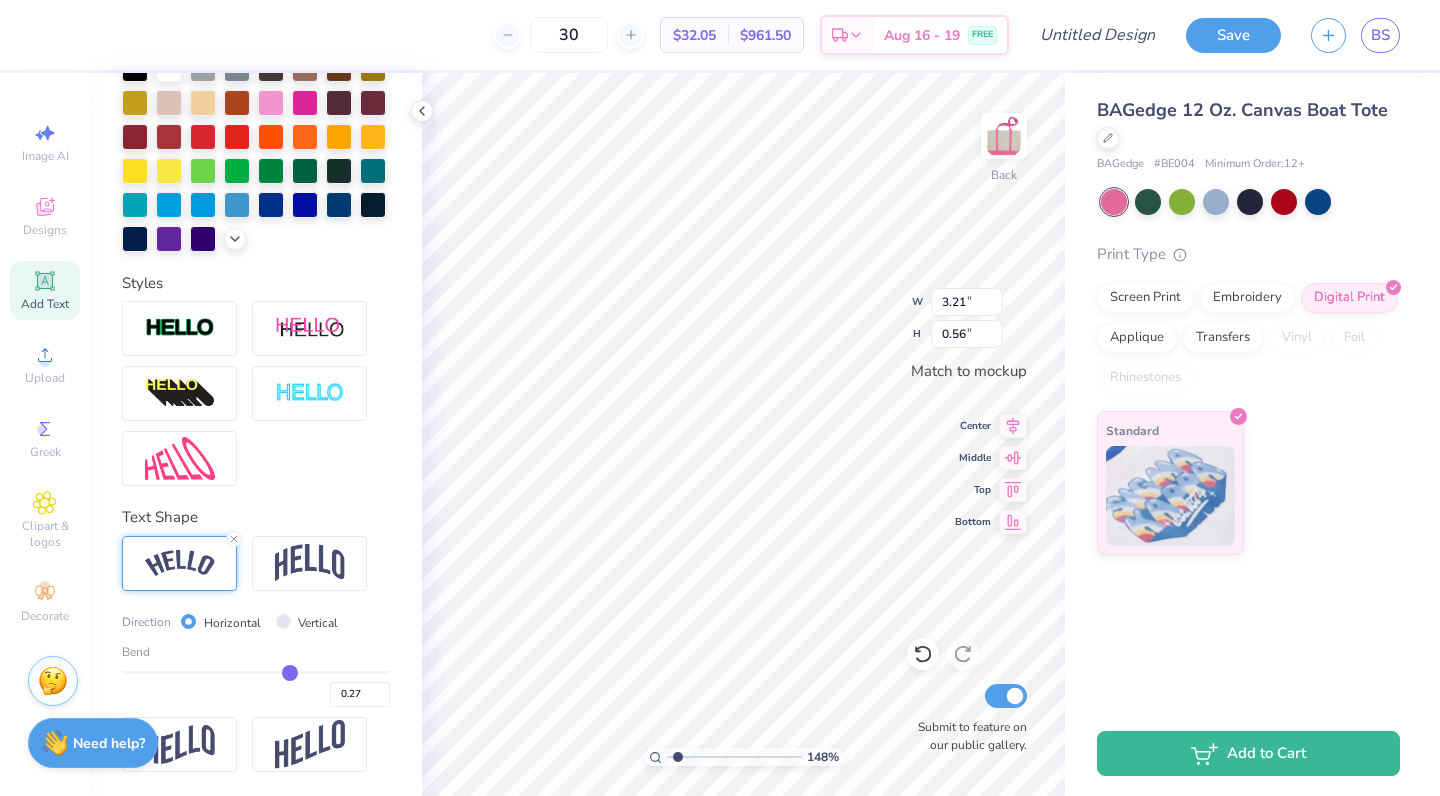 type on "0.28" 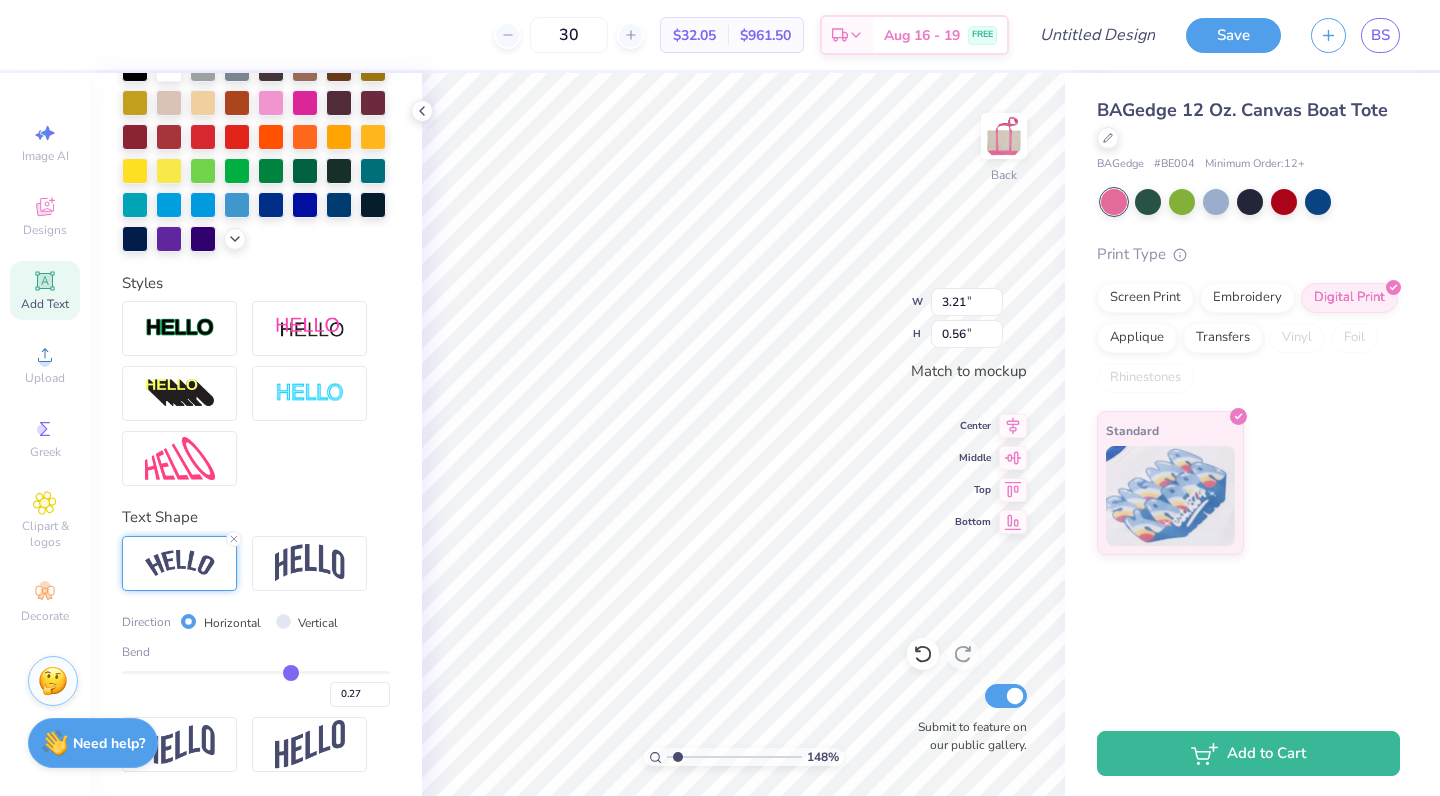 type on "0.28" 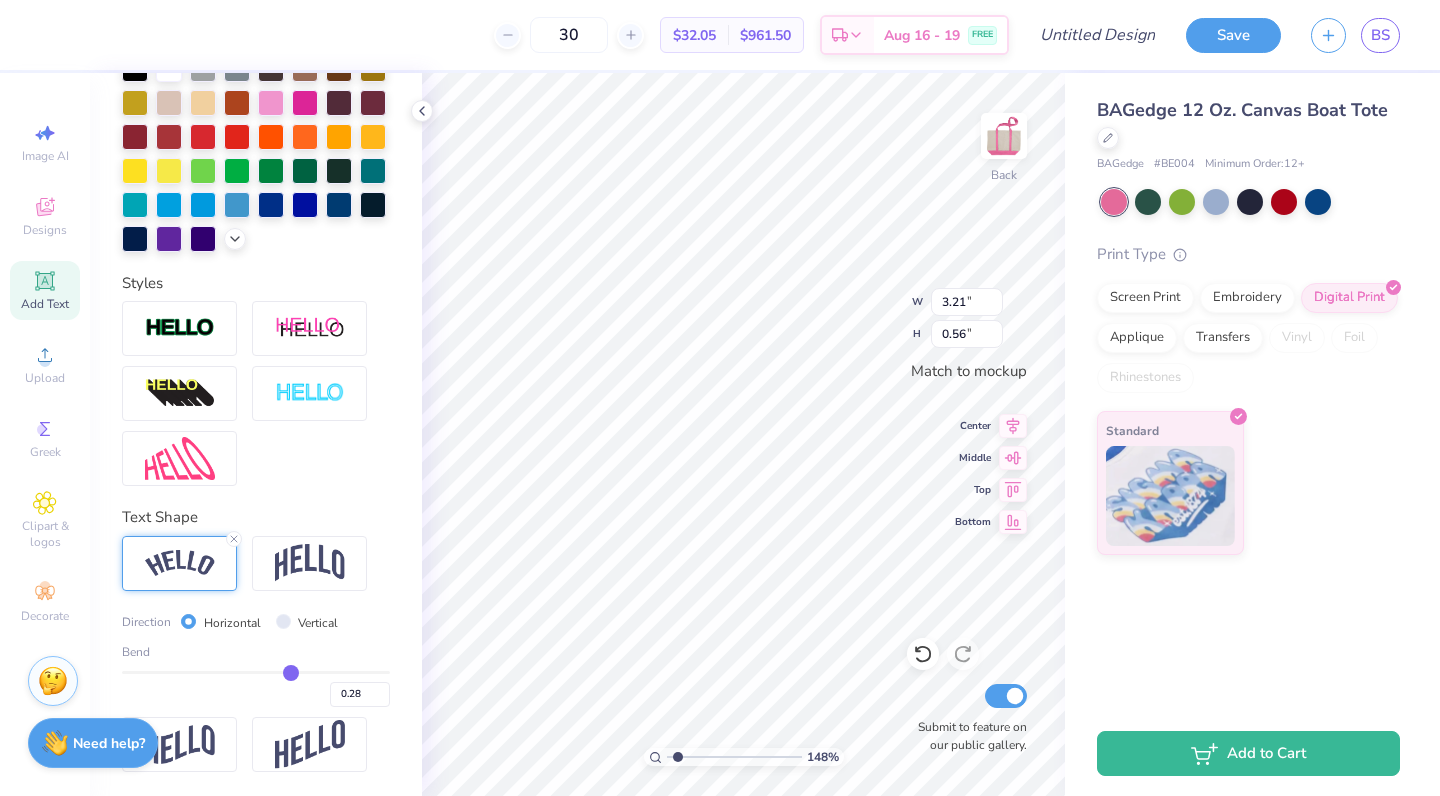 type on "0.29" 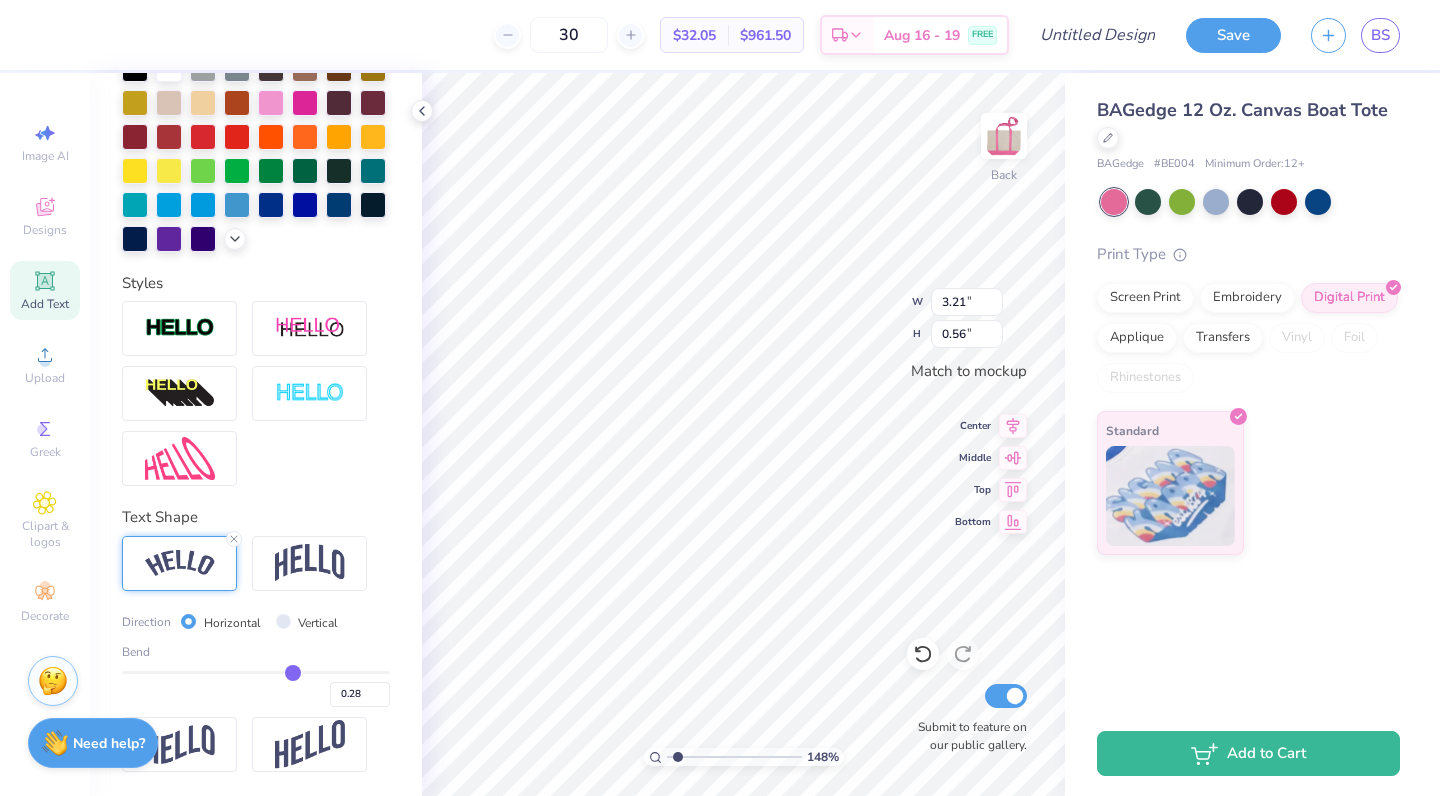 type on "0.29" 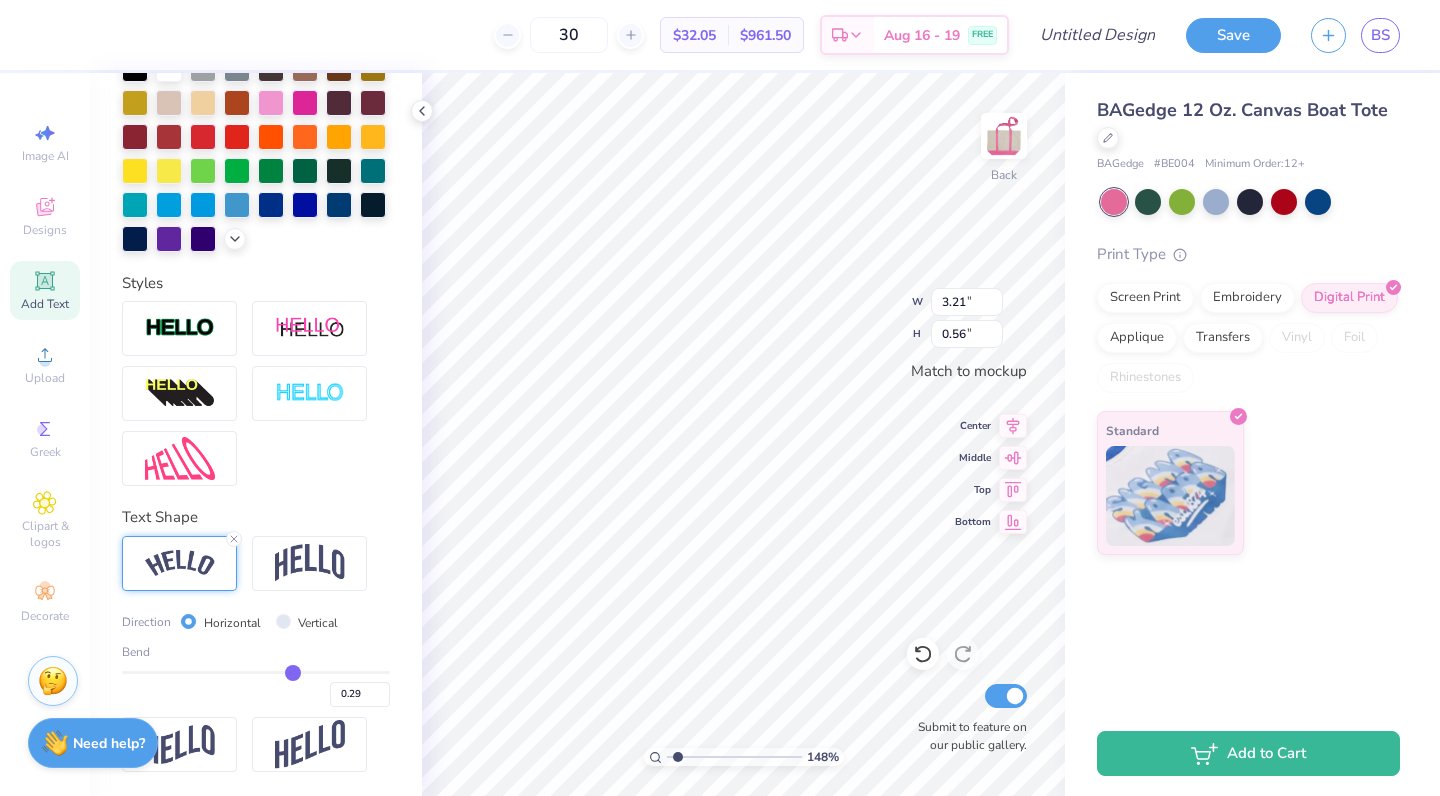type on "0.3" 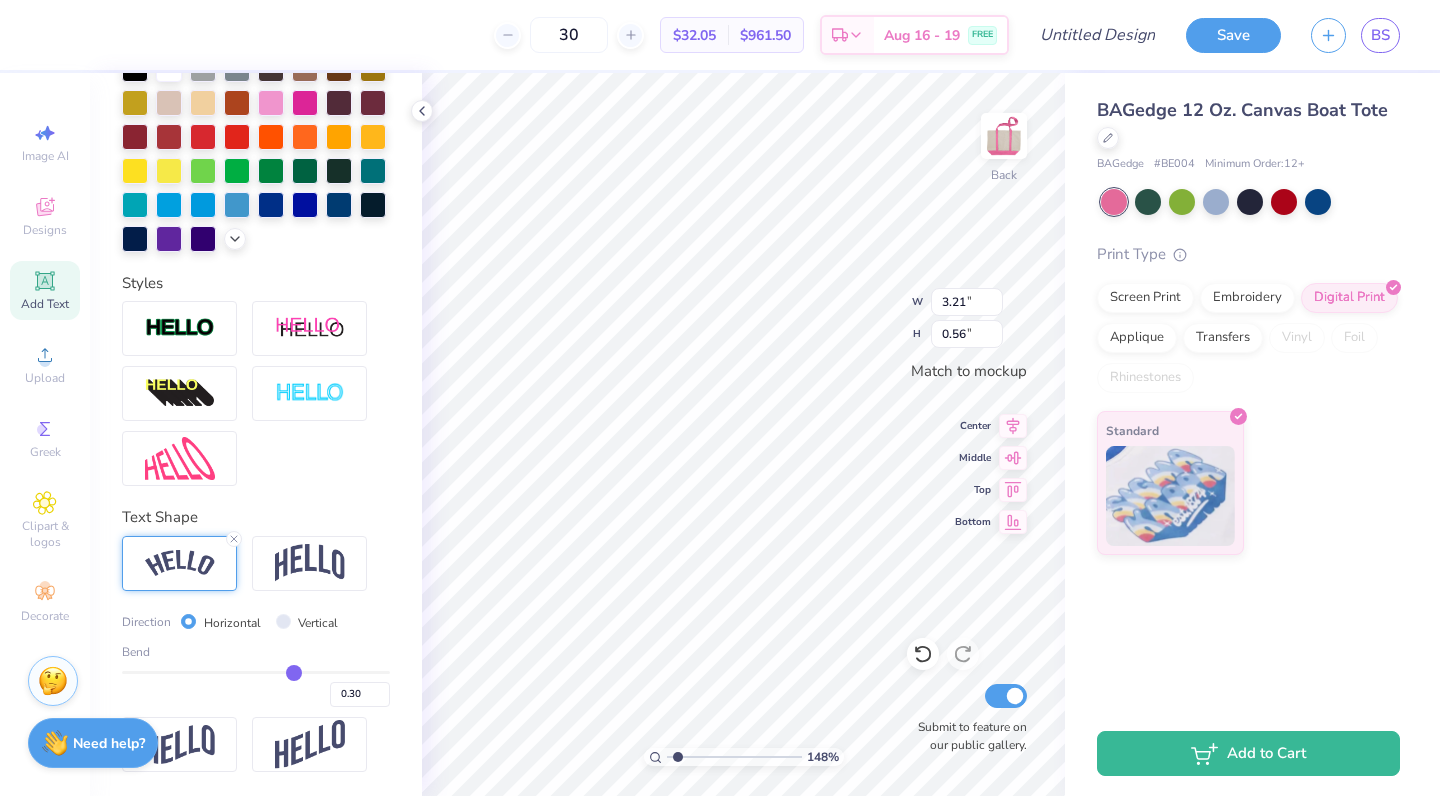 type on "0.31" 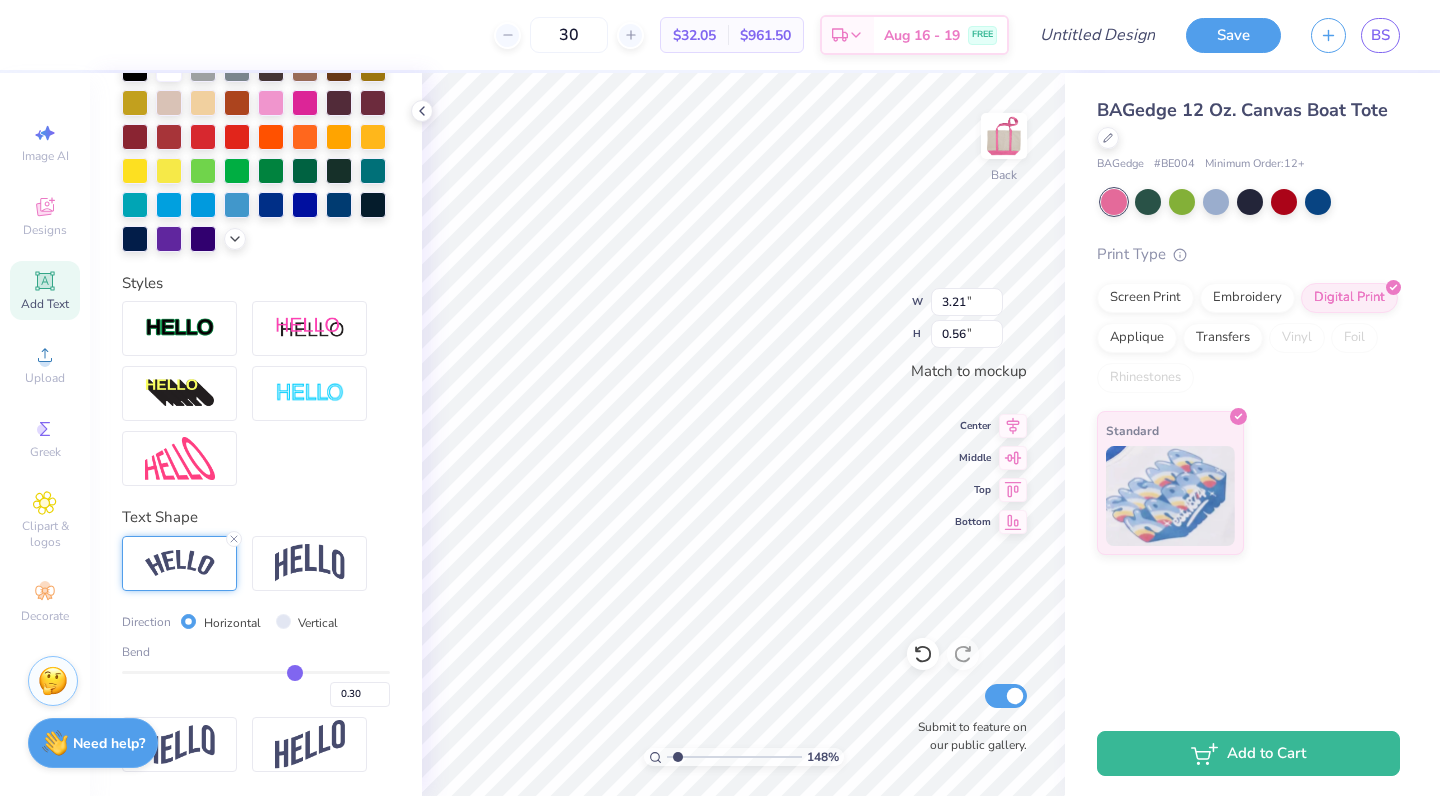 type on "0.31" 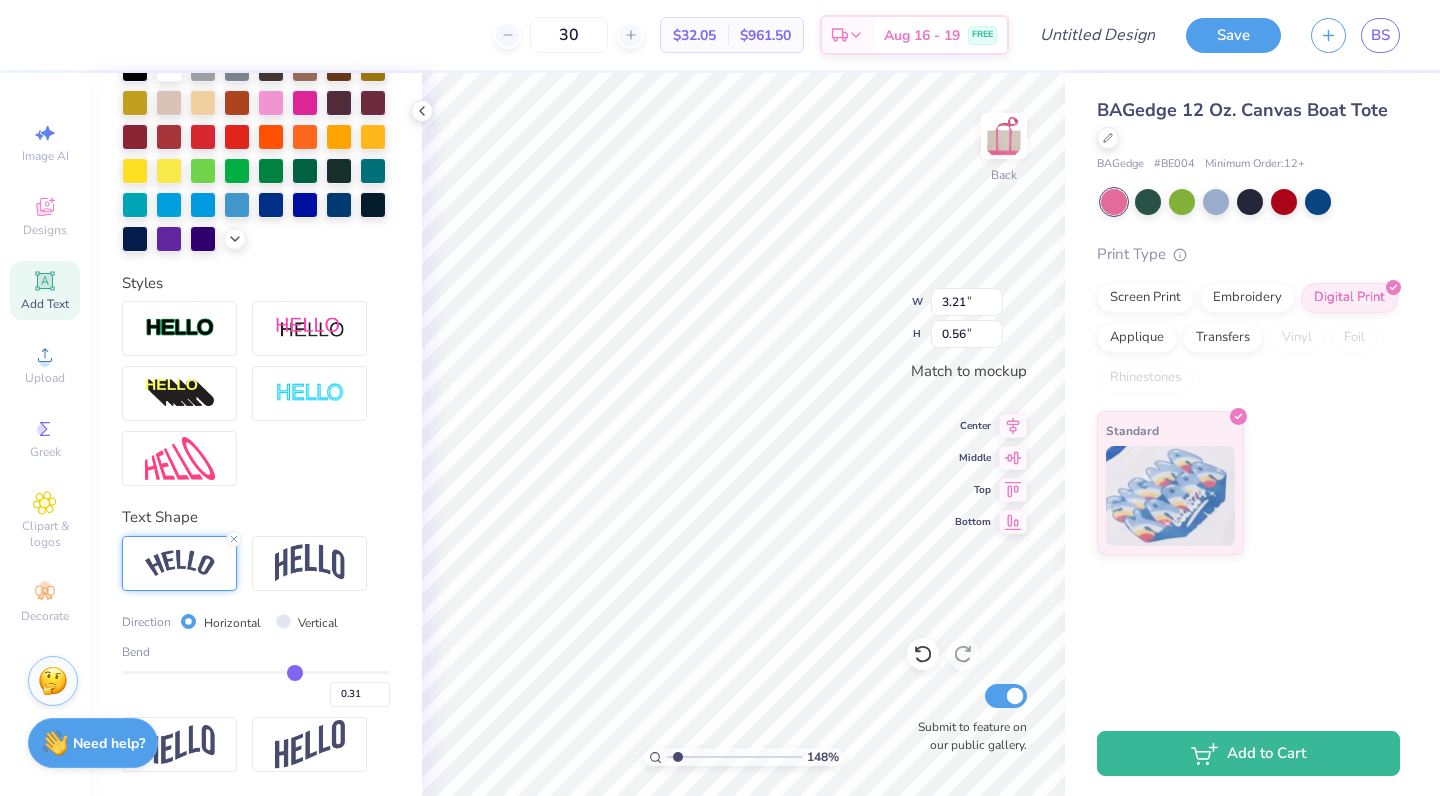 type on "0.32" 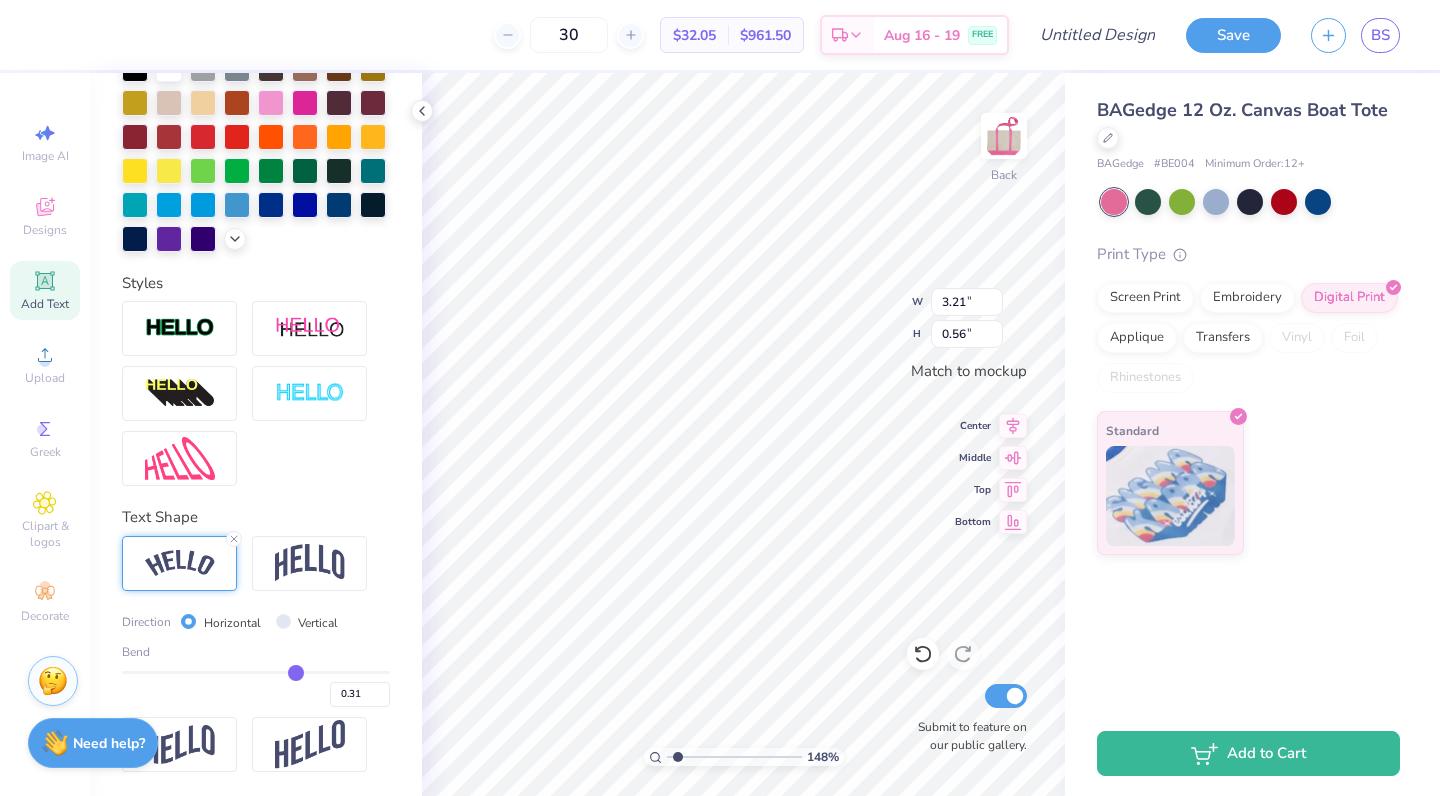 type on "0.32" 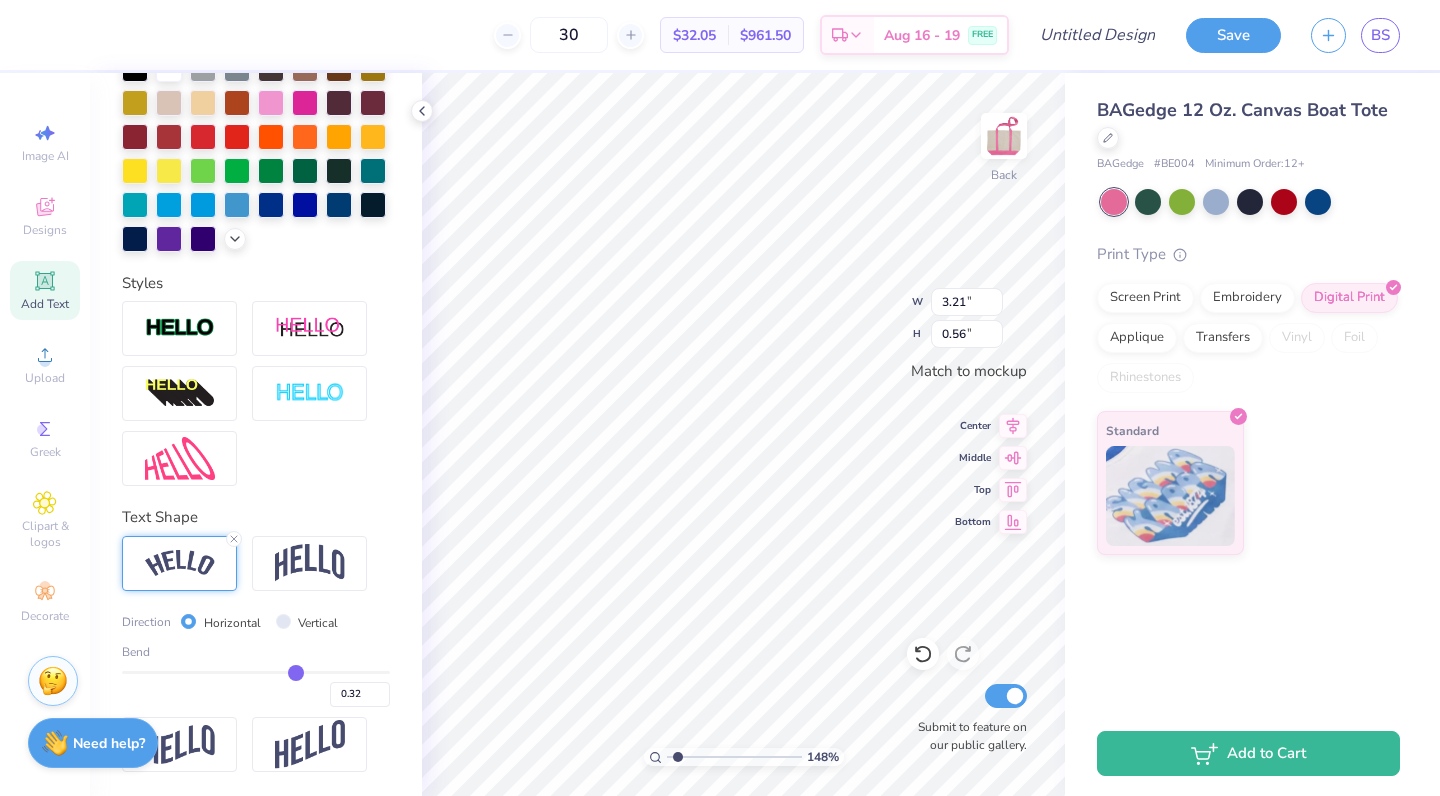 type on "0.33" 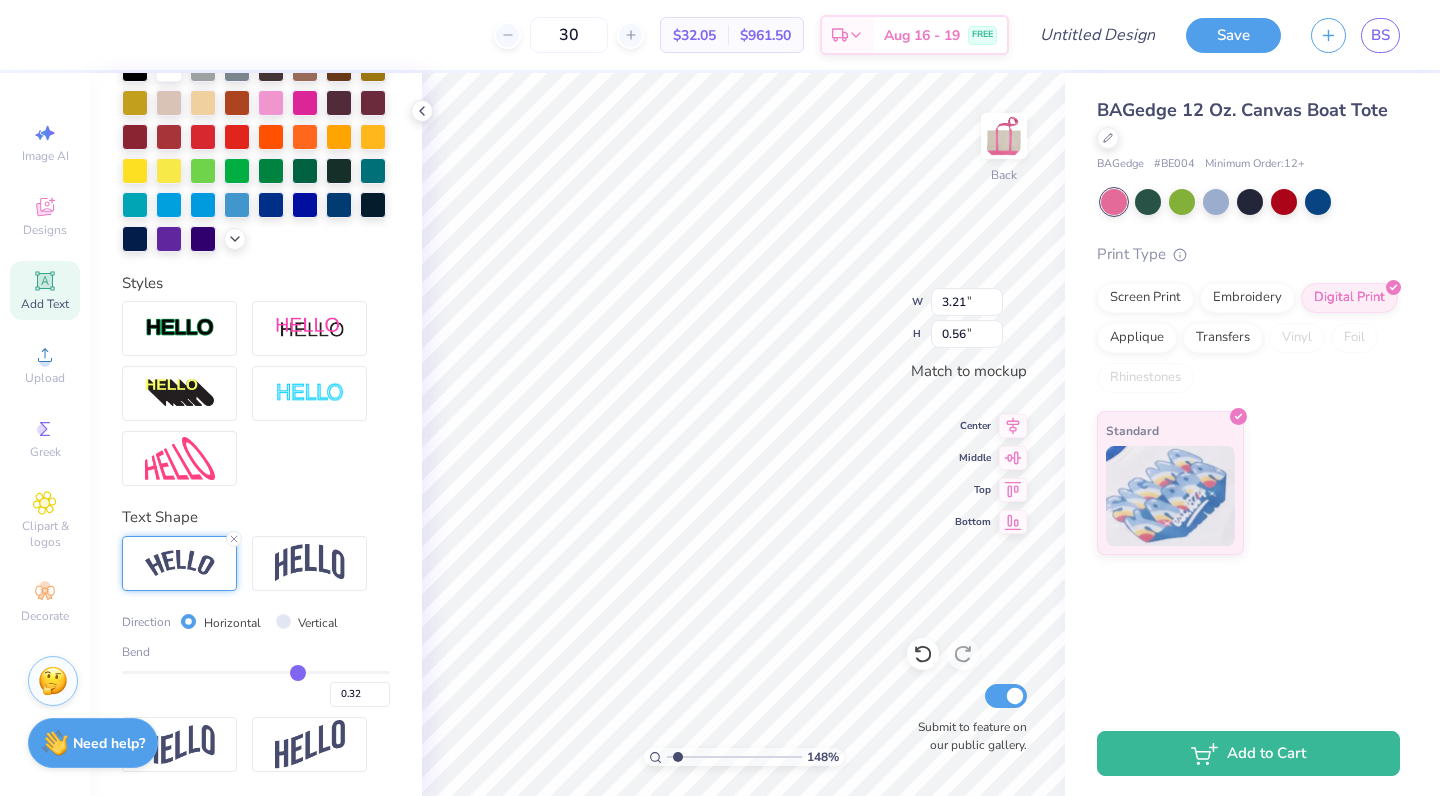 type on "0.33" 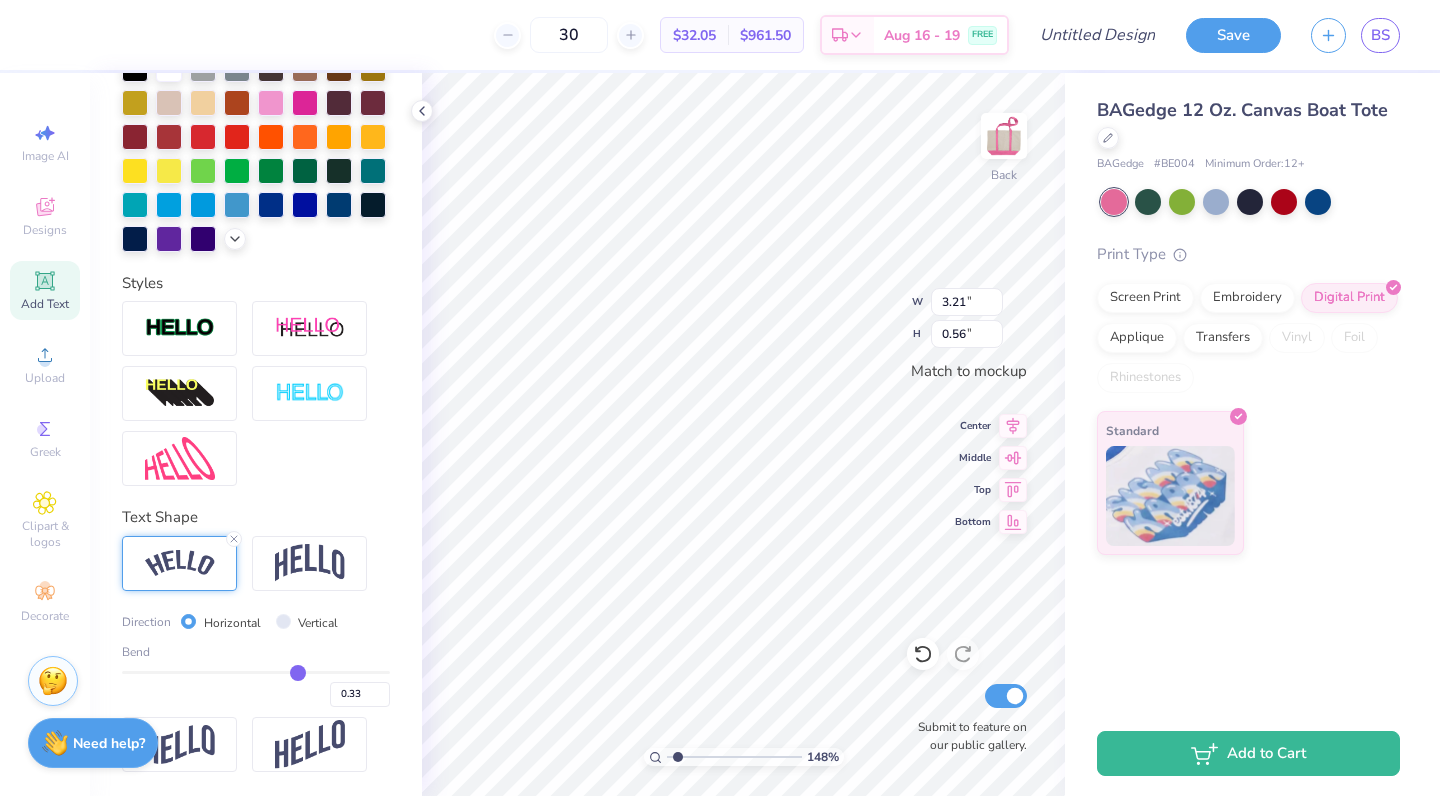 type on "0.34" 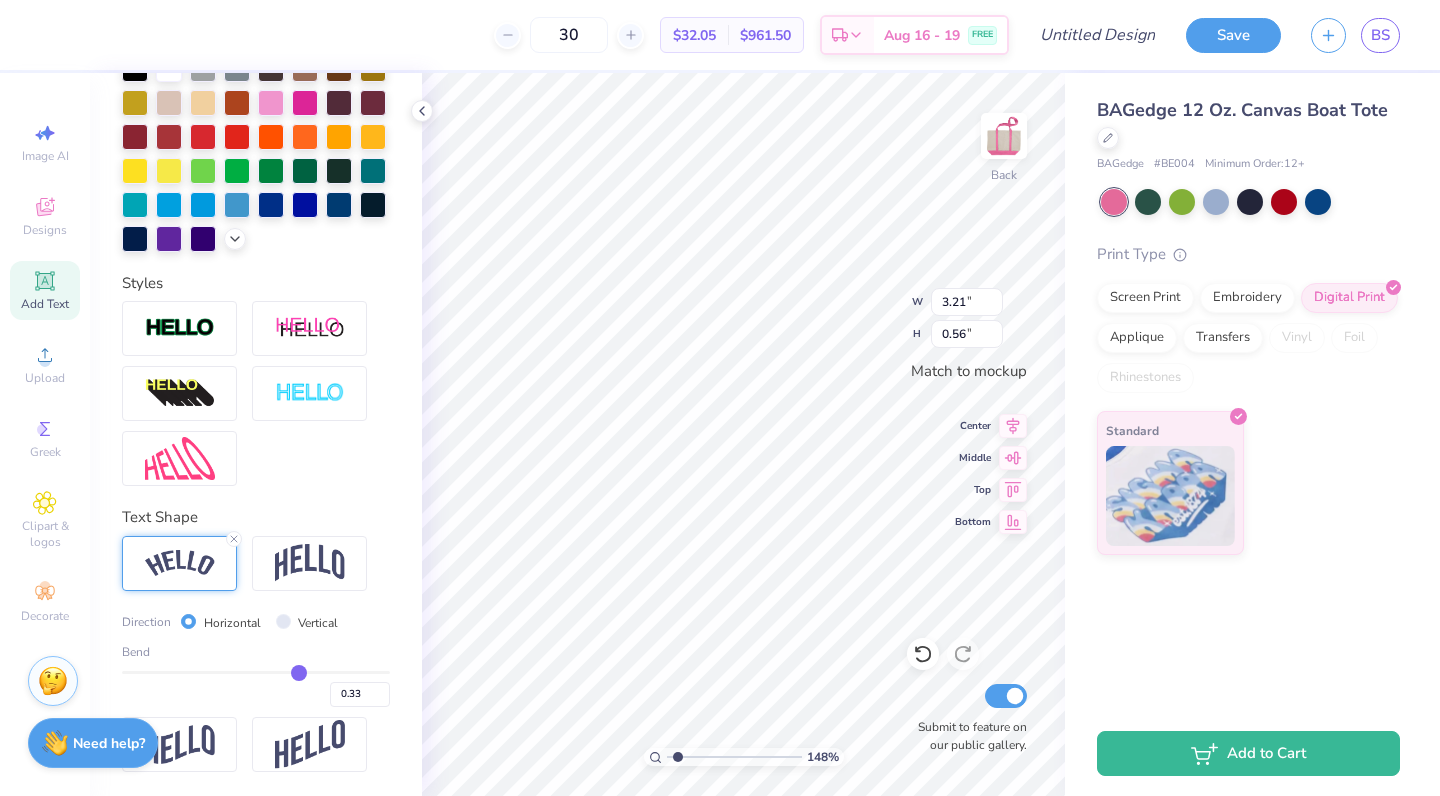 type on "0.34" 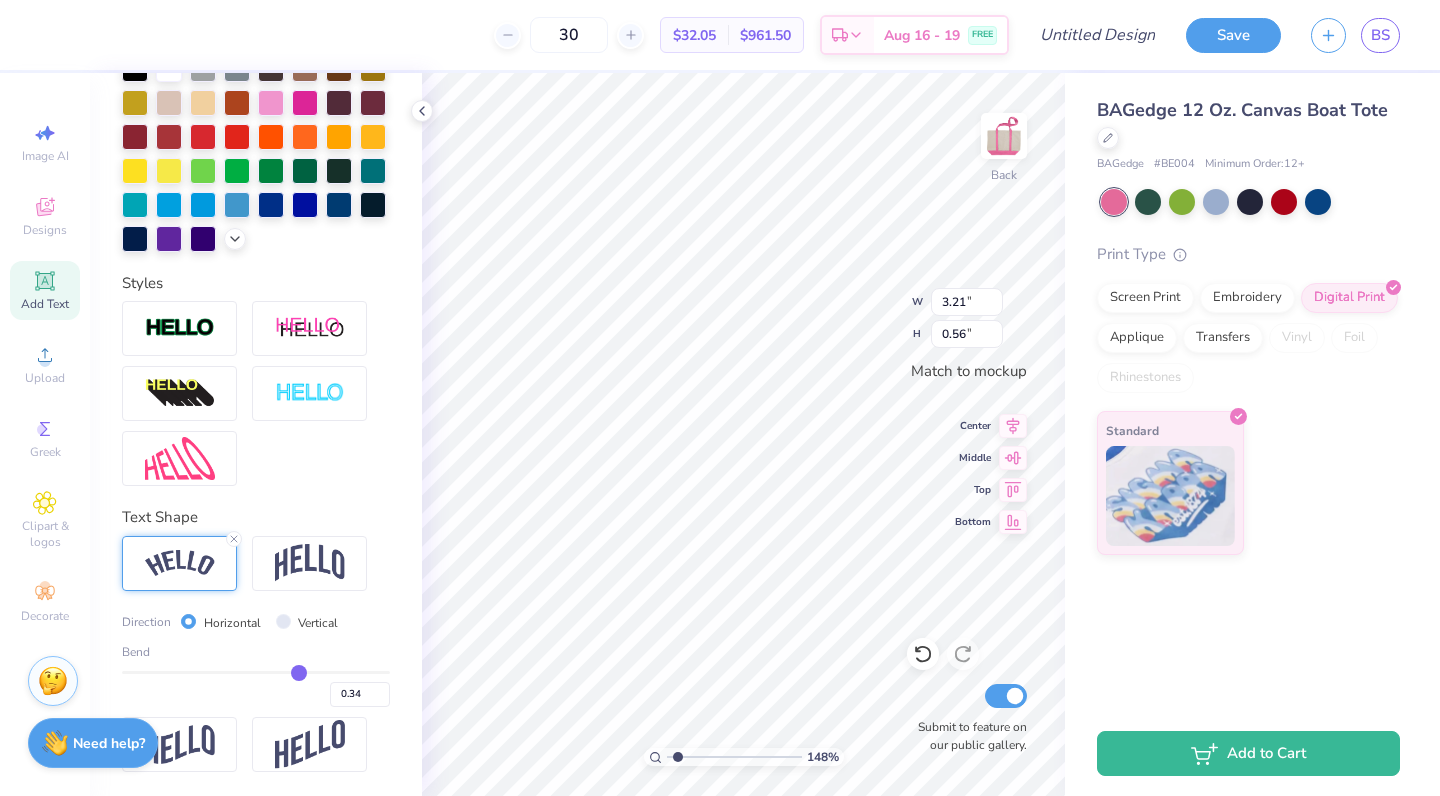 type on "0.35" 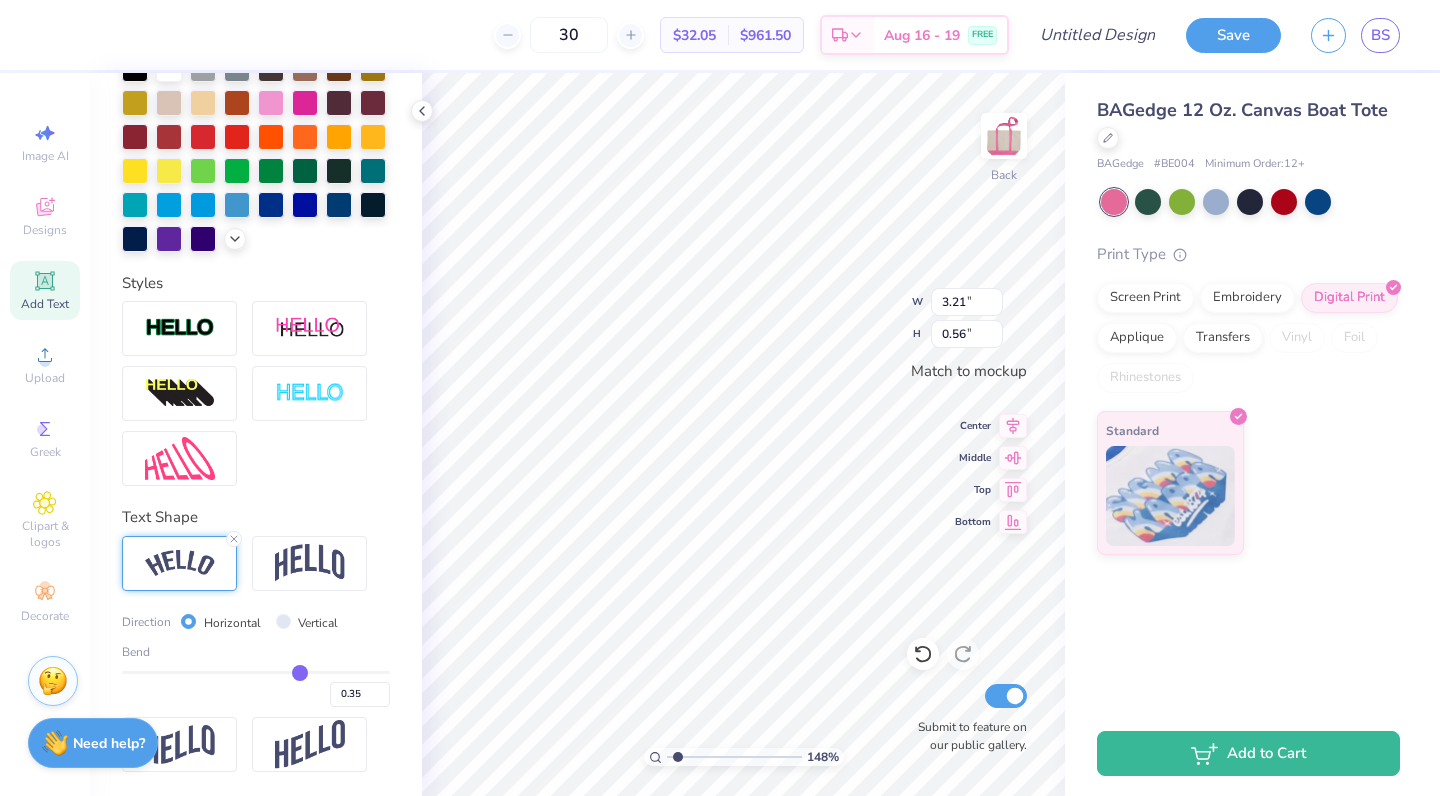 drag, startPoint x: 290, startPoint y: 665, endPoint x: 300, endPoint y: 668, distance: 10.440307 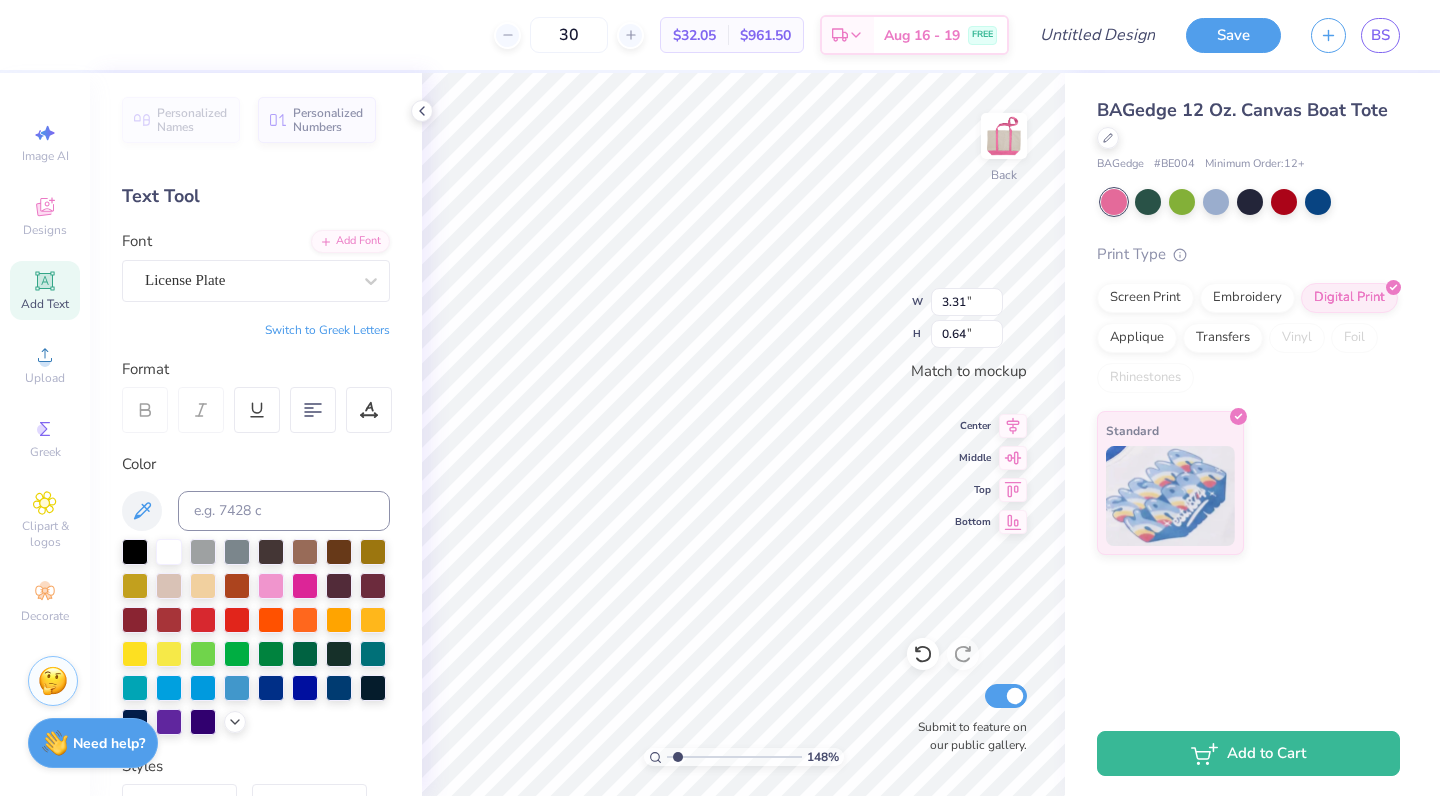 scroll, scrollTop: 0, scrollLeft: 0, axis: both 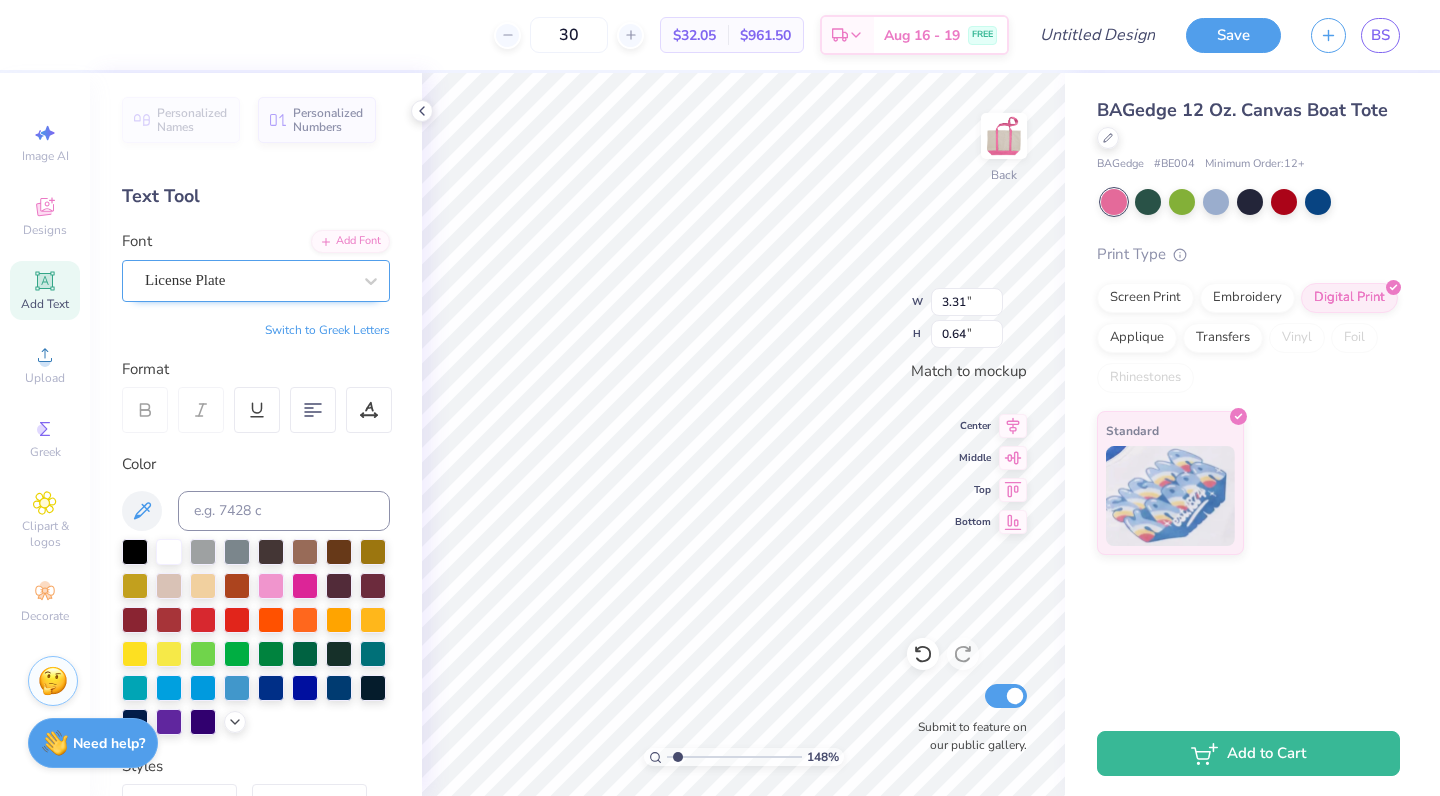 click on "License Plate" at bounding box center (248, 280) 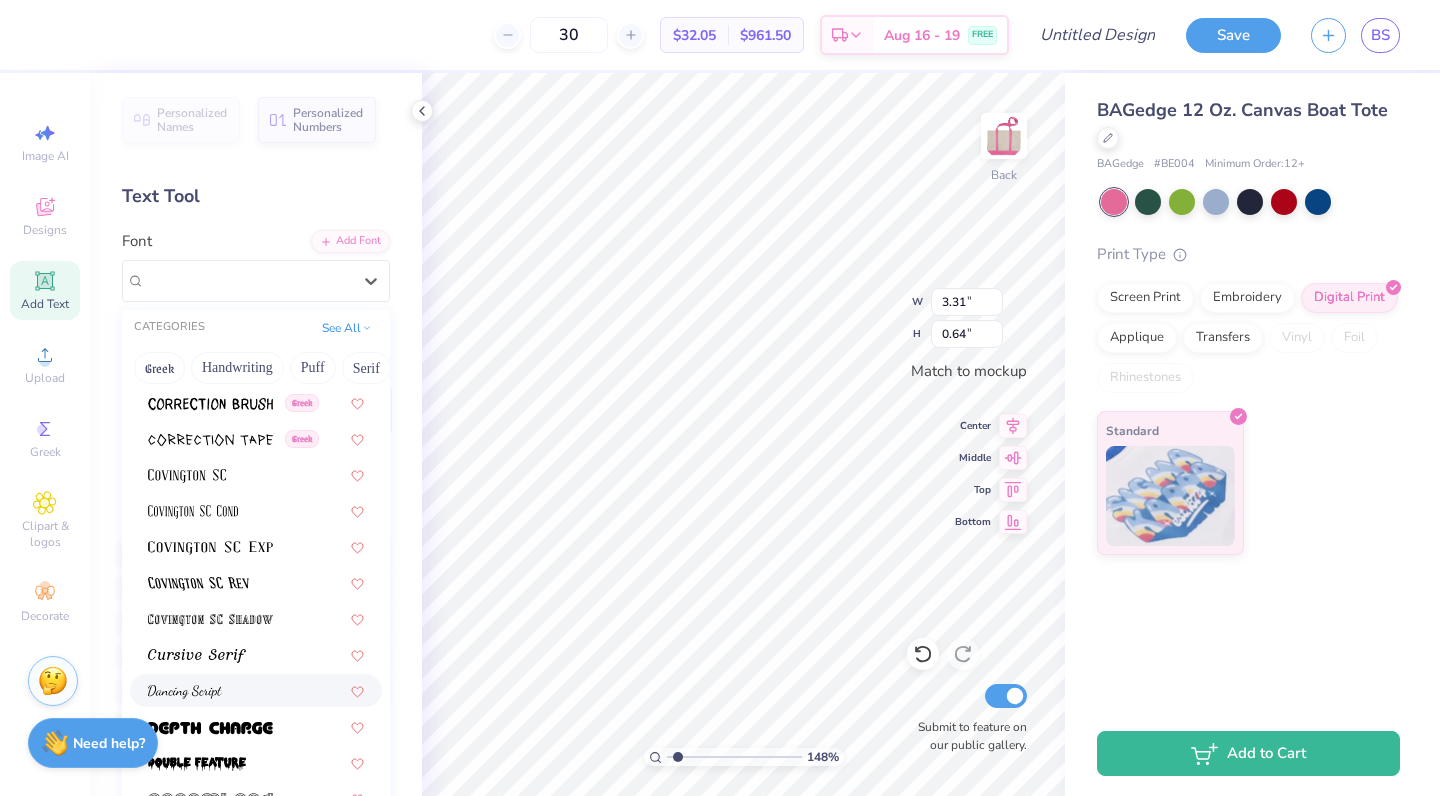 scroll, scrollTop: 3303, scrollLeft: 0, axis: vertical 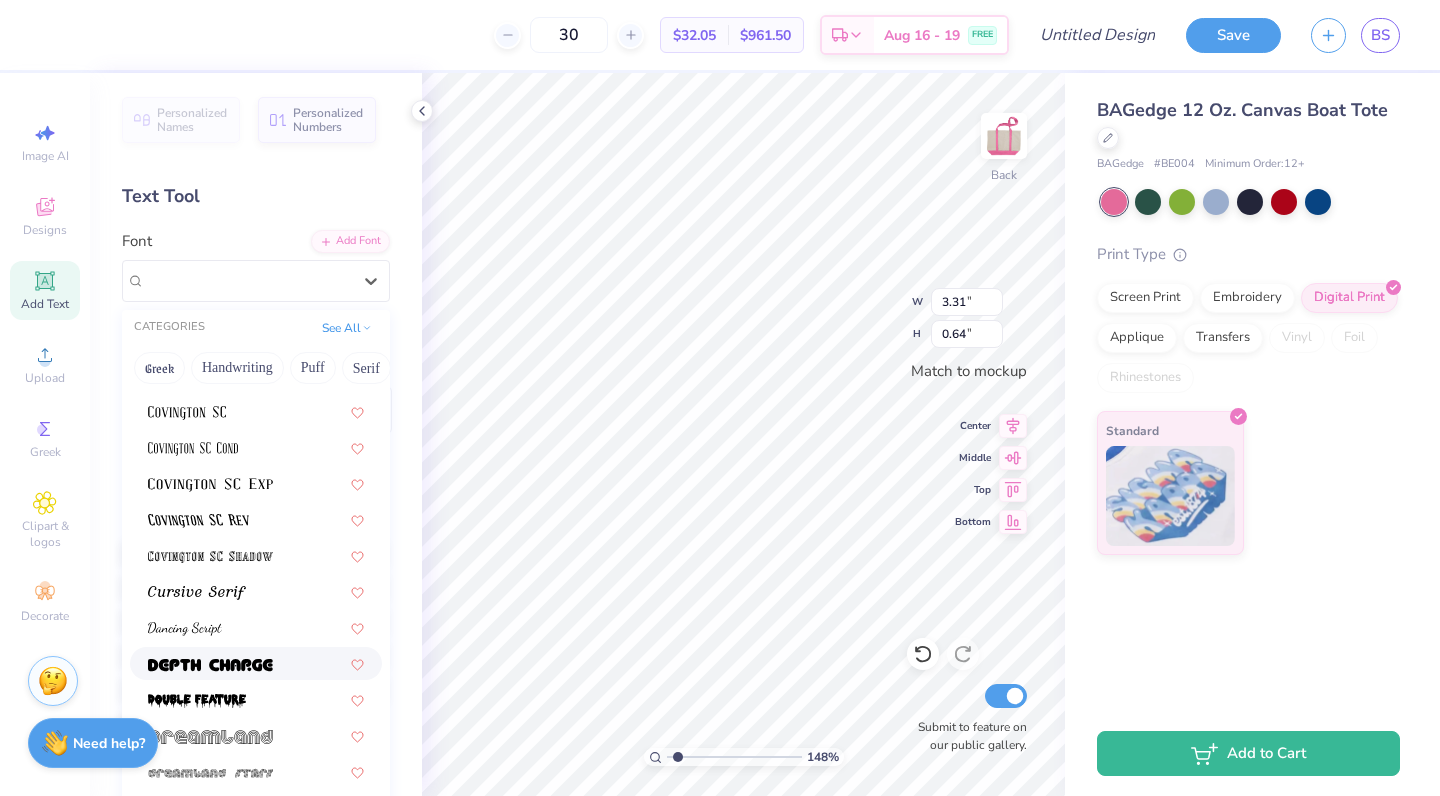 click at bounding box center [210, 663] 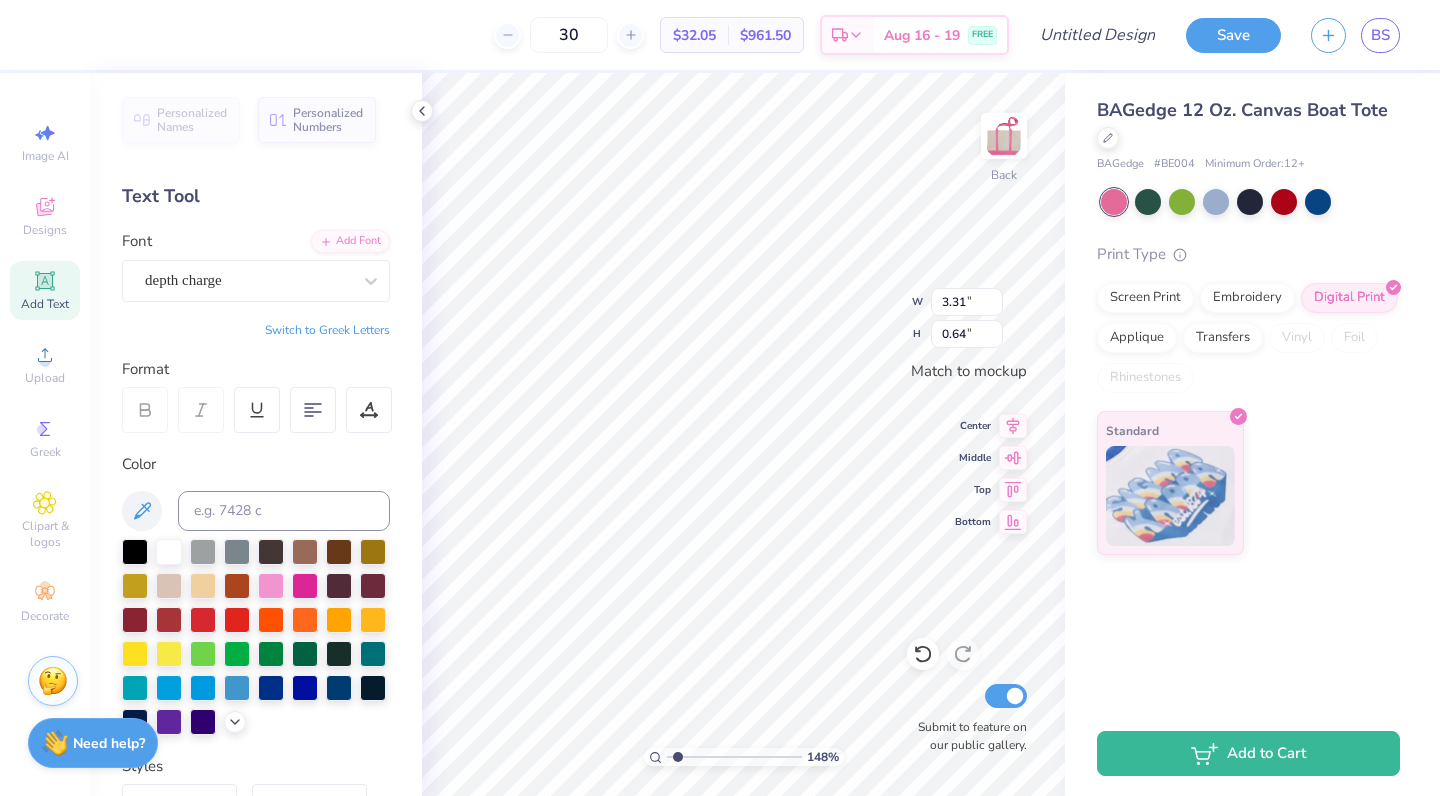 type on "3.47" 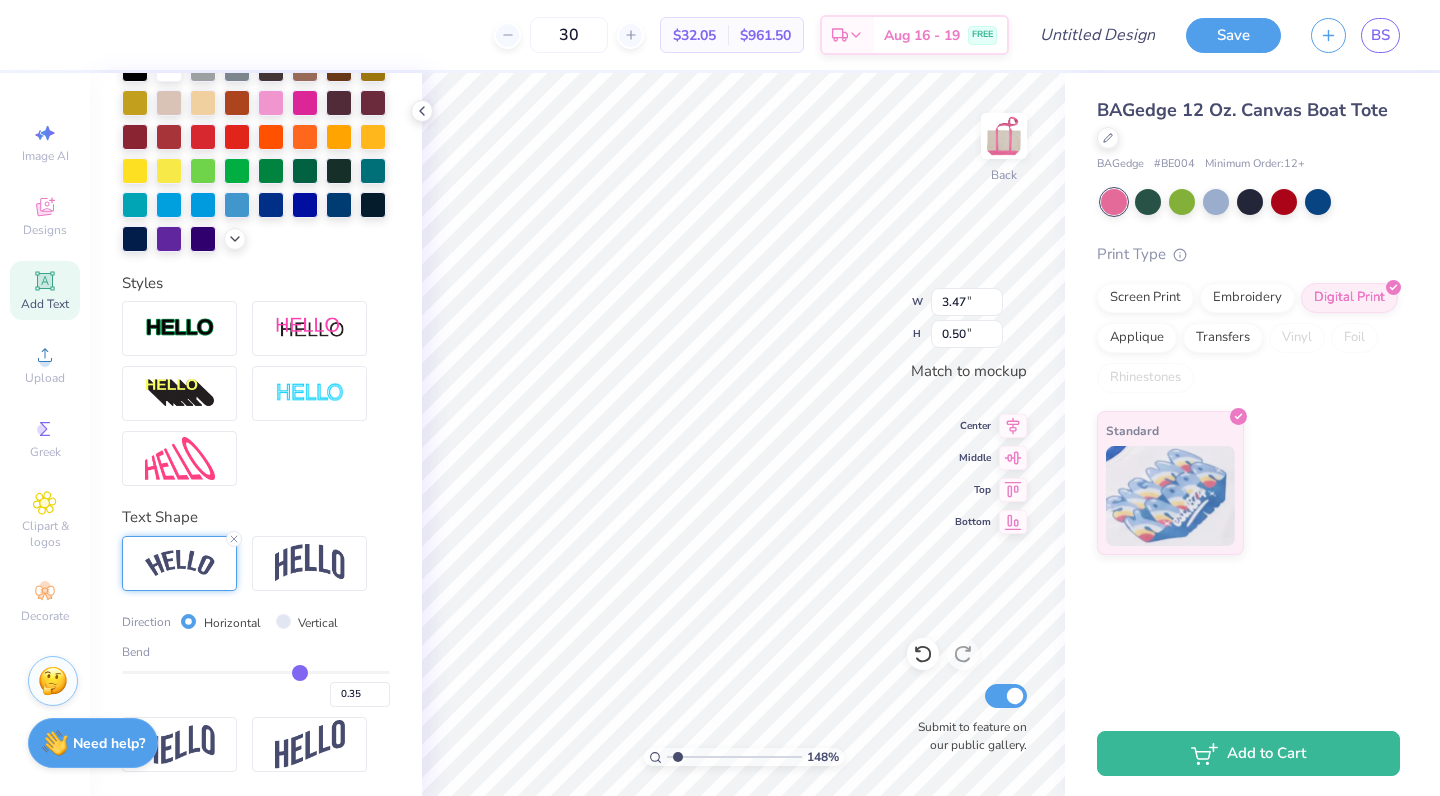 scroll, scrollTop: 24, scrollLeft: 0, axis: vertical 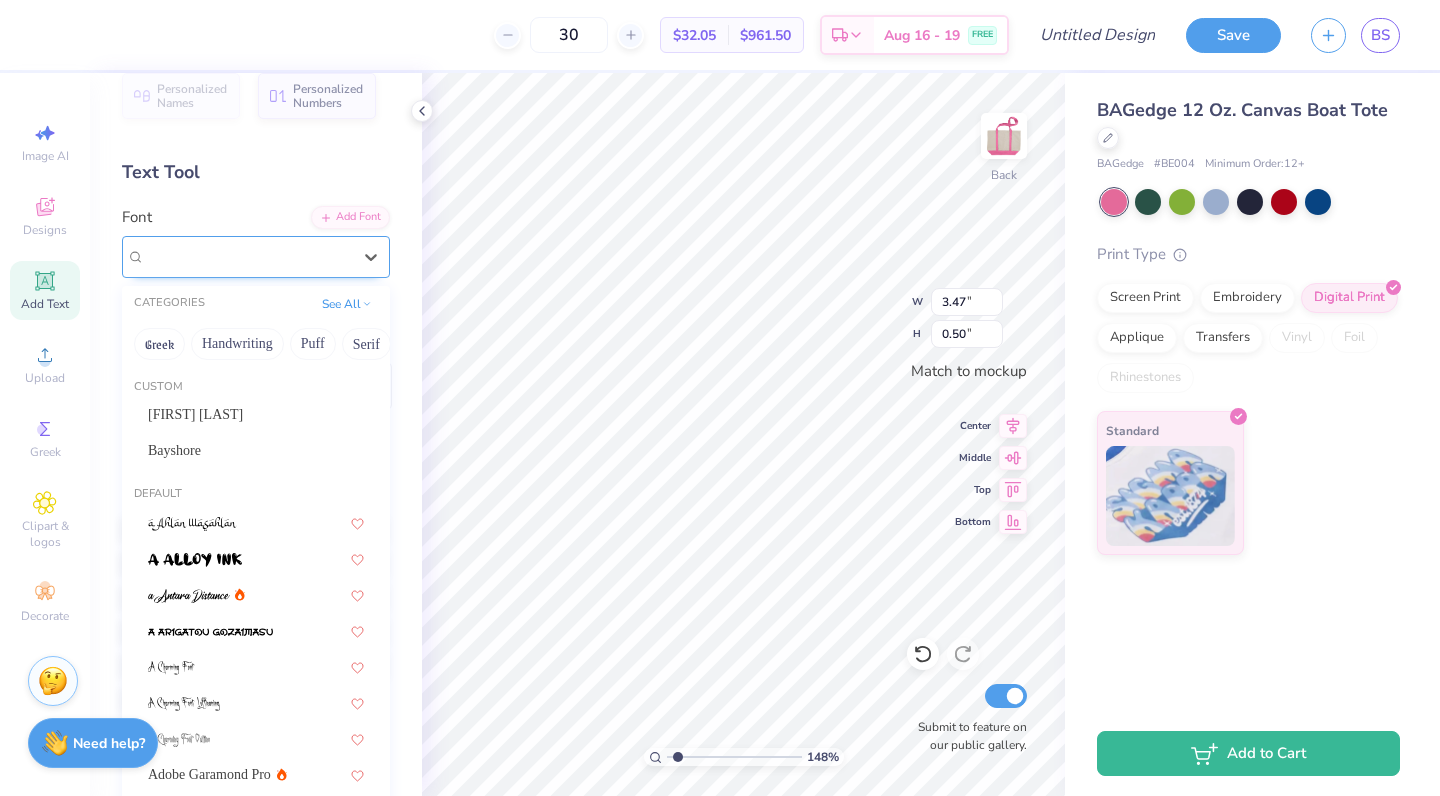 click on "depth charge" at bounding box center [248, 256] 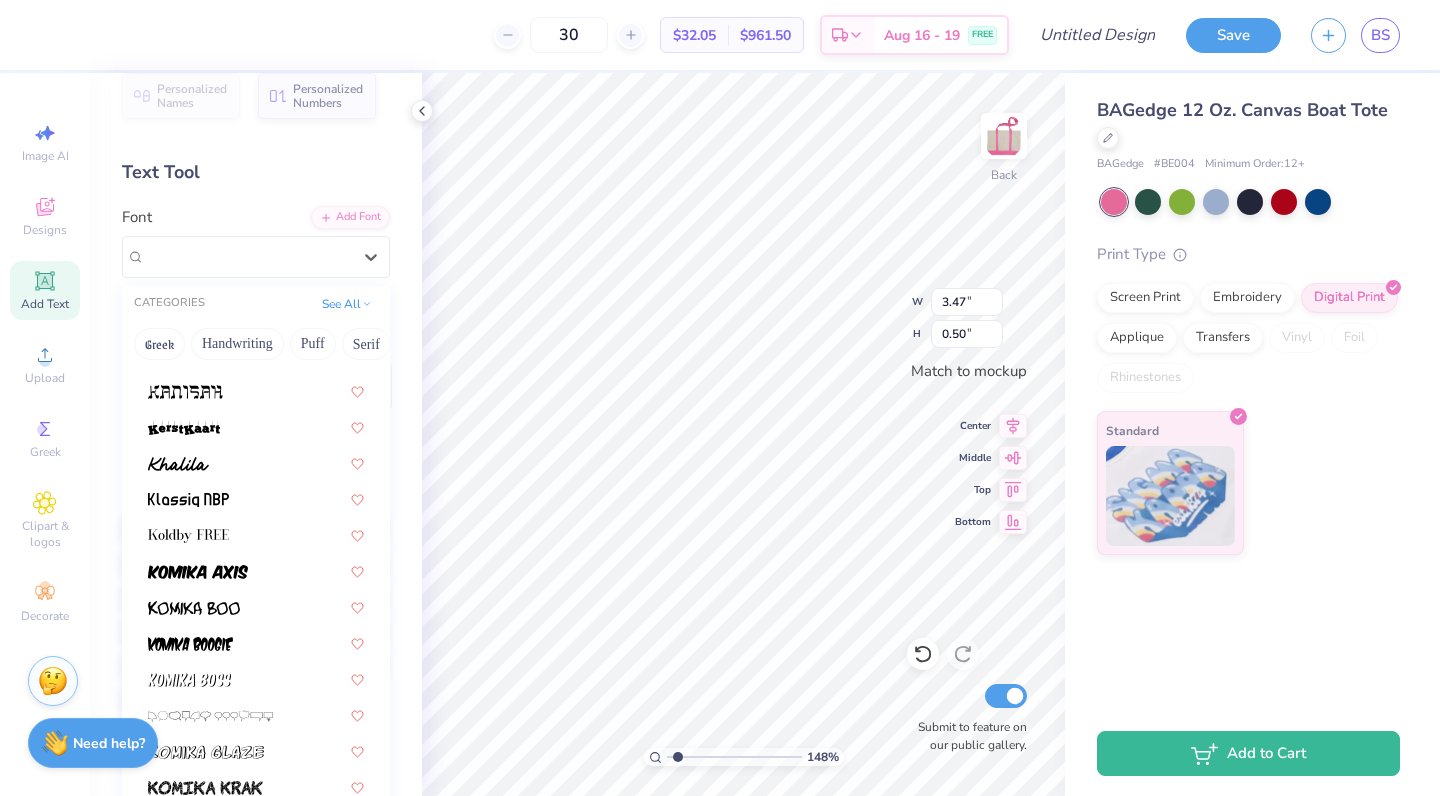 scroll, scrollTop: 5715, scrollLeft: 0, axis: vertical 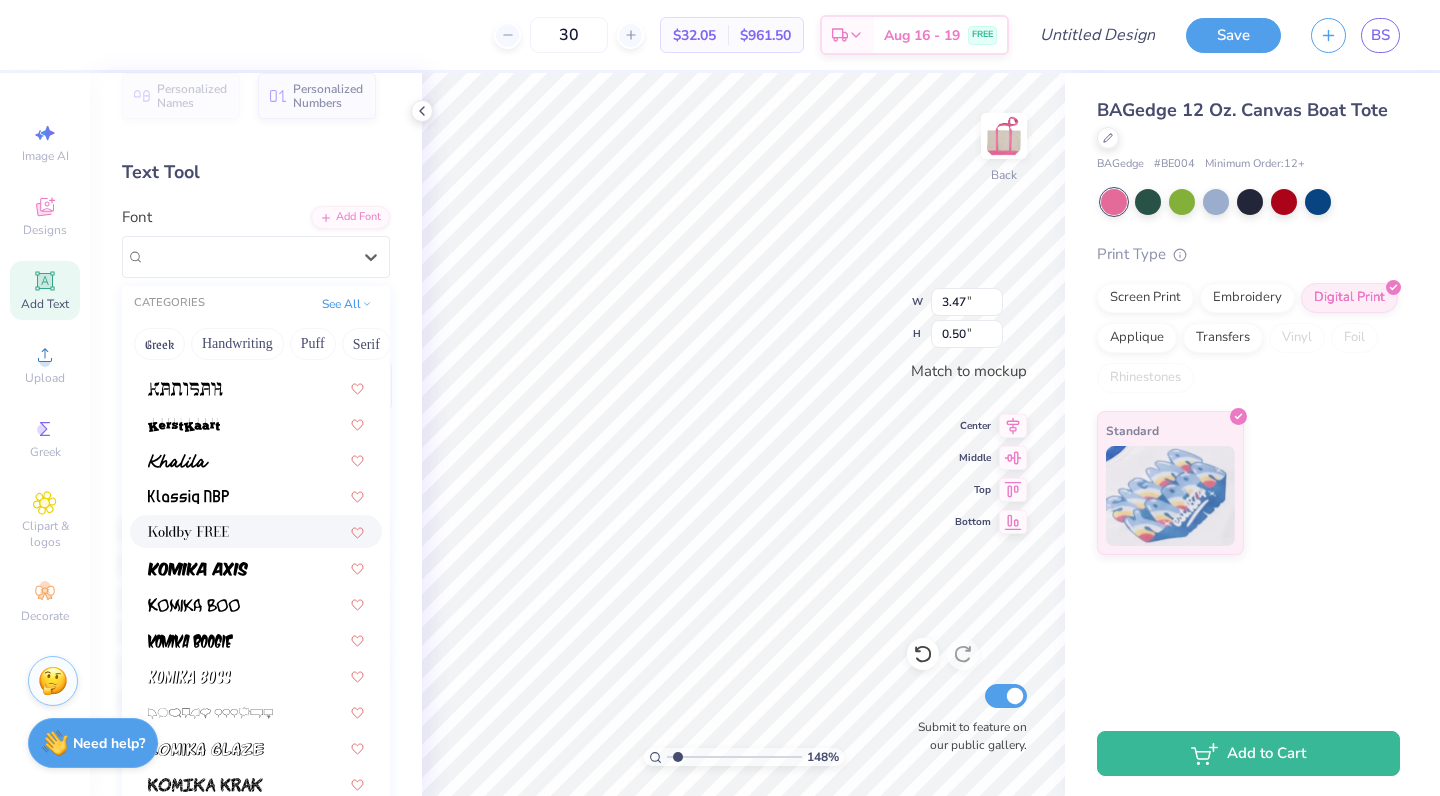 click at bounding box center [188, 531] 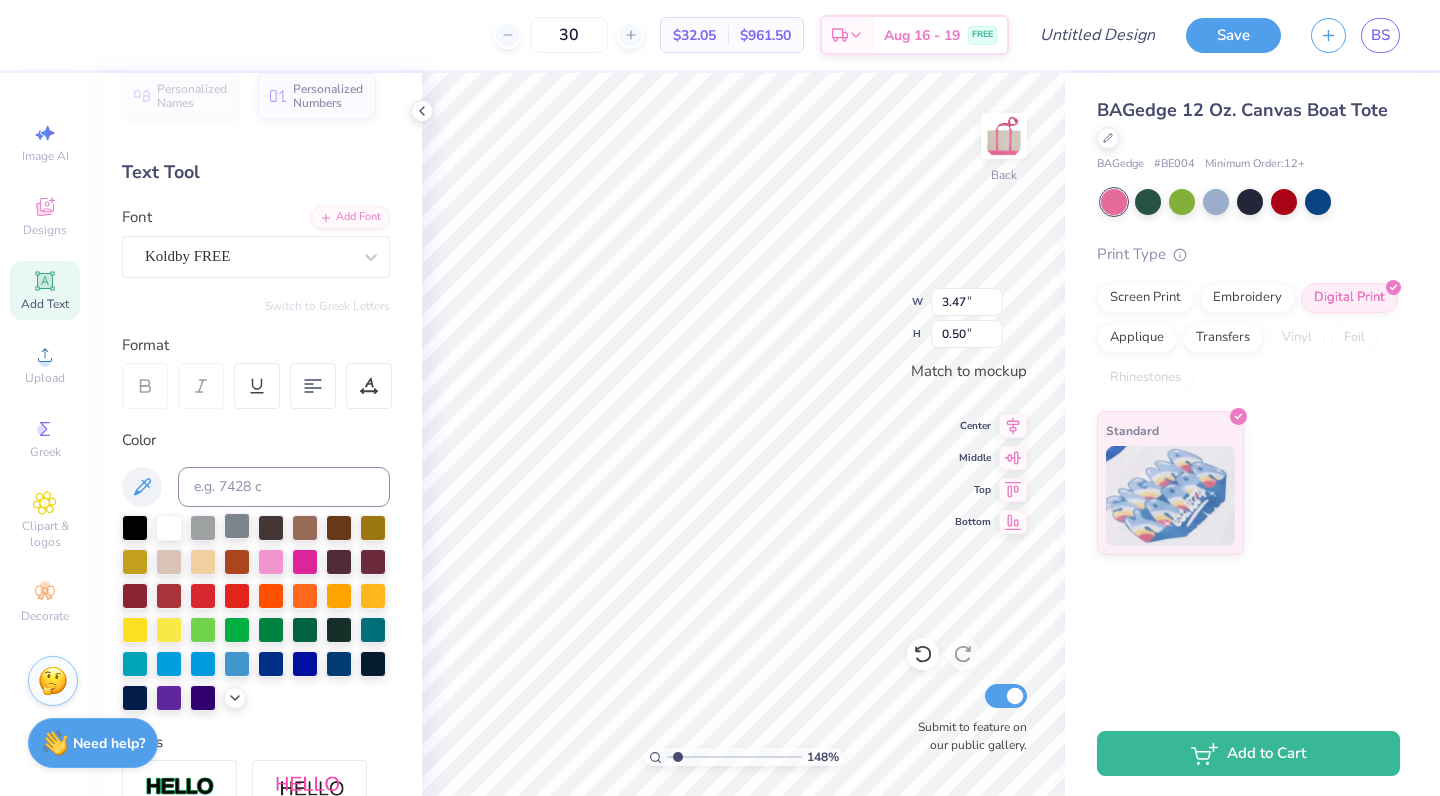 type on "2.39" 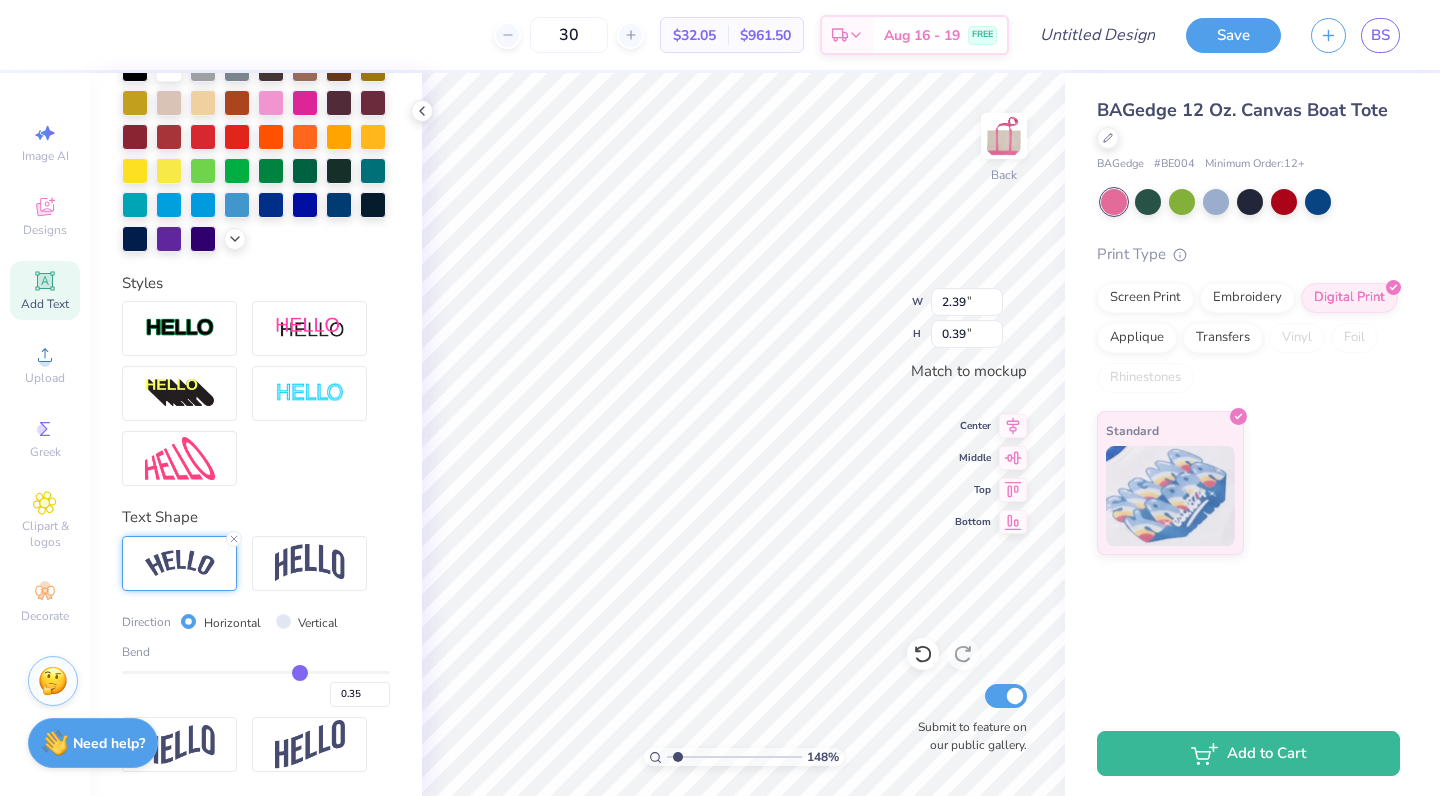 scroll, scrollTop: 484, scrollLeft: 0, axis: vertical 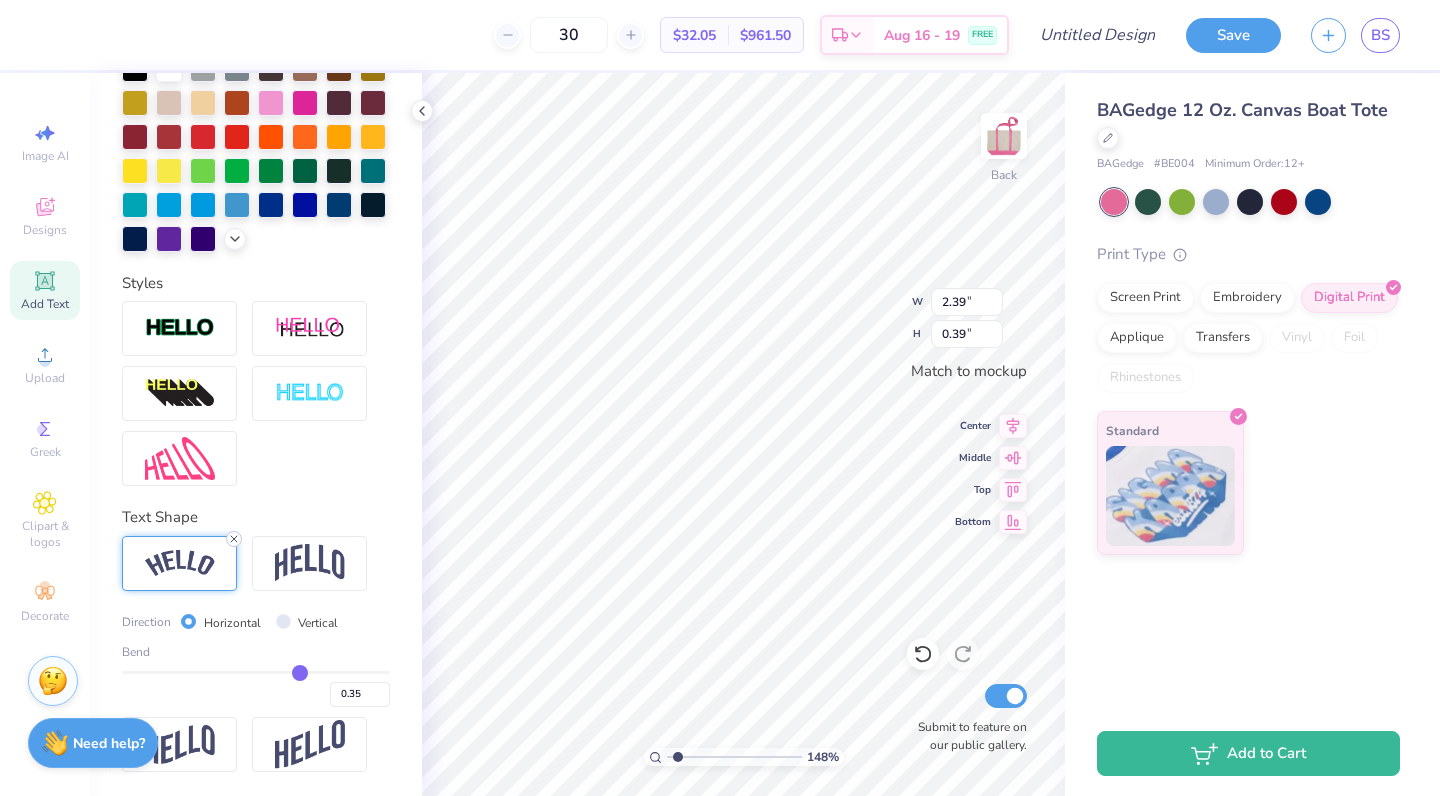 click 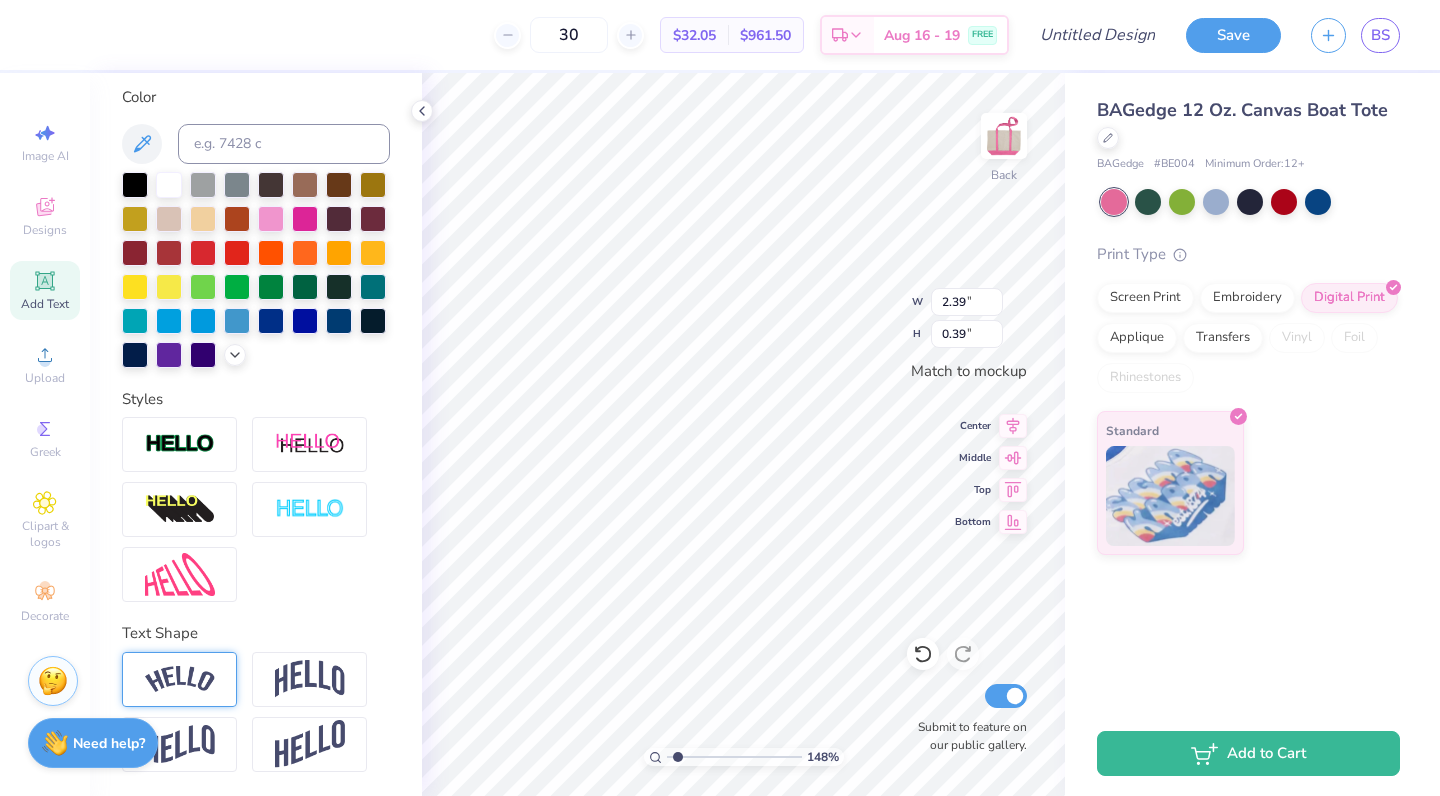 type on "2.21" 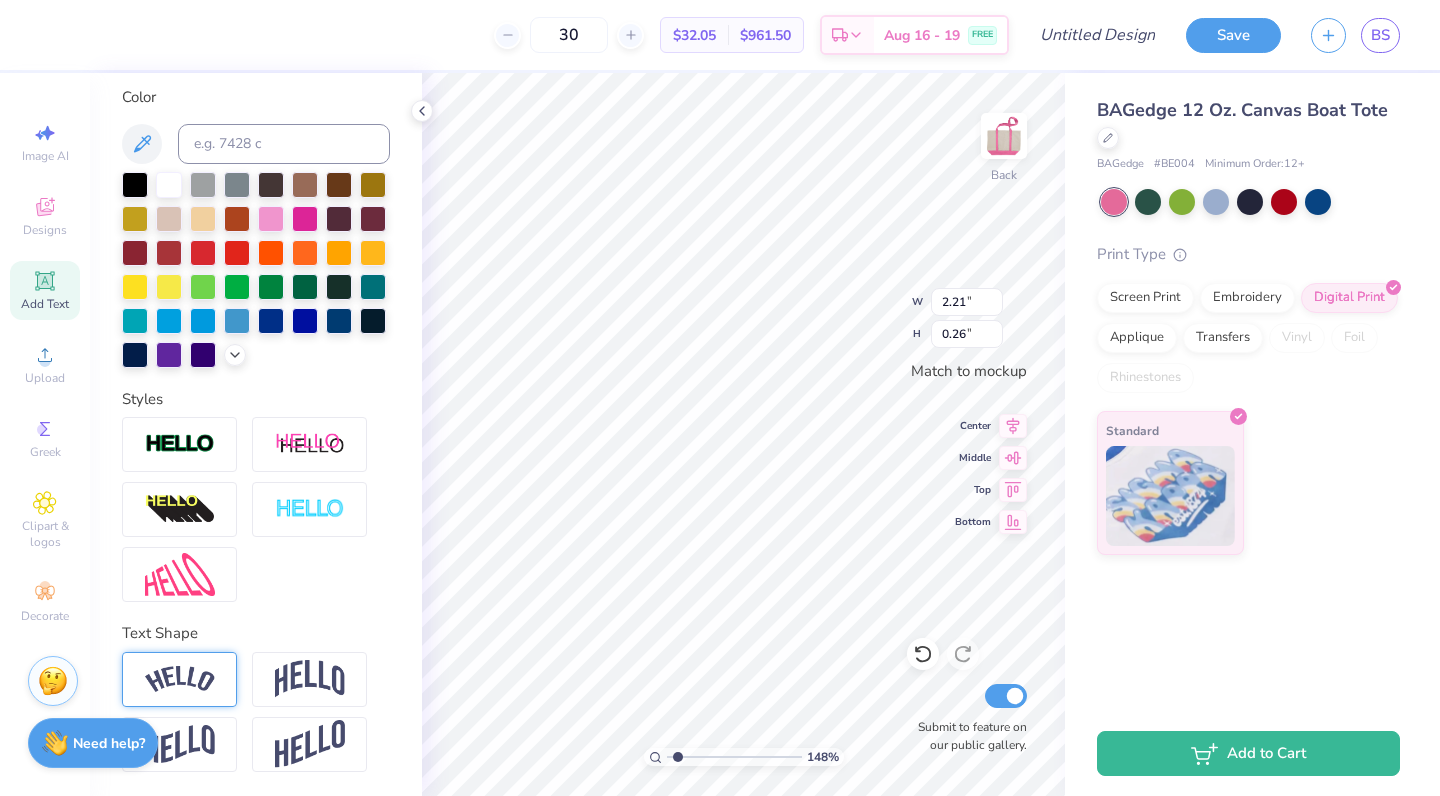 scroll, scrollTop: 367, scrollLeft: 0, axis: vertical 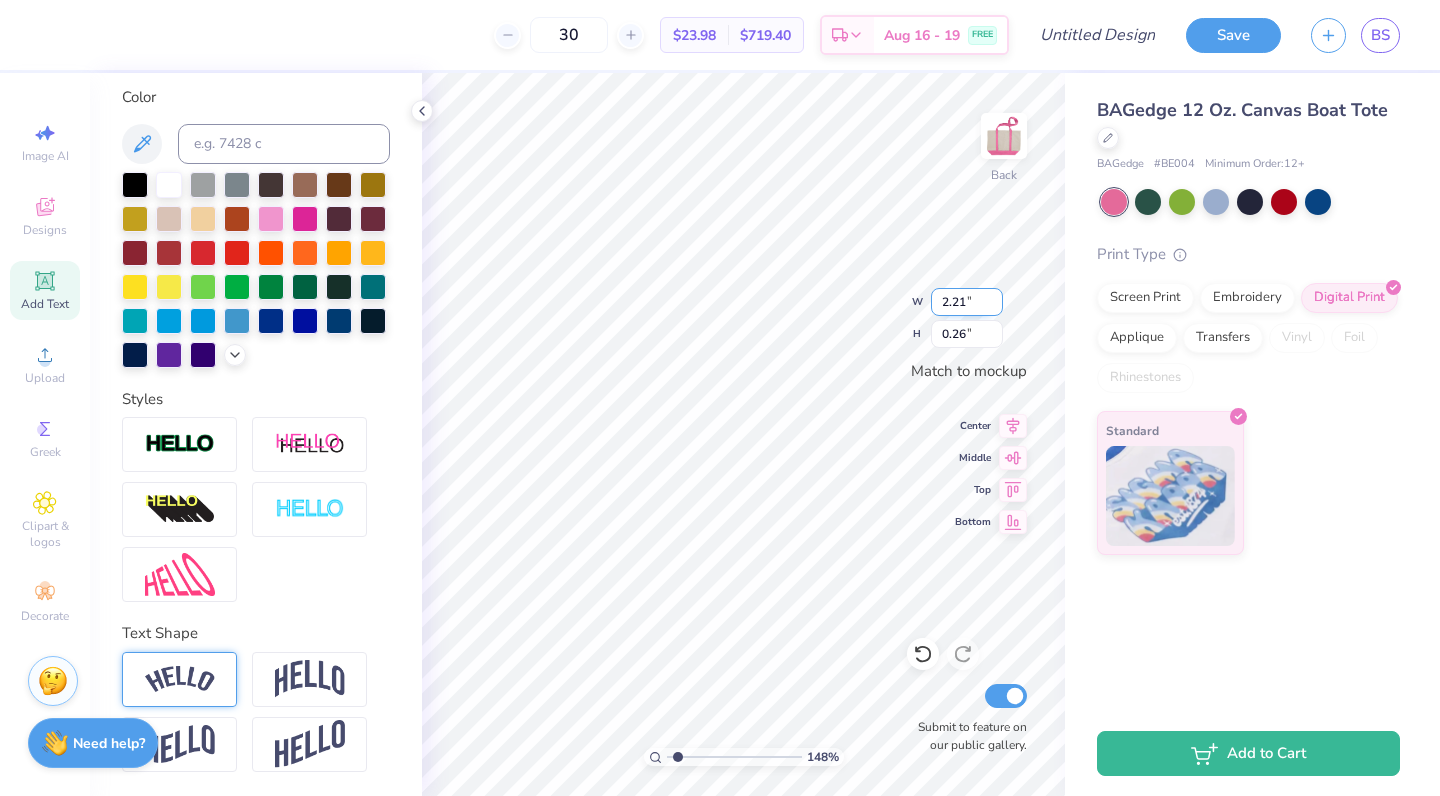 click on "2.21" at bounding box center (967, 302) 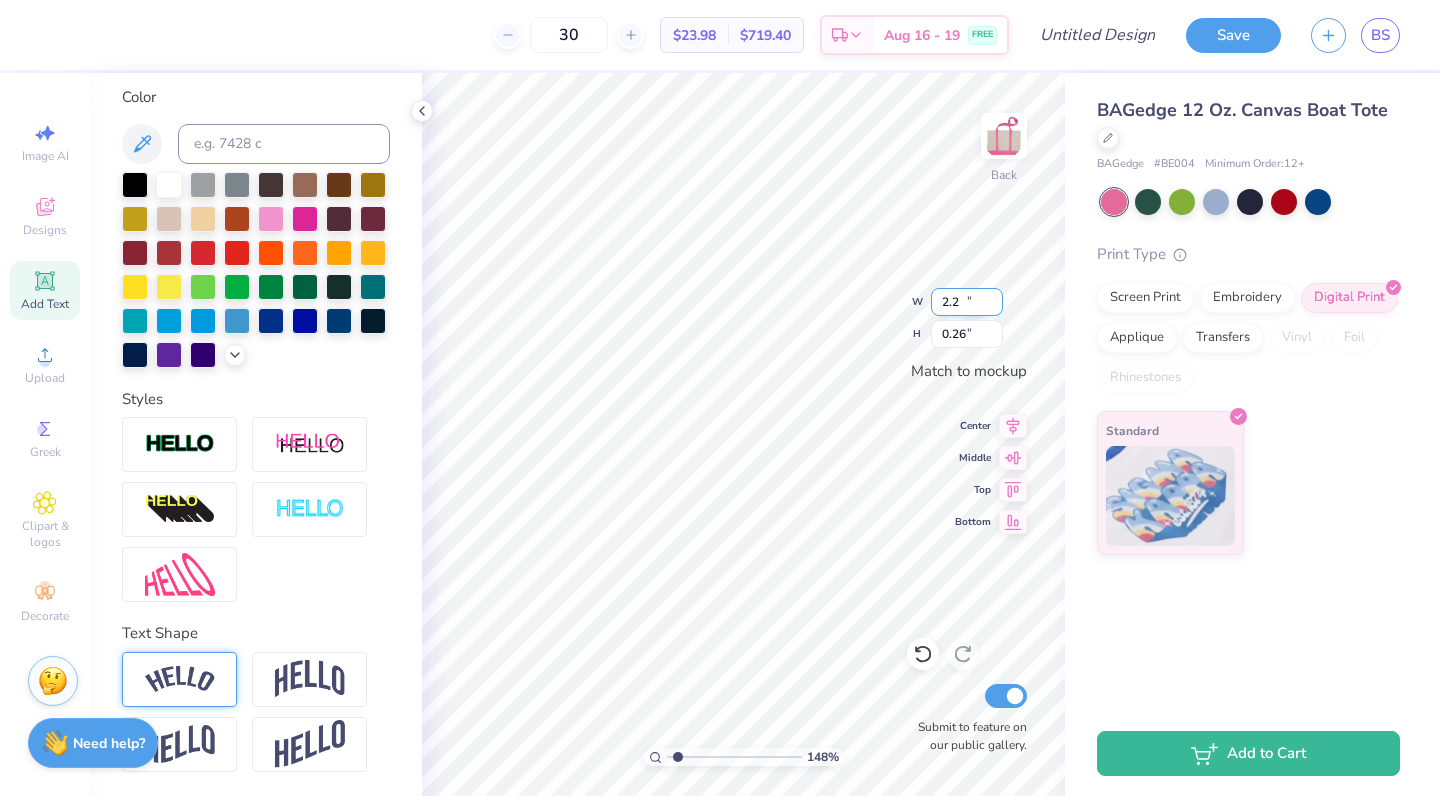 type on "2" 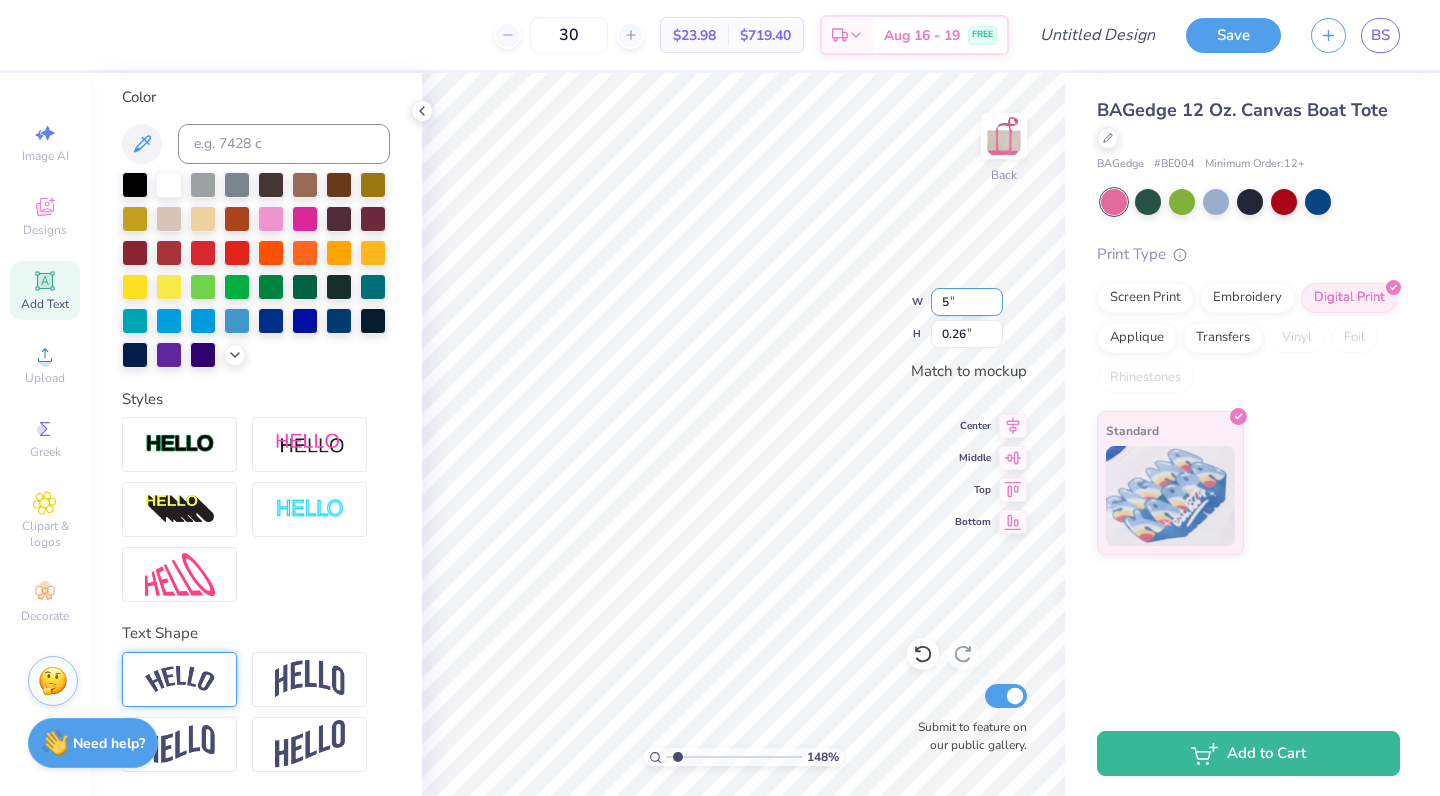 type on "3.50" 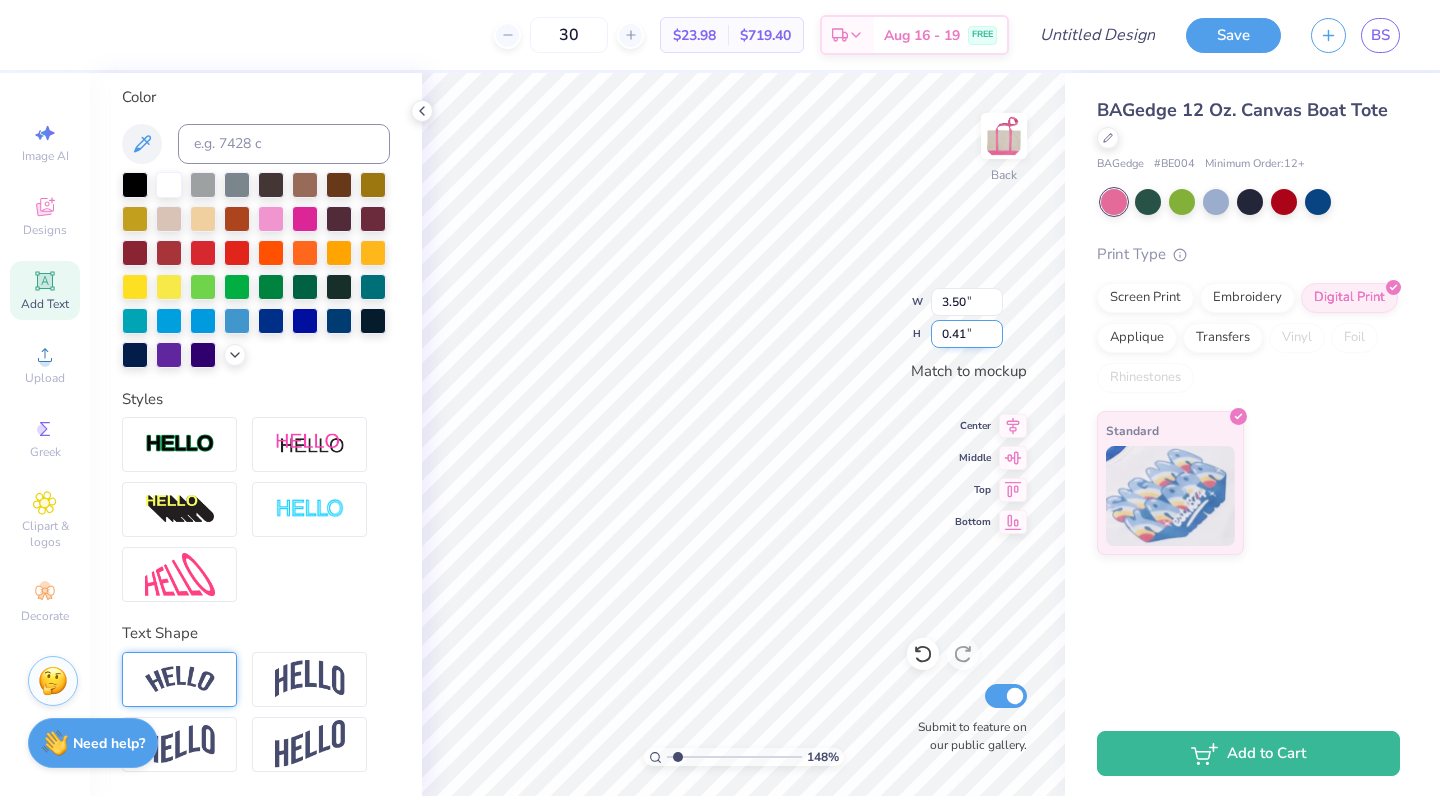 click on "0.41" at bounding box center (967, 334) 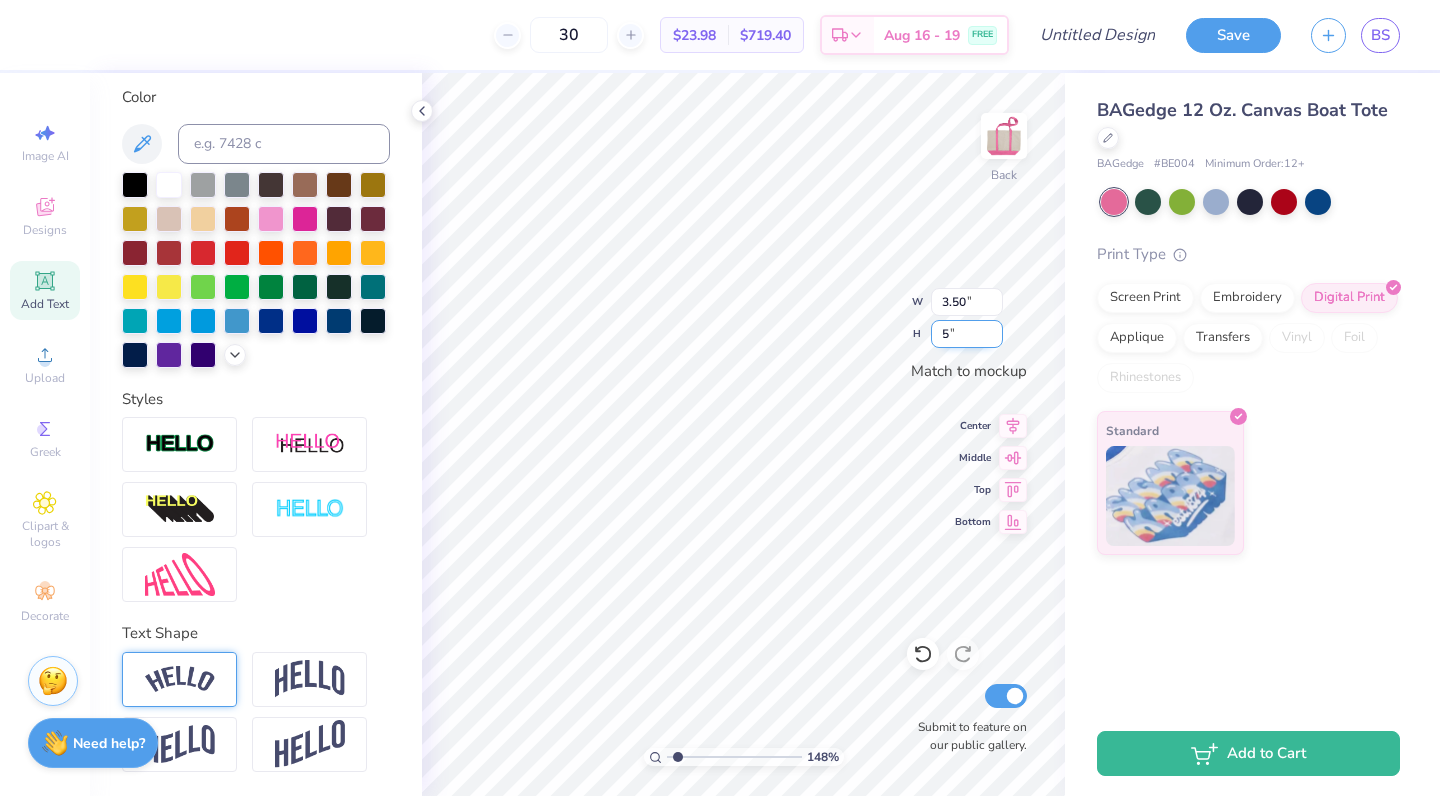 type on "0.41" 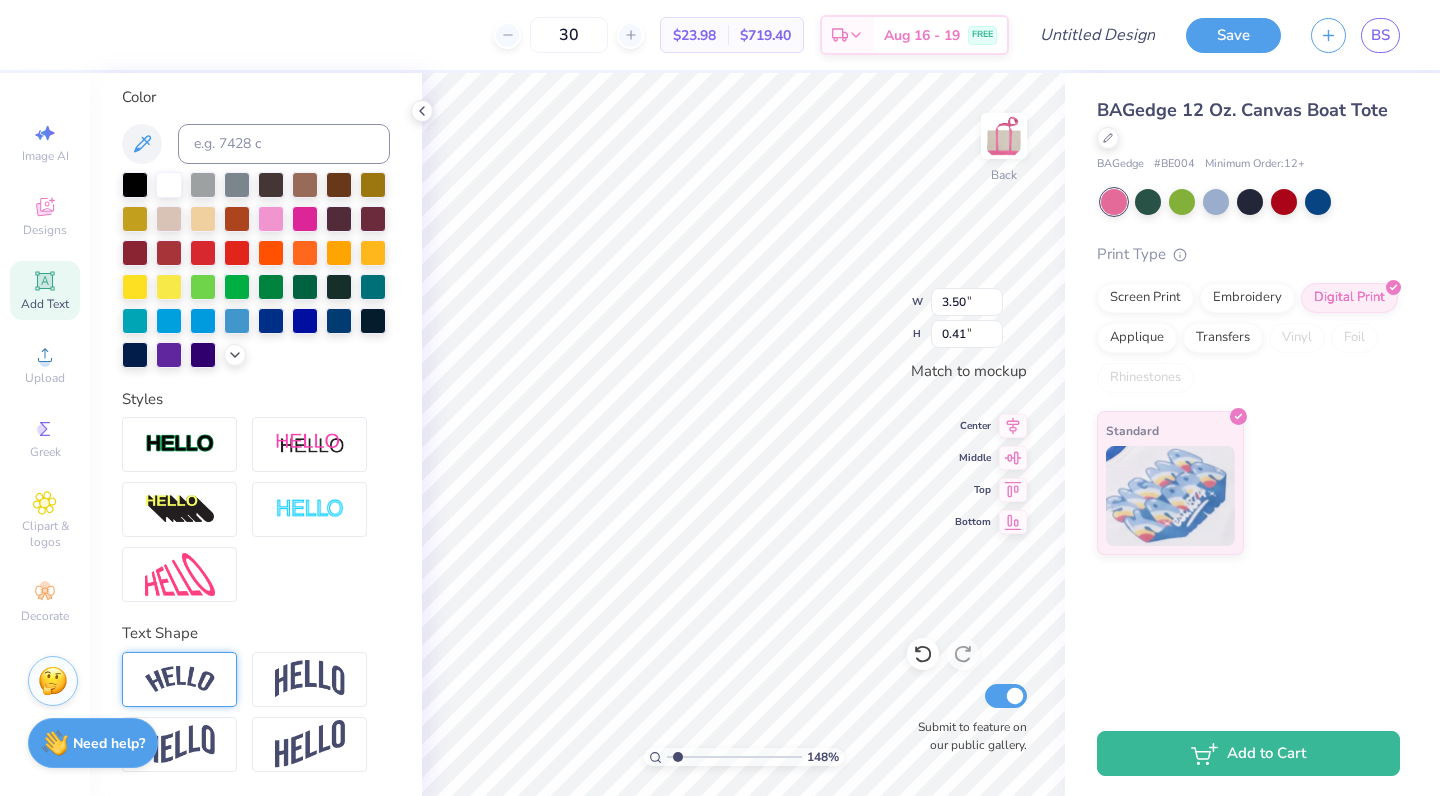scroll, scrollTop: 0, scrollLeft: 1, axis: horizontal 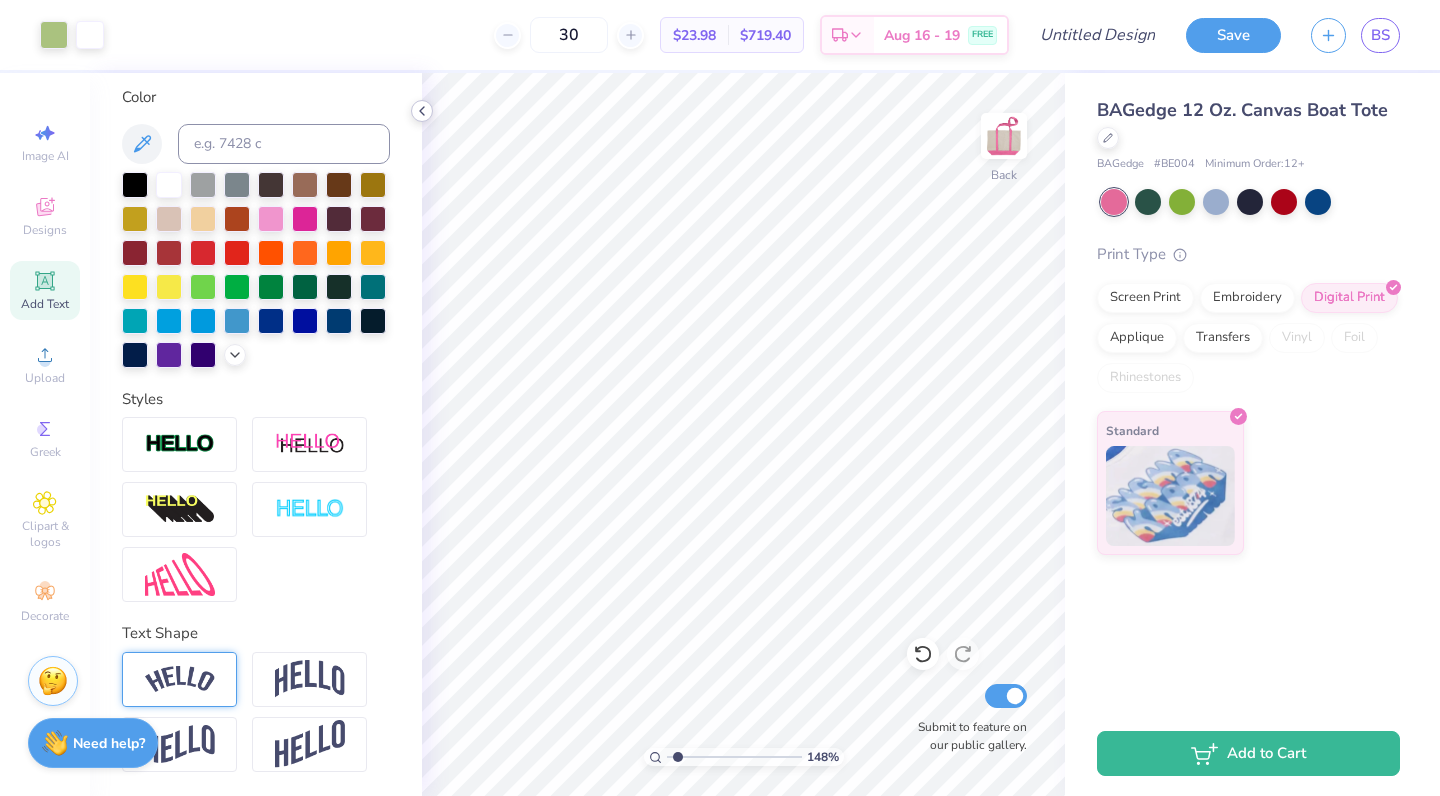 click 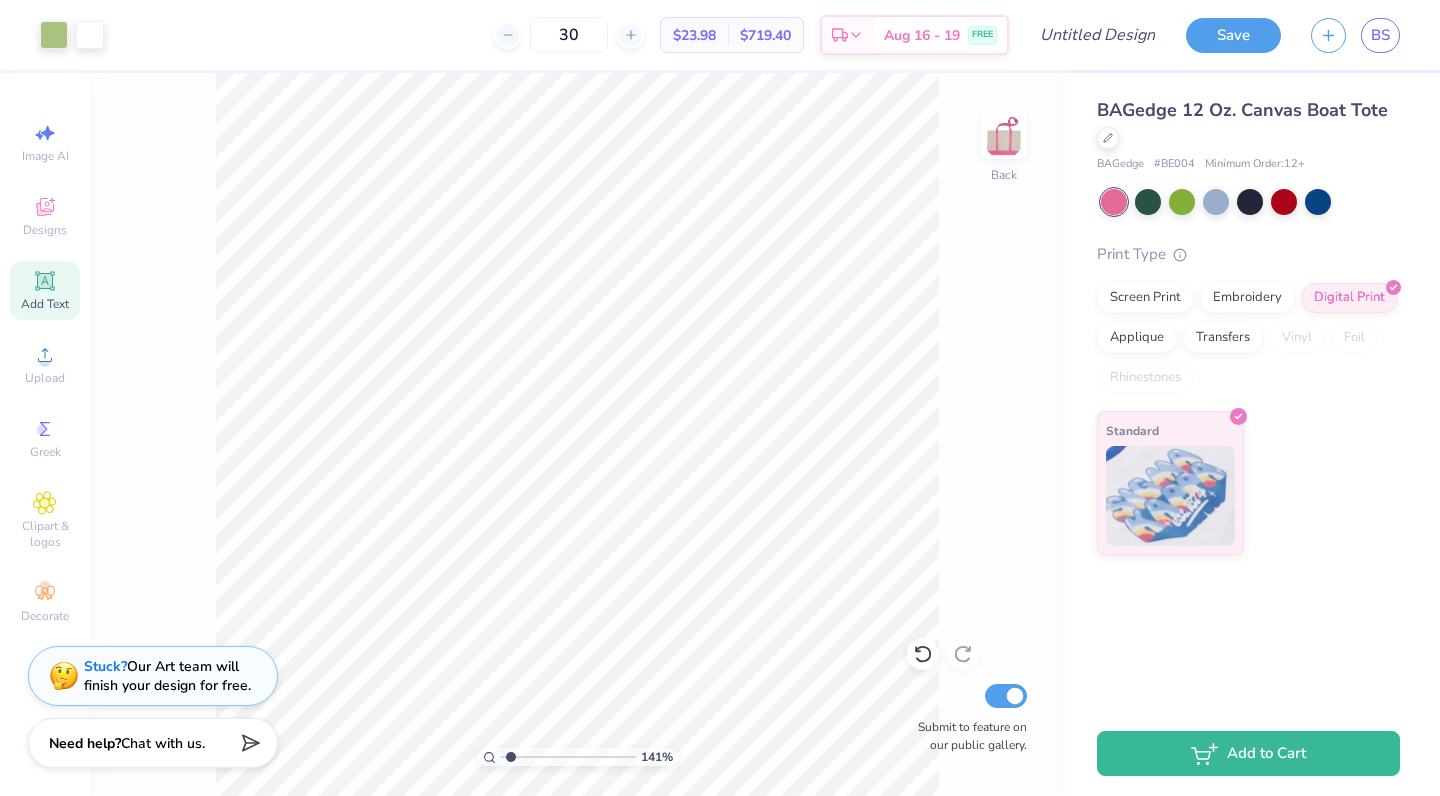type on "1.41" 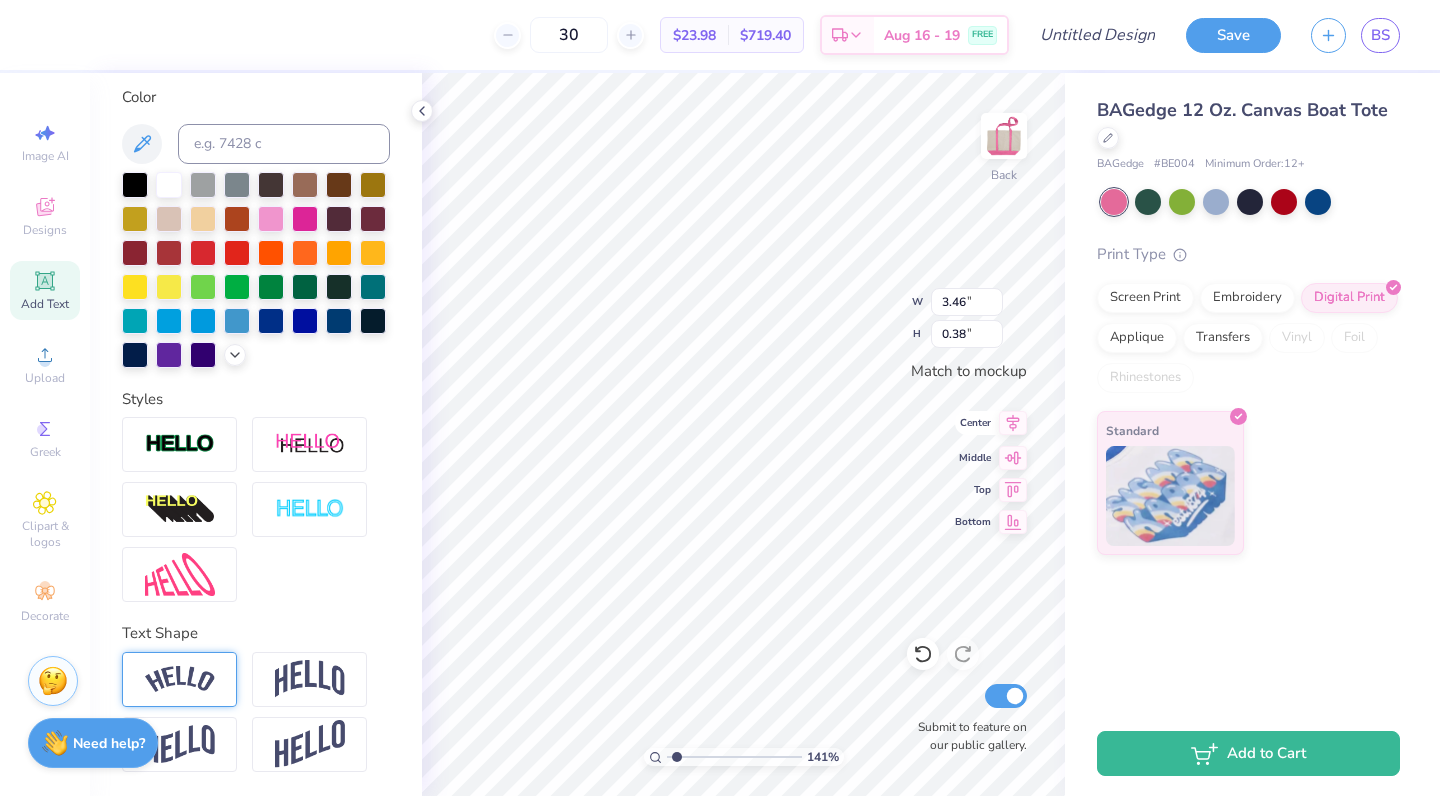click 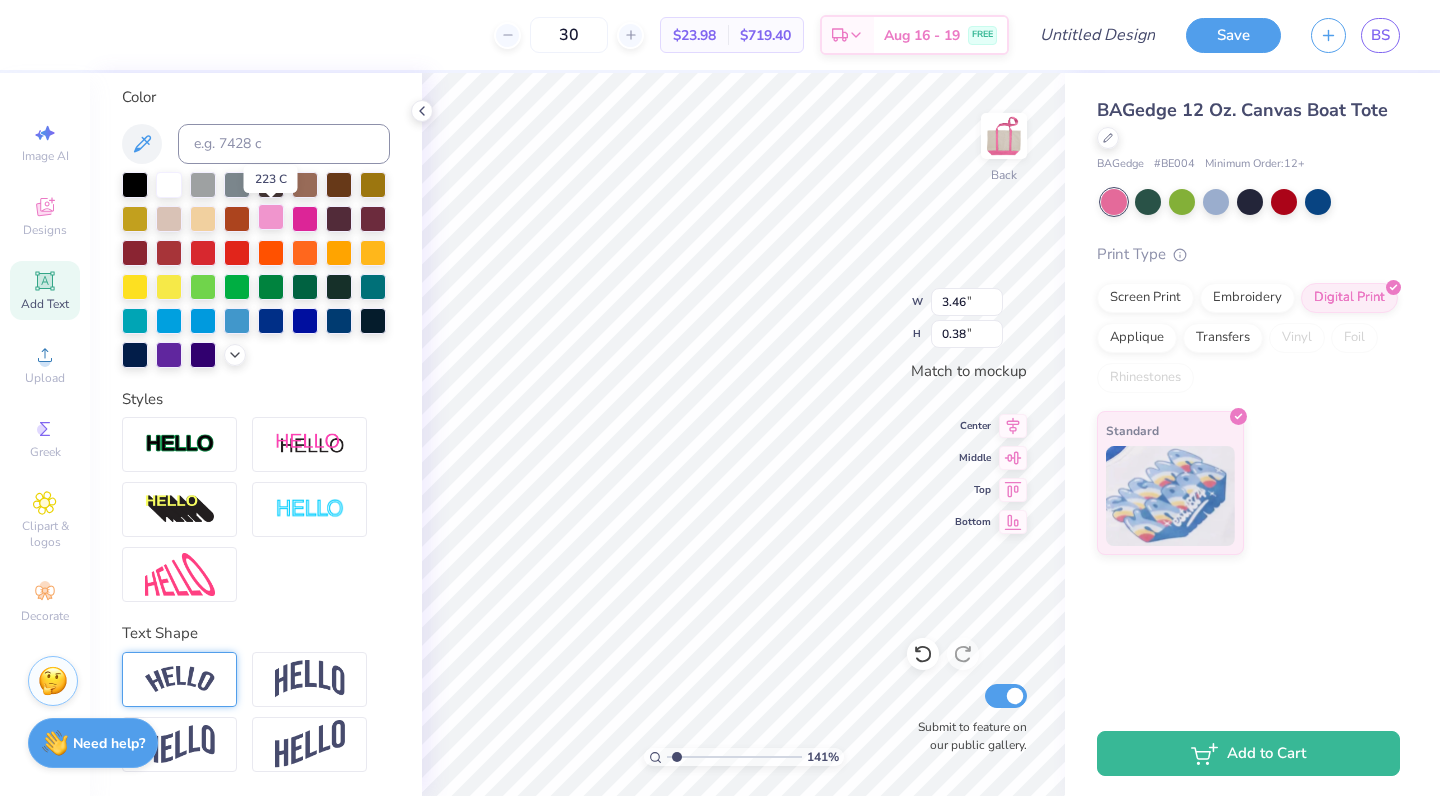 click at bounding box center [271, 217] 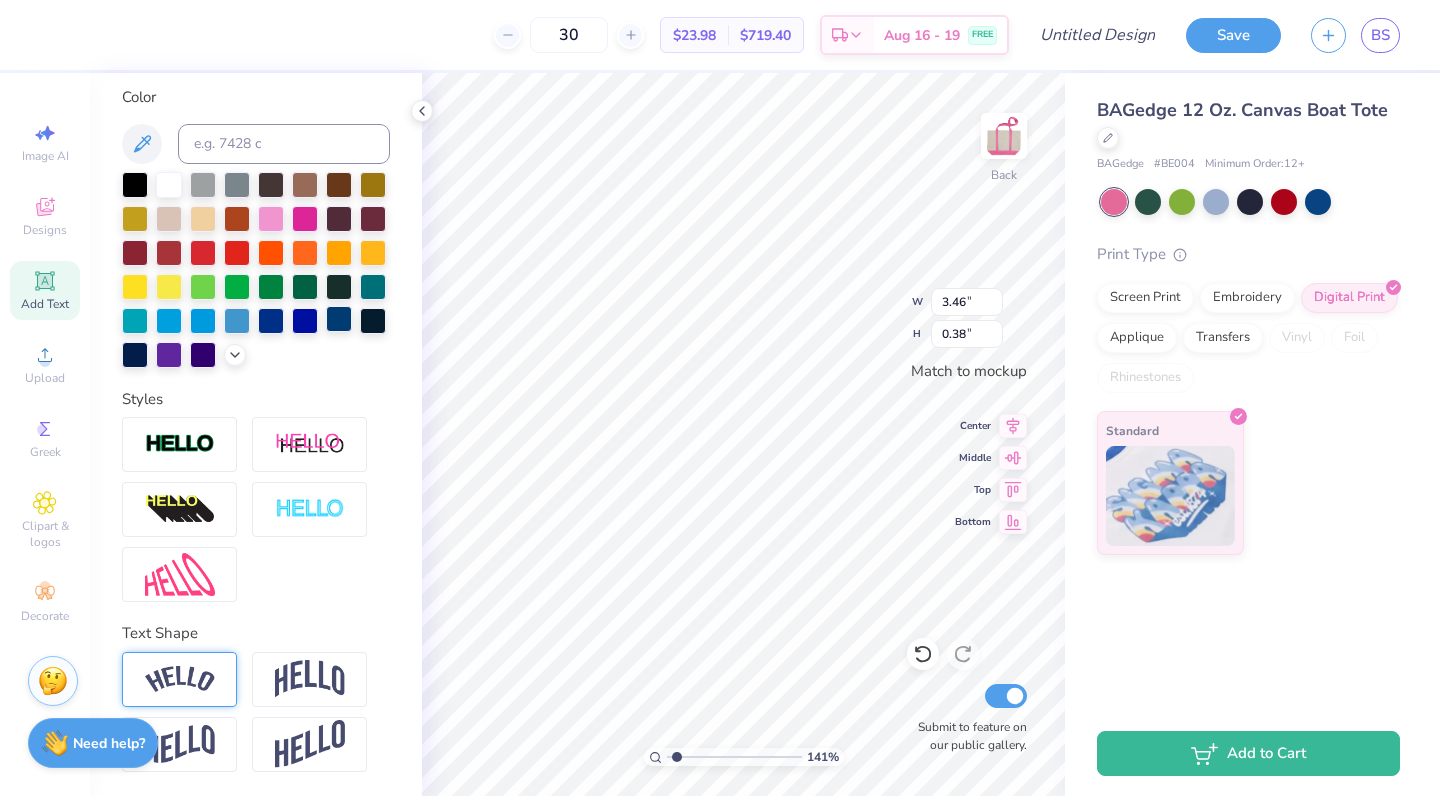 scroll, scrollTop: 232, scrollLeft: 0, axis: vertical 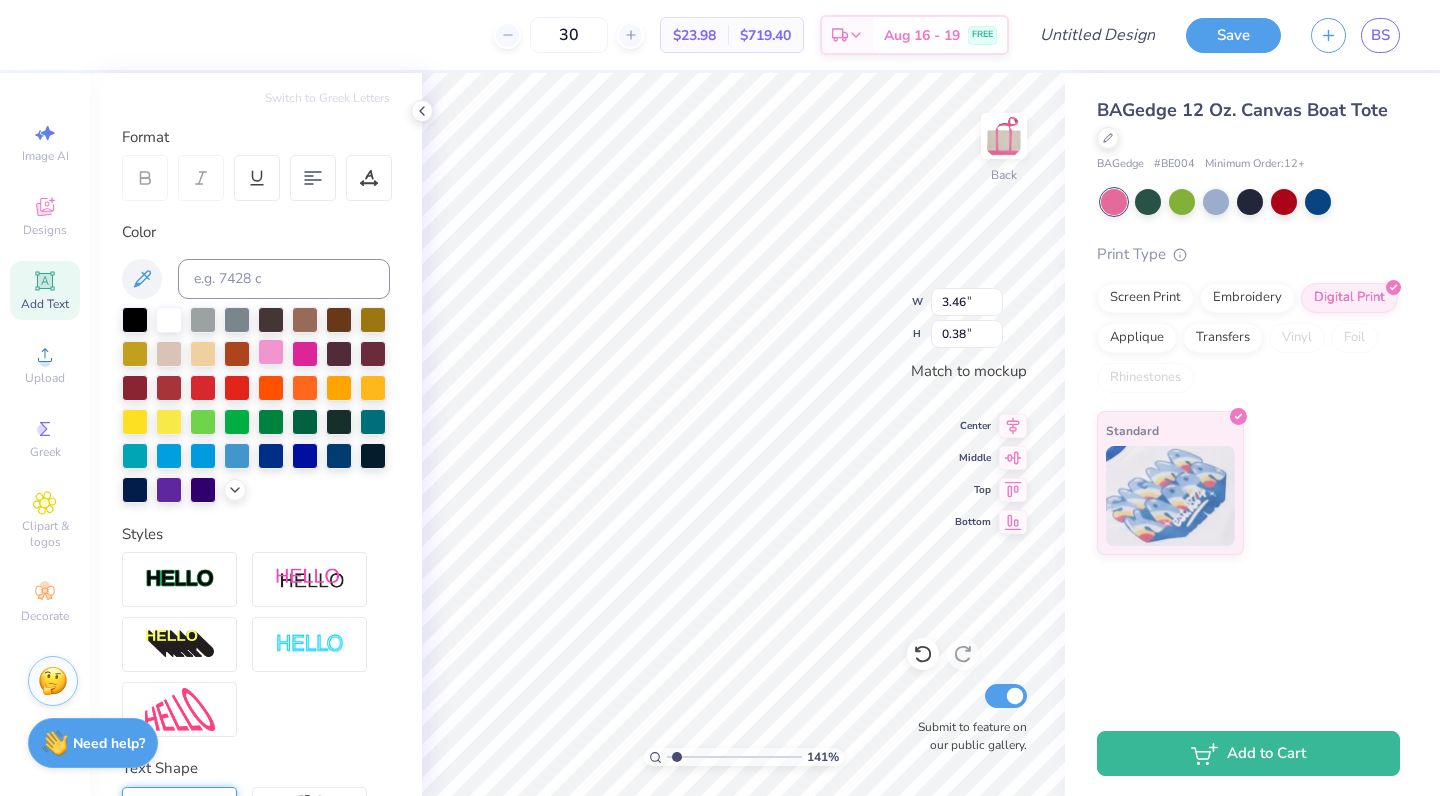 click at bounding box center (271, 352) 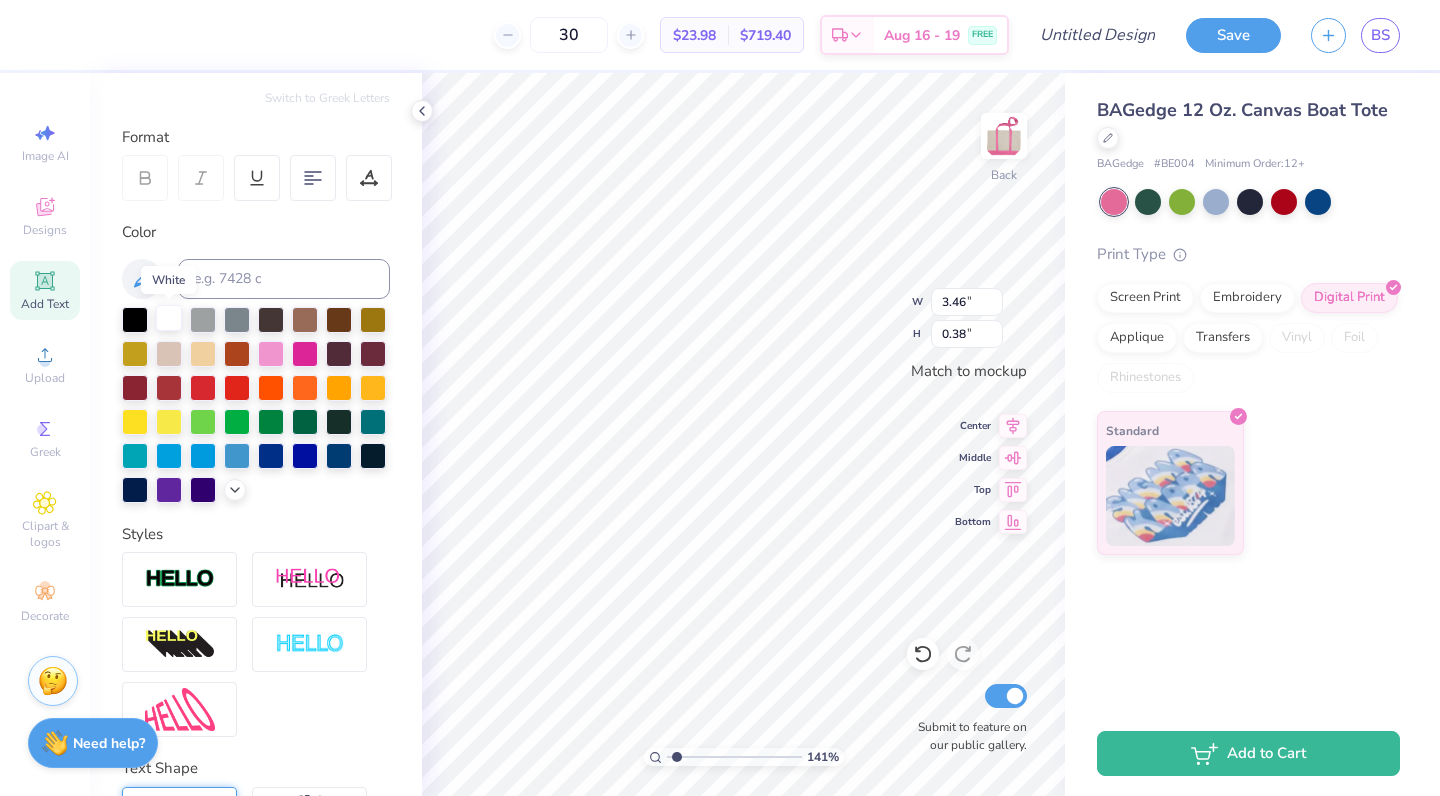 click at bounding box center [169, 318] 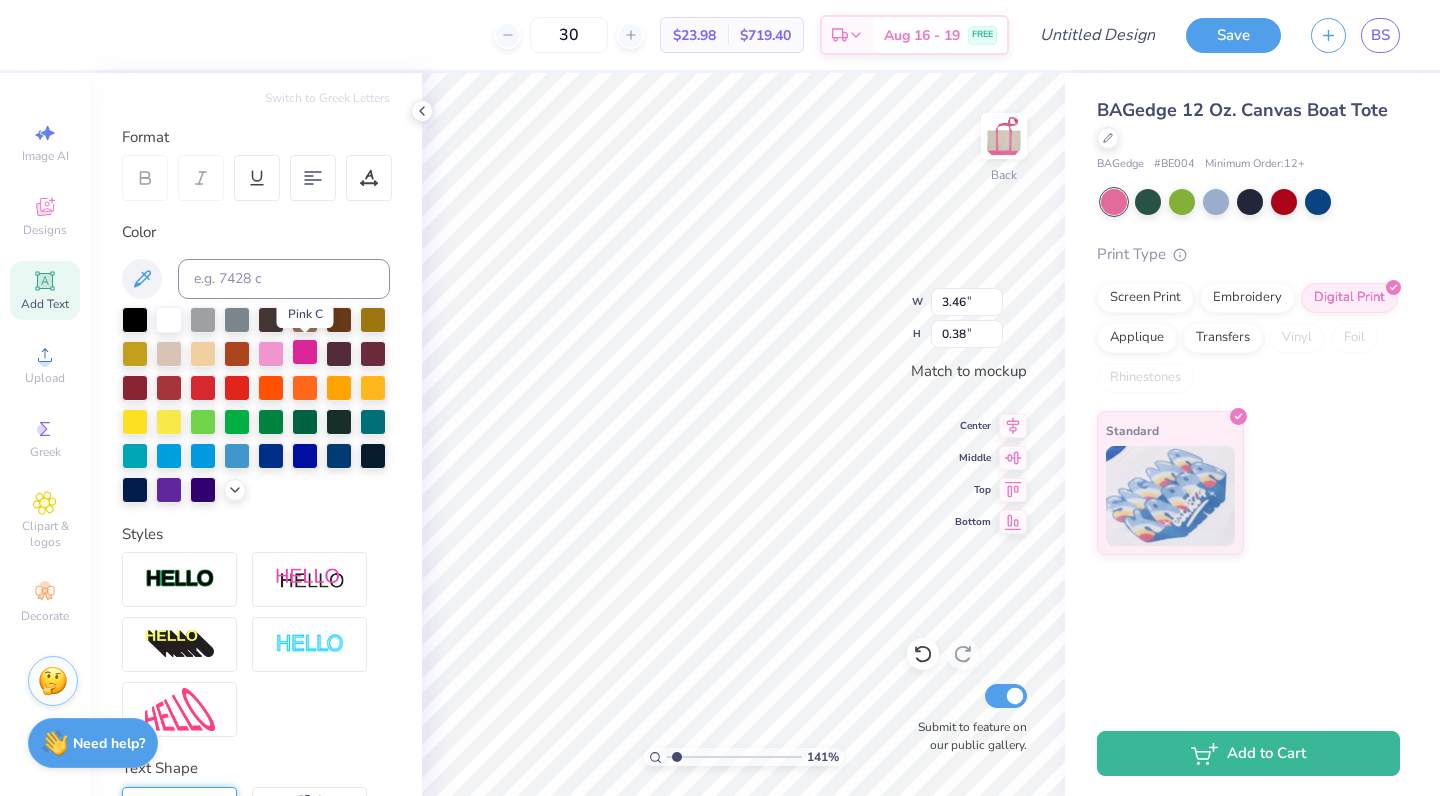 click at bounding box center [305, 352] 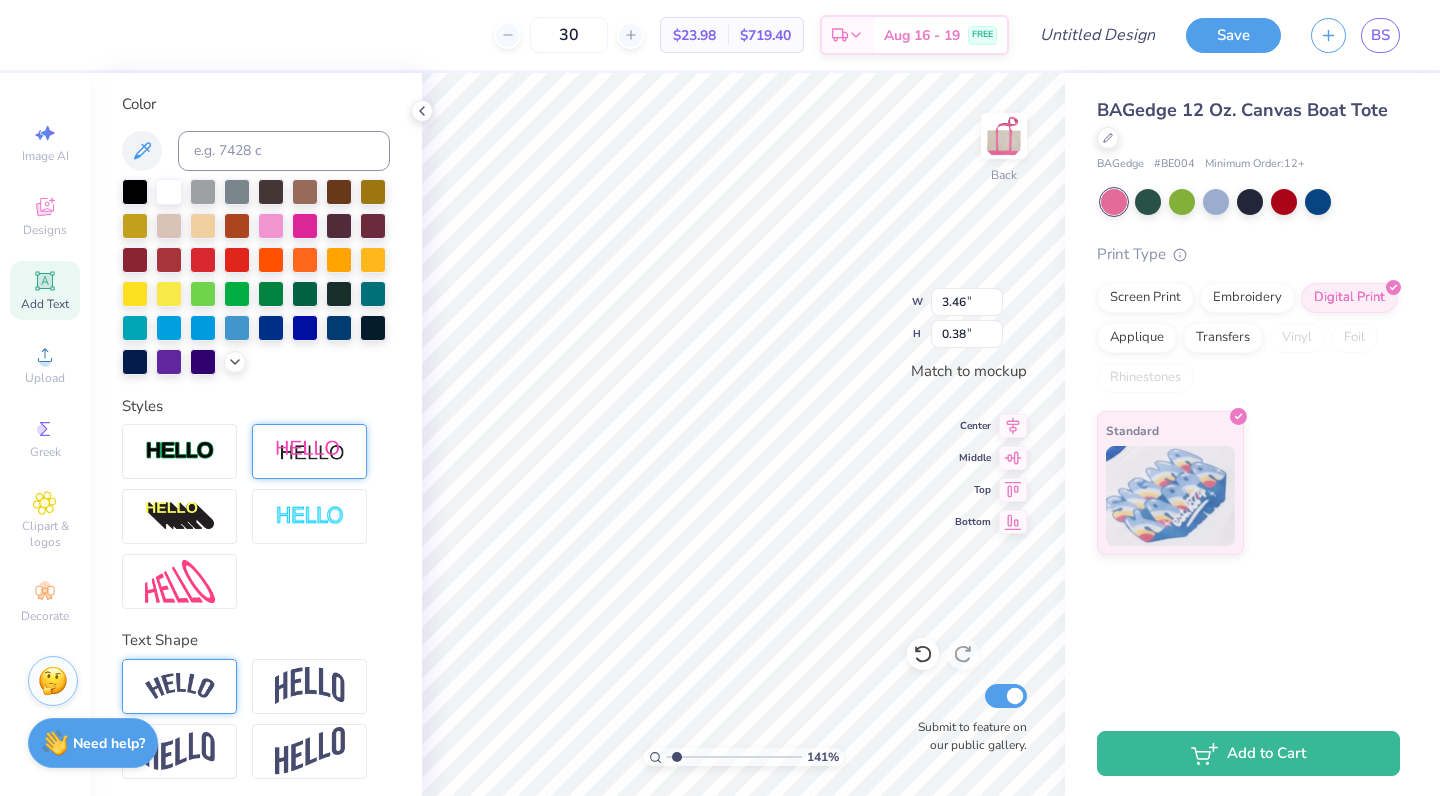 scroll, scrollTop: 362, scrollLeft: 0, axis: vertical 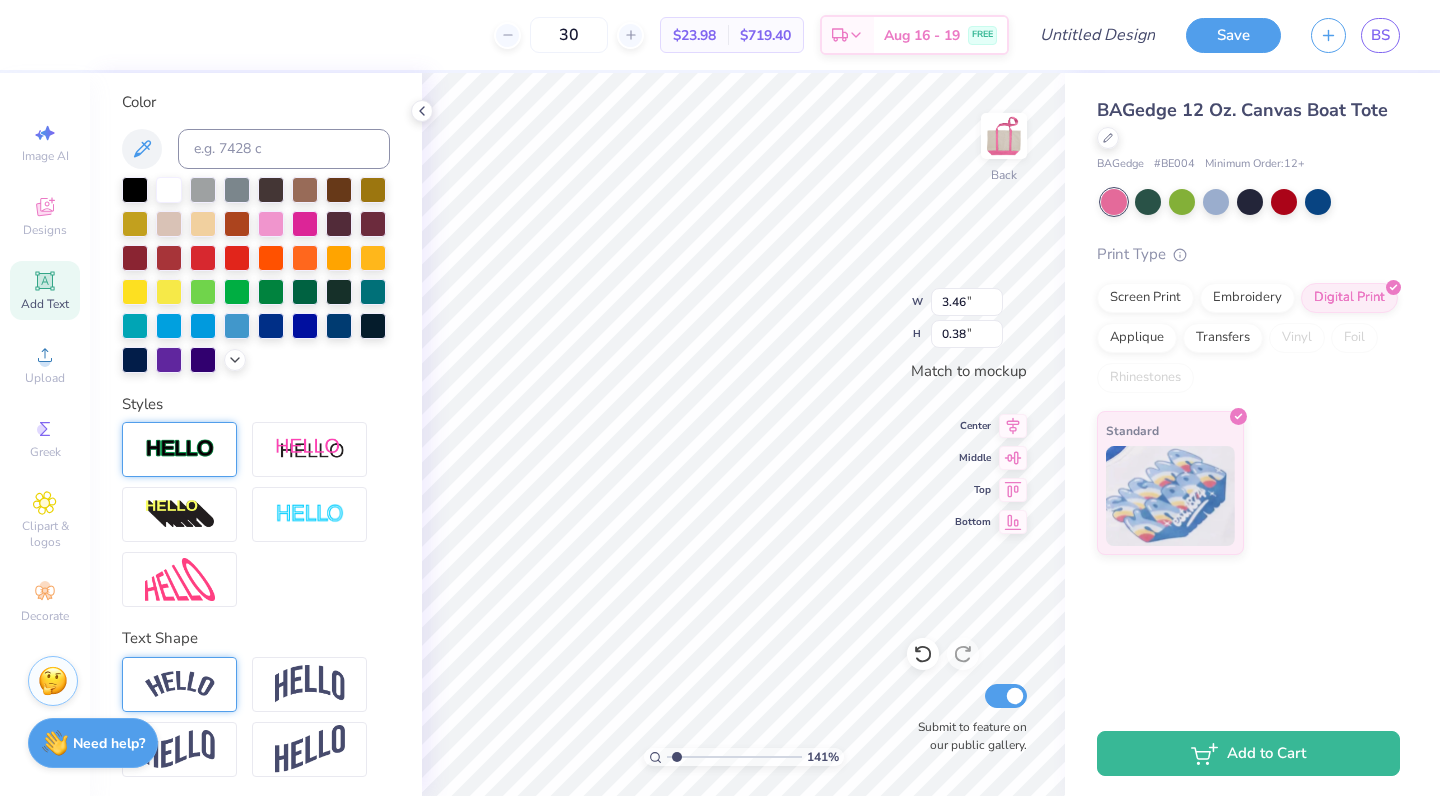 click at bounding box center [180, 449] 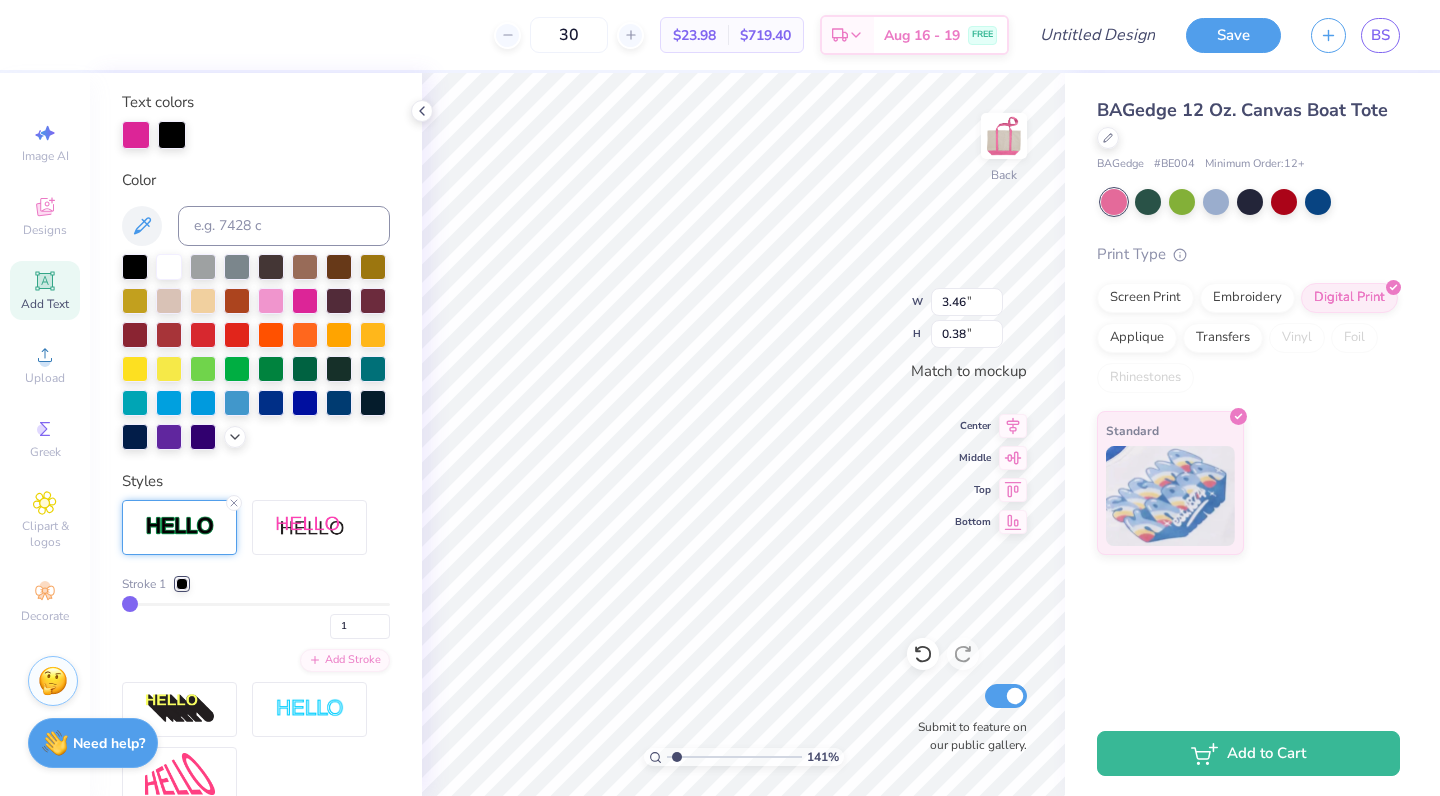 type on "0.39" 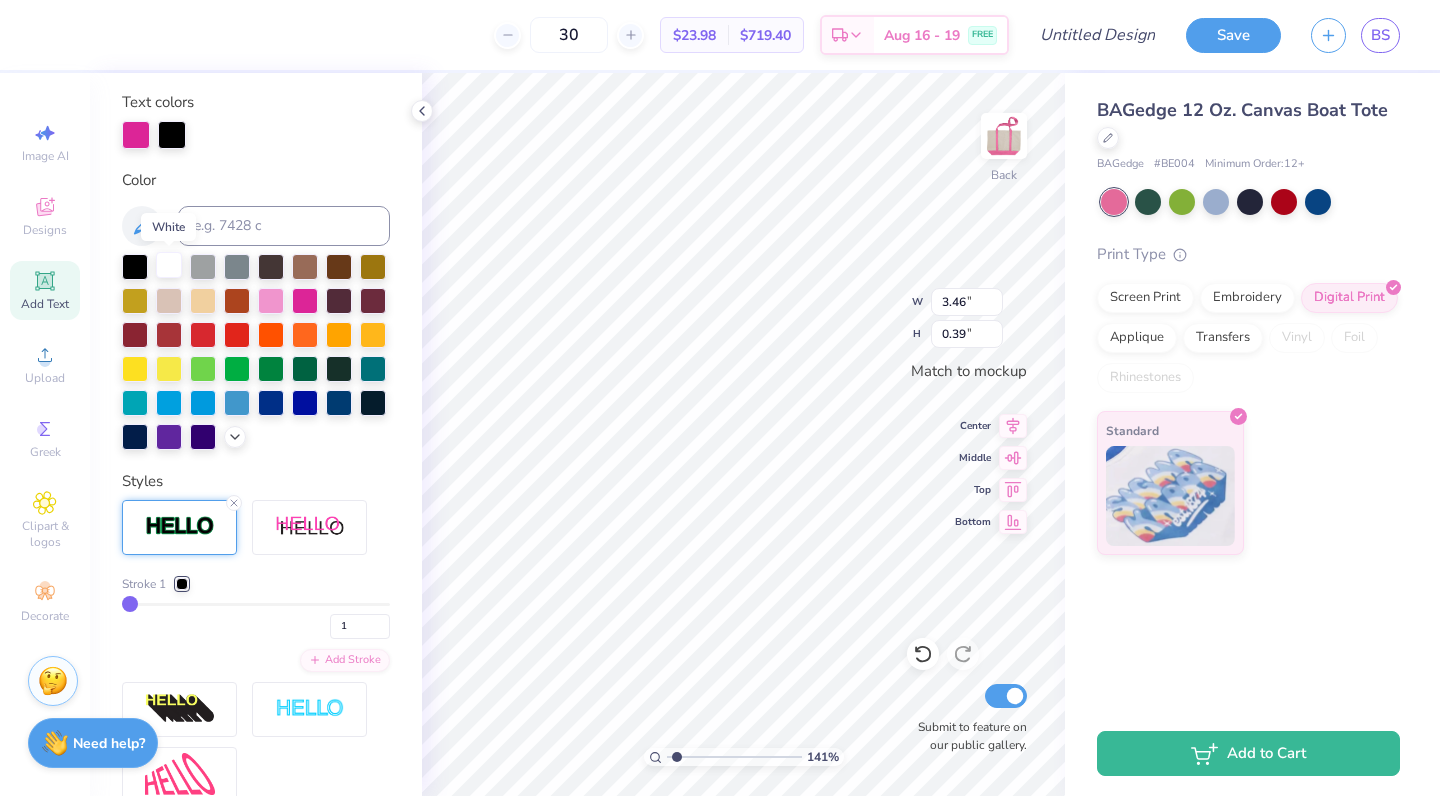 click at bounding box center (169, 265) 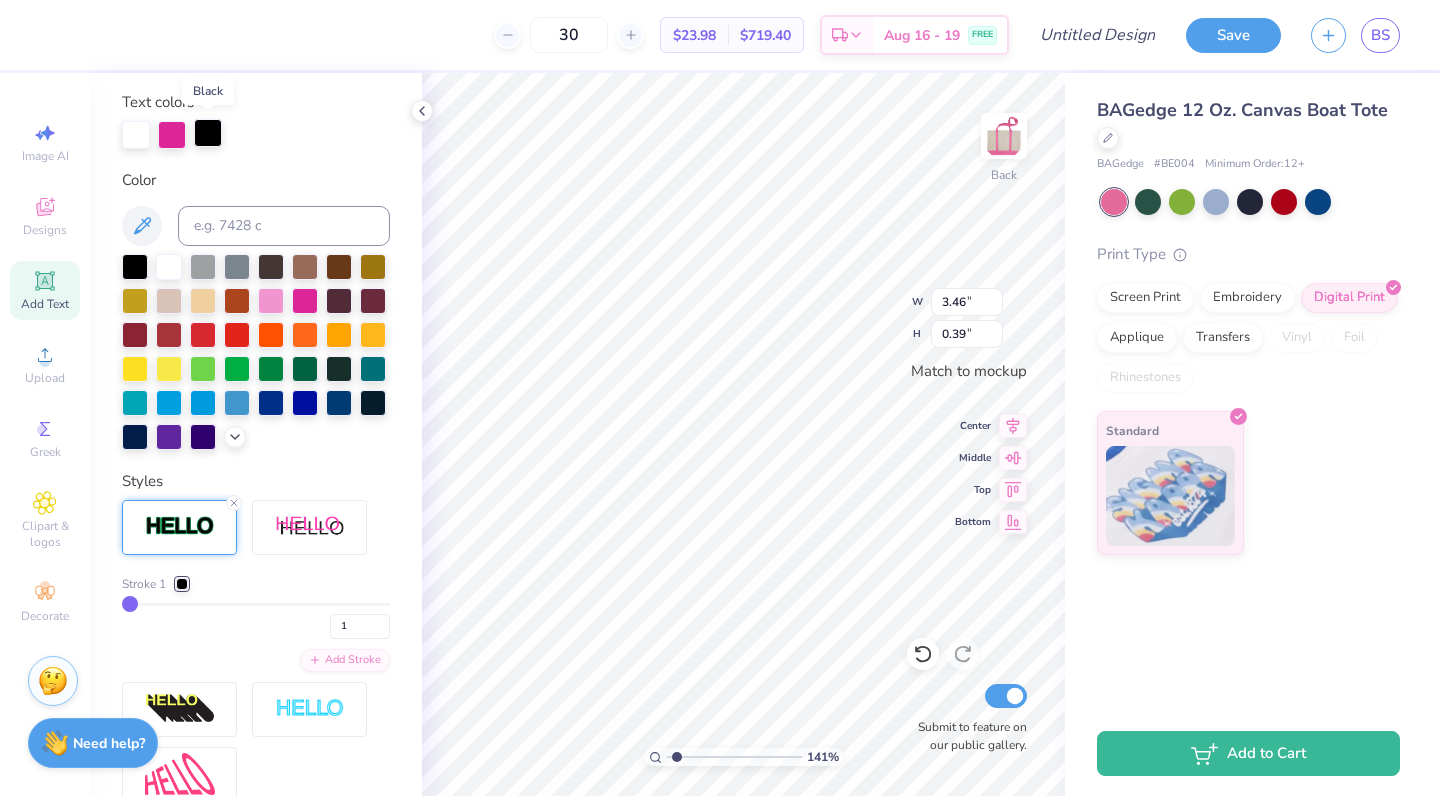 click at bounding box center (208, 133) 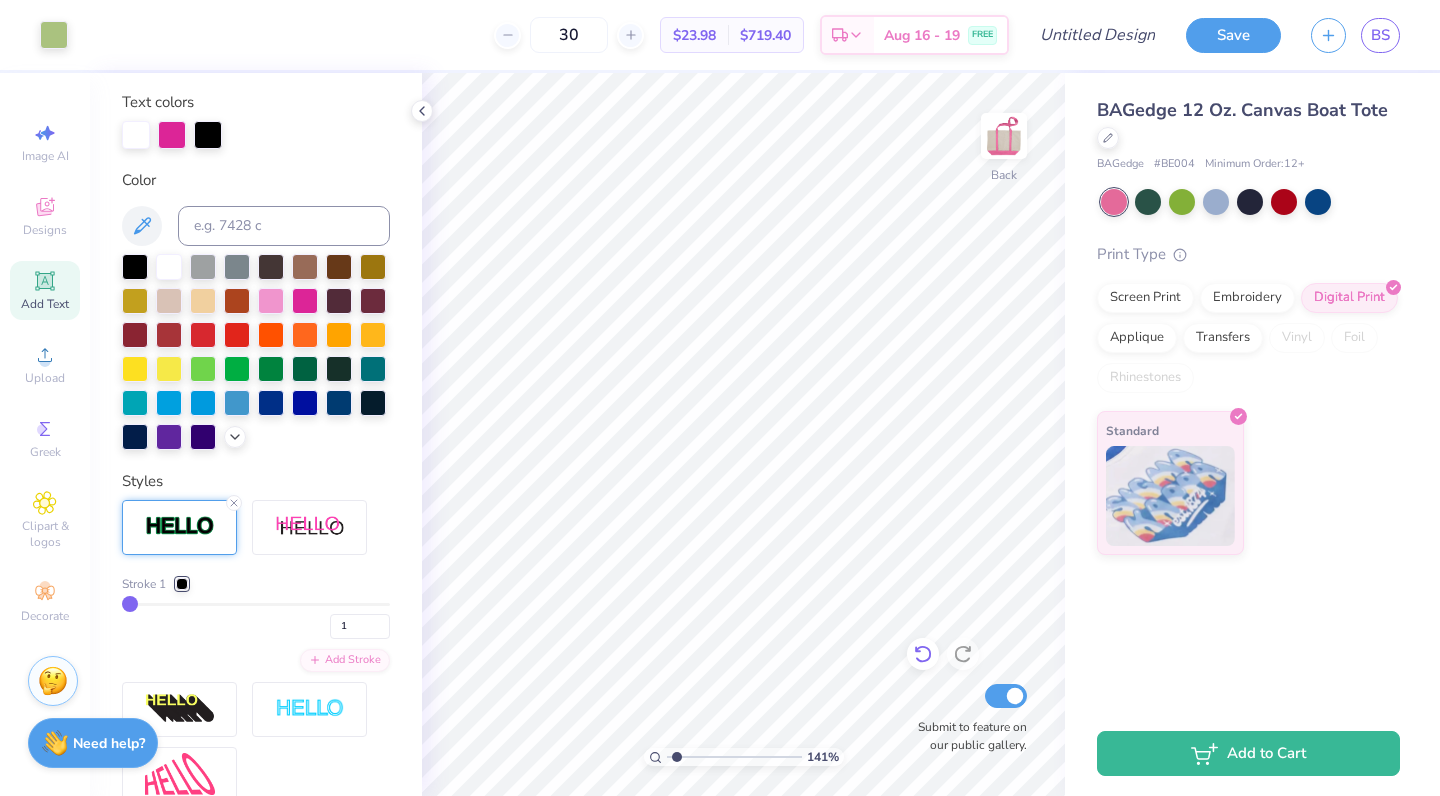 click 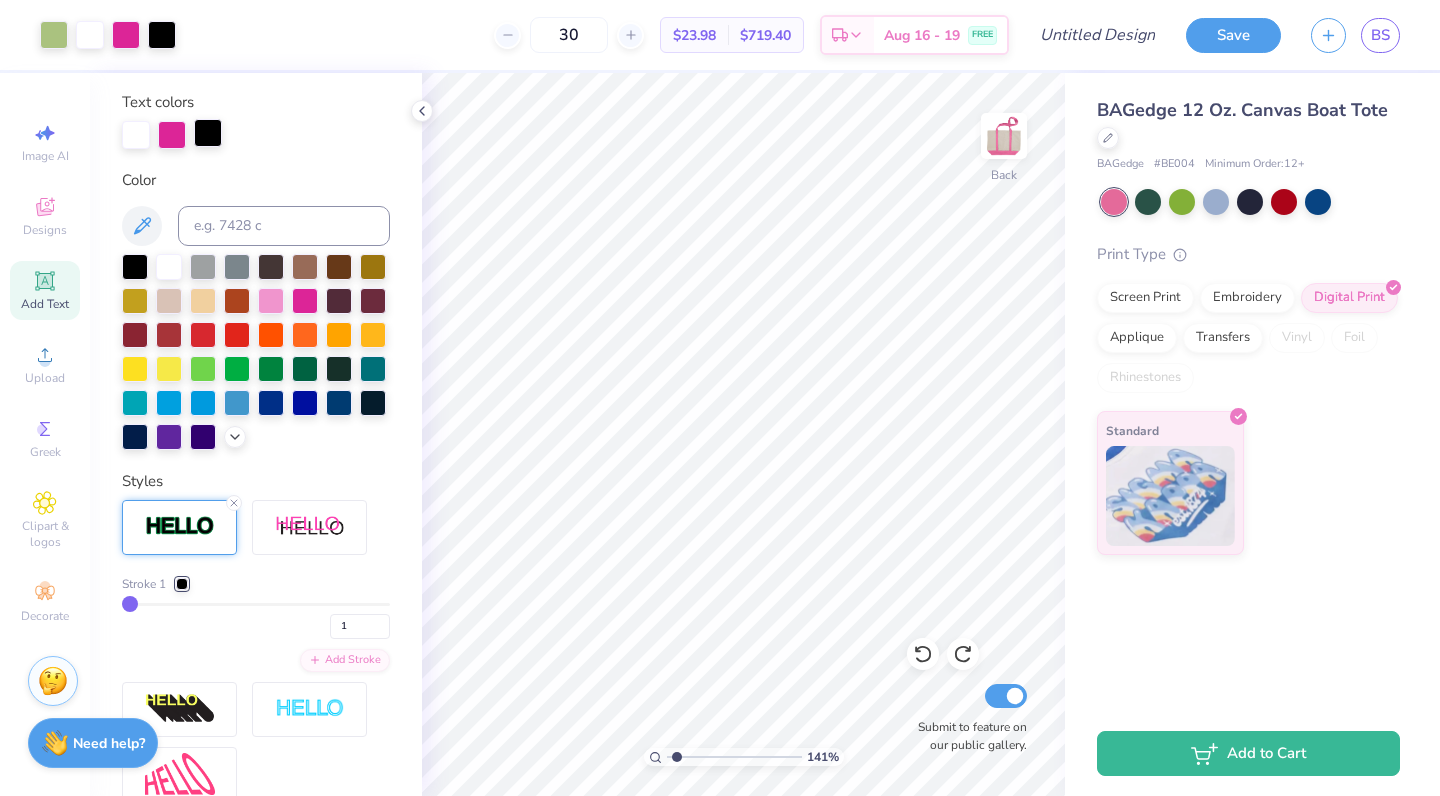 click at bounding box center [208, 133] 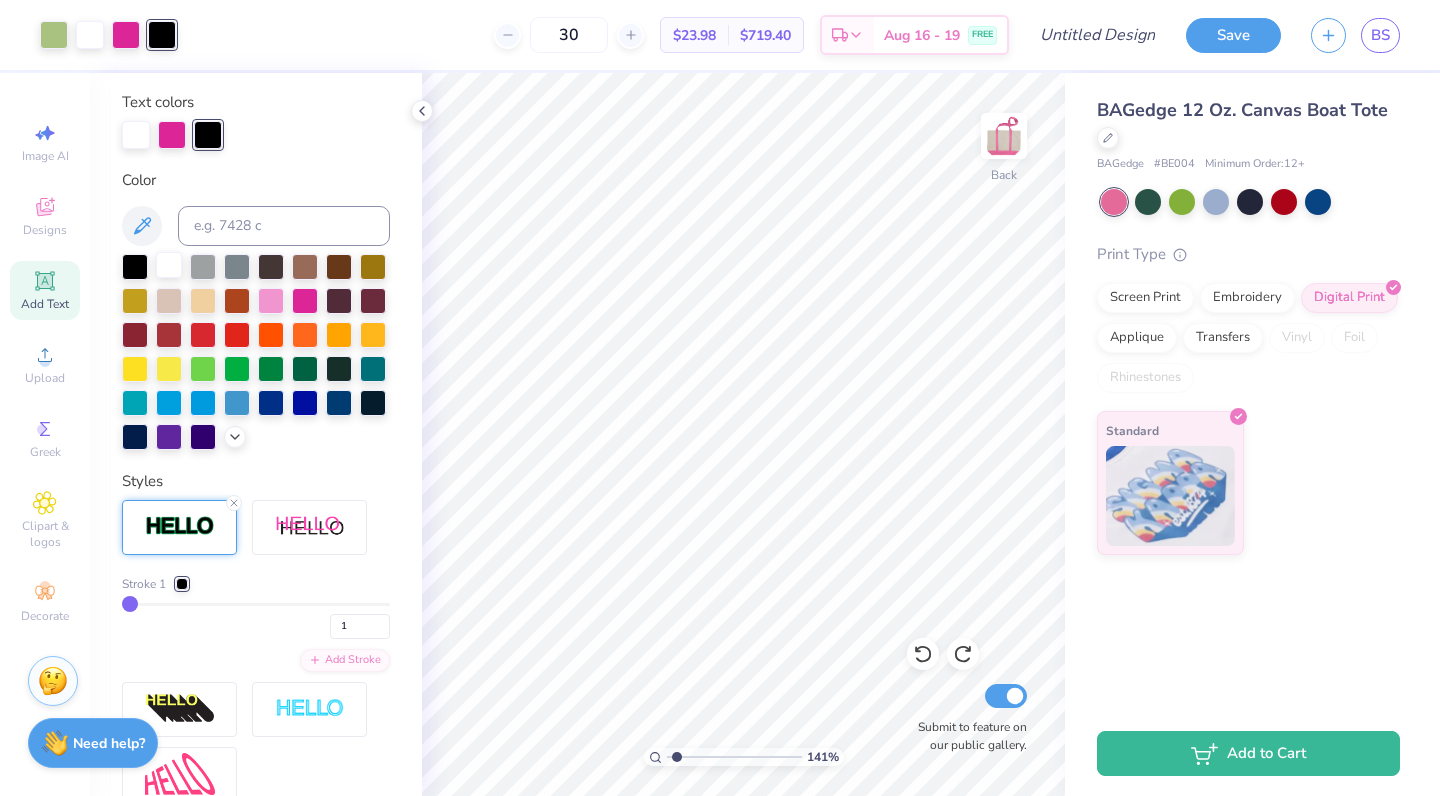 click at bounding box center [169, 265] 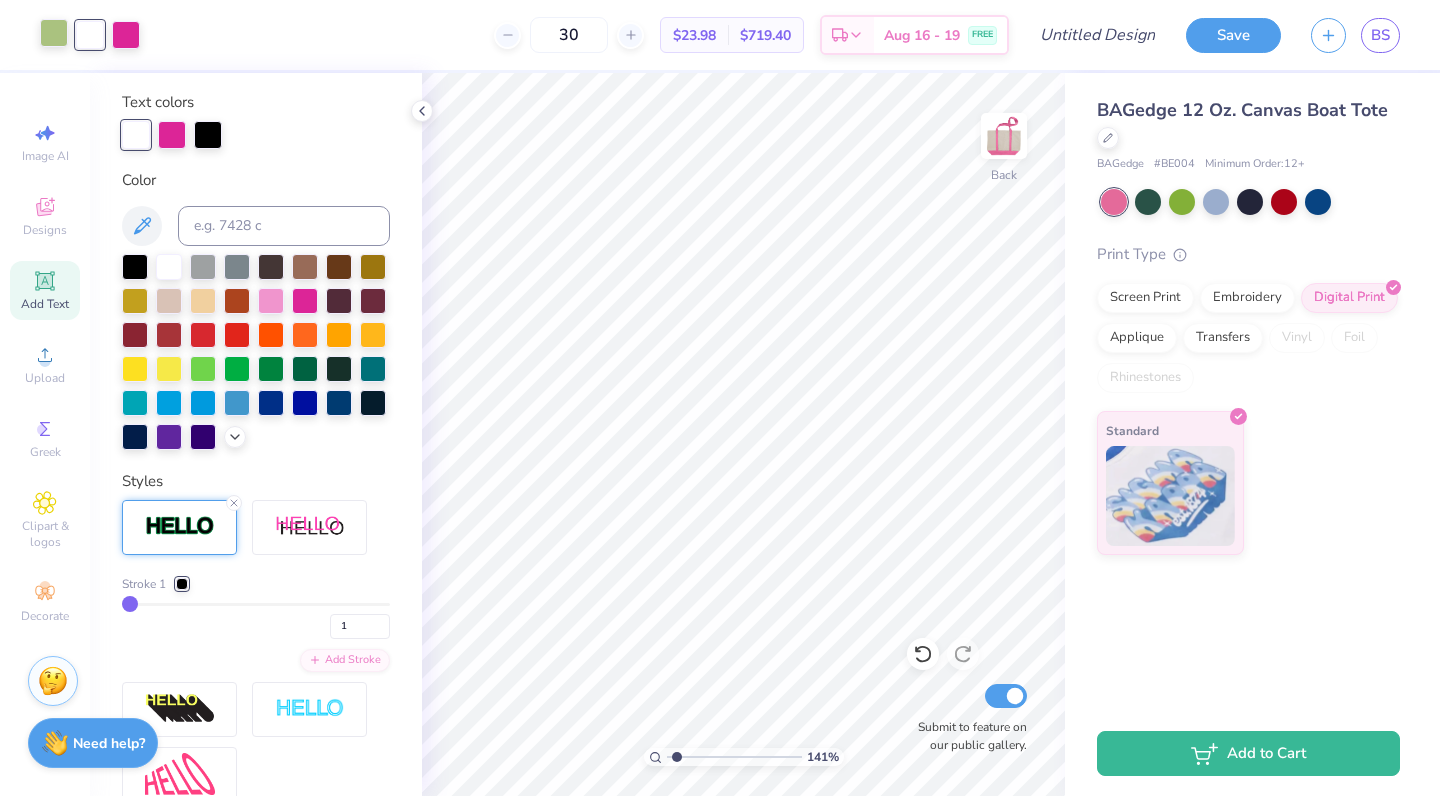 click at bounding box center [54, 33] 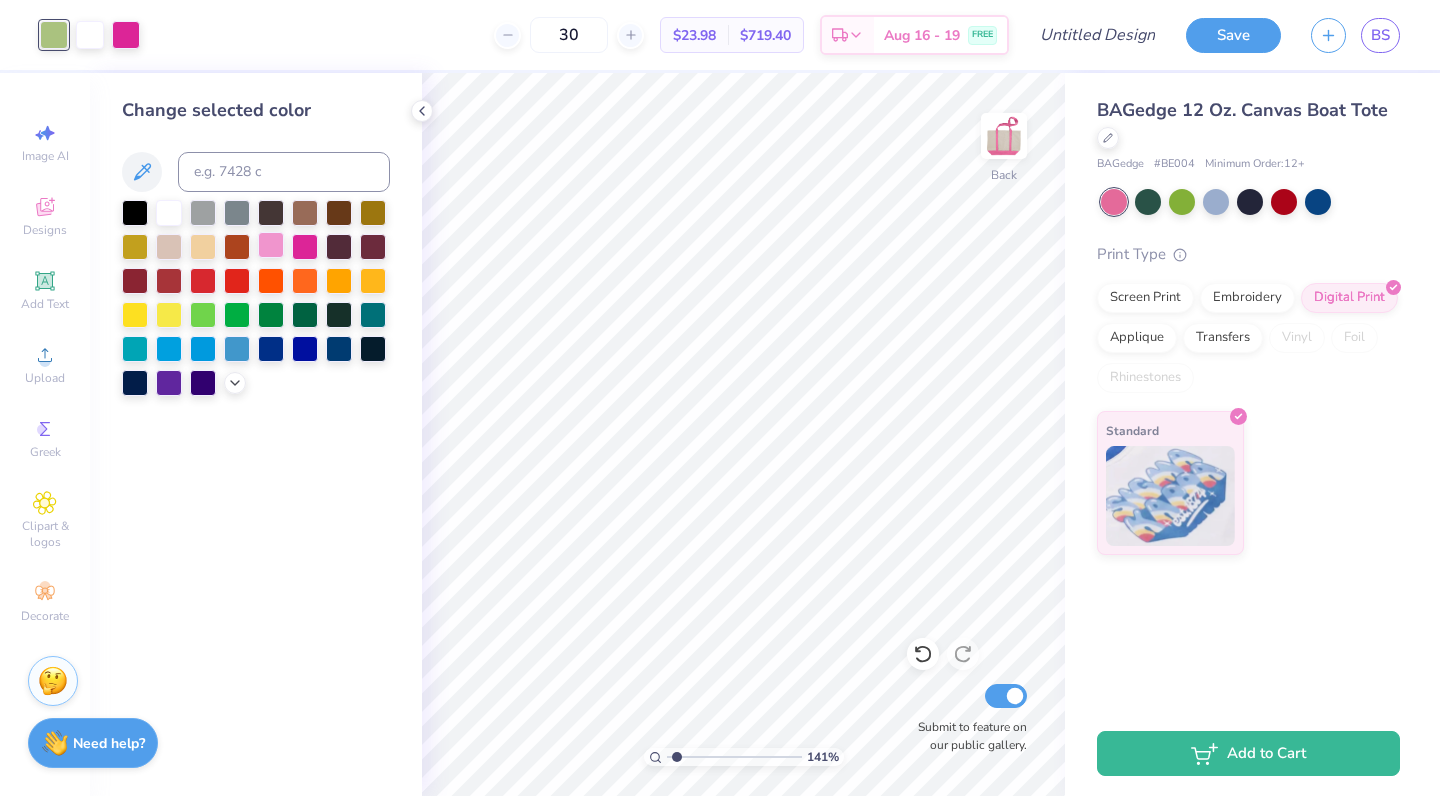 click at bounding box center [271, 245] 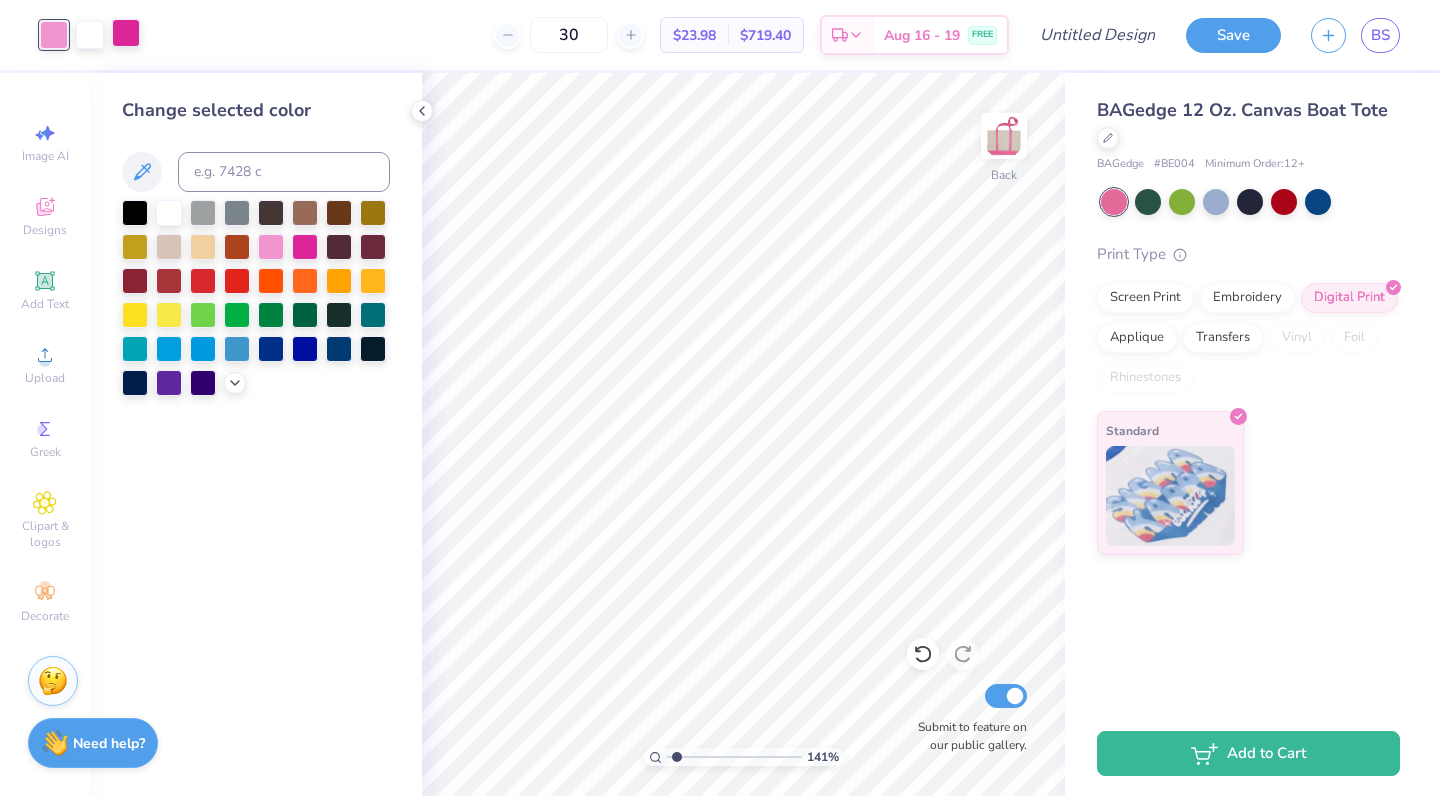 click at bounding box center (126, 33) 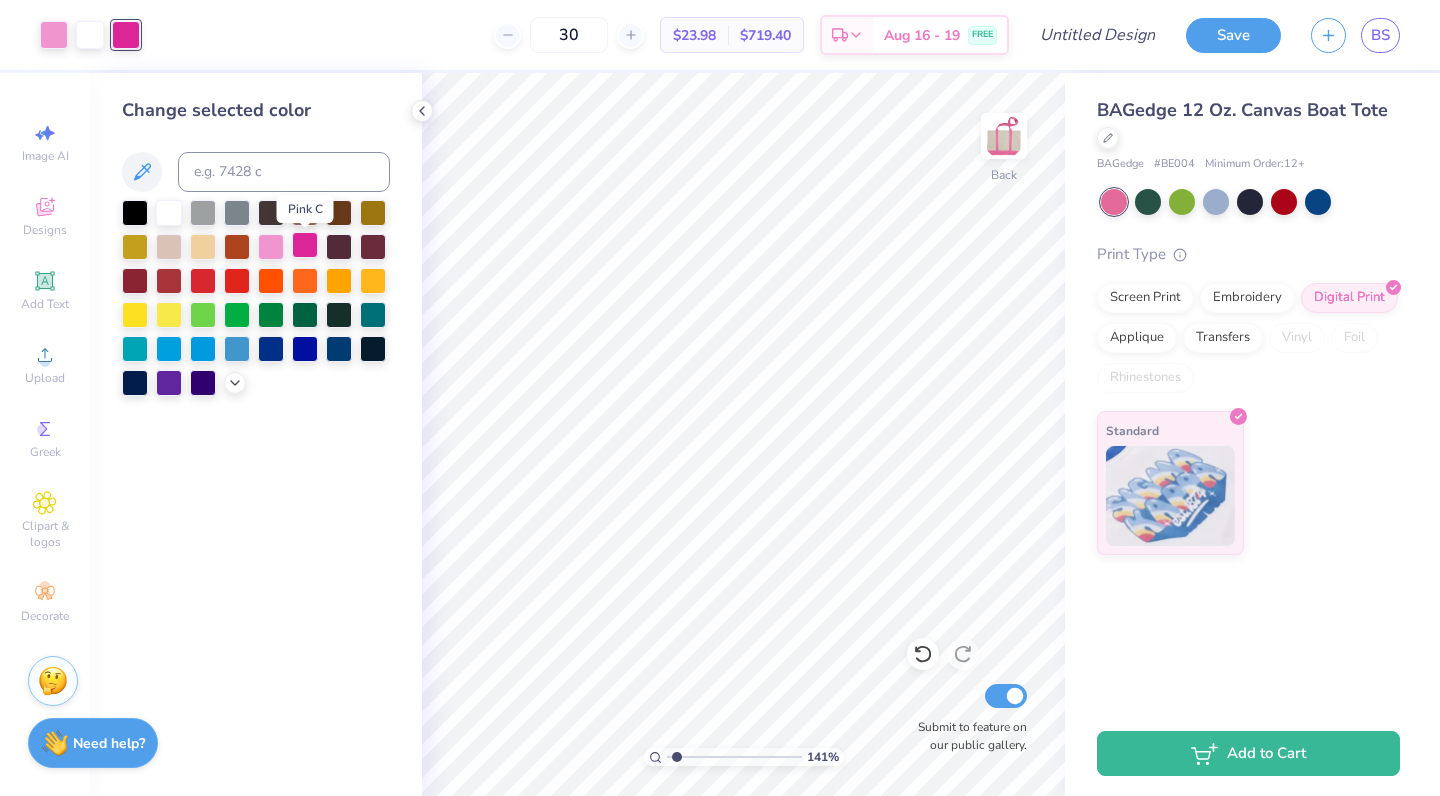 click at bounding box center (305, 245) 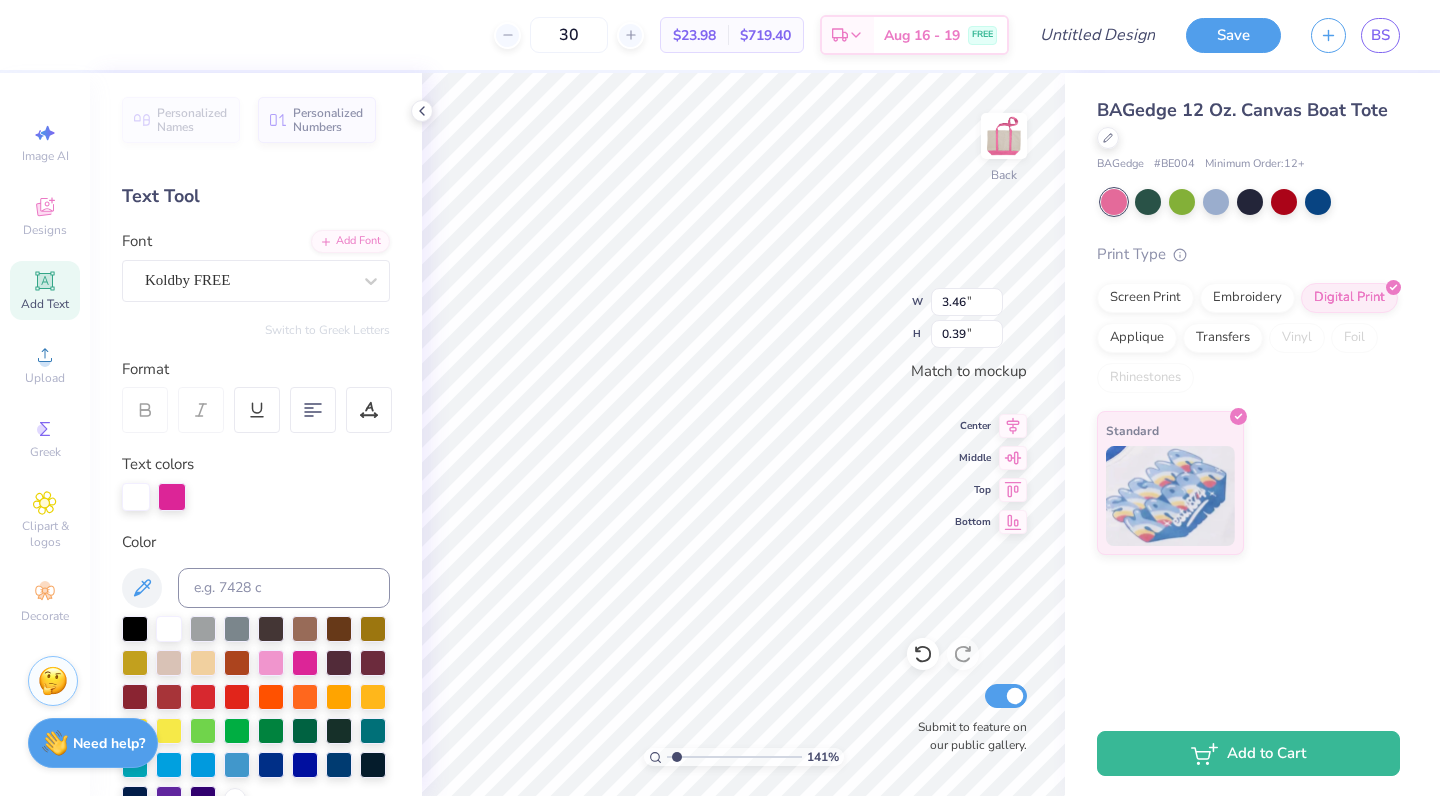 scroll, scrollTop: 0, scrollLeft: 0, axis: both 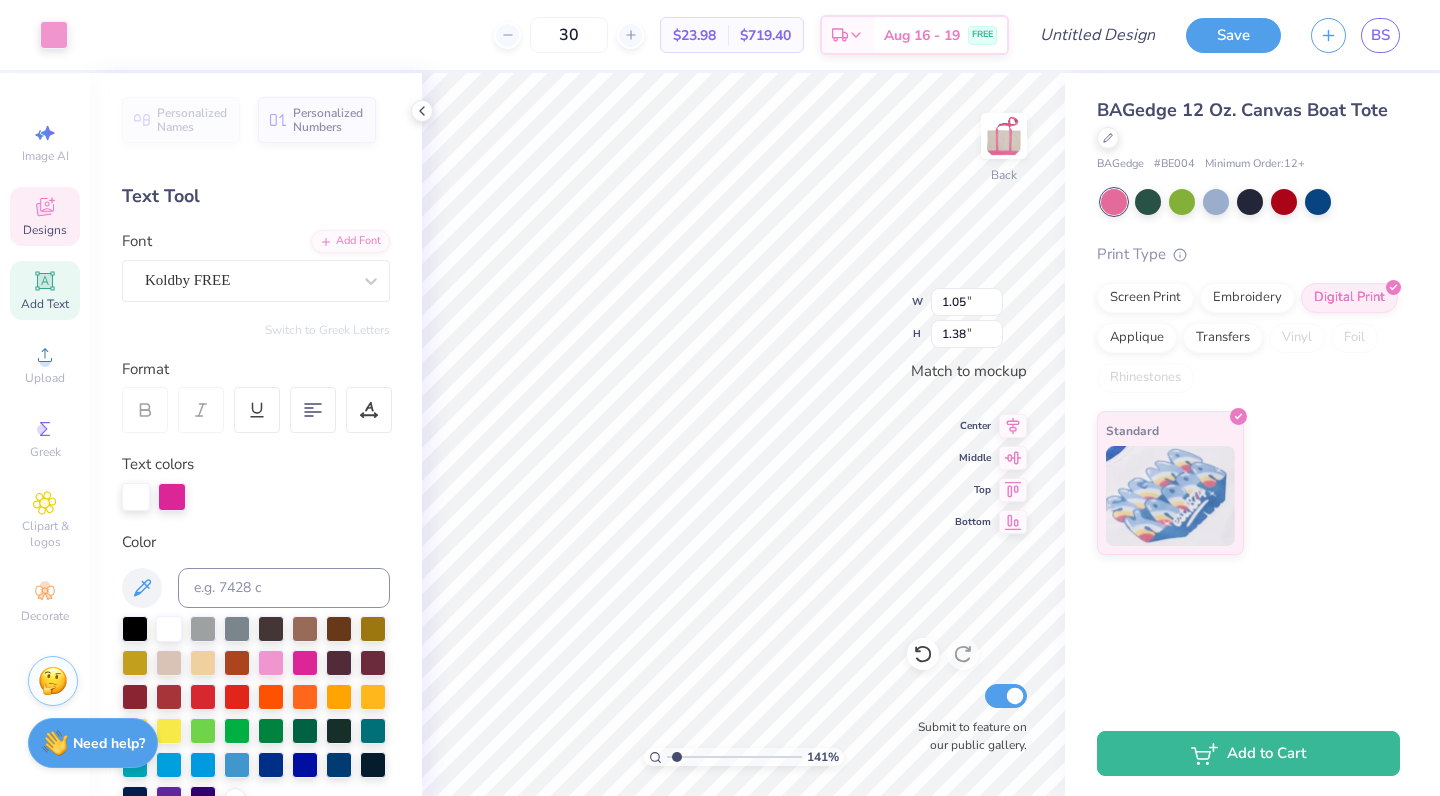 click on "Art colors 30 $23.98 Per Item $719.40 Total Est. Delivery Aug 16 - 19 FREE Design Title Save BS" at bounding box center [720, 35] 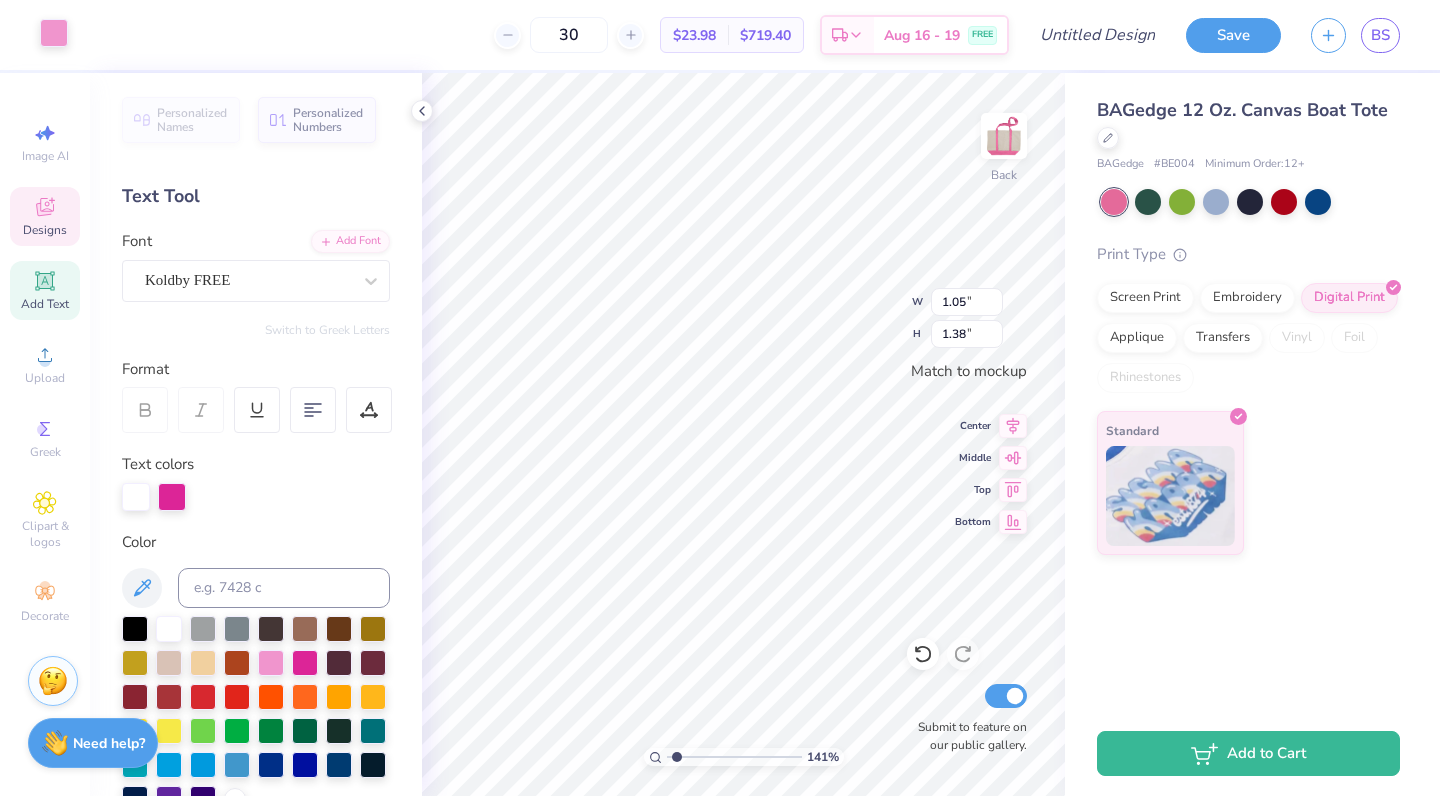 click at bounding box center (54, 33) 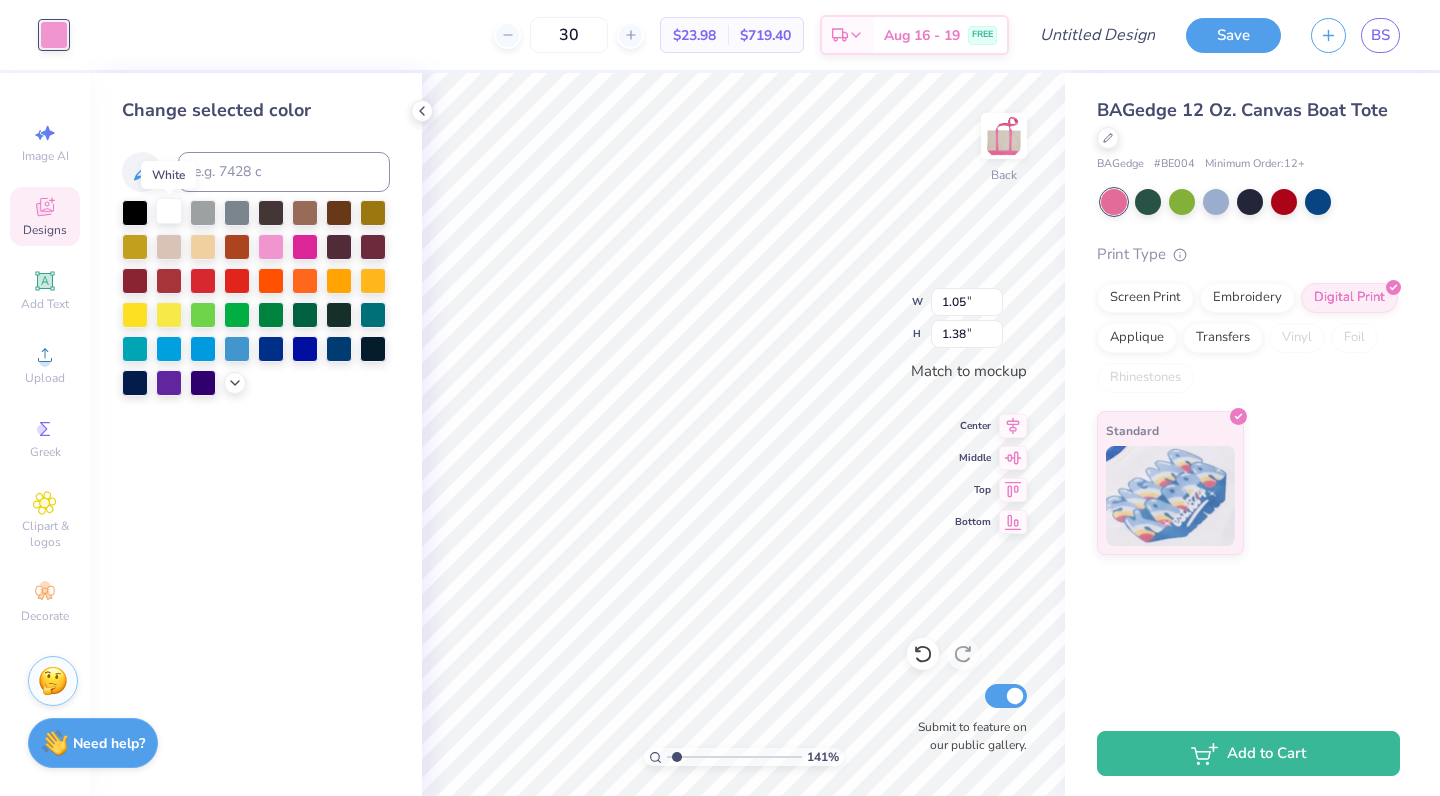 click at bounding box center [169, 211] 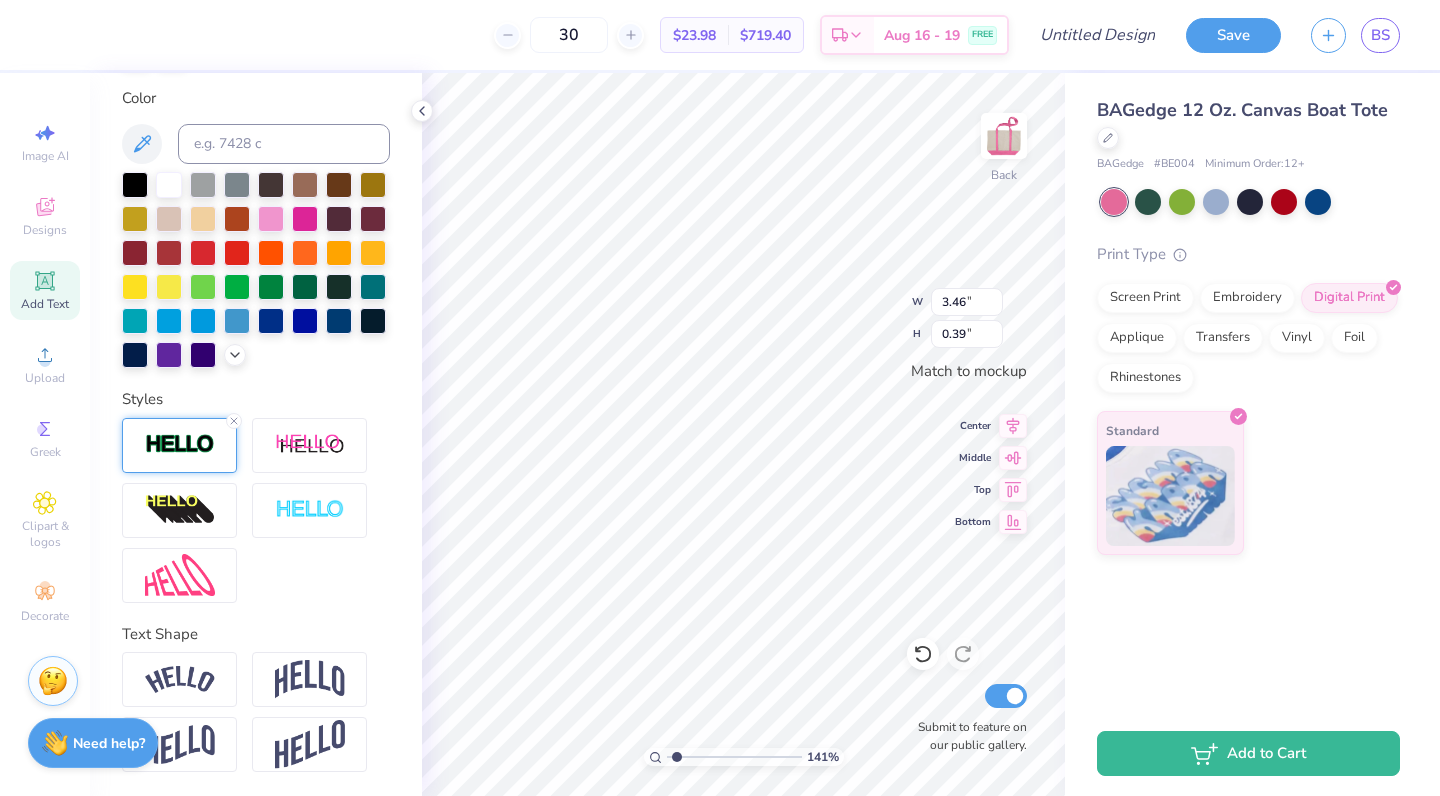 scroll, scrollTop: 444, scrollLeft: 0, axis: vertical 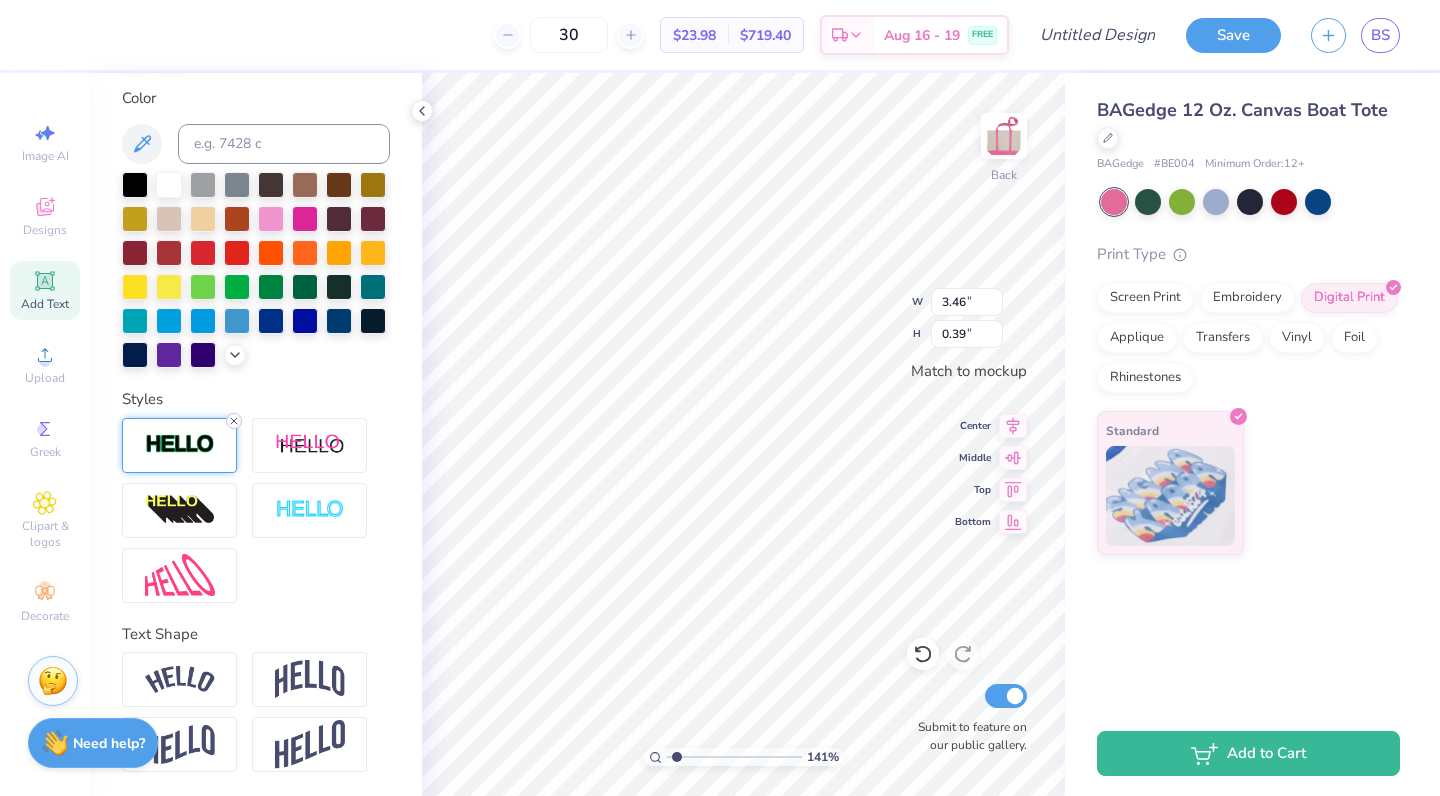 click 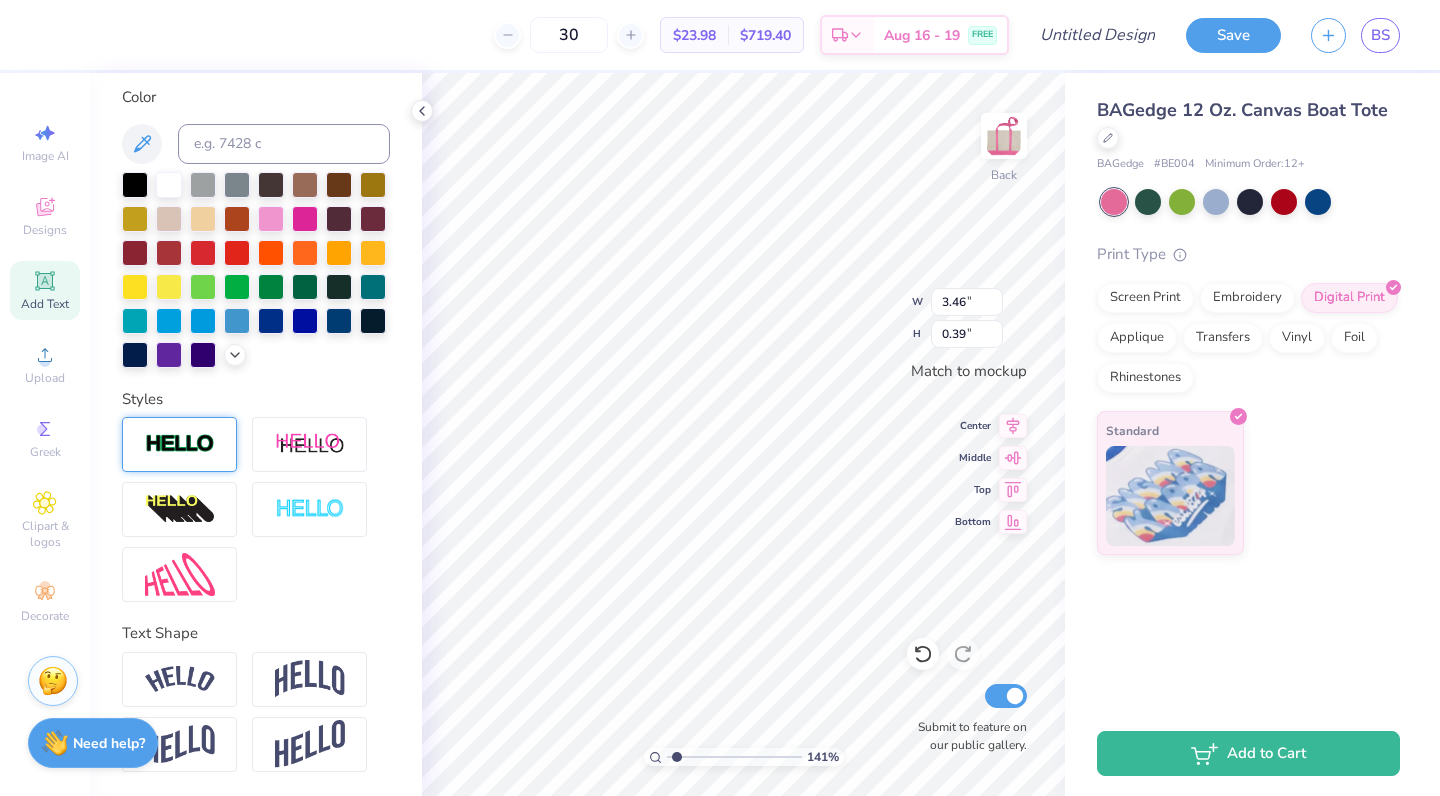 type on "3.45" 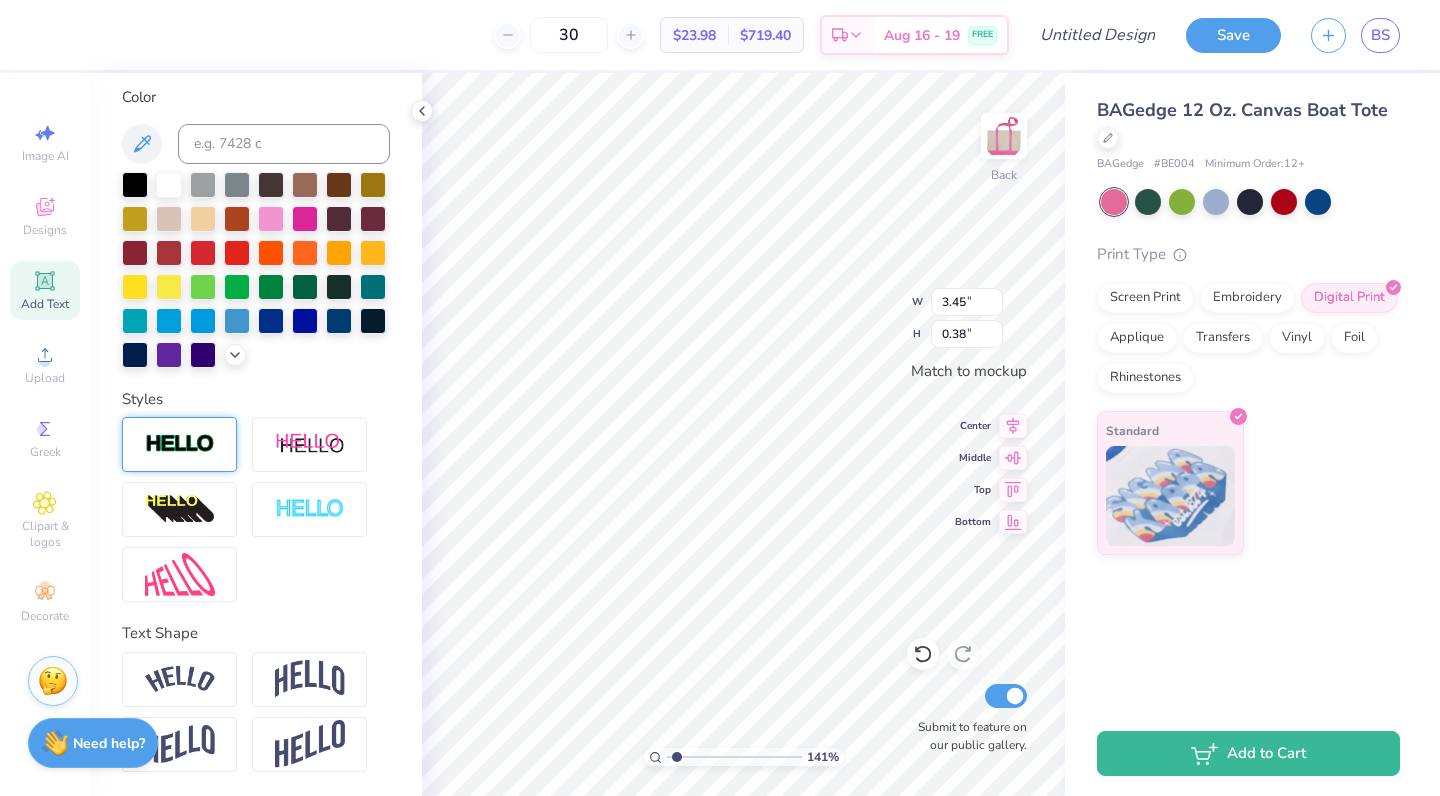 scroll, scrollTop: 367, scrollLeft: 0, axis: vertical 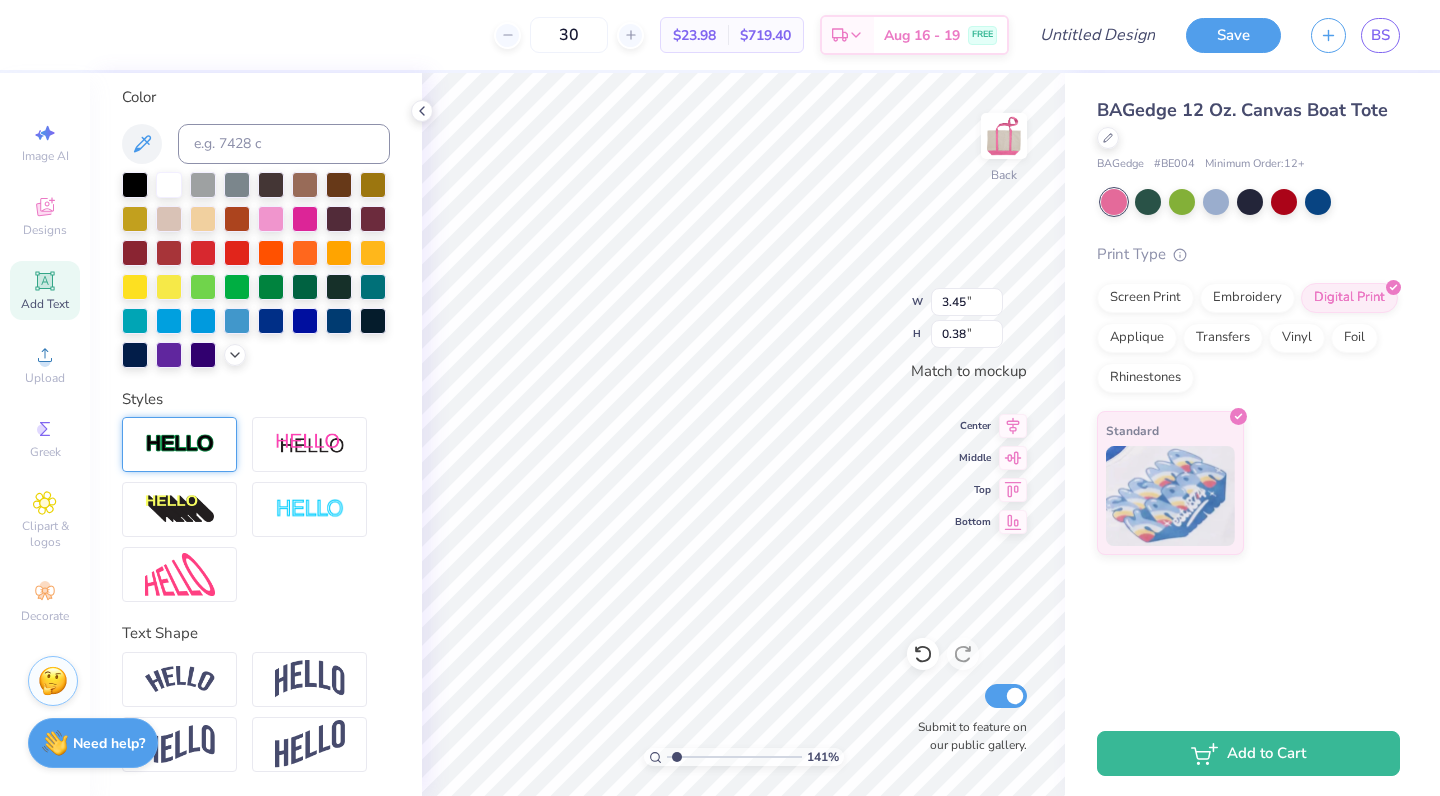 click at bounding box center [180, 444] 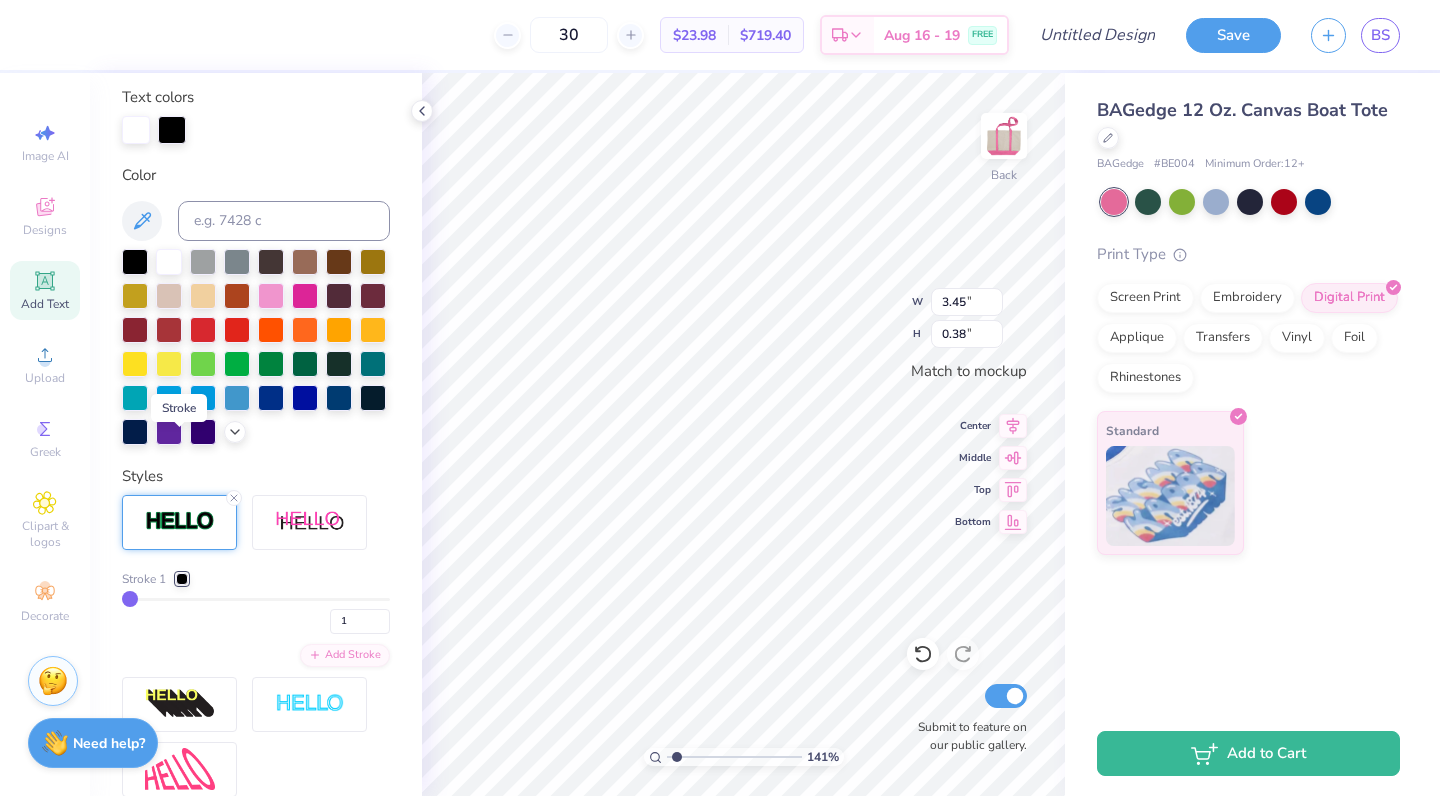 type on "3.46" 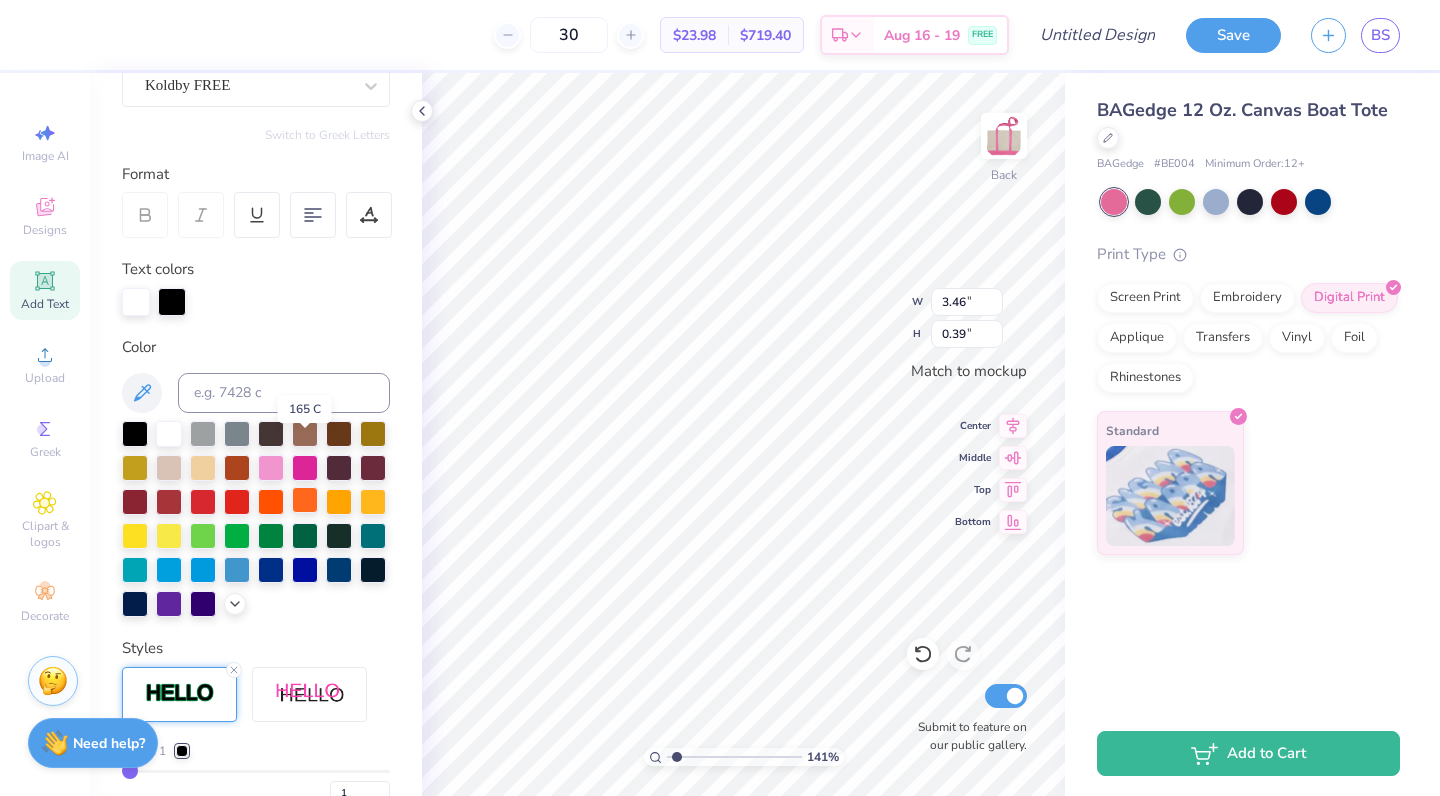 scroll, scrollTop: 116, scrollLeft: 0, axis: vertical 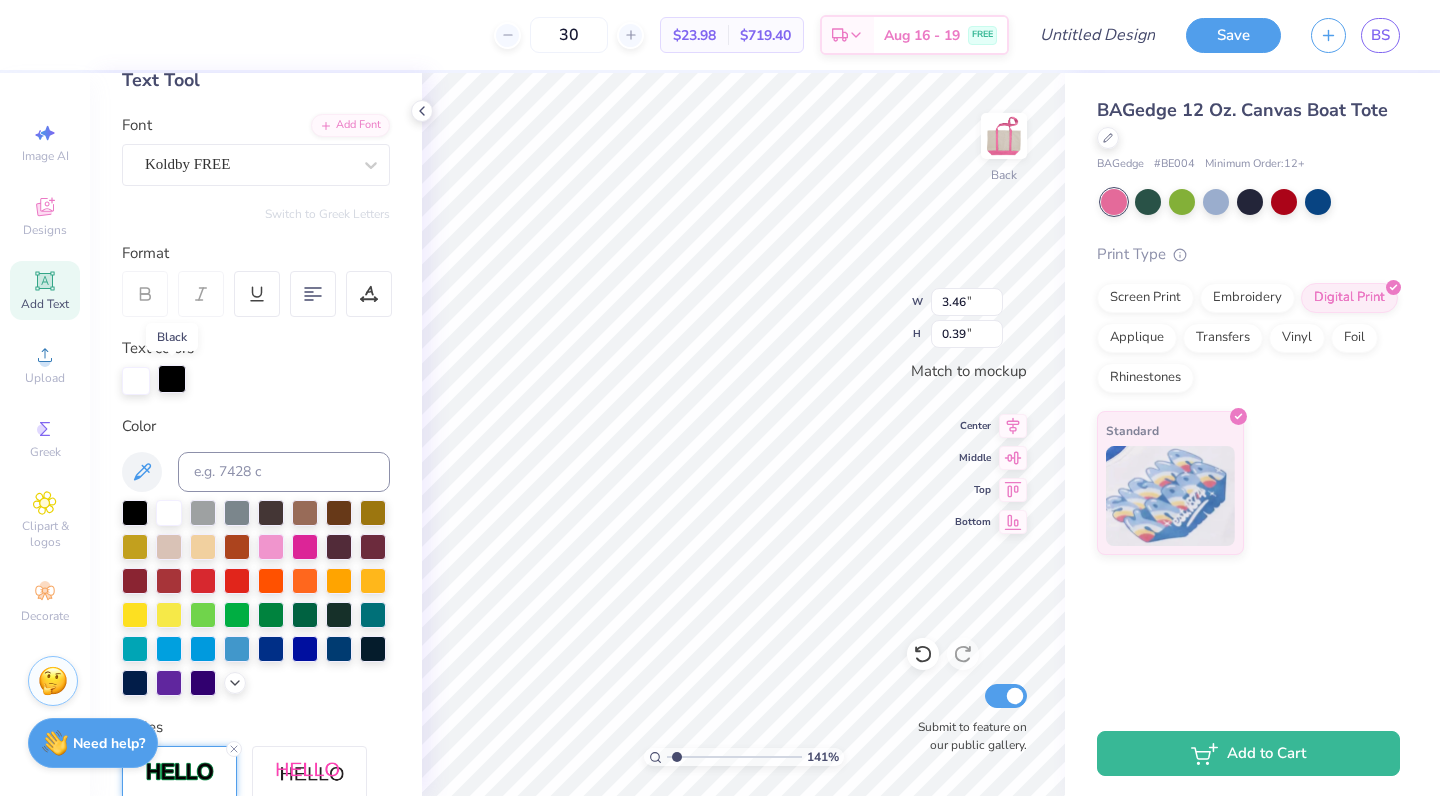 click at bounding box center (172, 379) 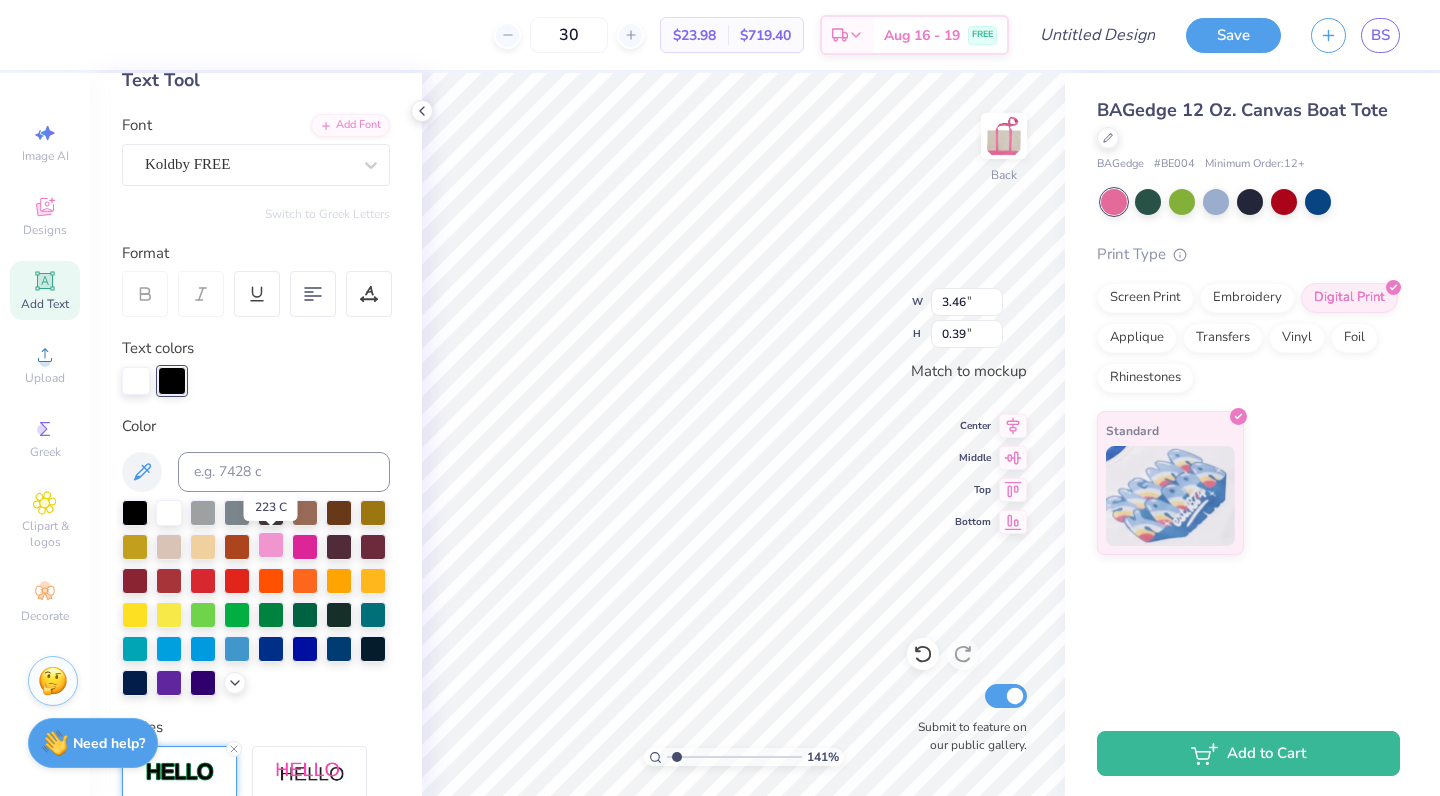 click at bounding box center [271, 545] 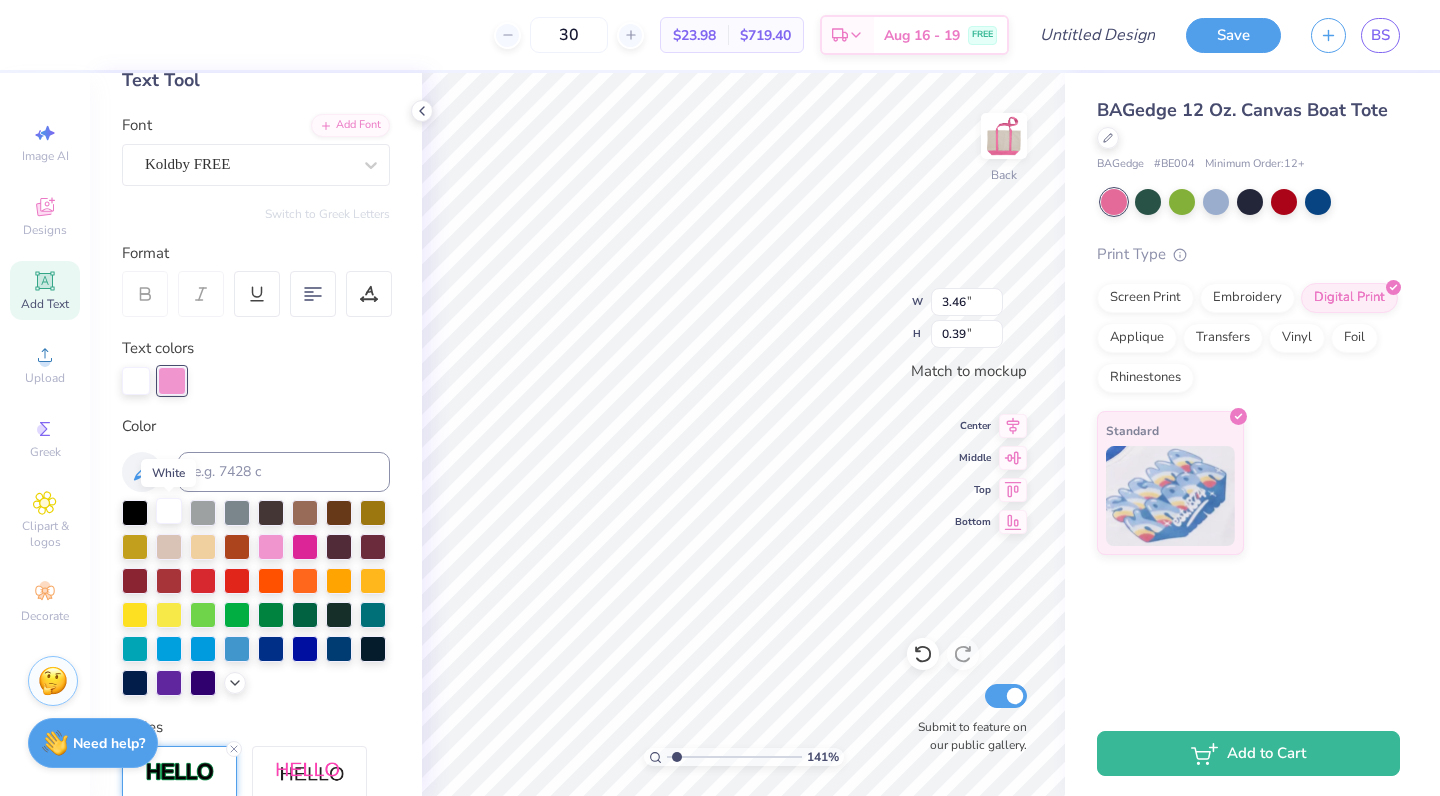 click at bounding box center [169, 511] 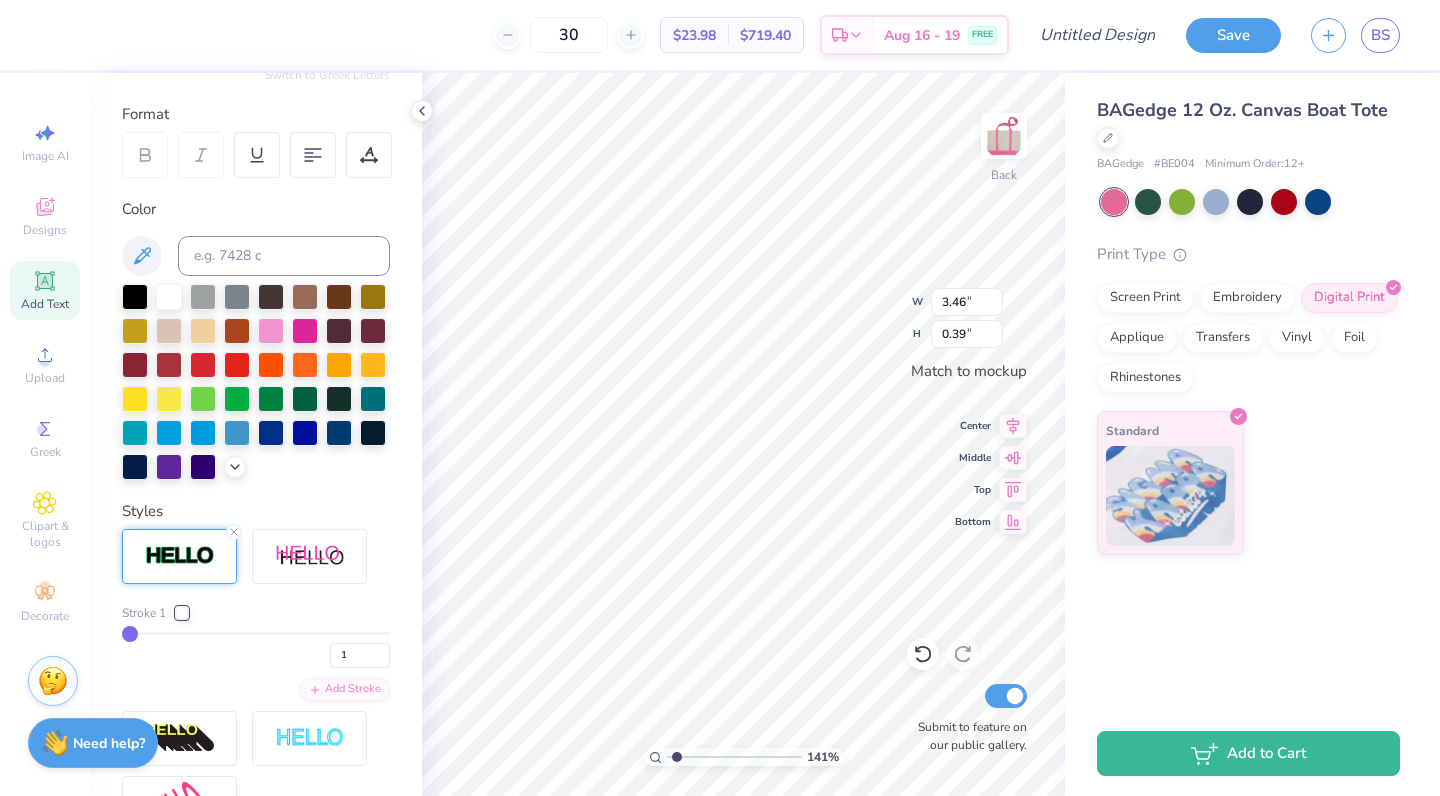 scroll, scrollTop: 232, scrollLeft: 0, axis: vertical 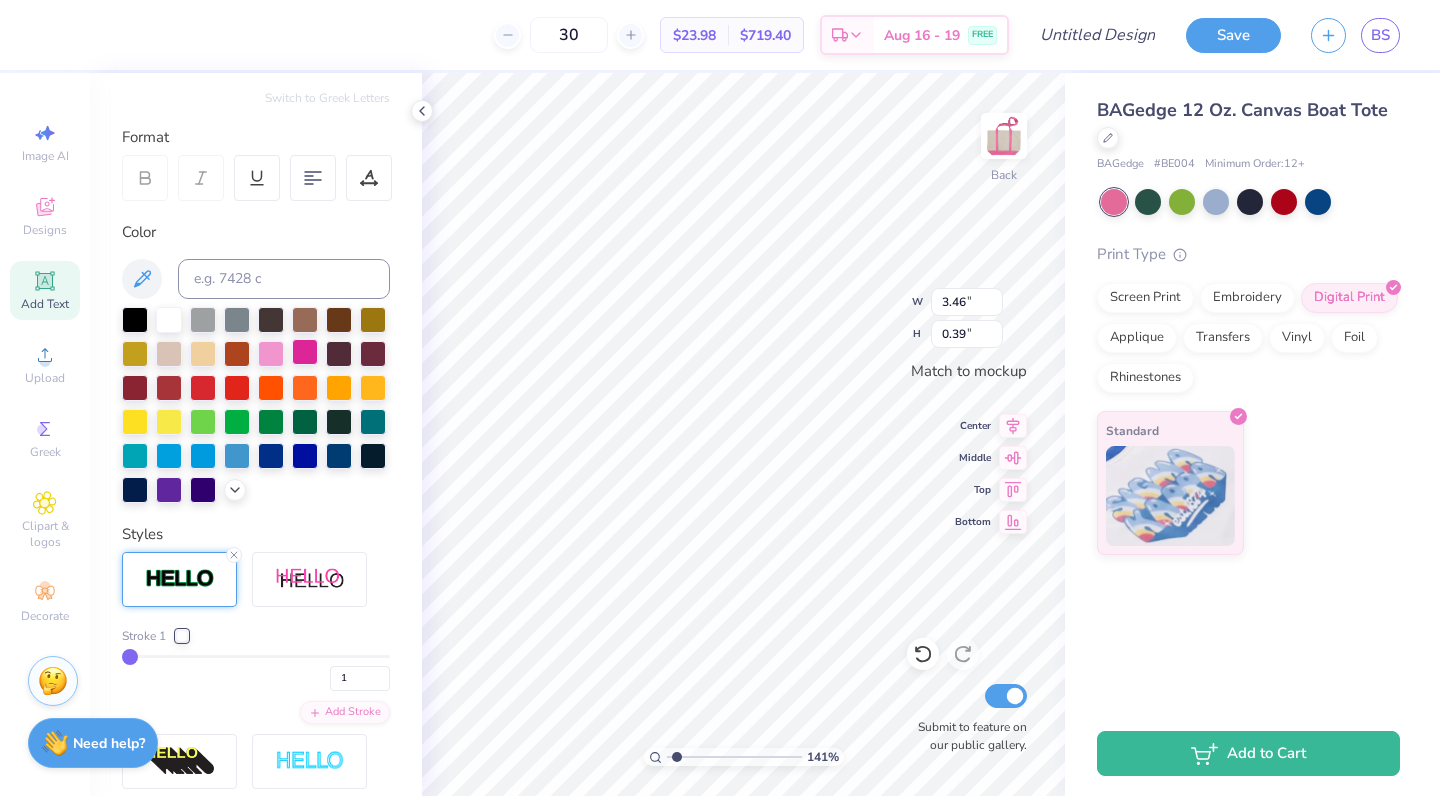 click at bounding box center [305, 352] 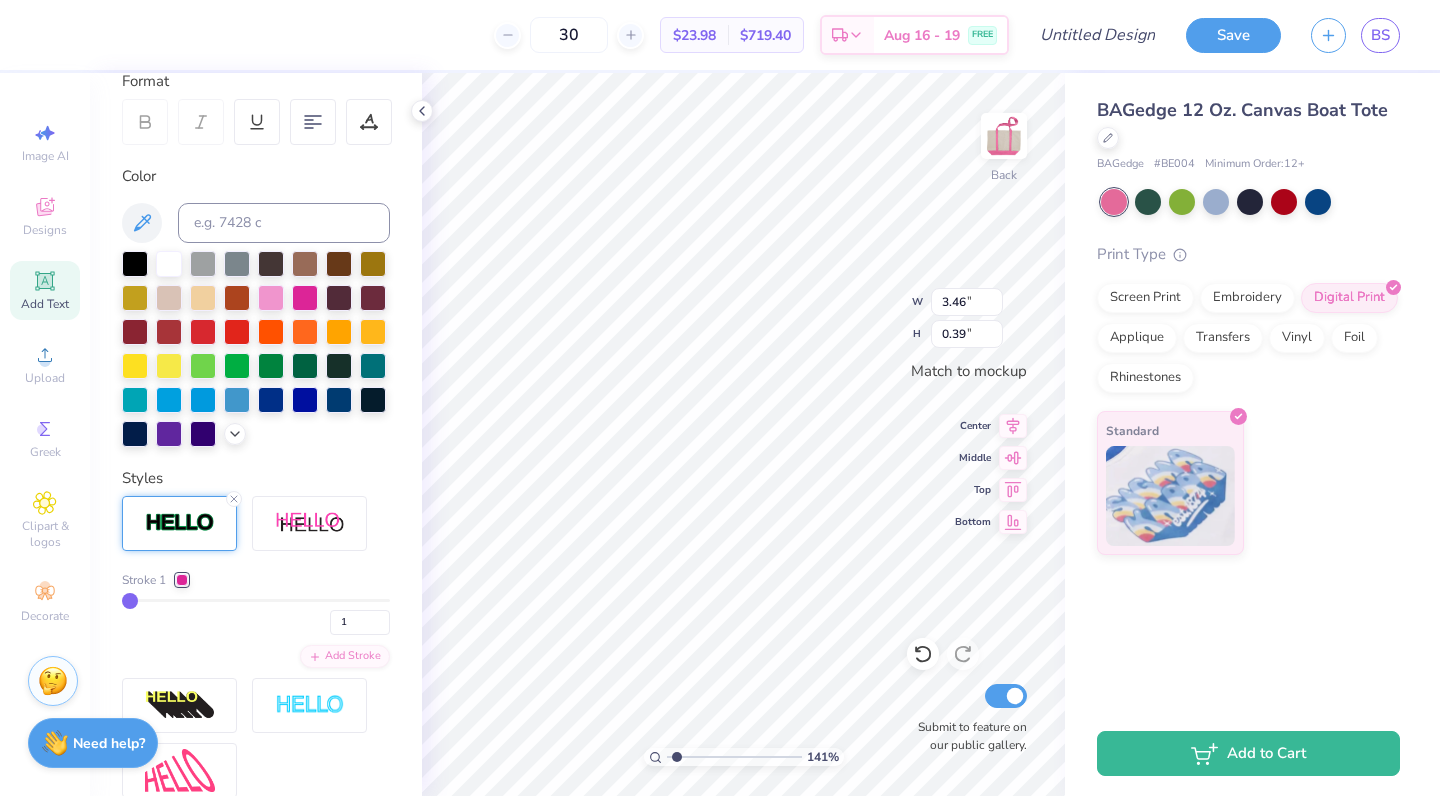 scroll, scrollTop: 289, scrollLeft: 0, axis: vertical 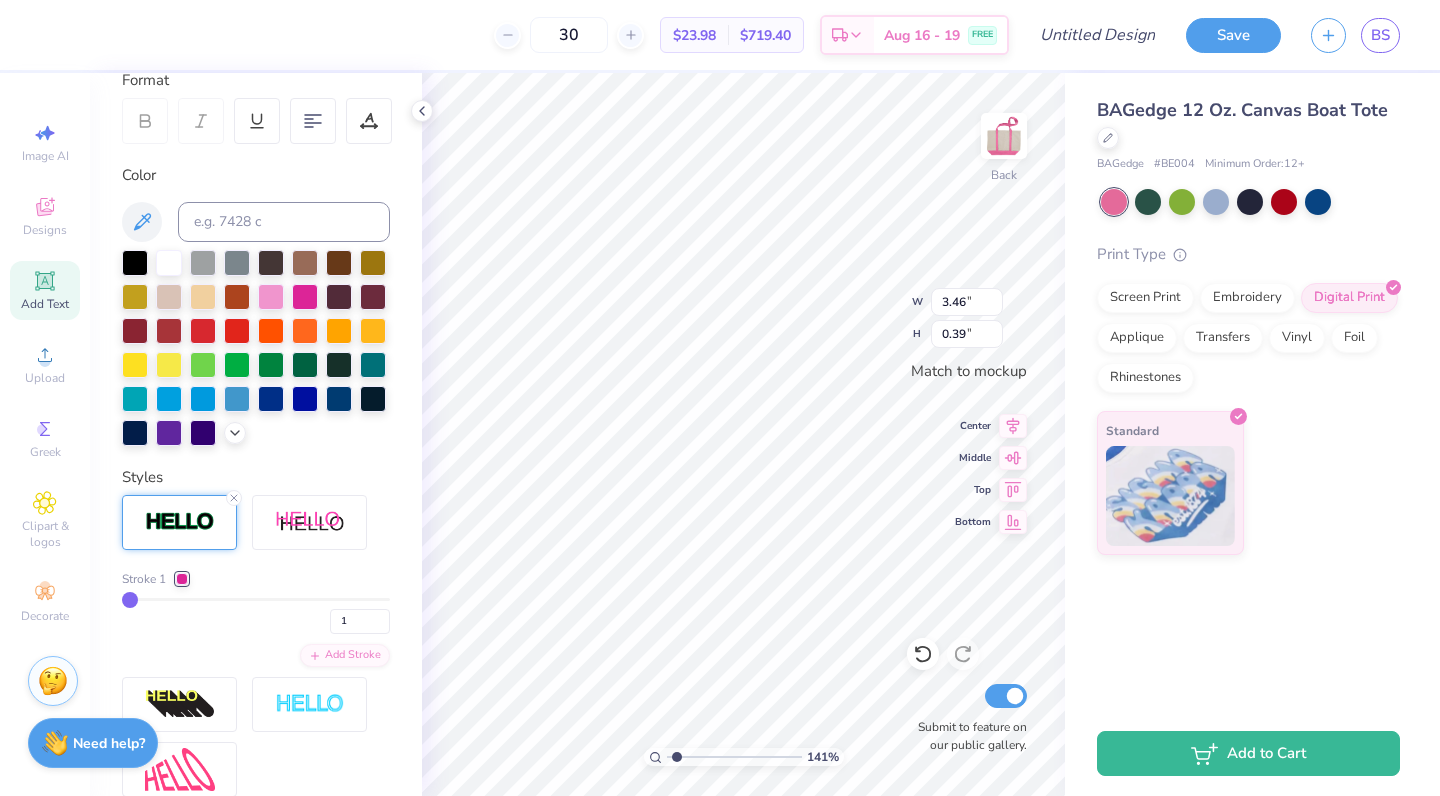 type on "2" 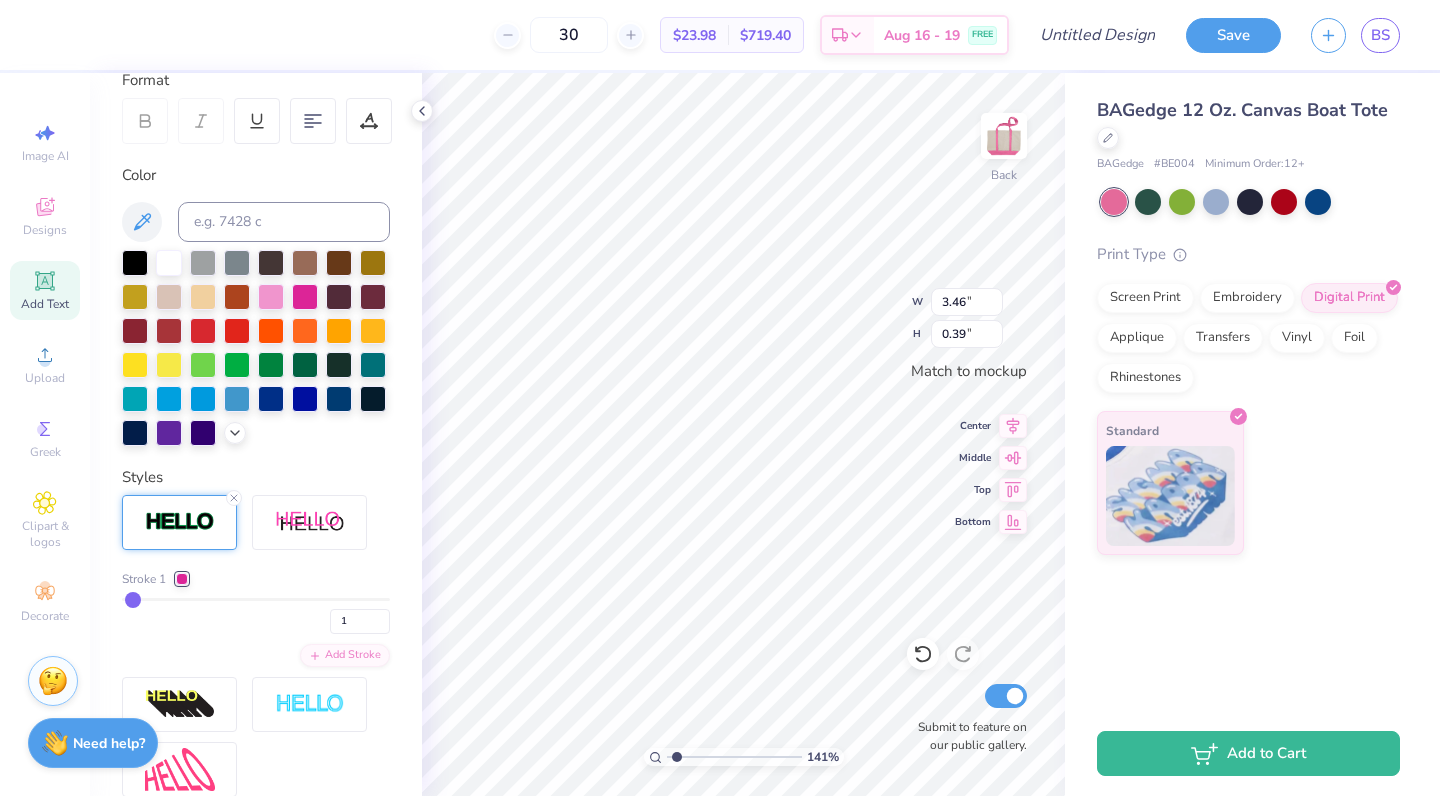 type on "2" 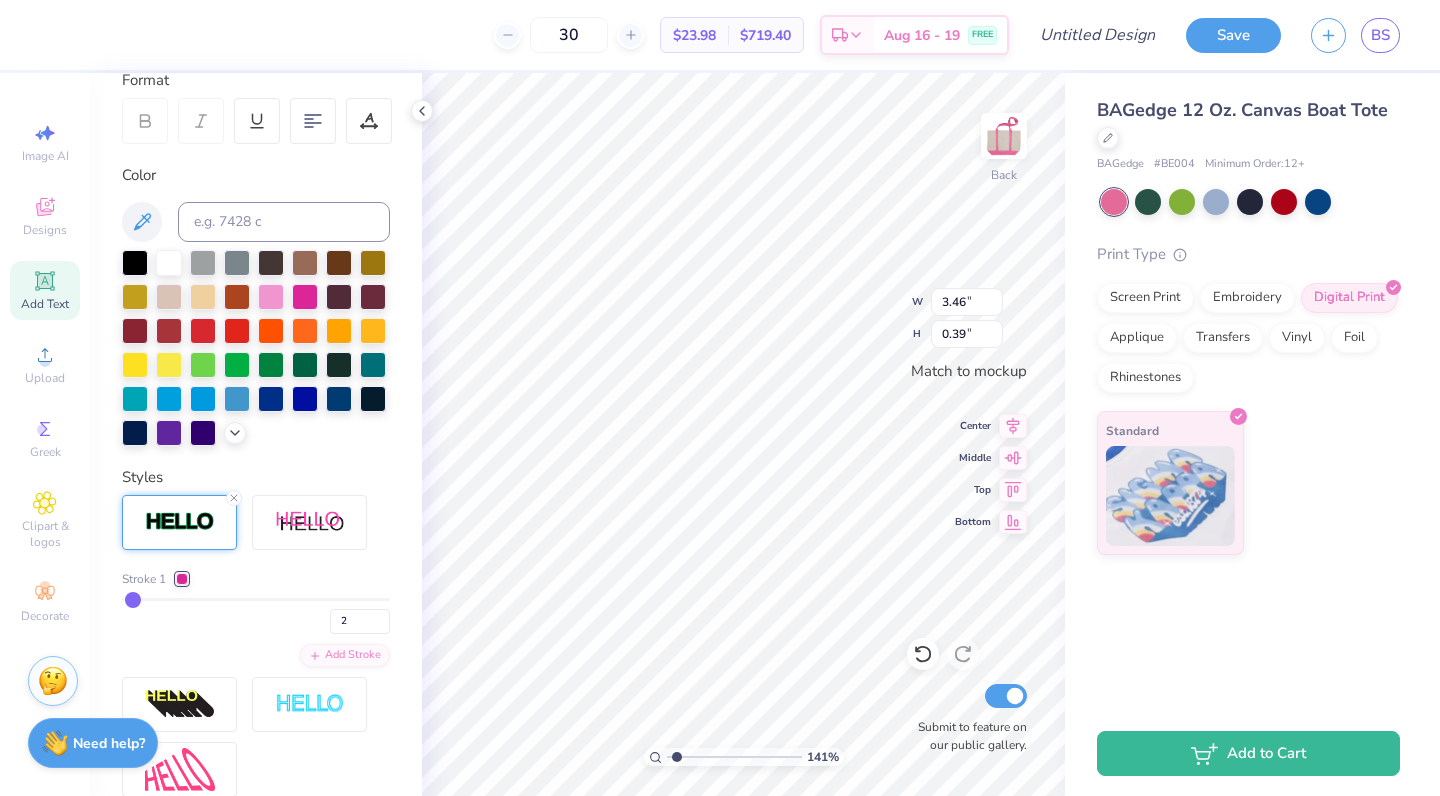 type on "3" 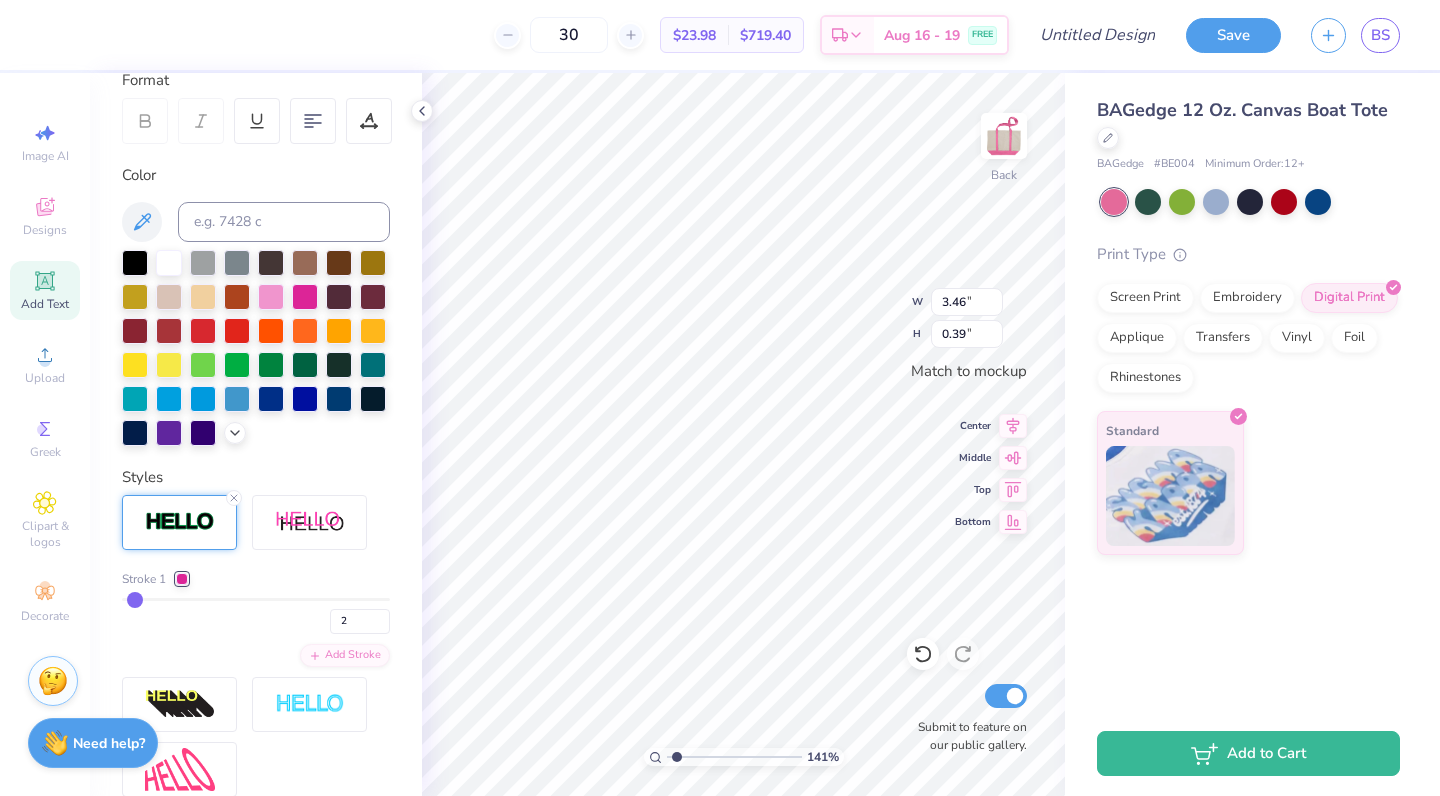 type on "3" 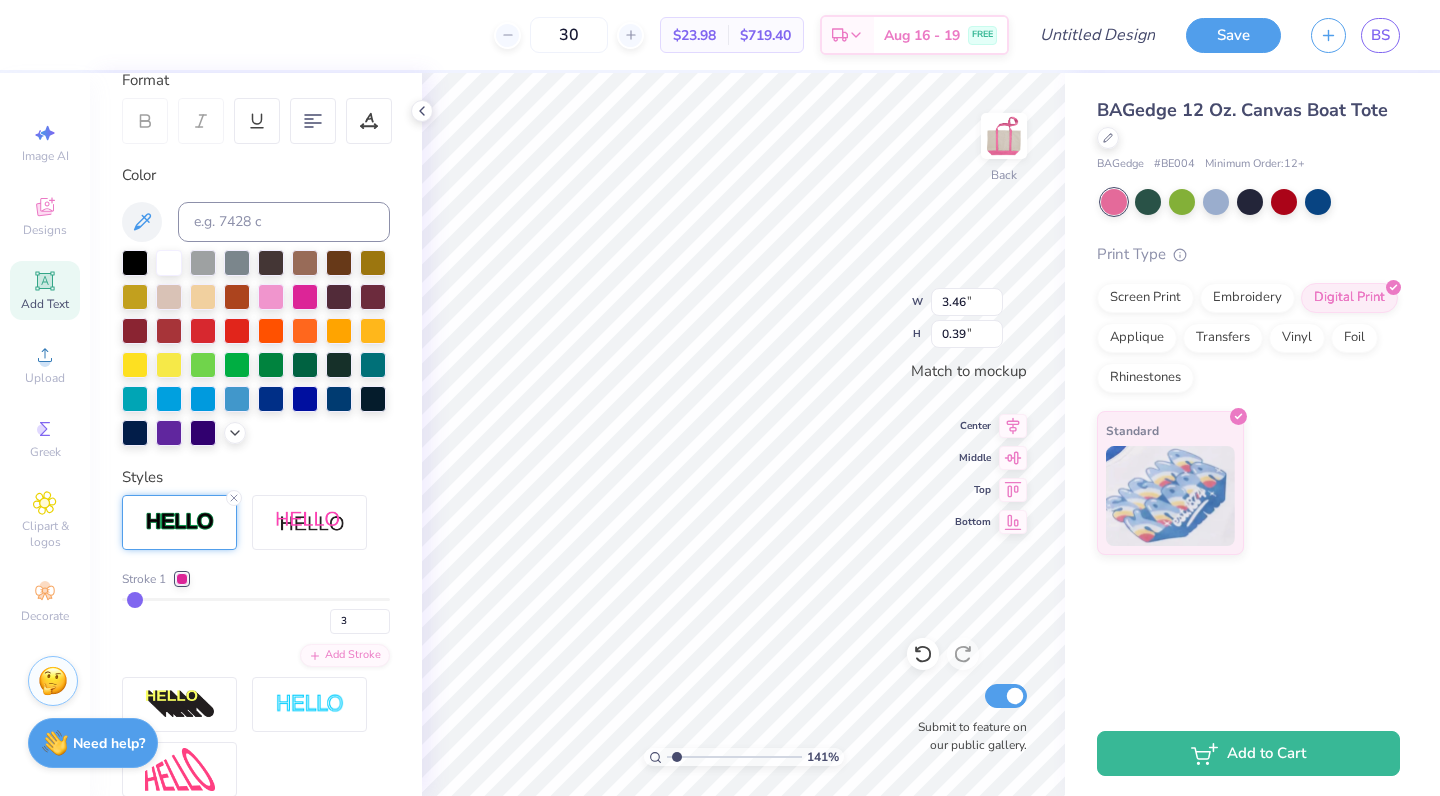 type on "5" 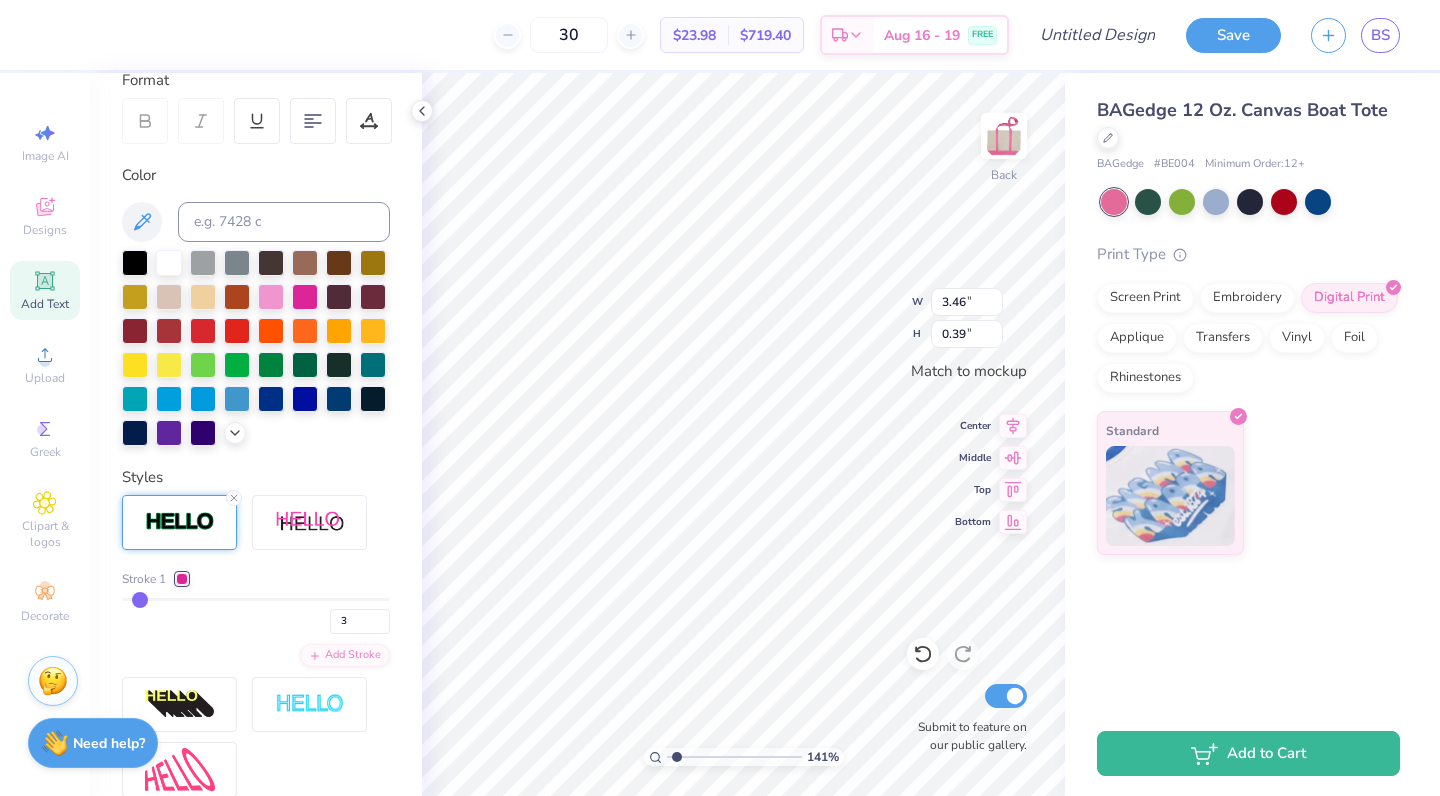 type on "5" 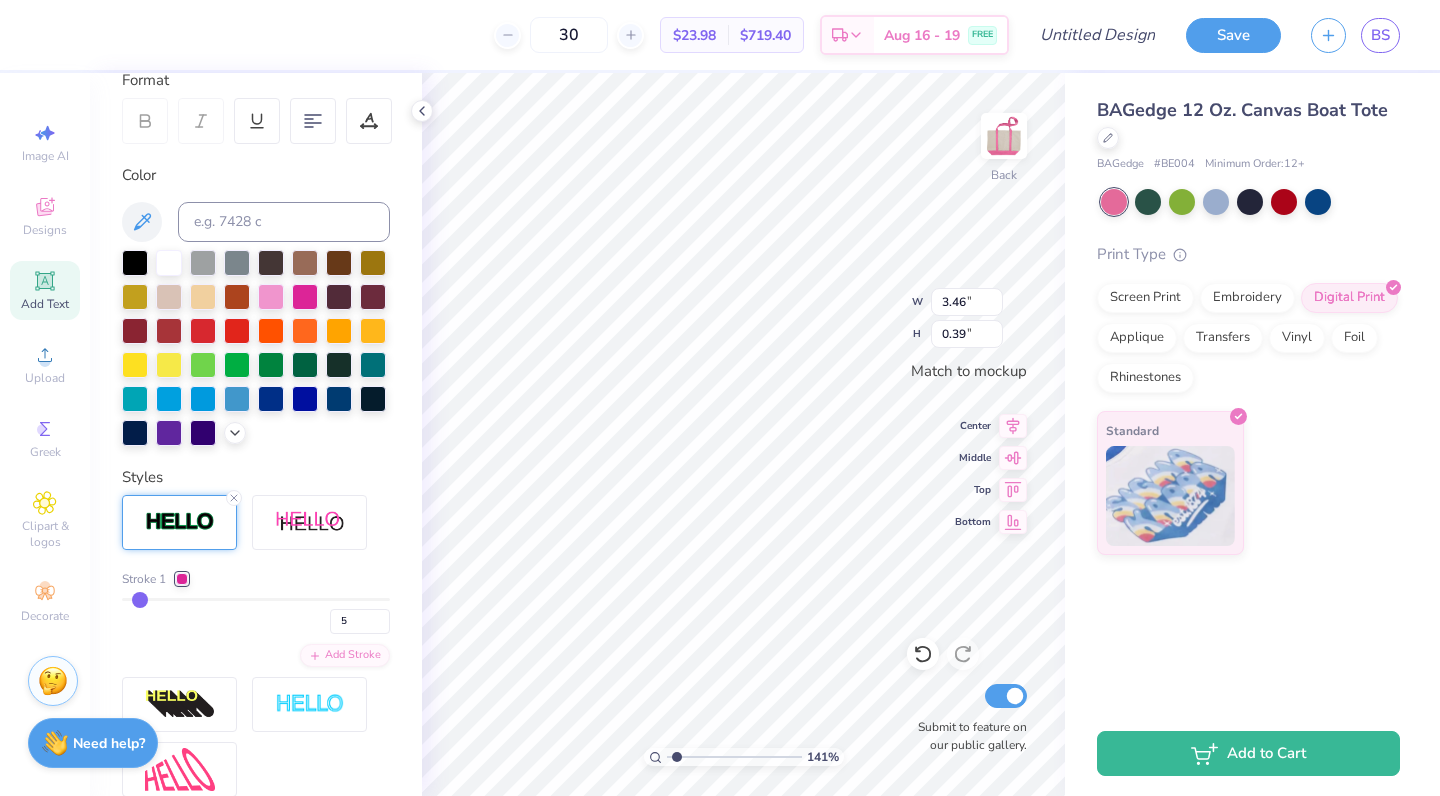 type on "6" 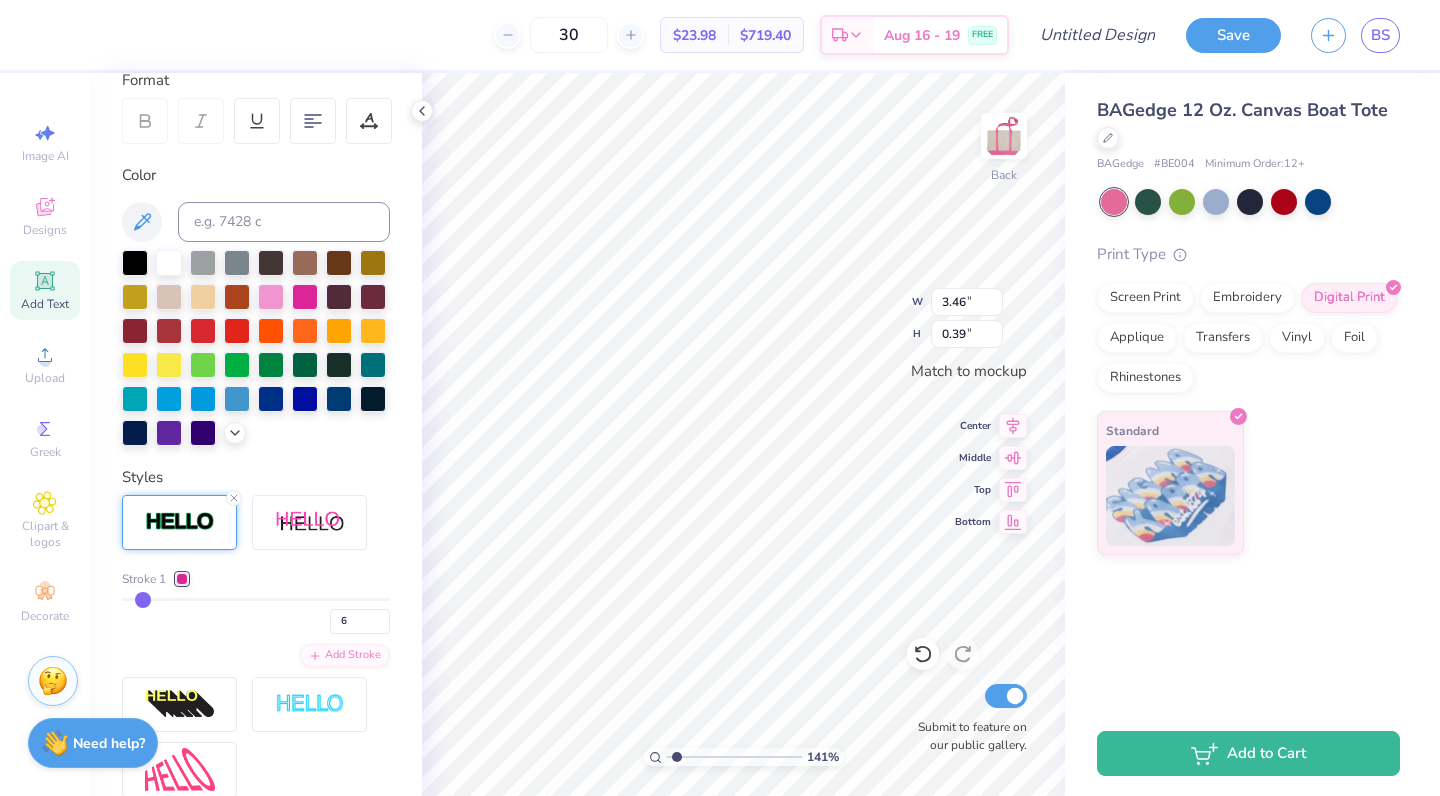 type on "8" 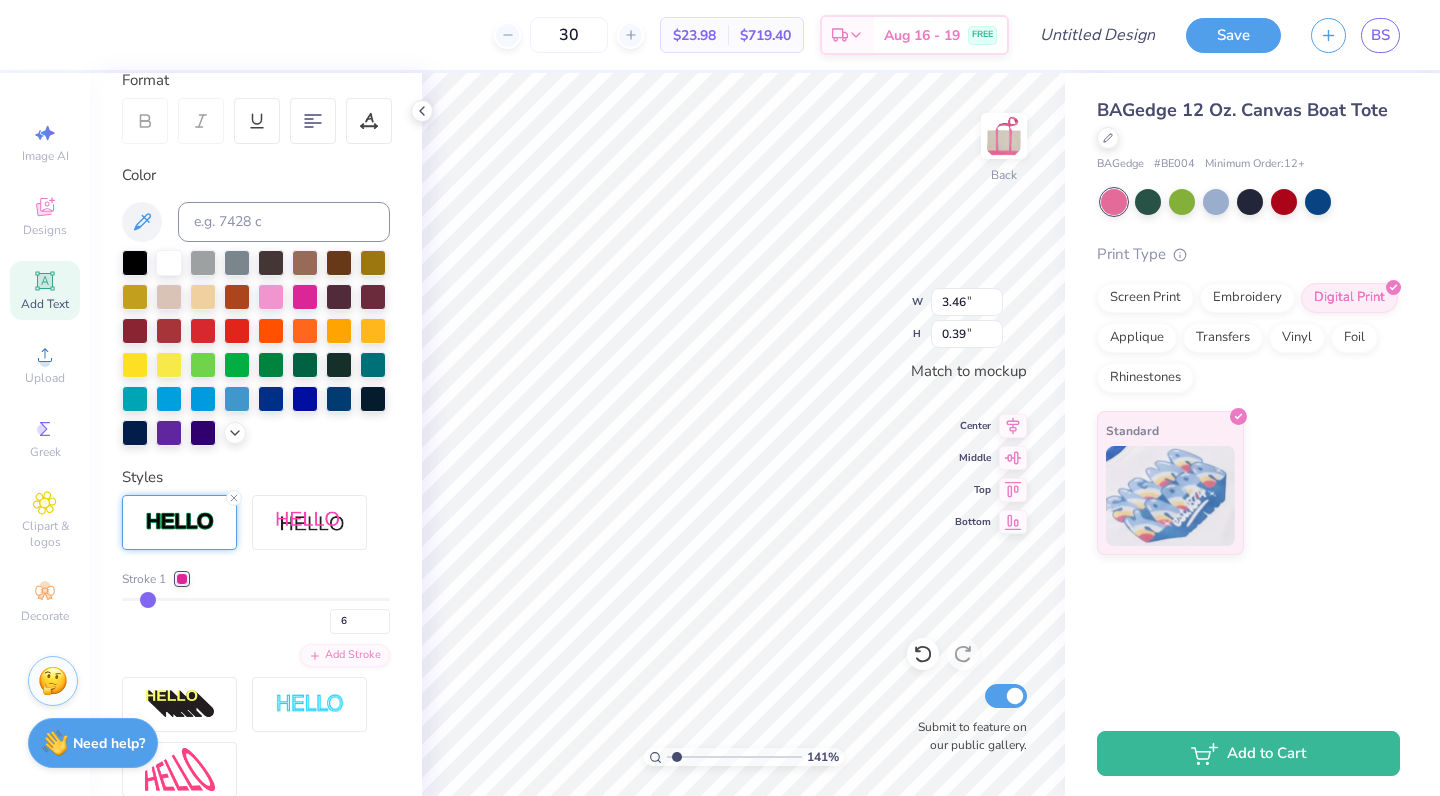 type on "8" 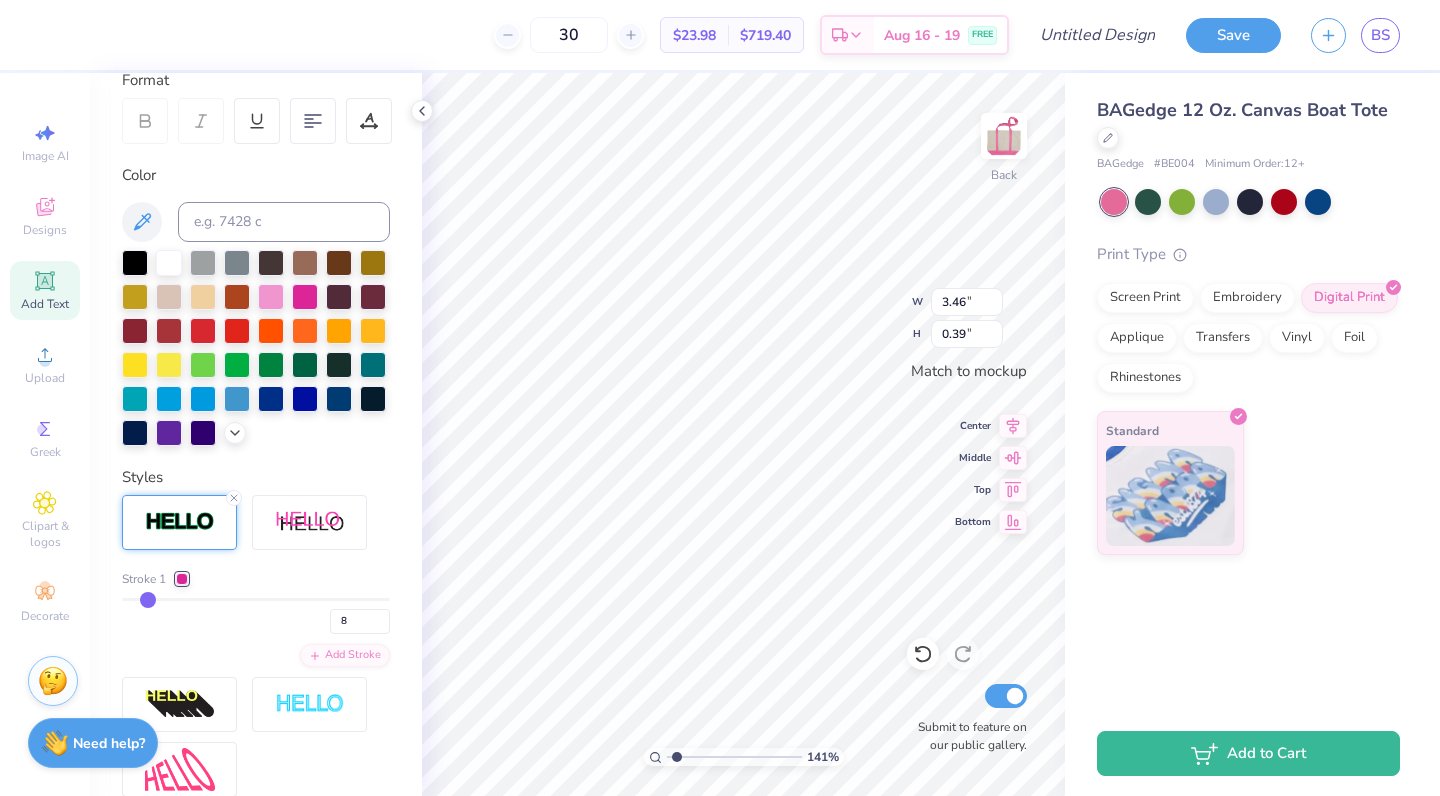 type on "9" 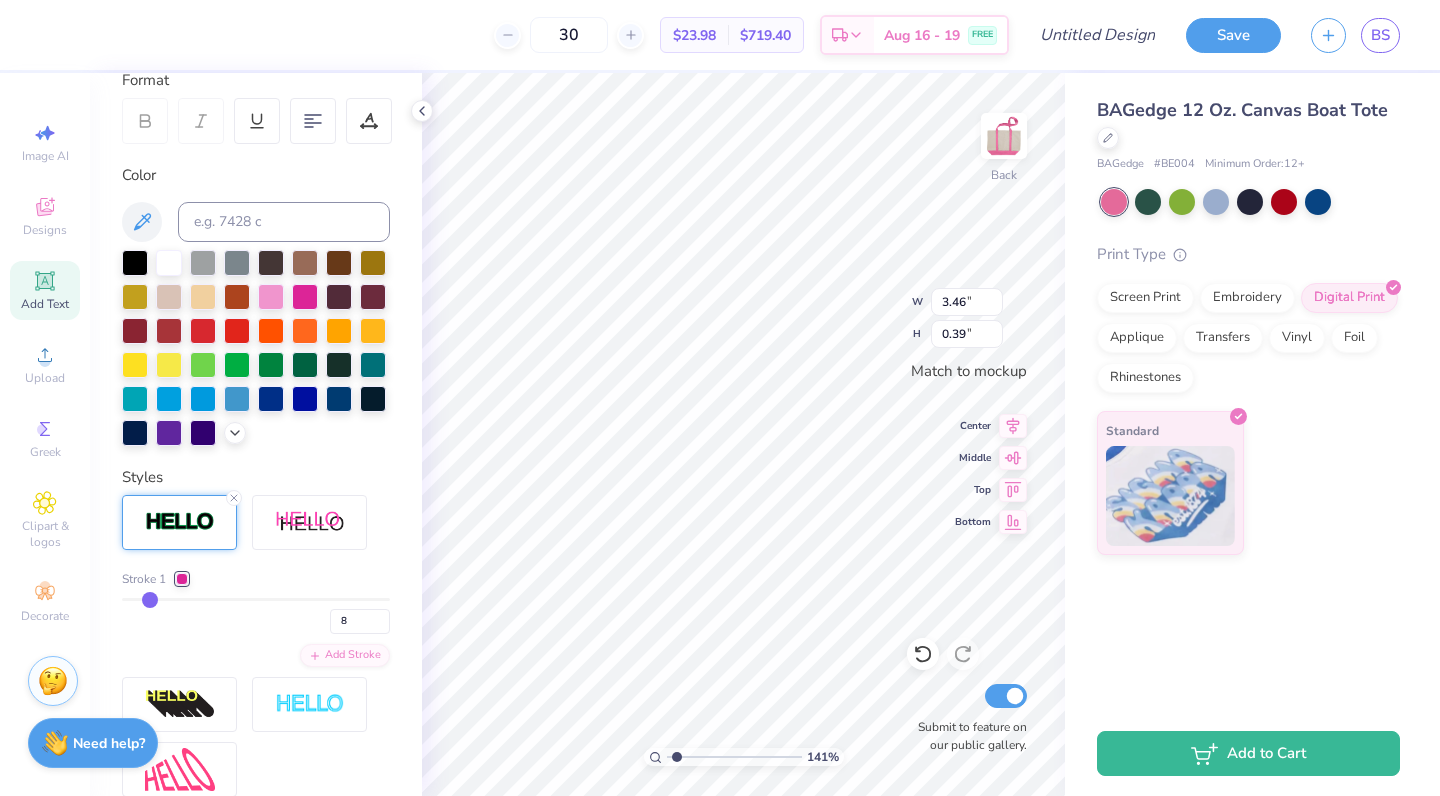 type on "9" 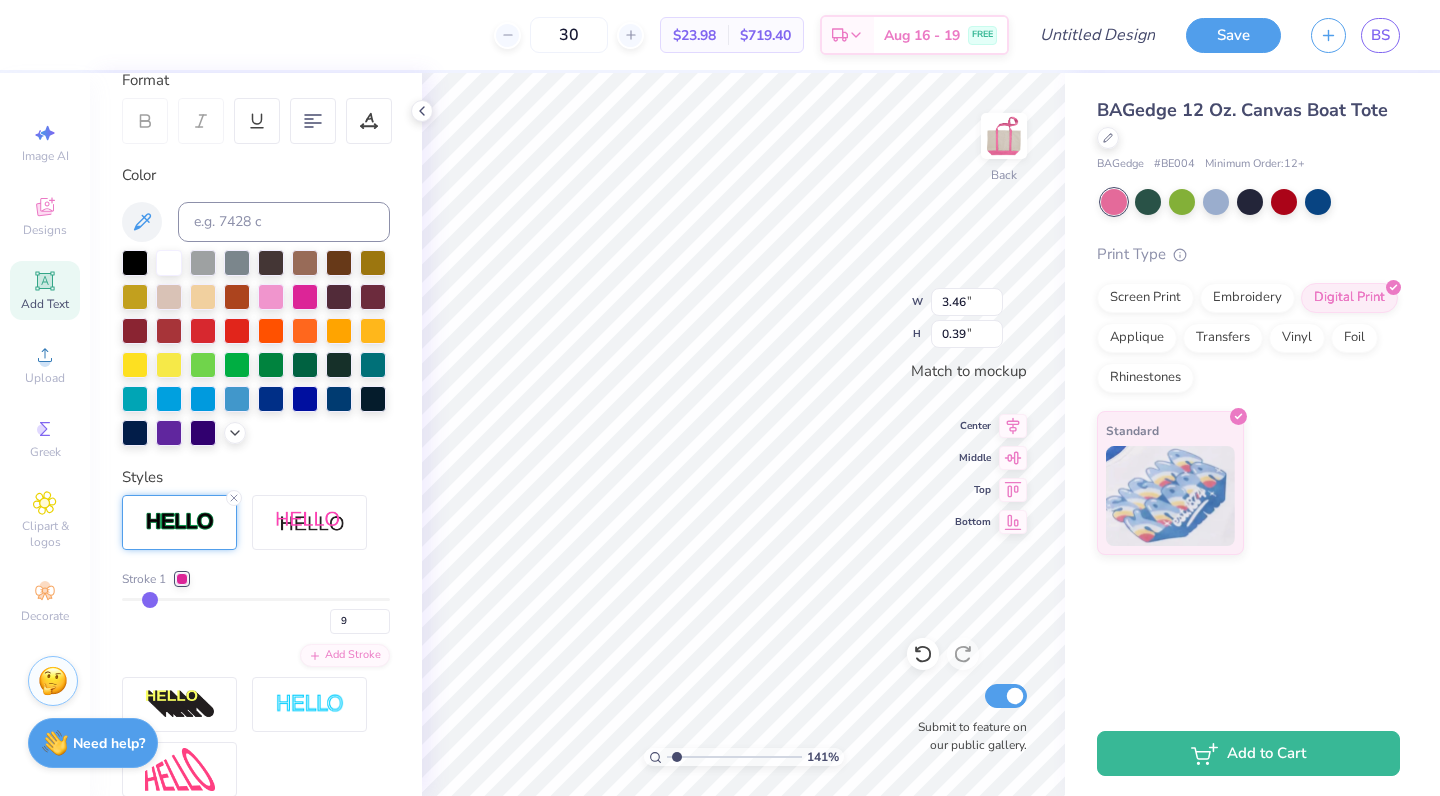 type on "10" 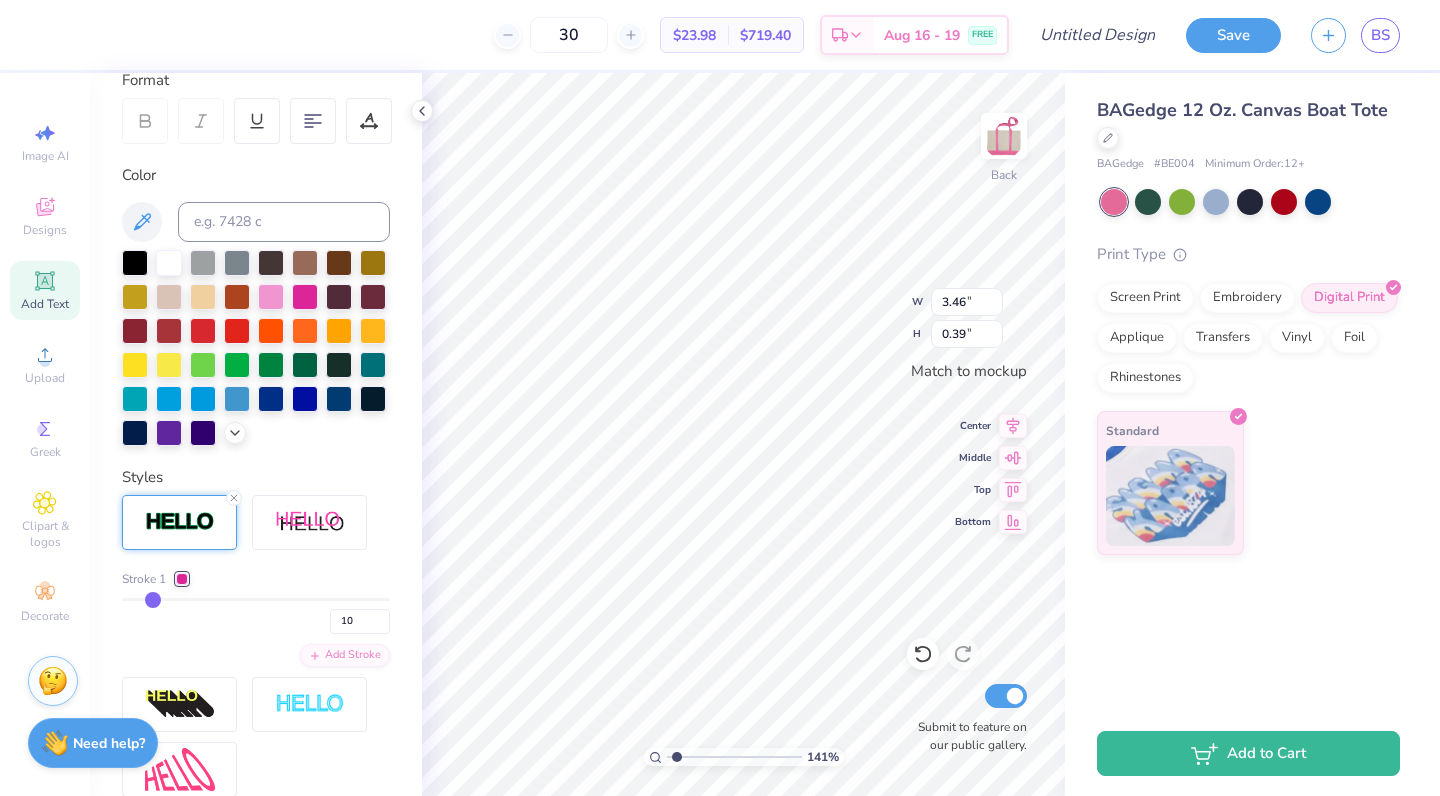 type on "11" 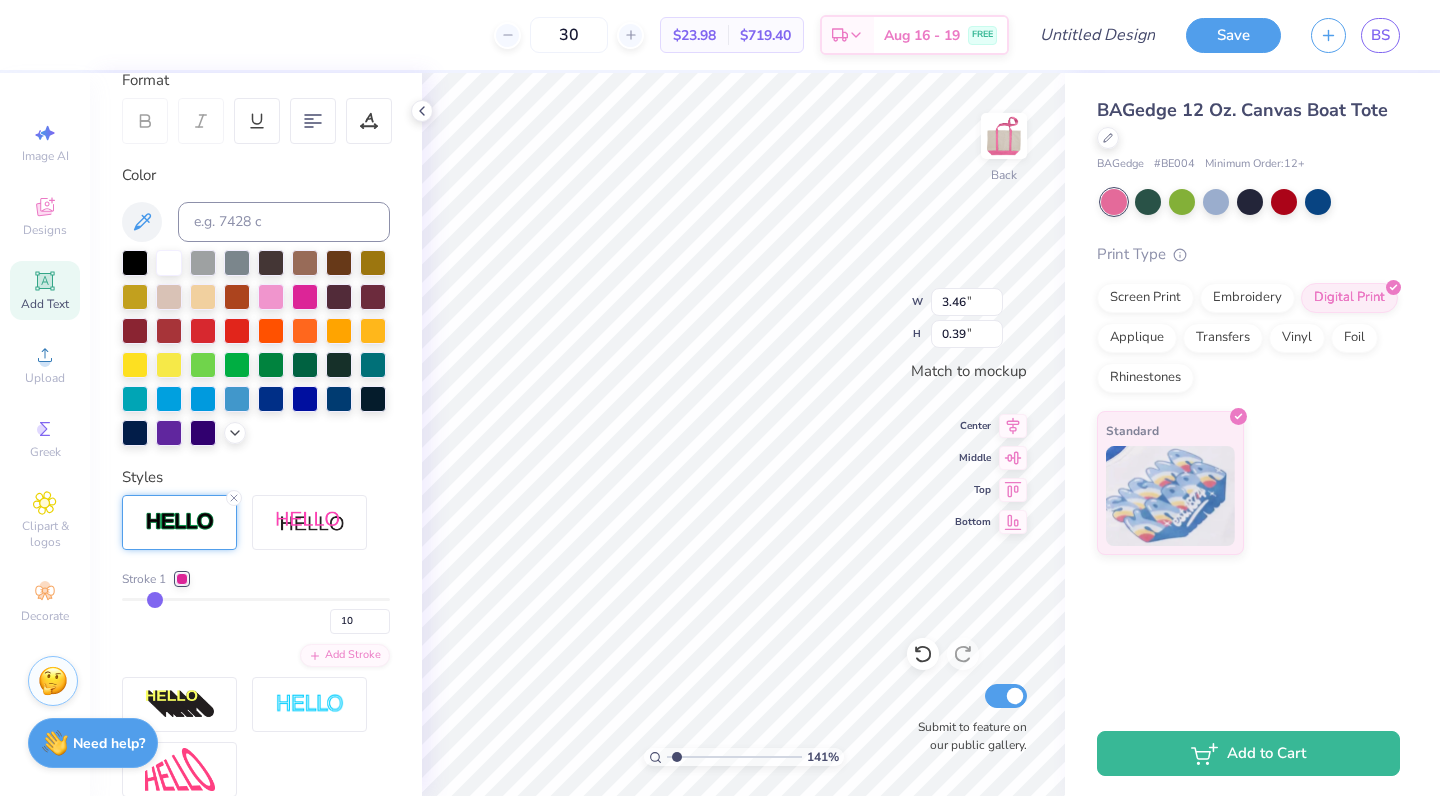 type on "11" 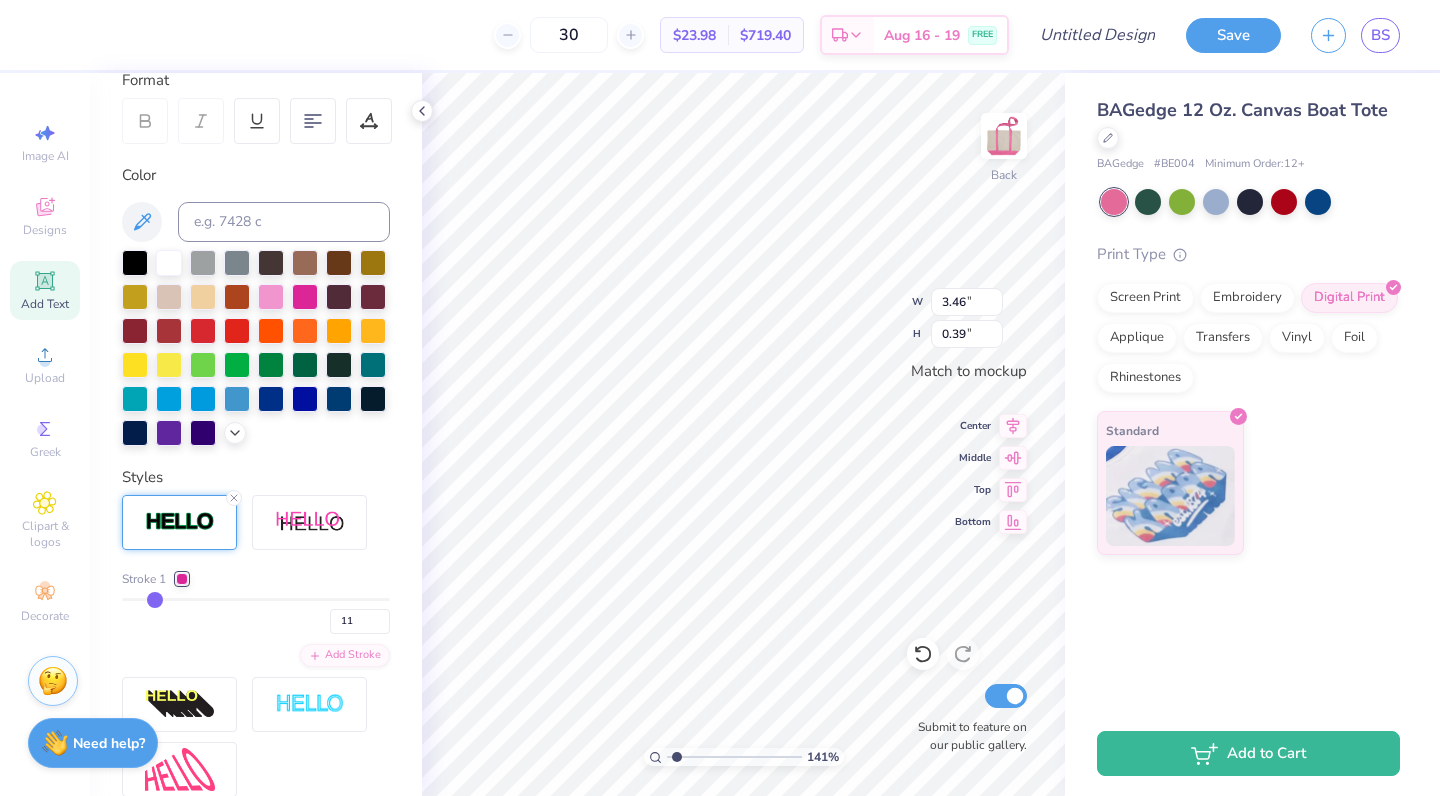 type on "12" 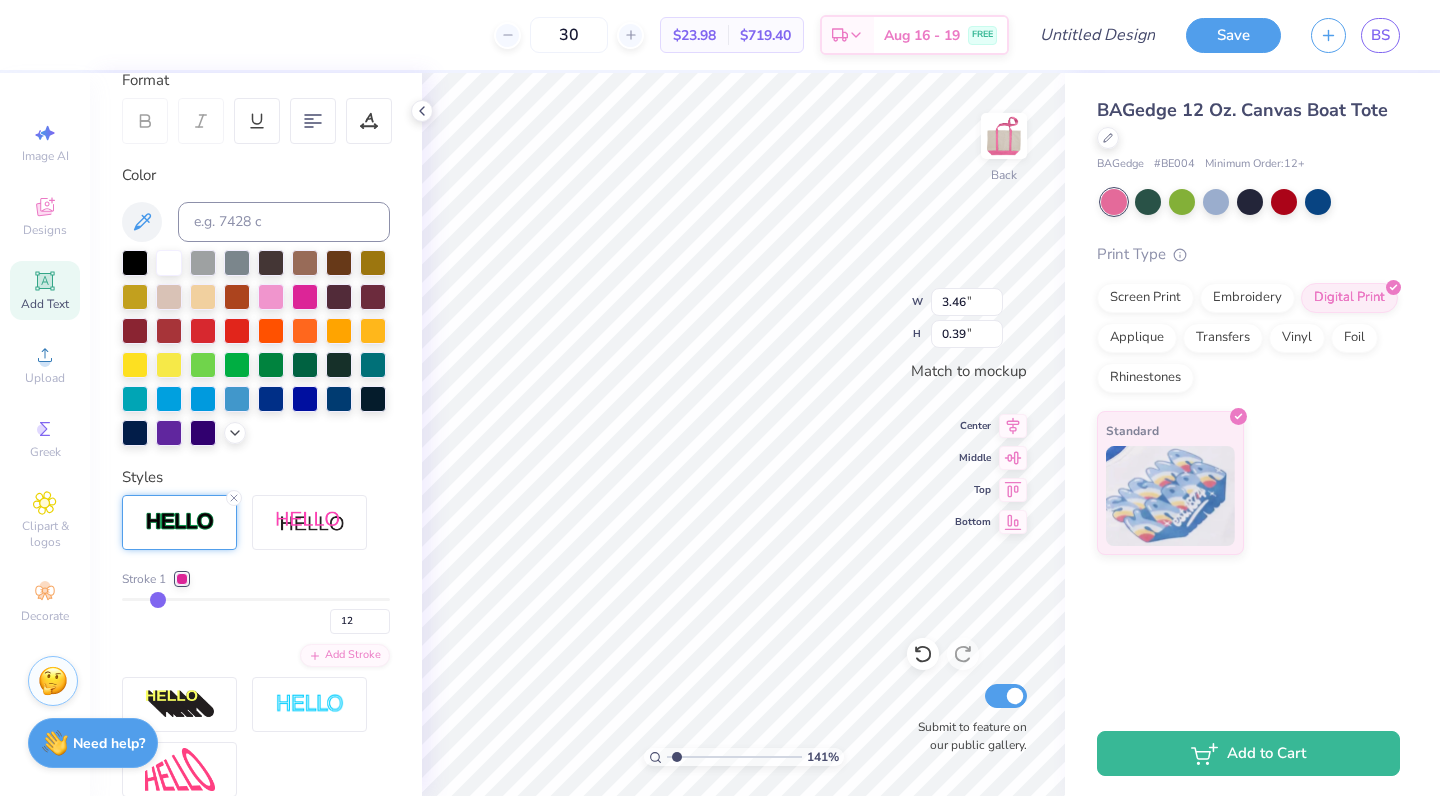type on "13" 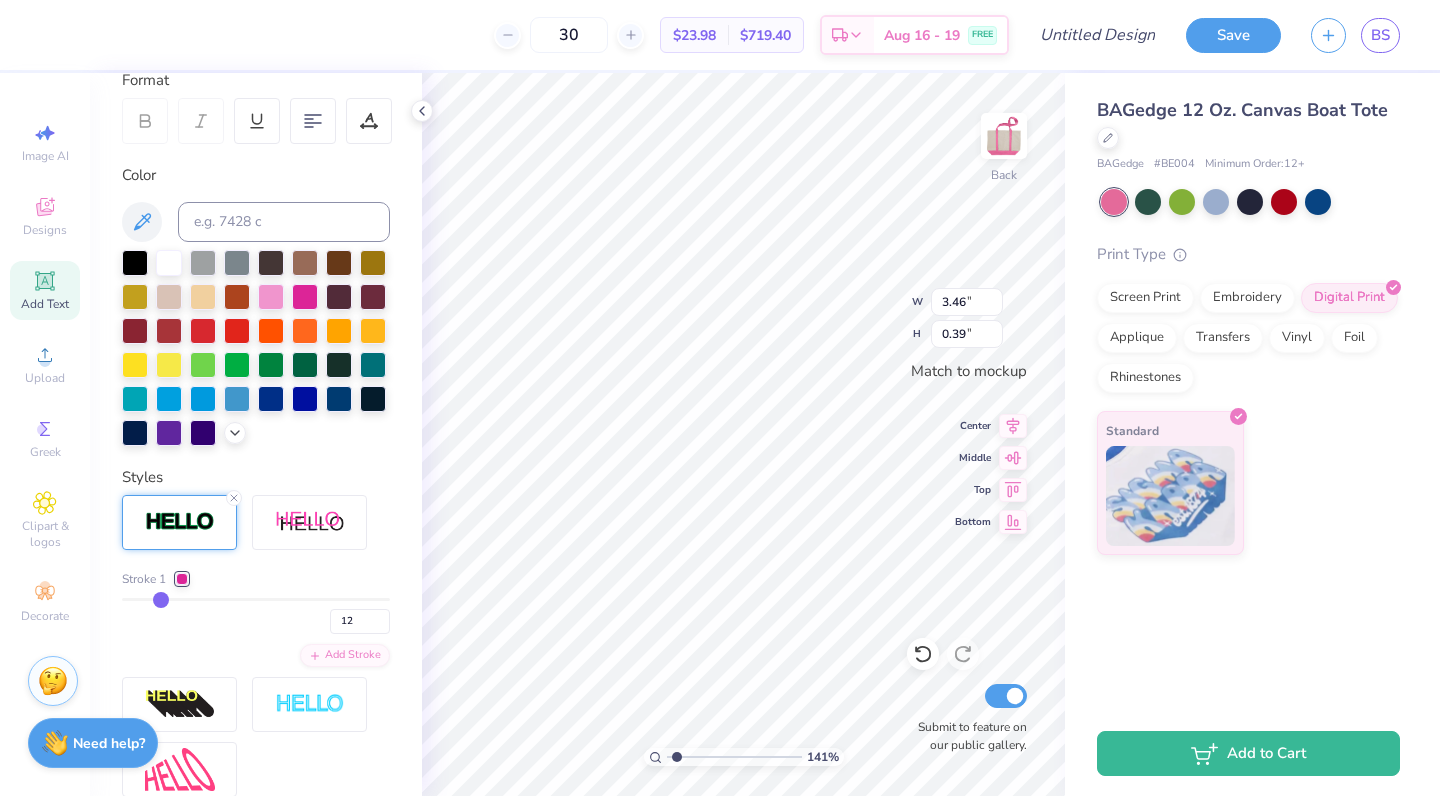 type on "13" 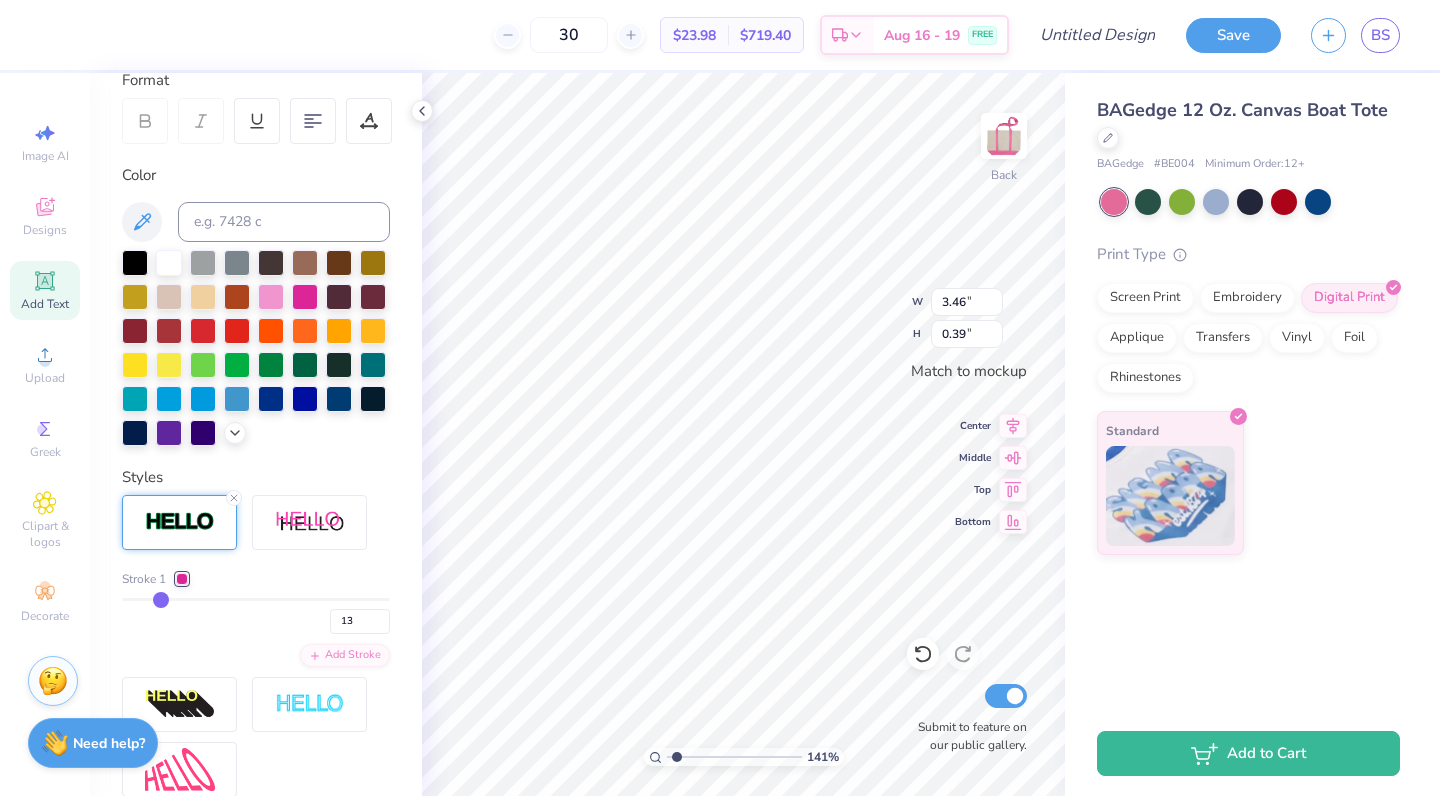 type on "14" 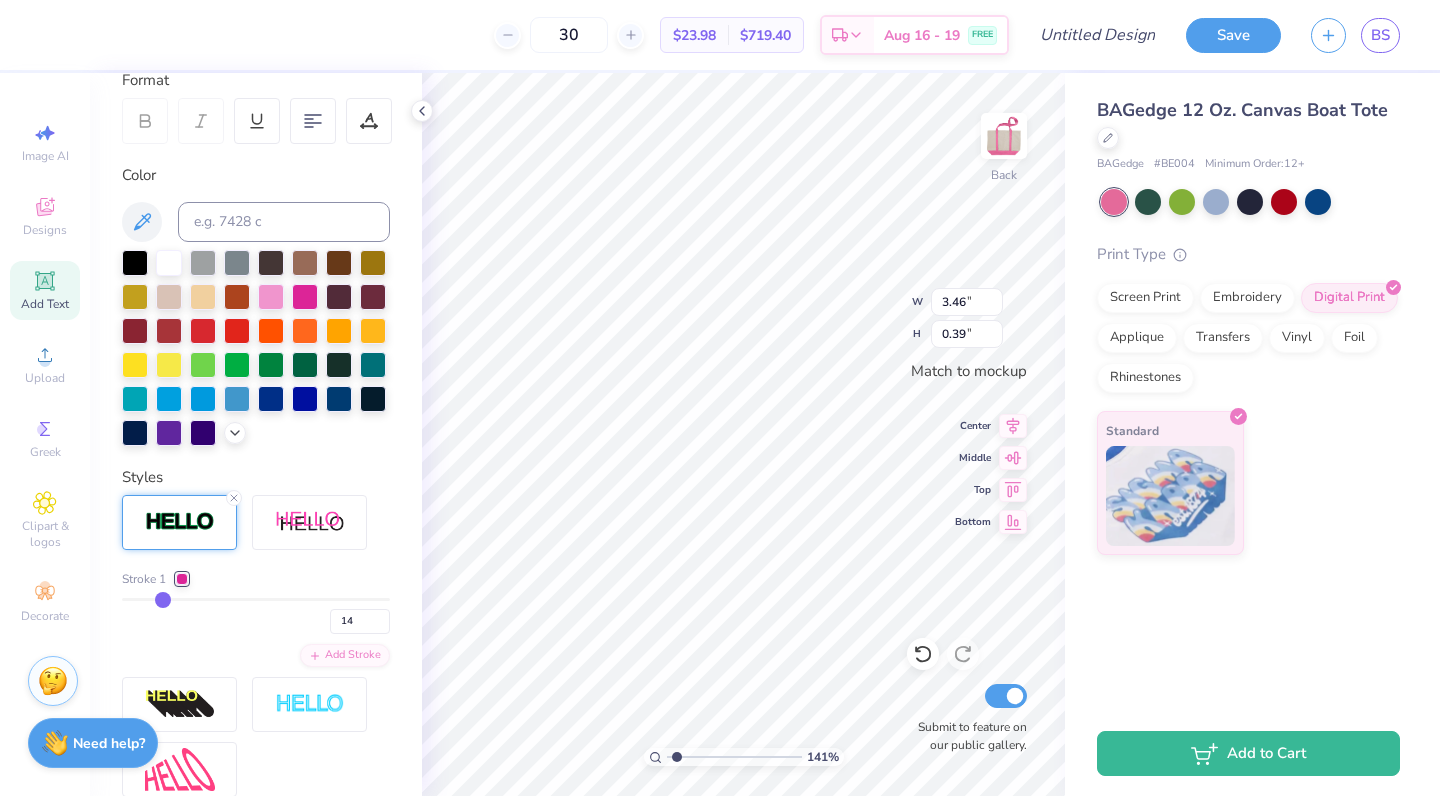 type on "13" 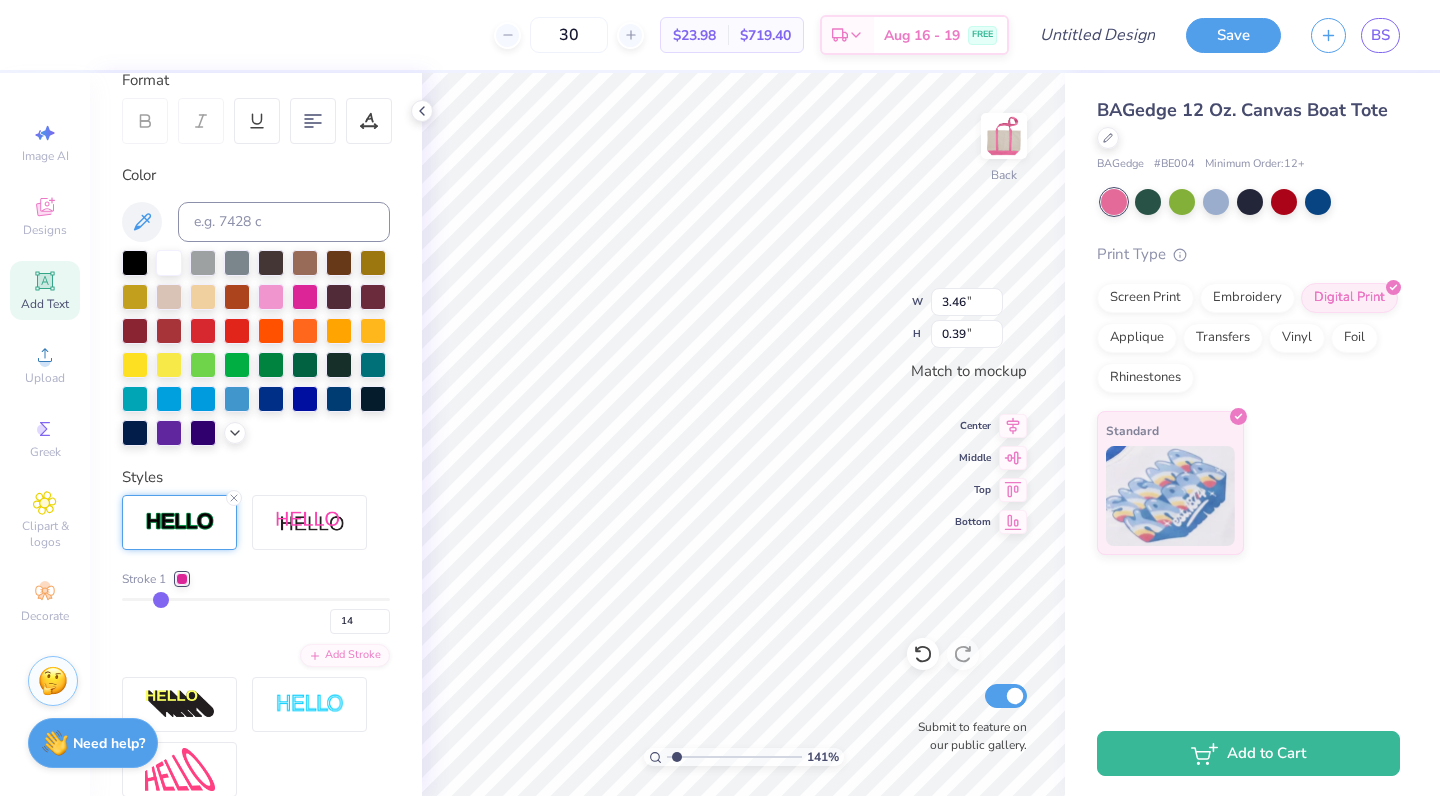 type on "13" 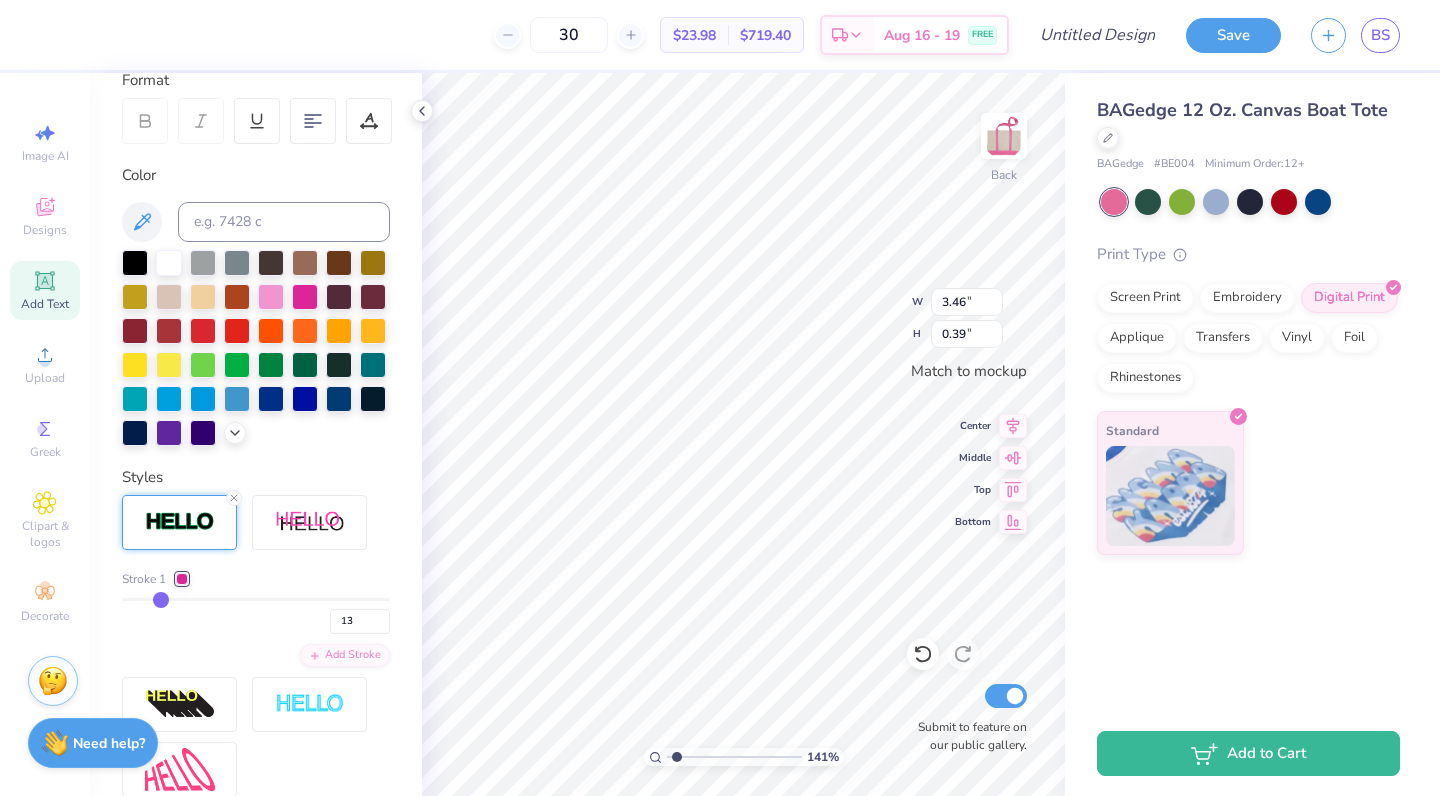 drag, startPoint x: 128, startPoint y: 600, endPoint x: 161, endPoint y: 607, distance: 33.734257 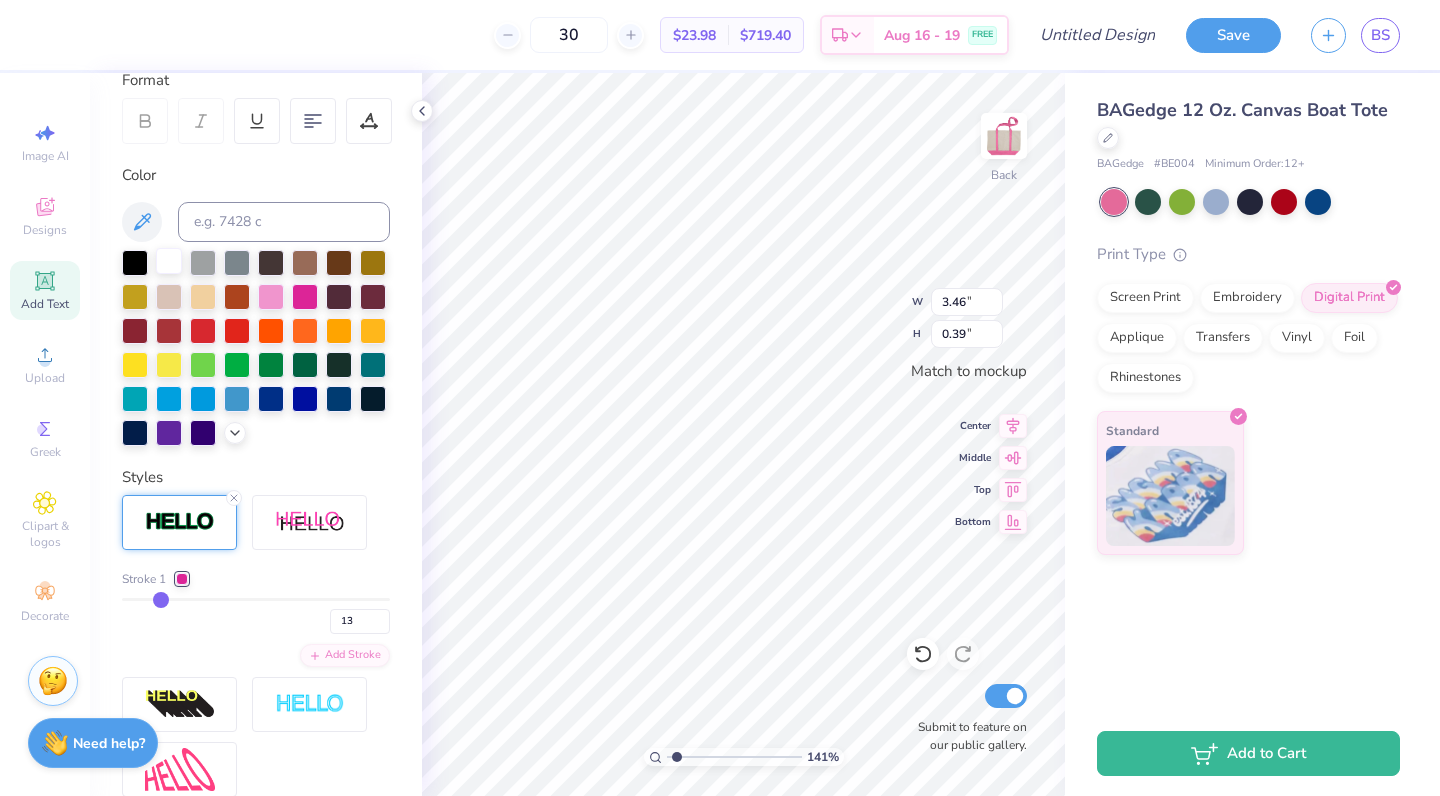 type on "0.47" 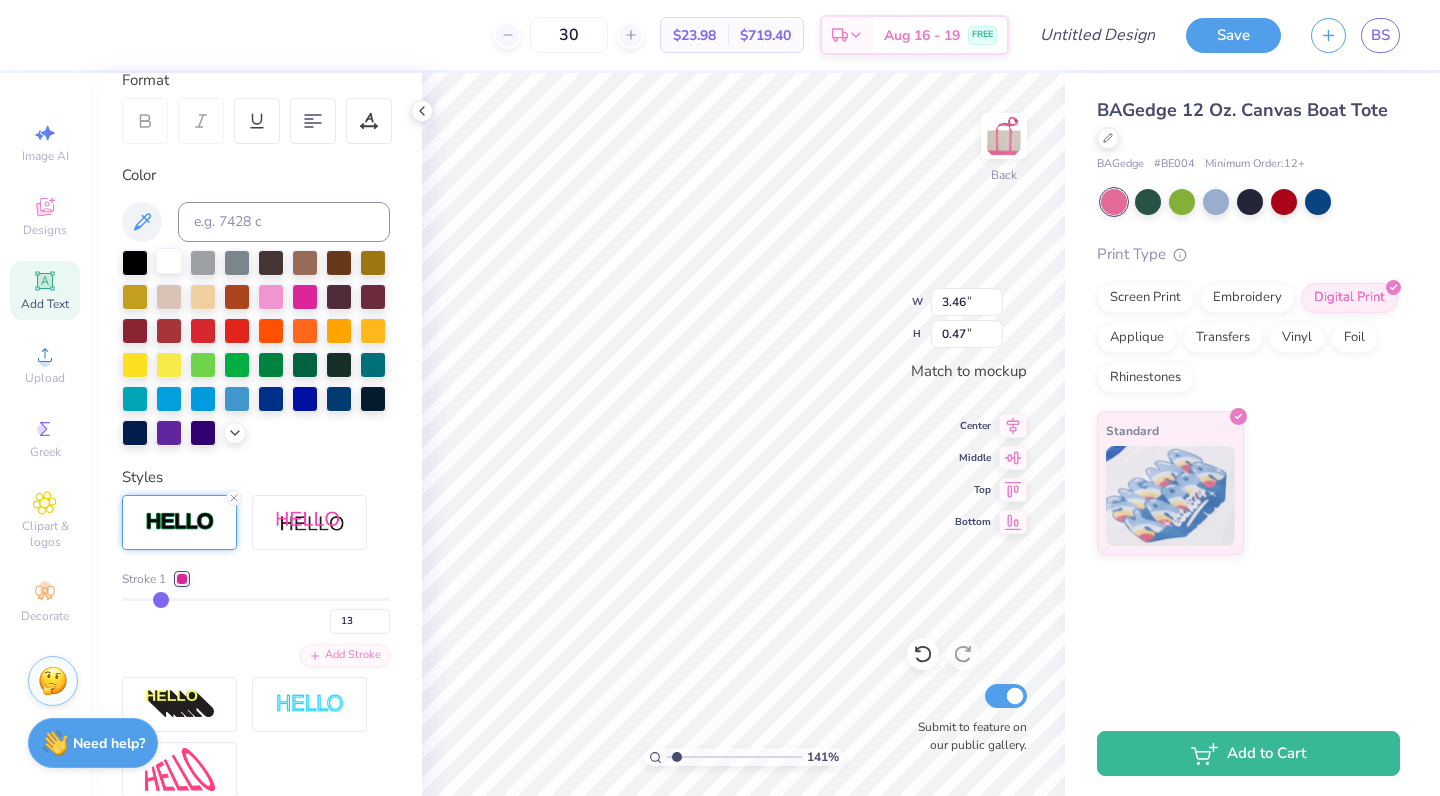 click at bounding box center [169, 261] 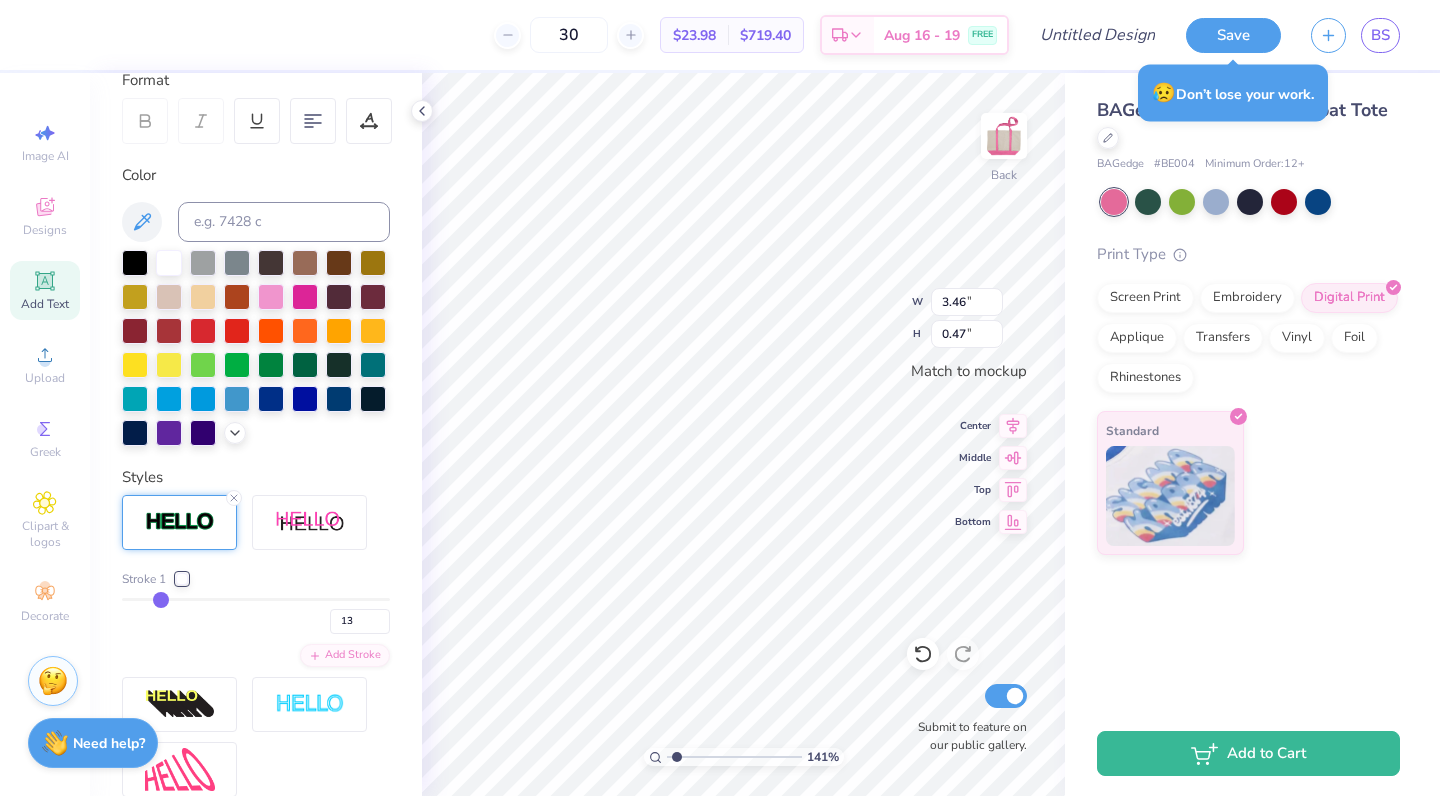type on "14" 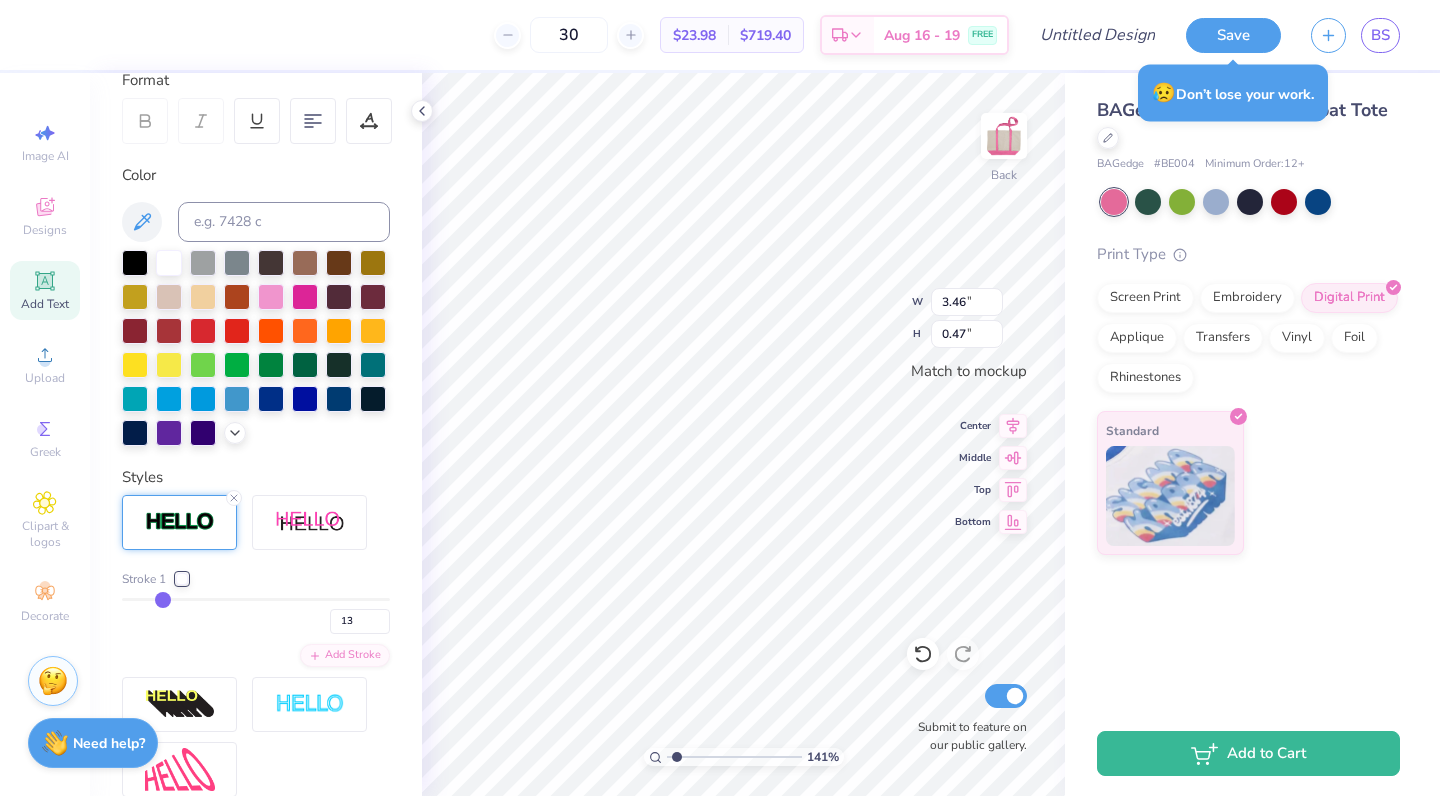 type on "14" 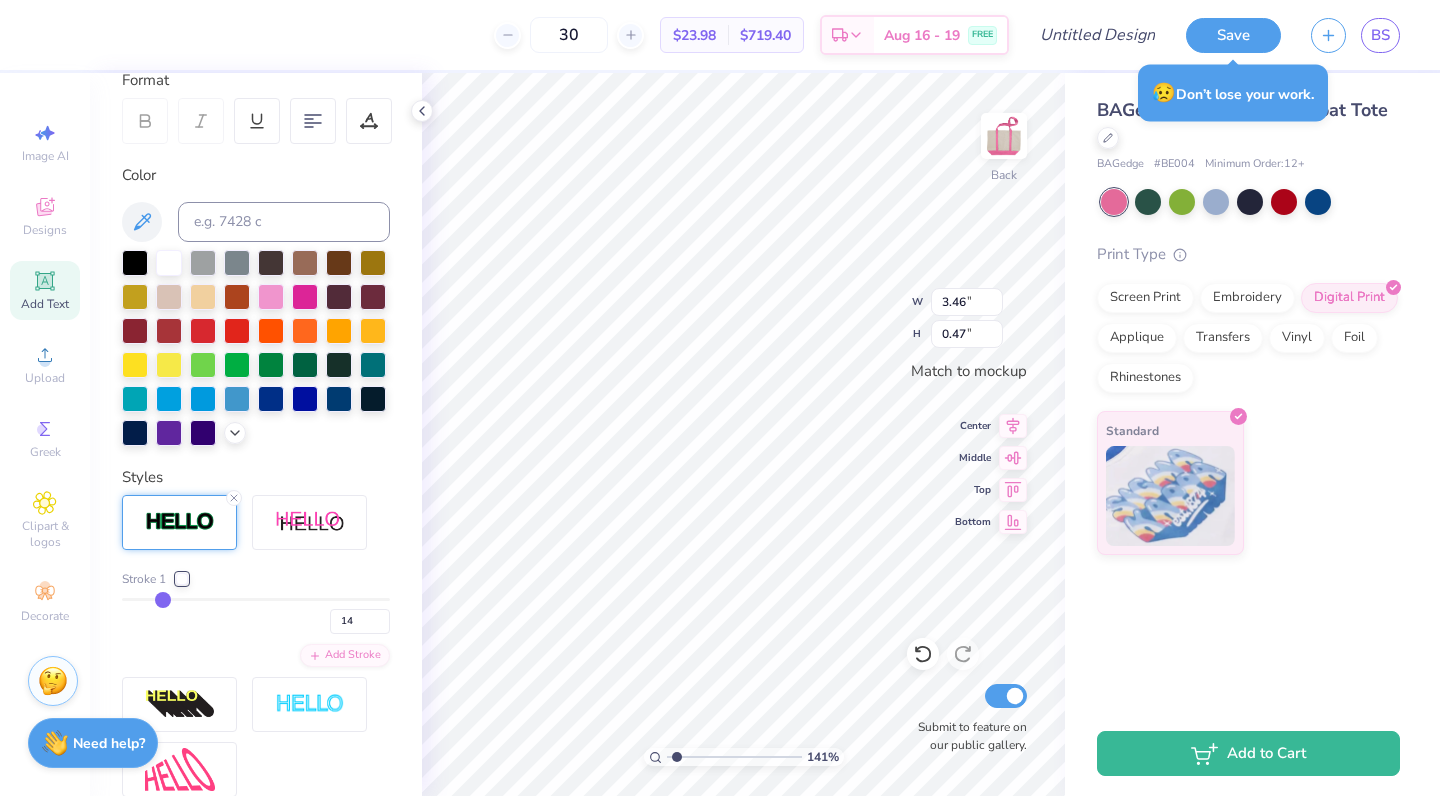 type on "13" 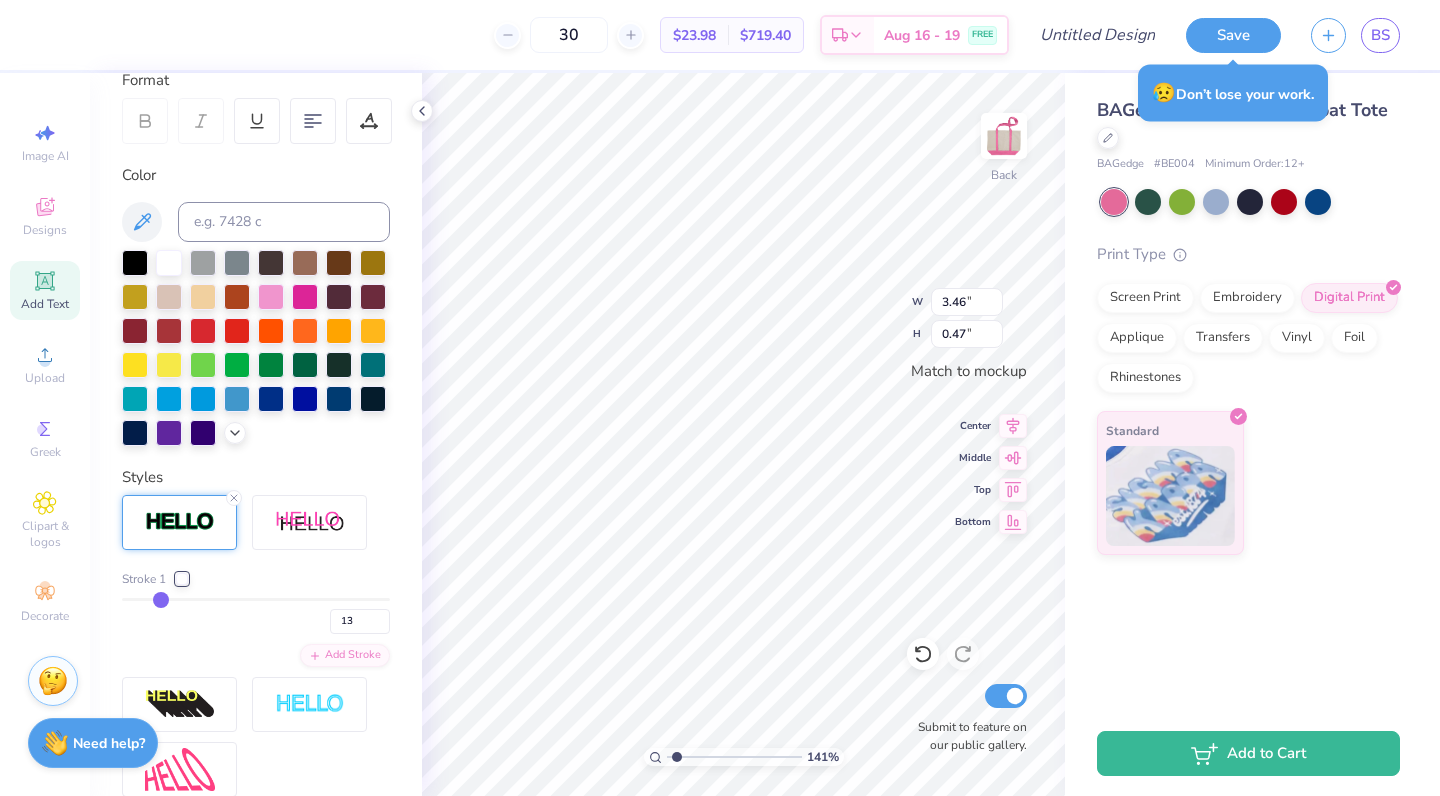 type on "12" 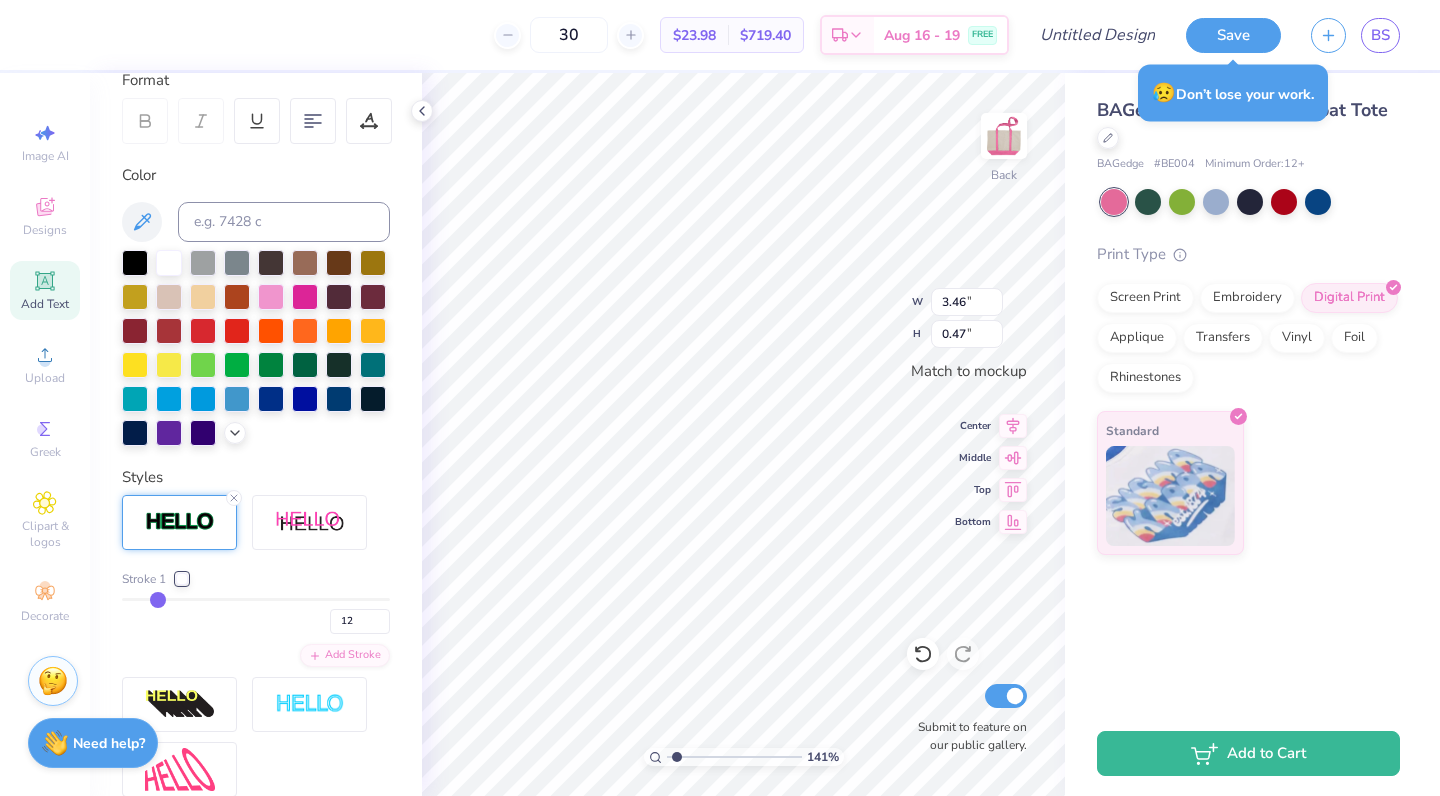 type on "11" 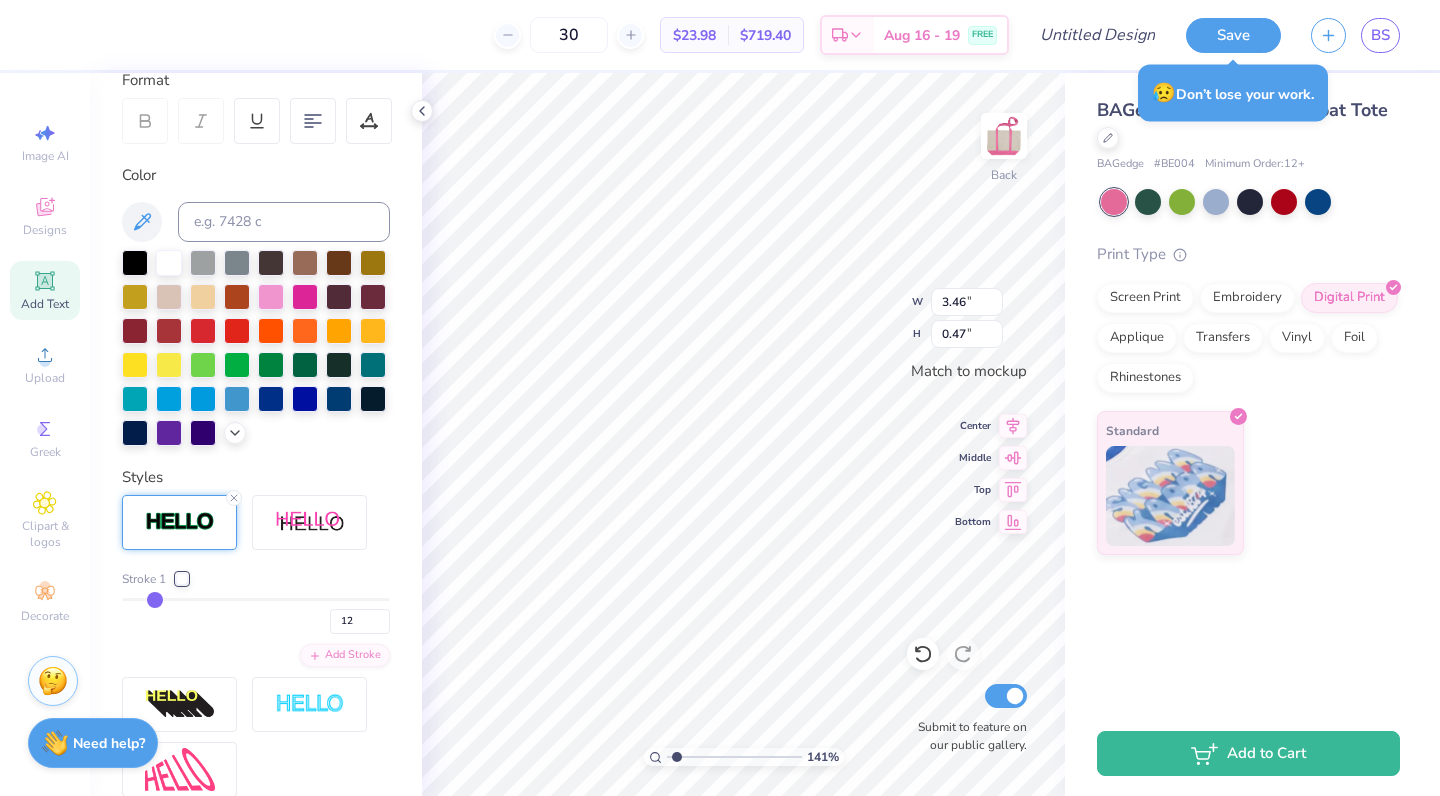 type on "11" 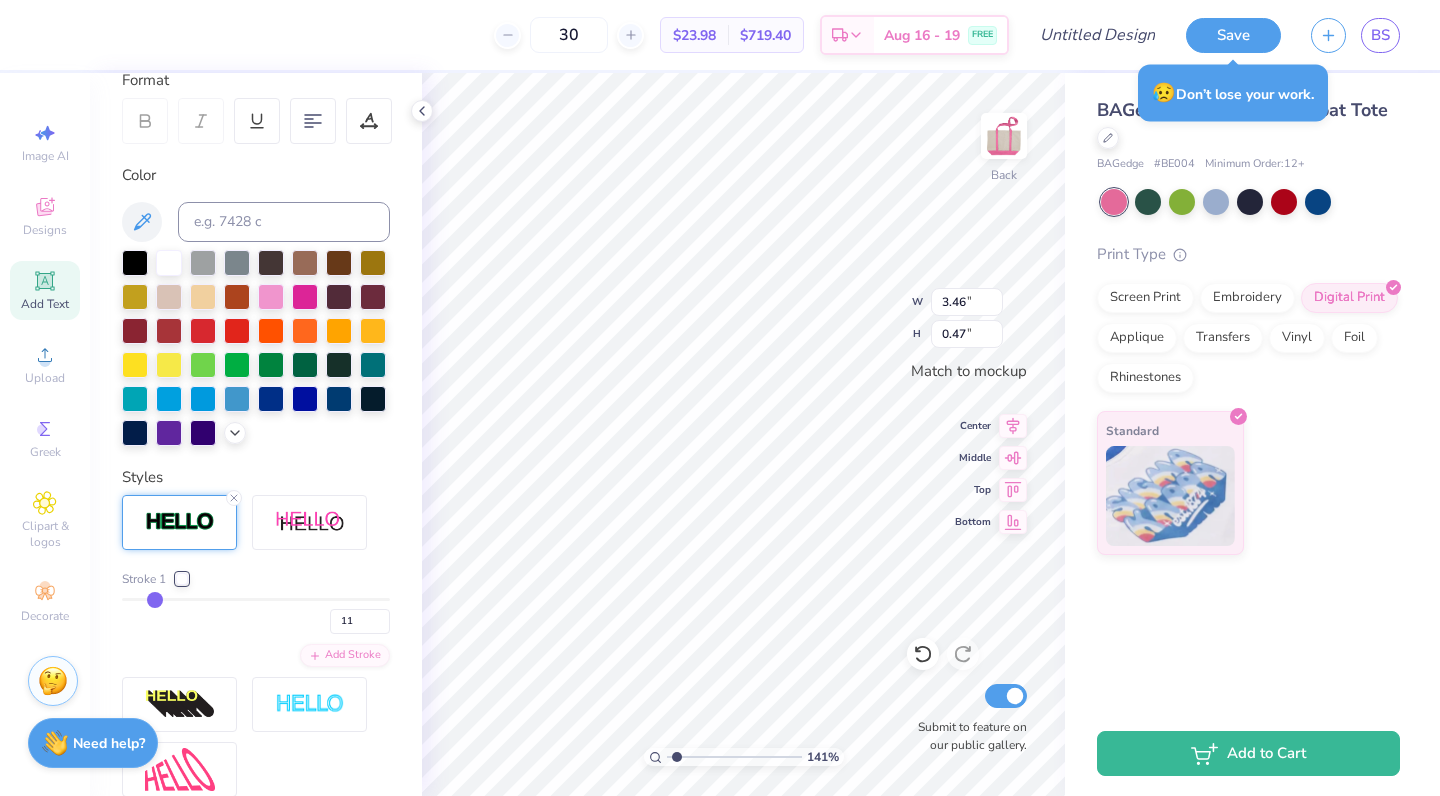 type on "10" 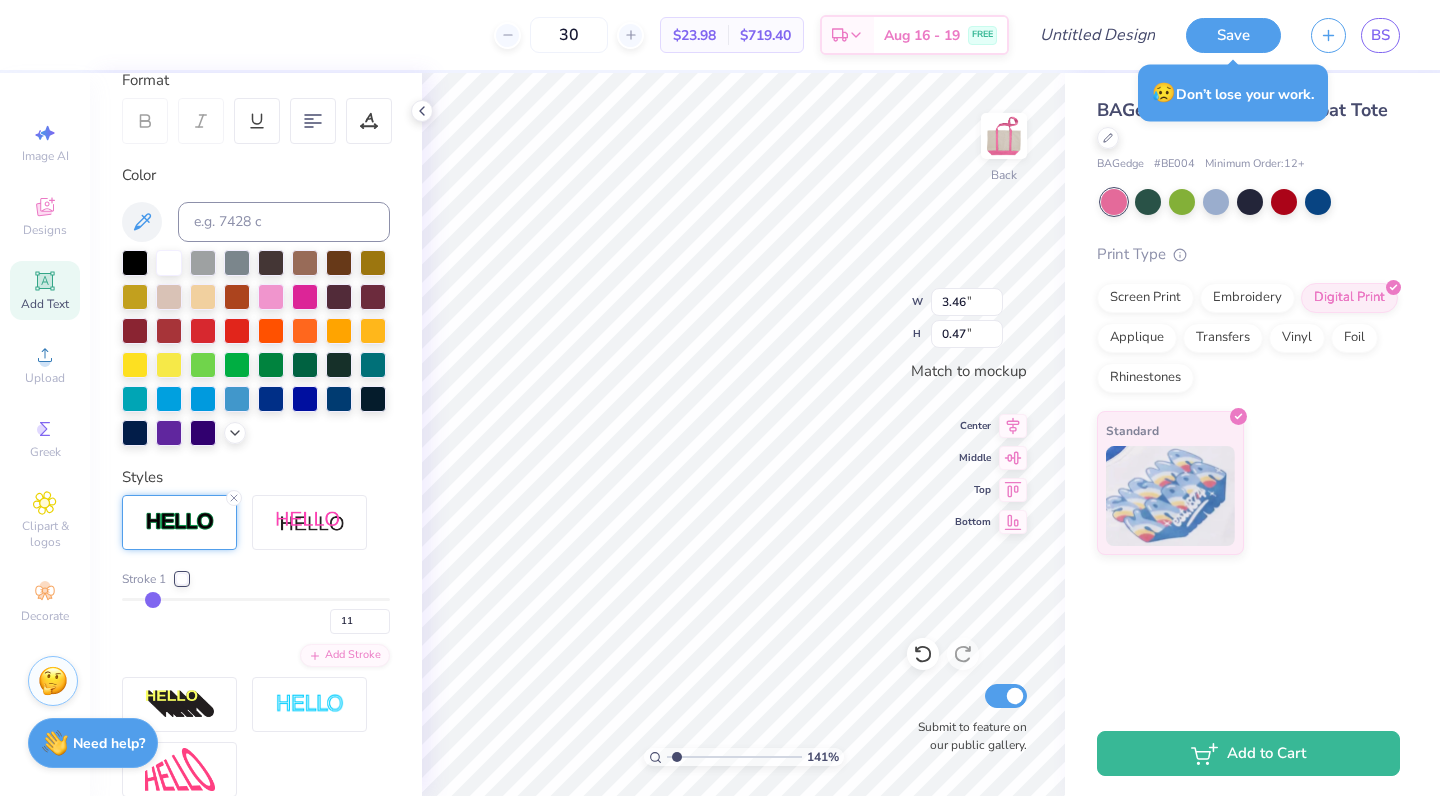 type on "10" 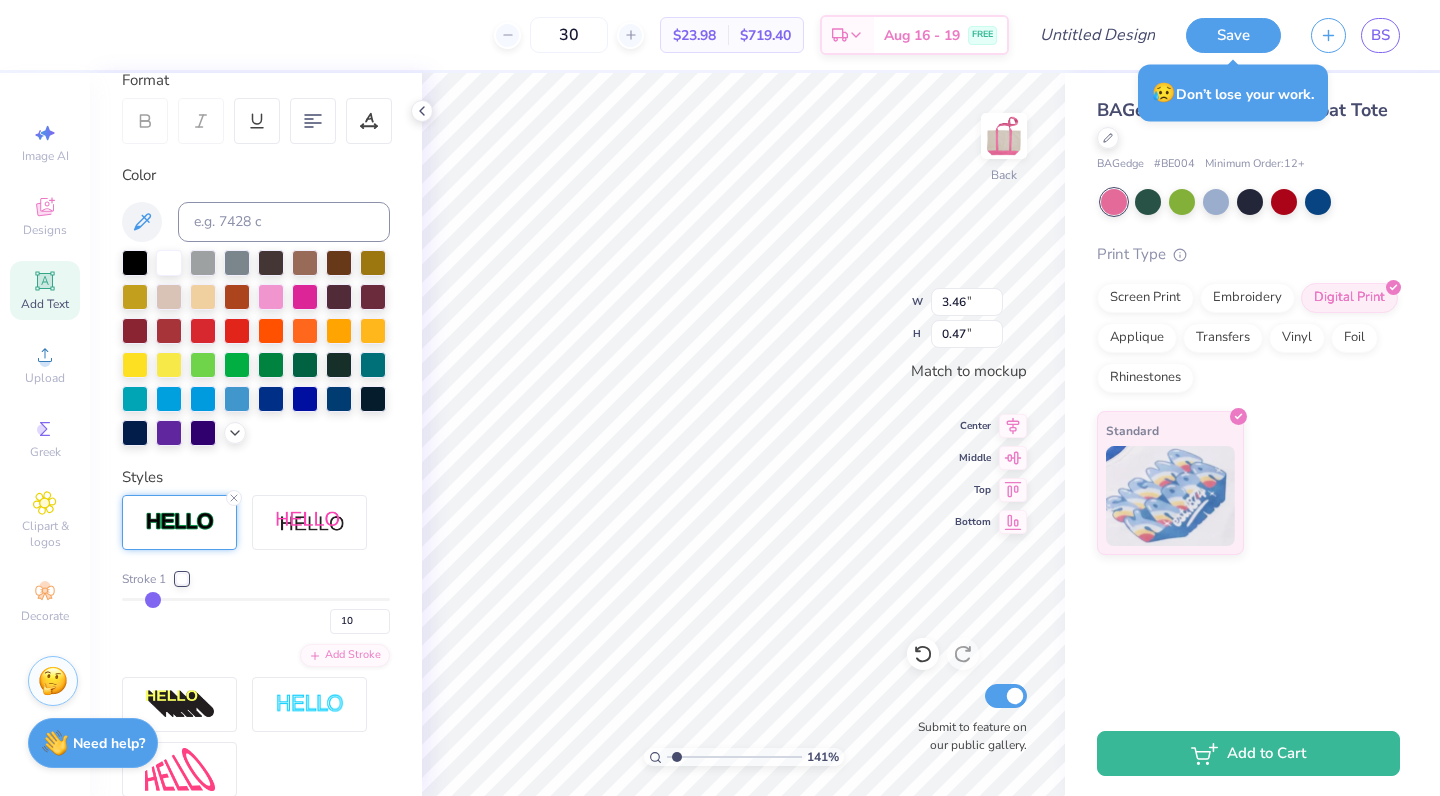 type on "9" 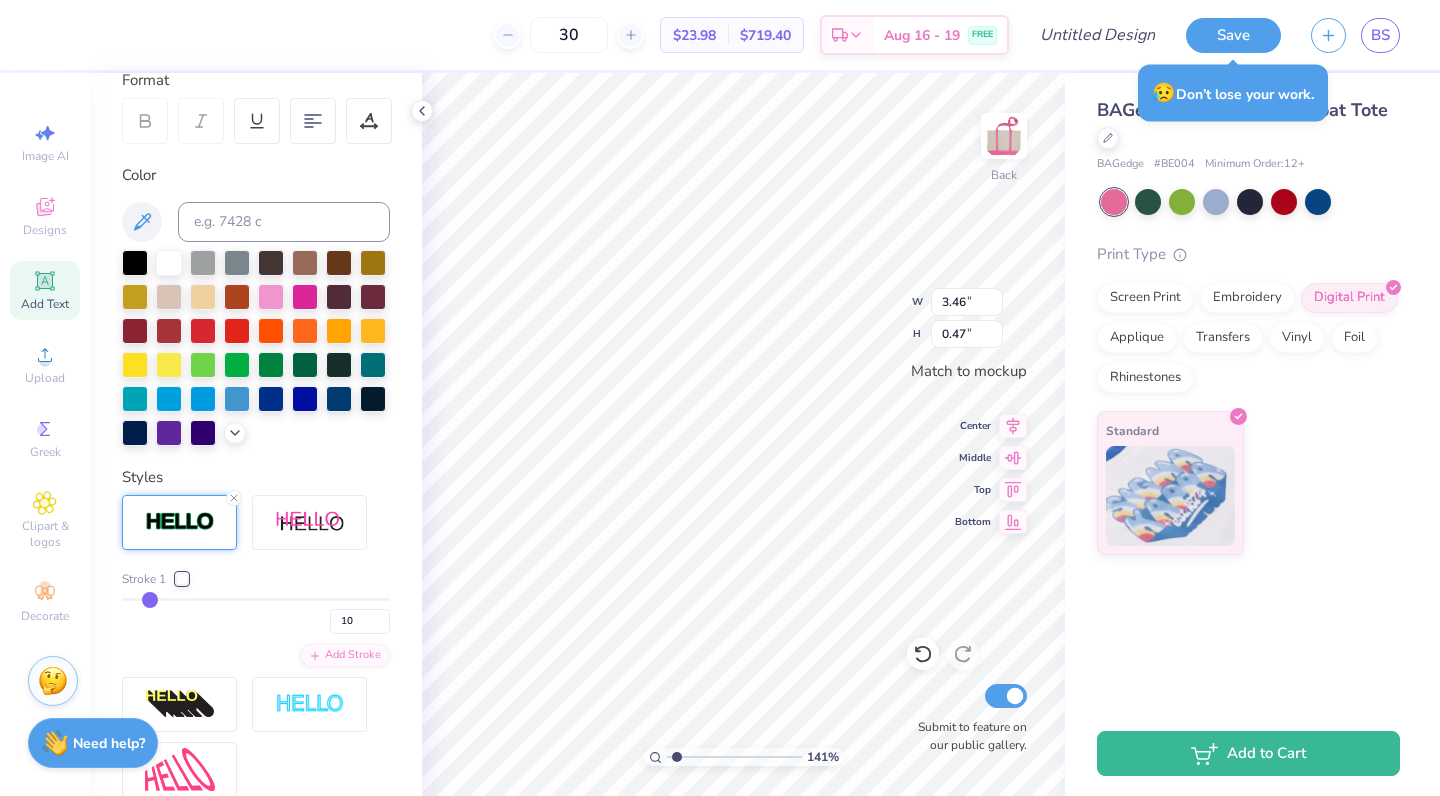 type on "9" 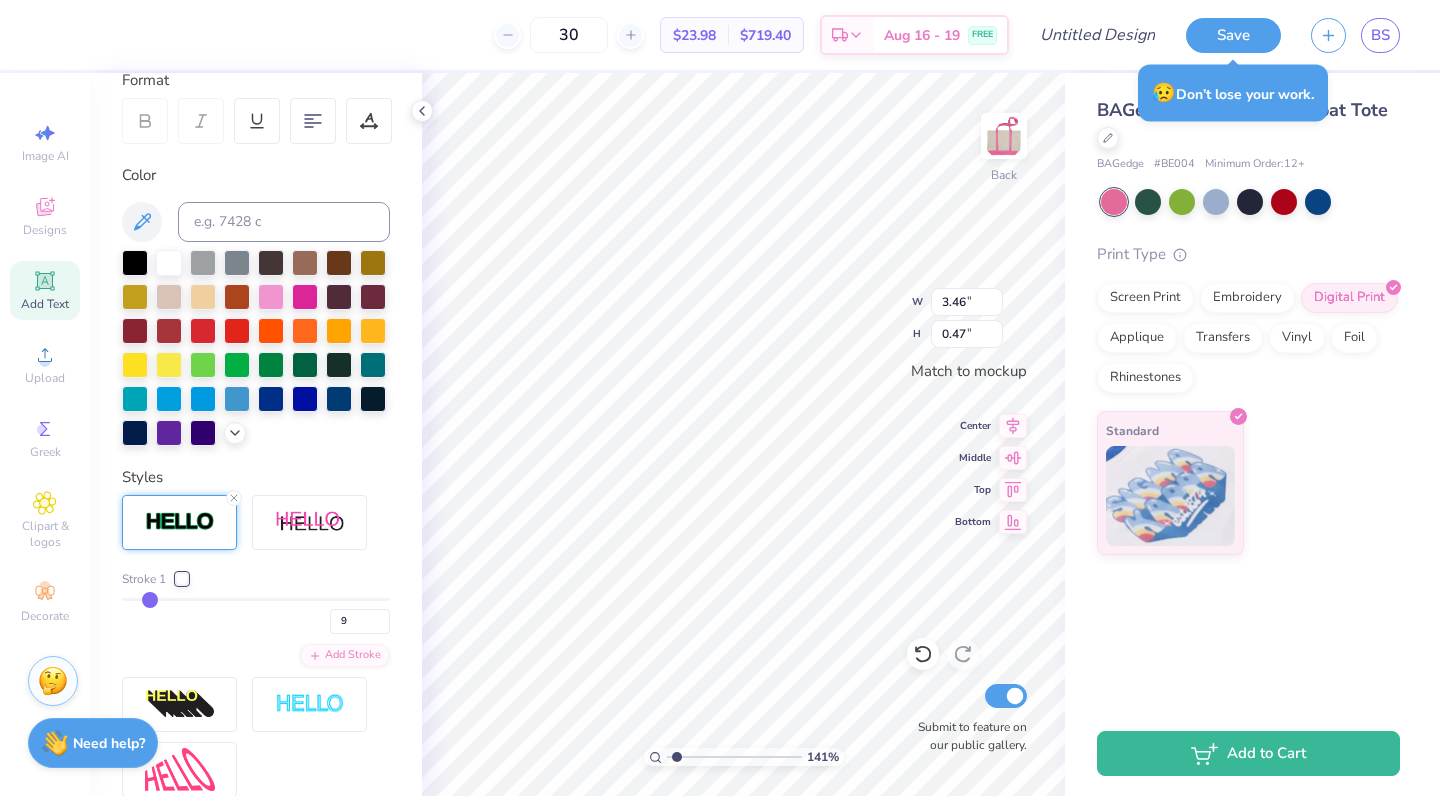 type on "8" 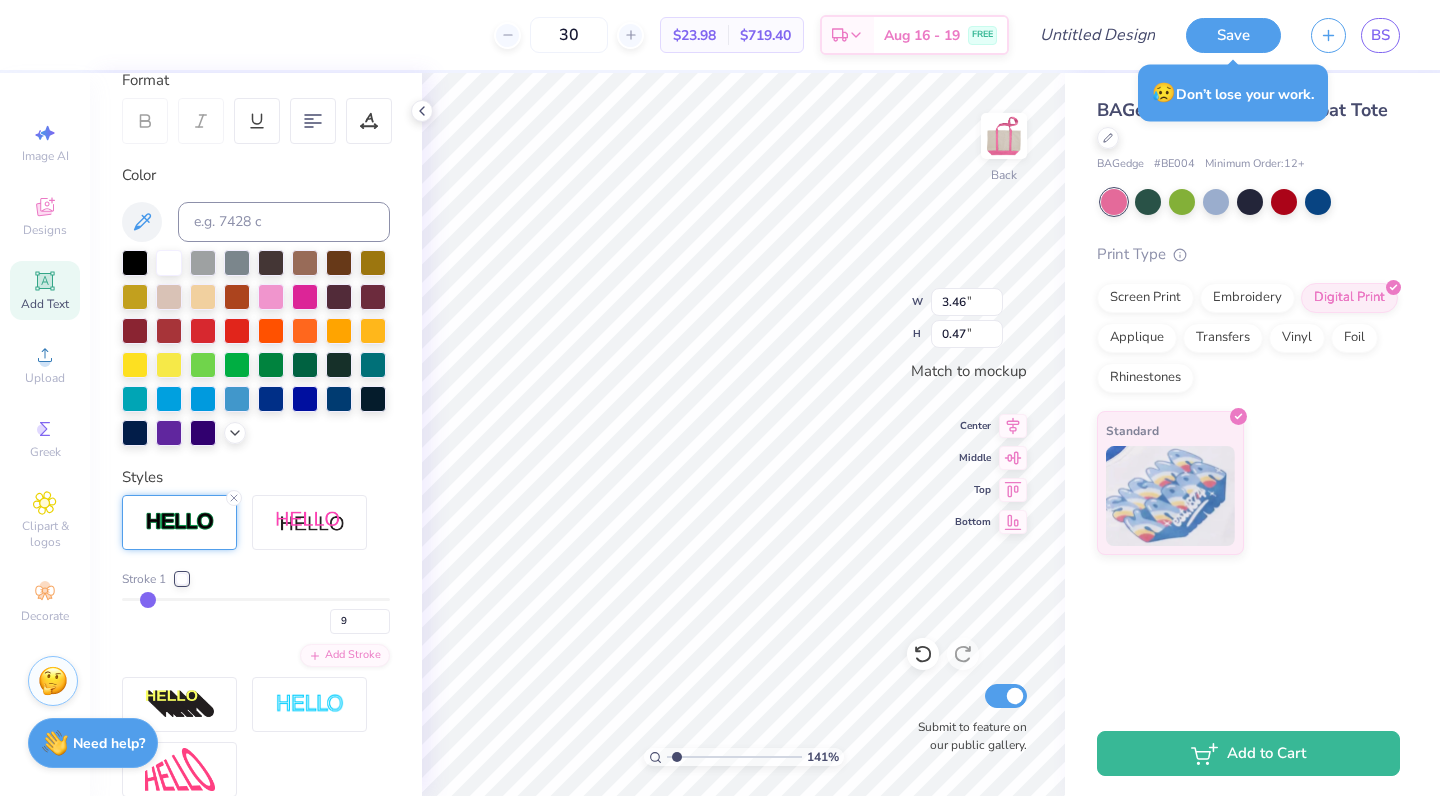 type on "8" 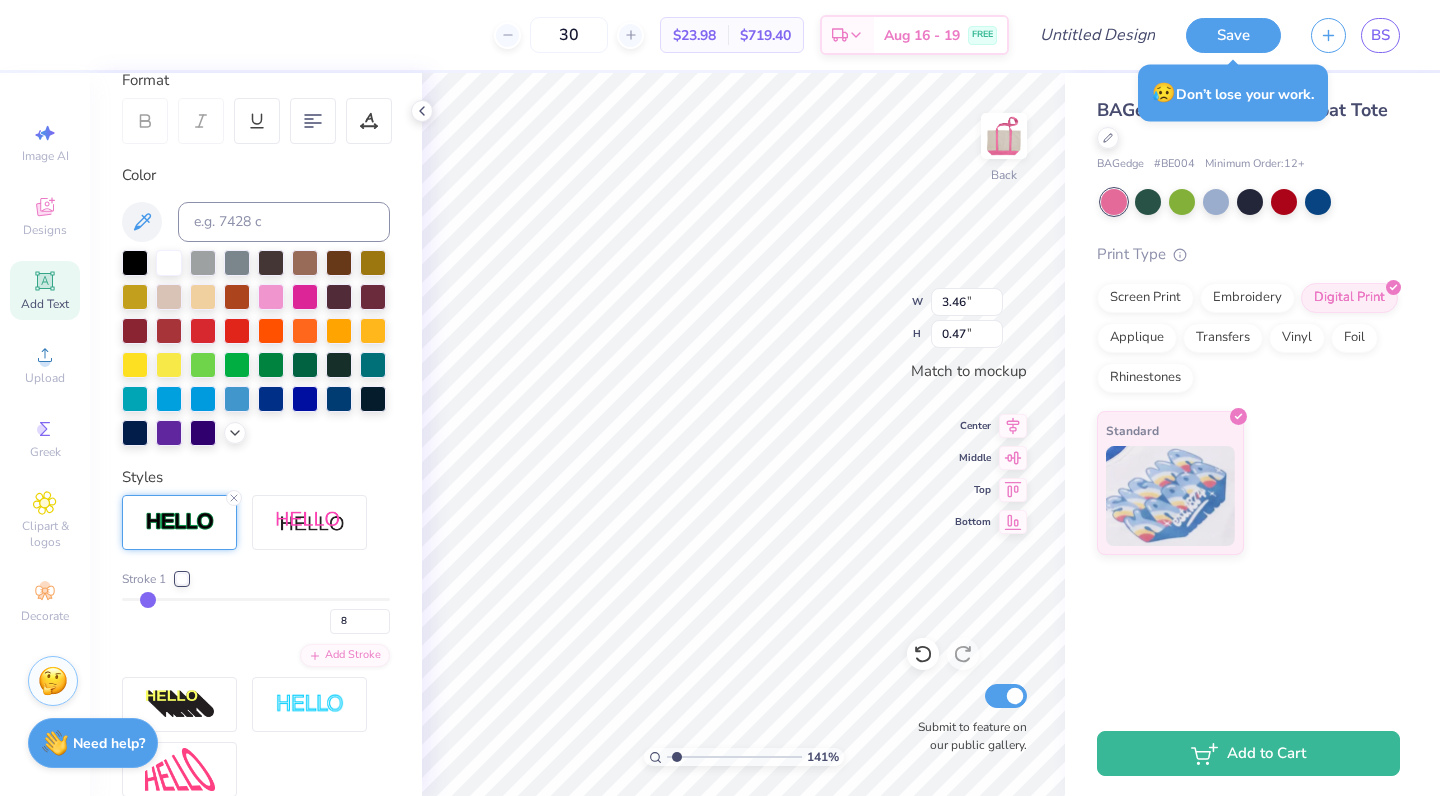 type on "7" 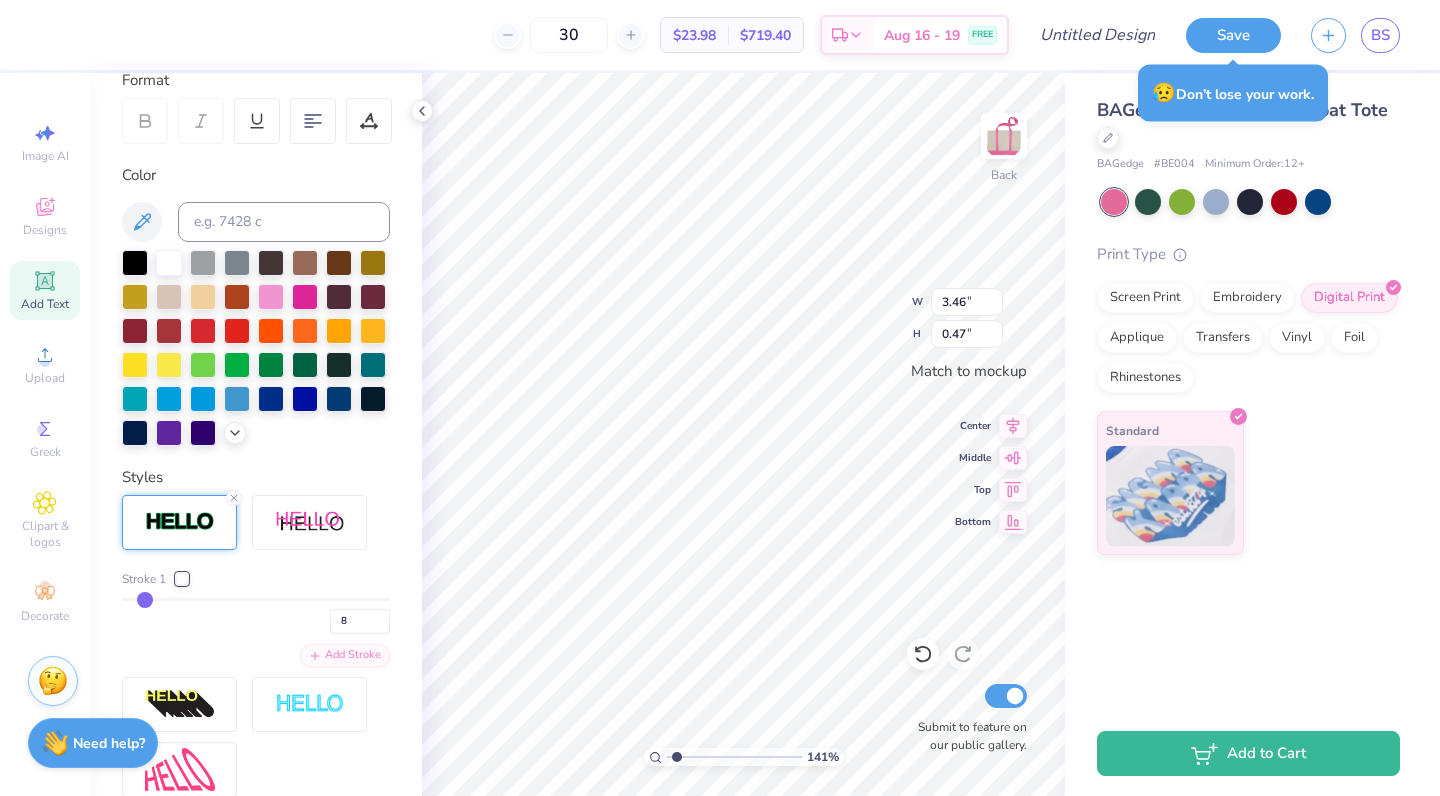 type on "7" 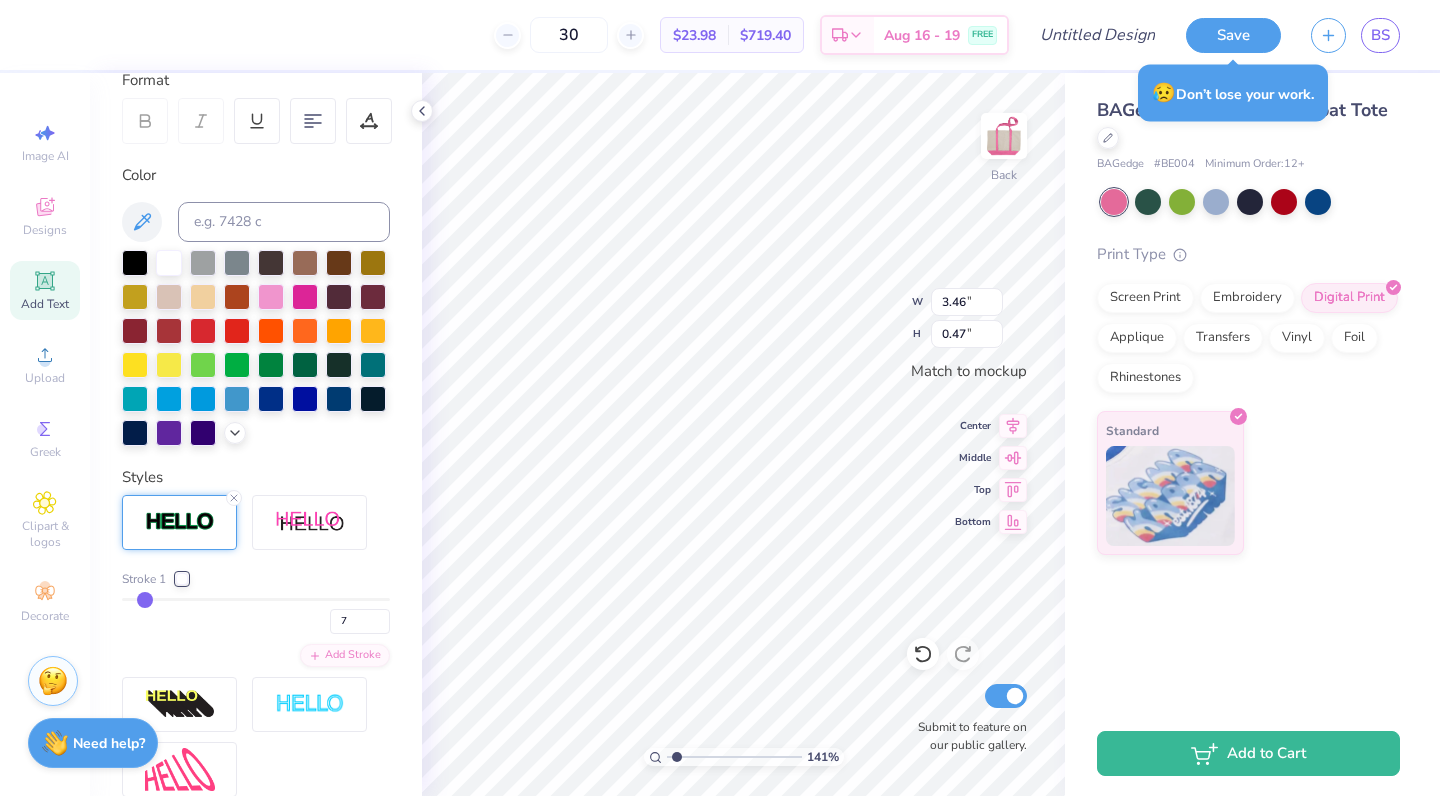 drag, startPoint x: 163, startPoint y: 603, endPoint x: 145, endPoint y: 601, distance: 18.110771 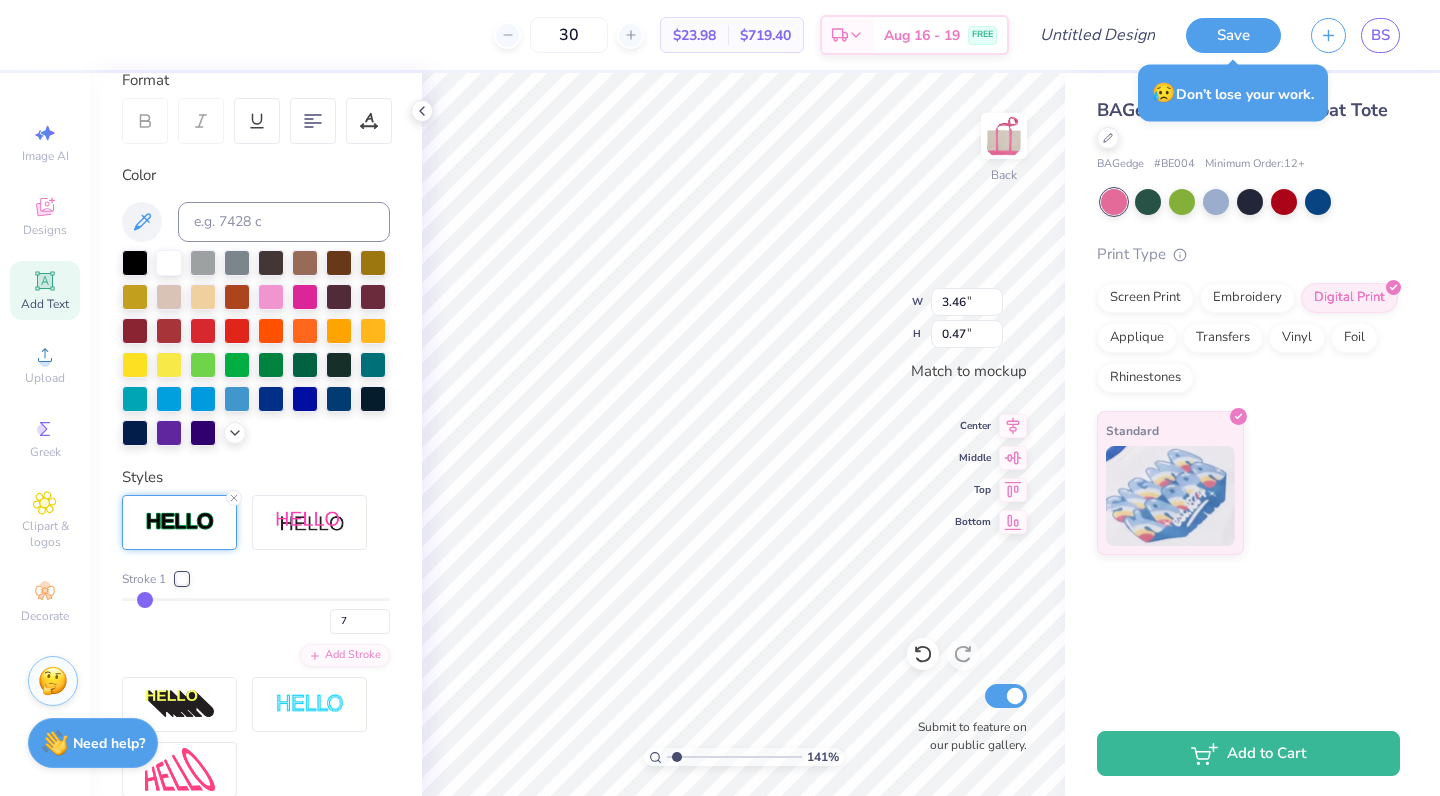 type on "3.42" 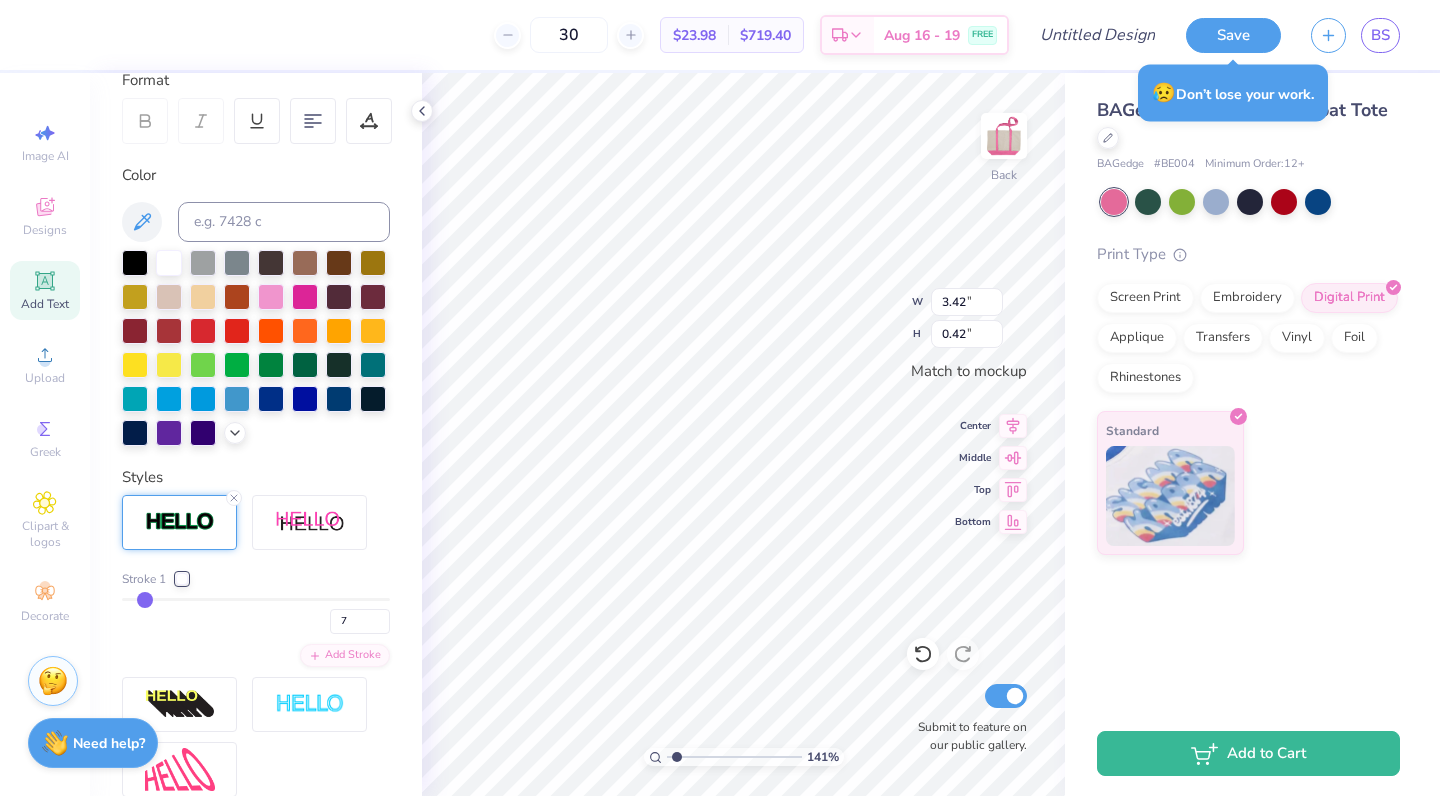 click on "Stroke 1 7  Add Stroke" at bounding box center [256, 618] 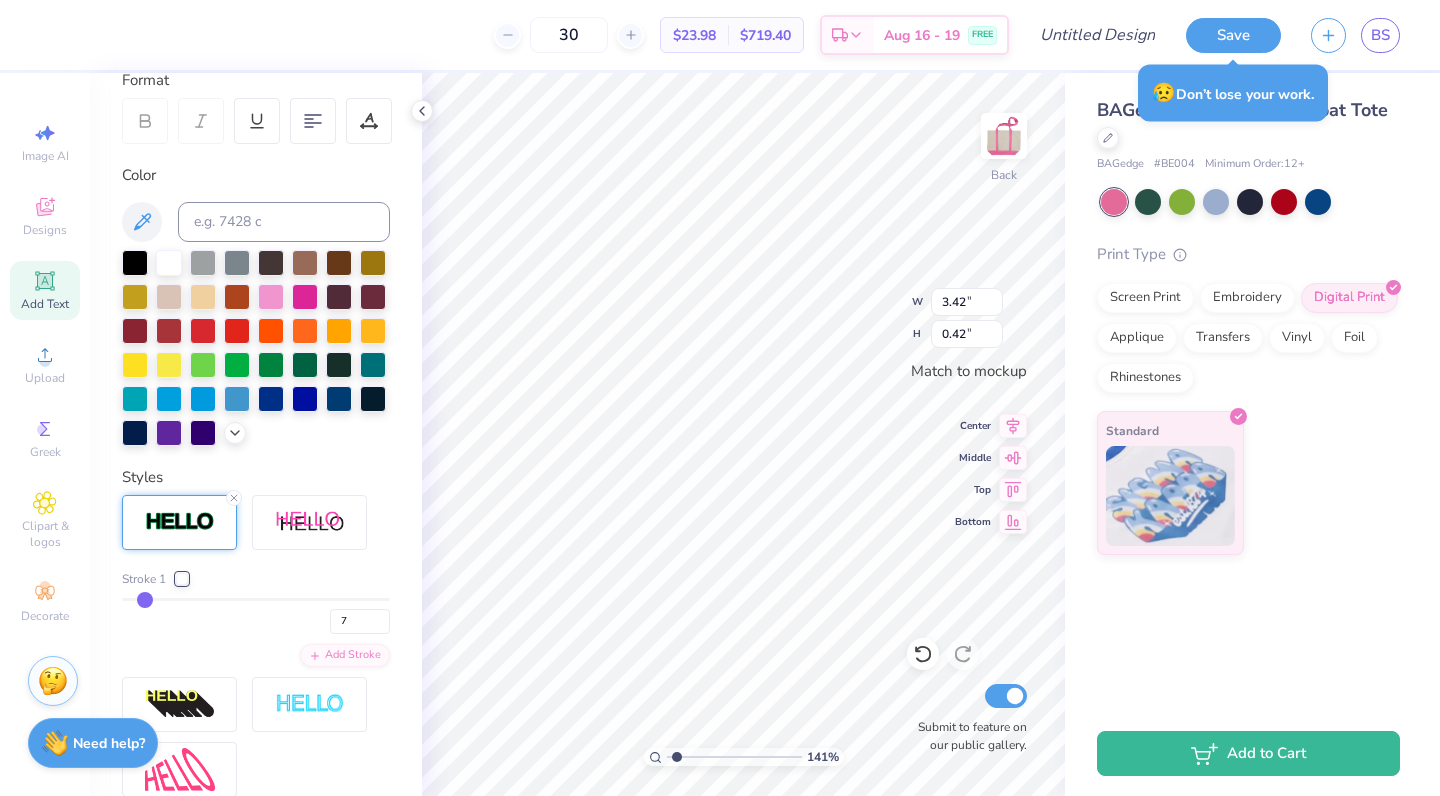 type on "6" 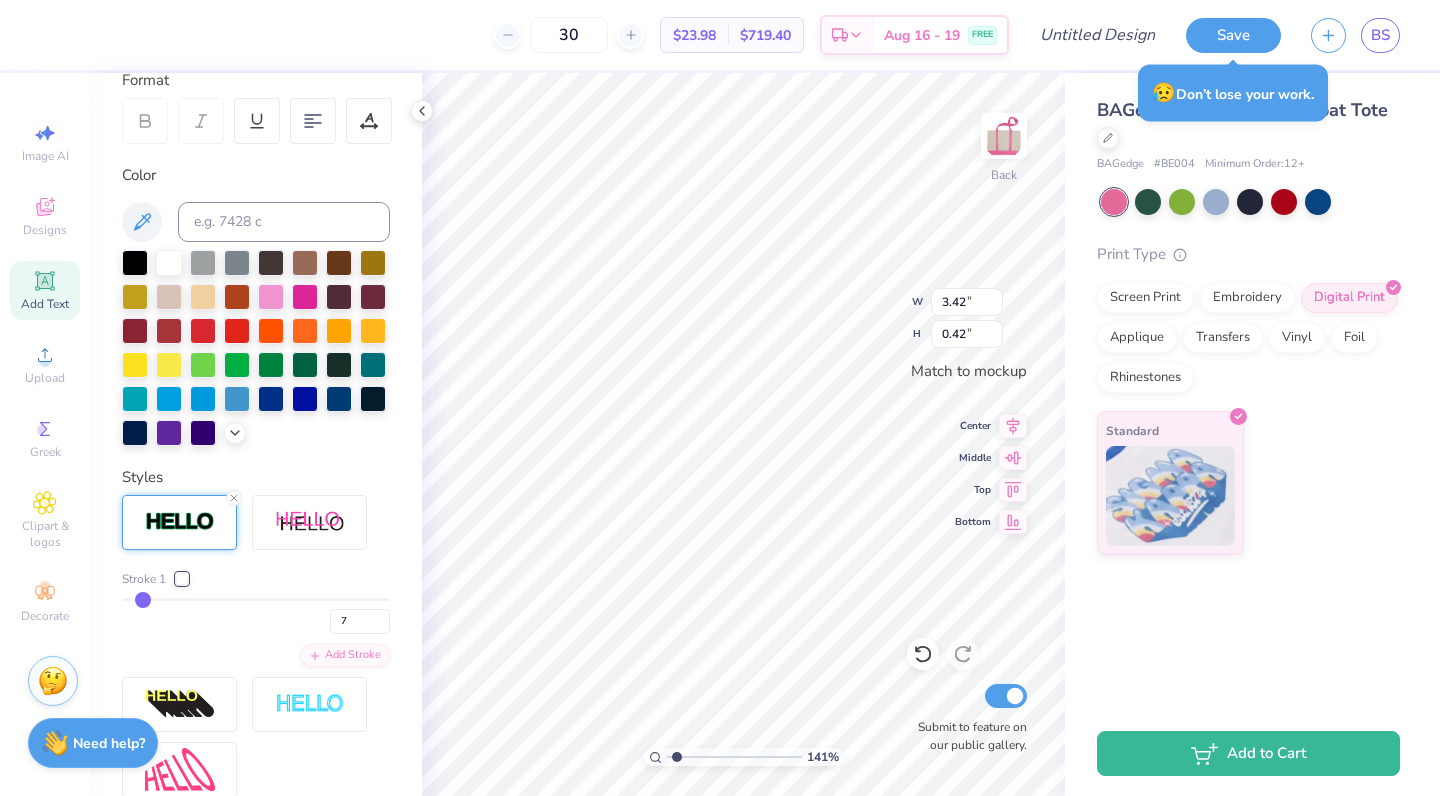 type on "6" 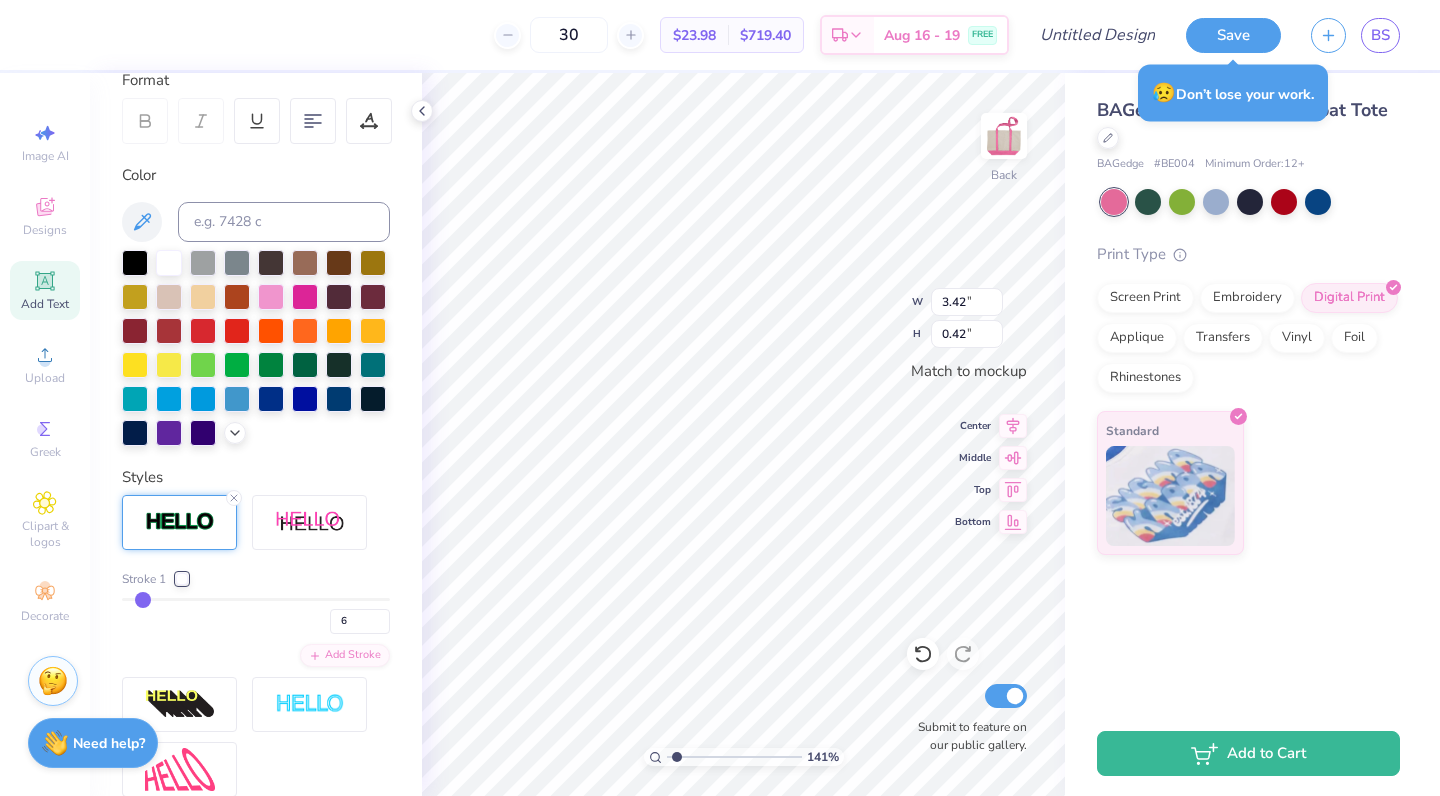 type on "3" 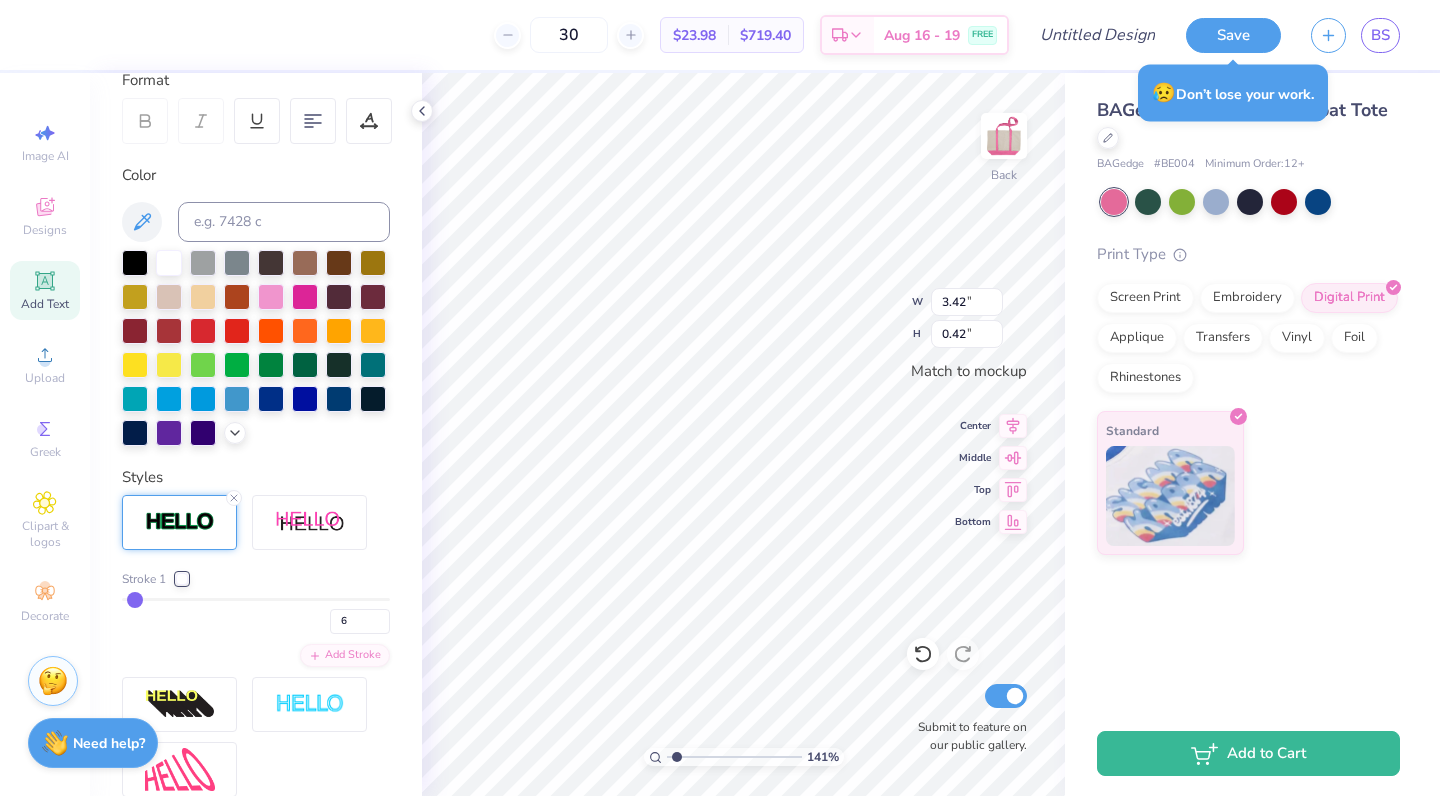 type on "3" 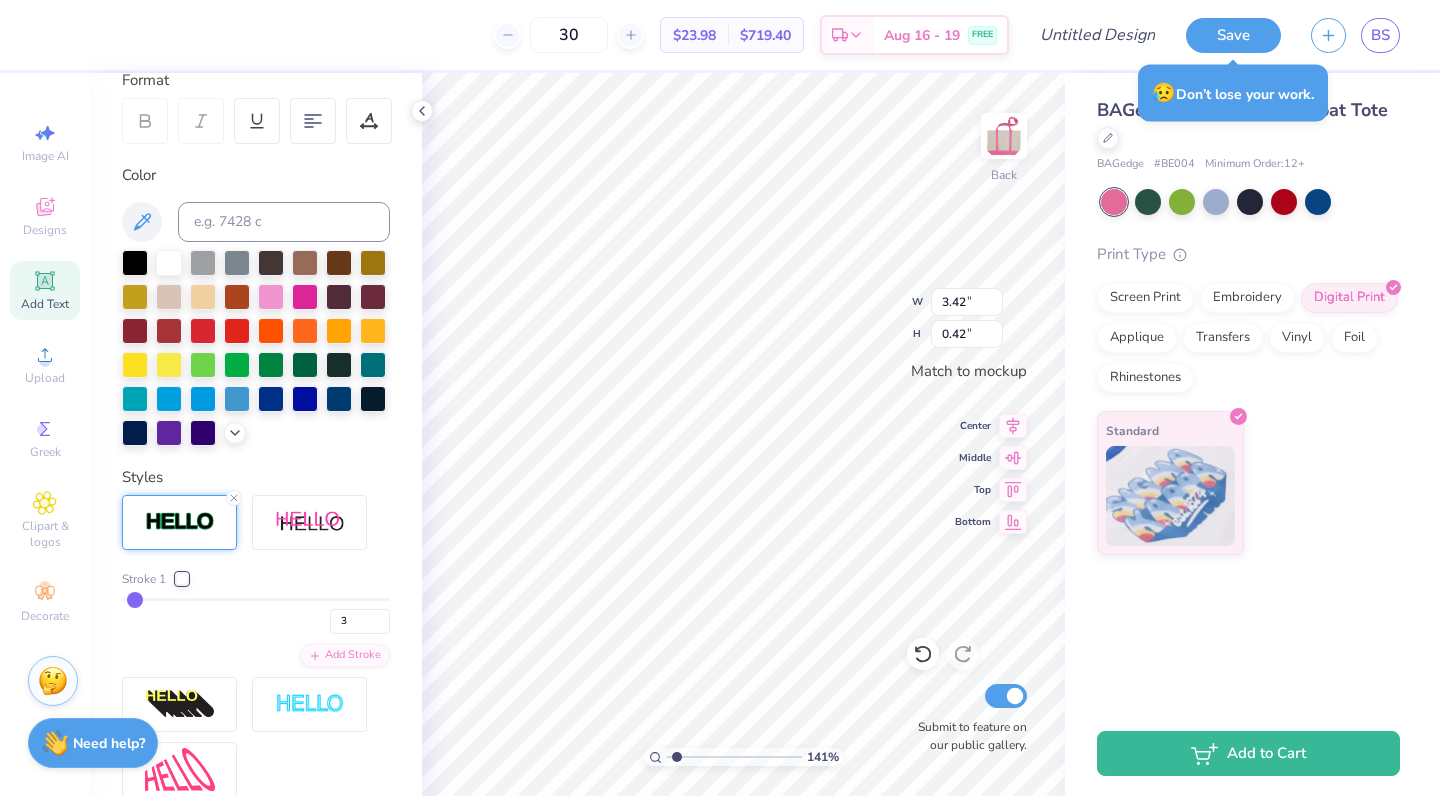type on "1" 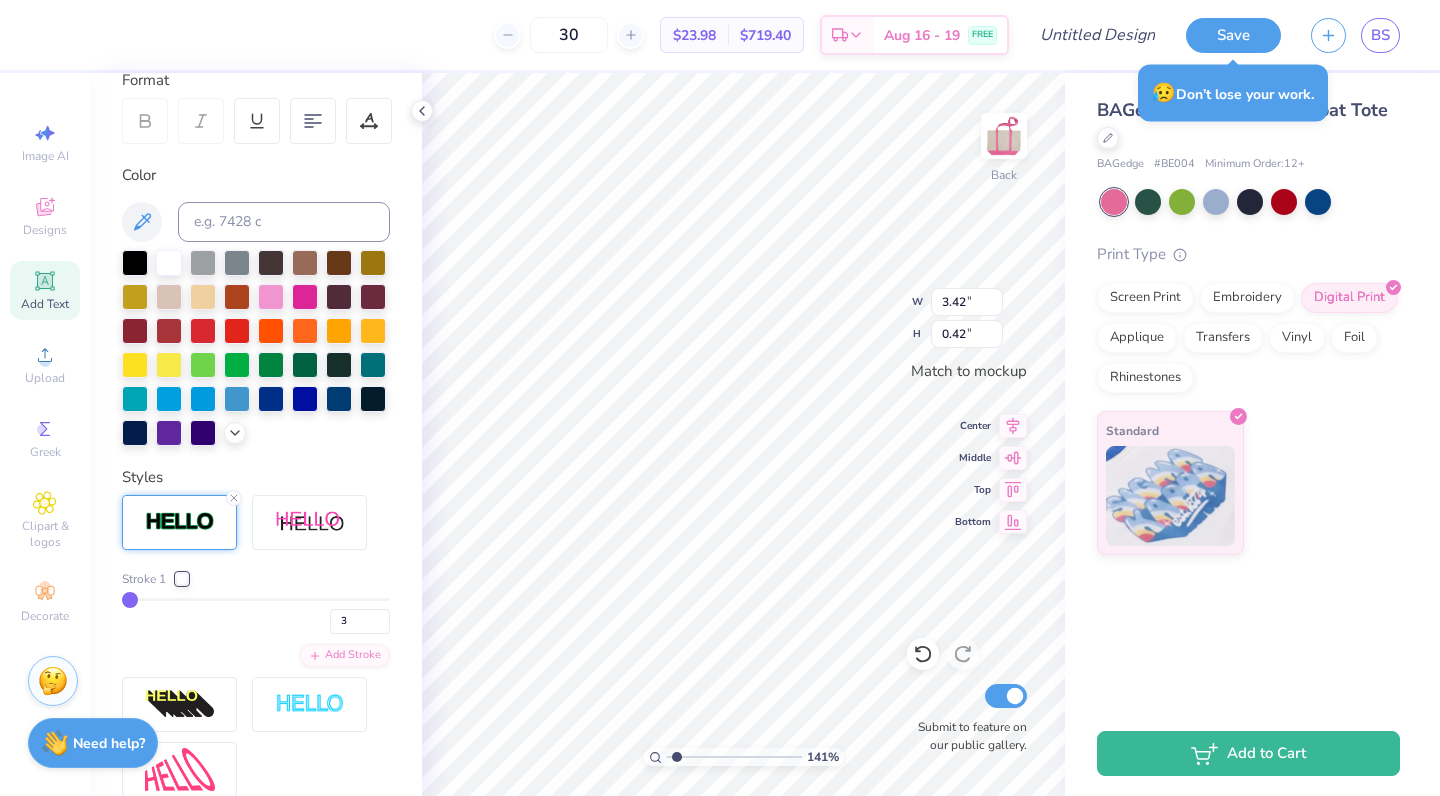 type on "1" 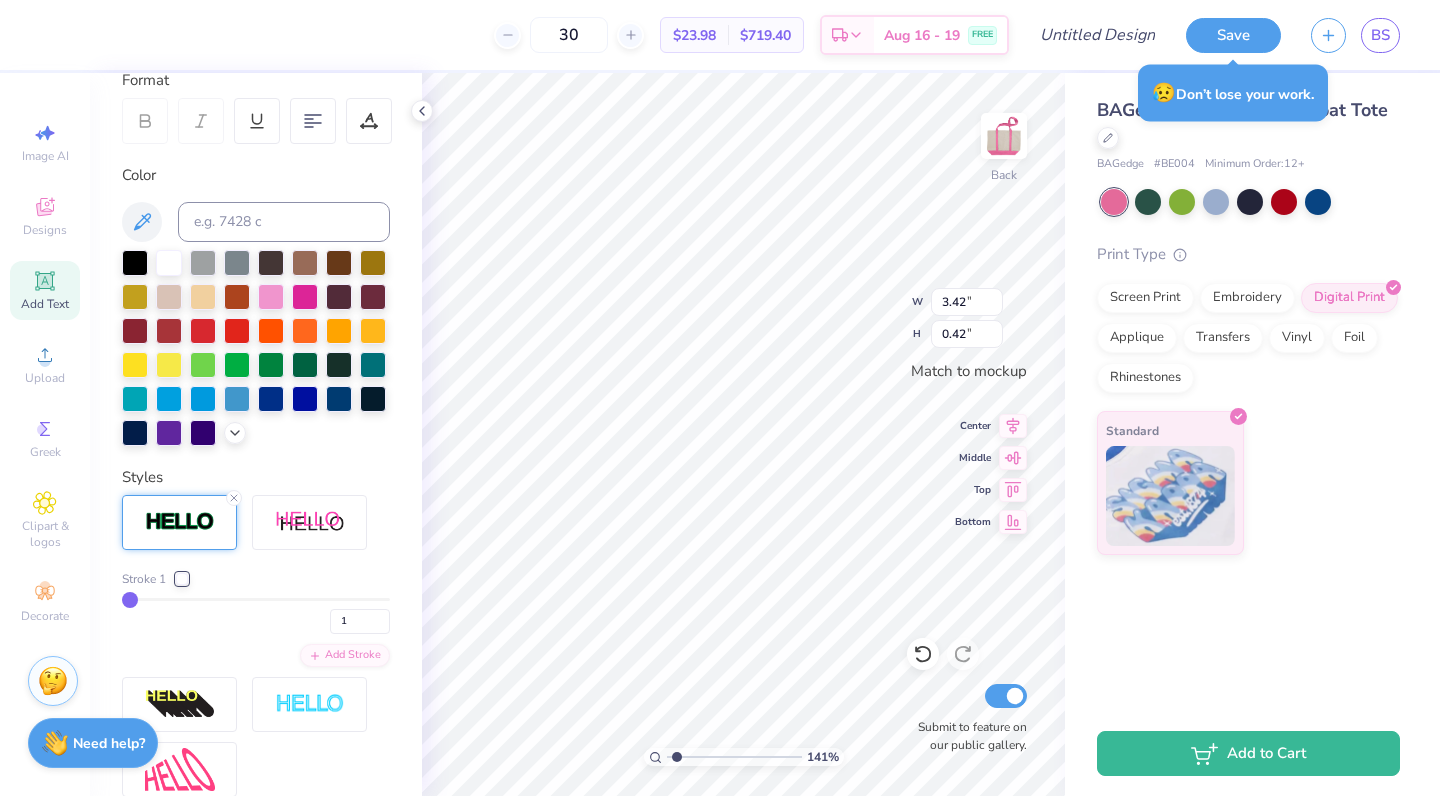 drag, startPoint x: 146, startPoint y: 599, endPoint x: 96, endPoint y: 600, distance: 50.01 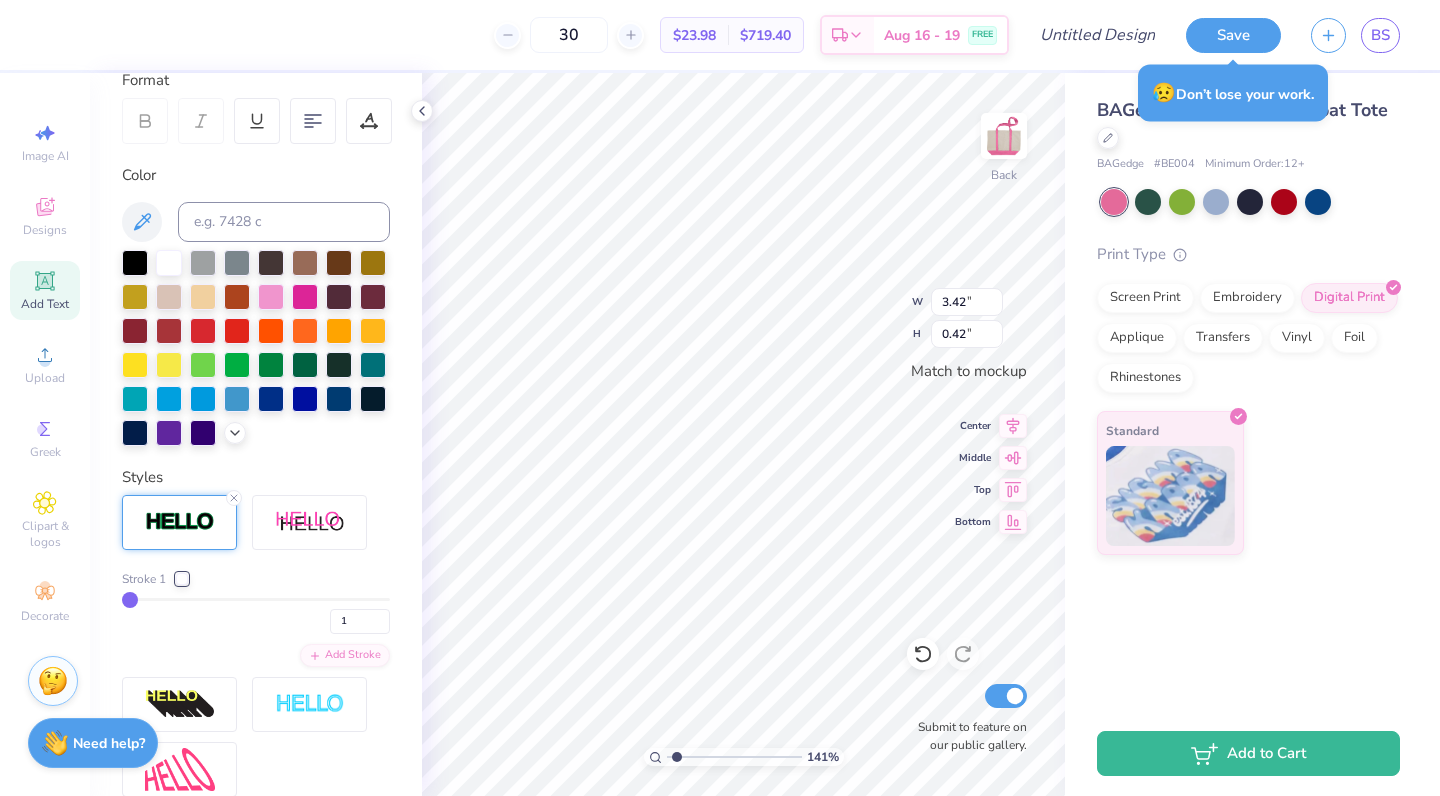 type on "3.37" 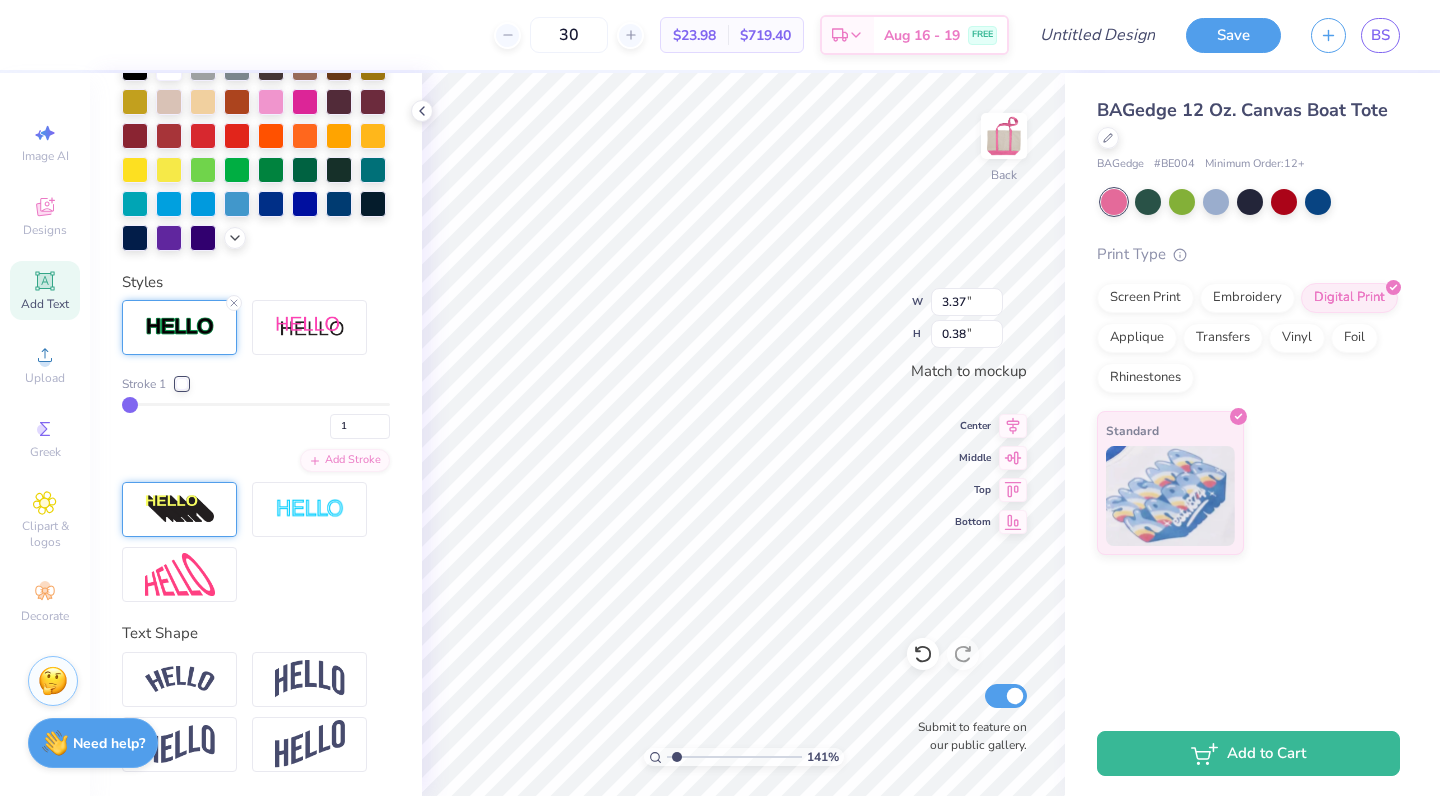 scroll, scrollTop: 484, scrollLeft: 0, axis: vertical 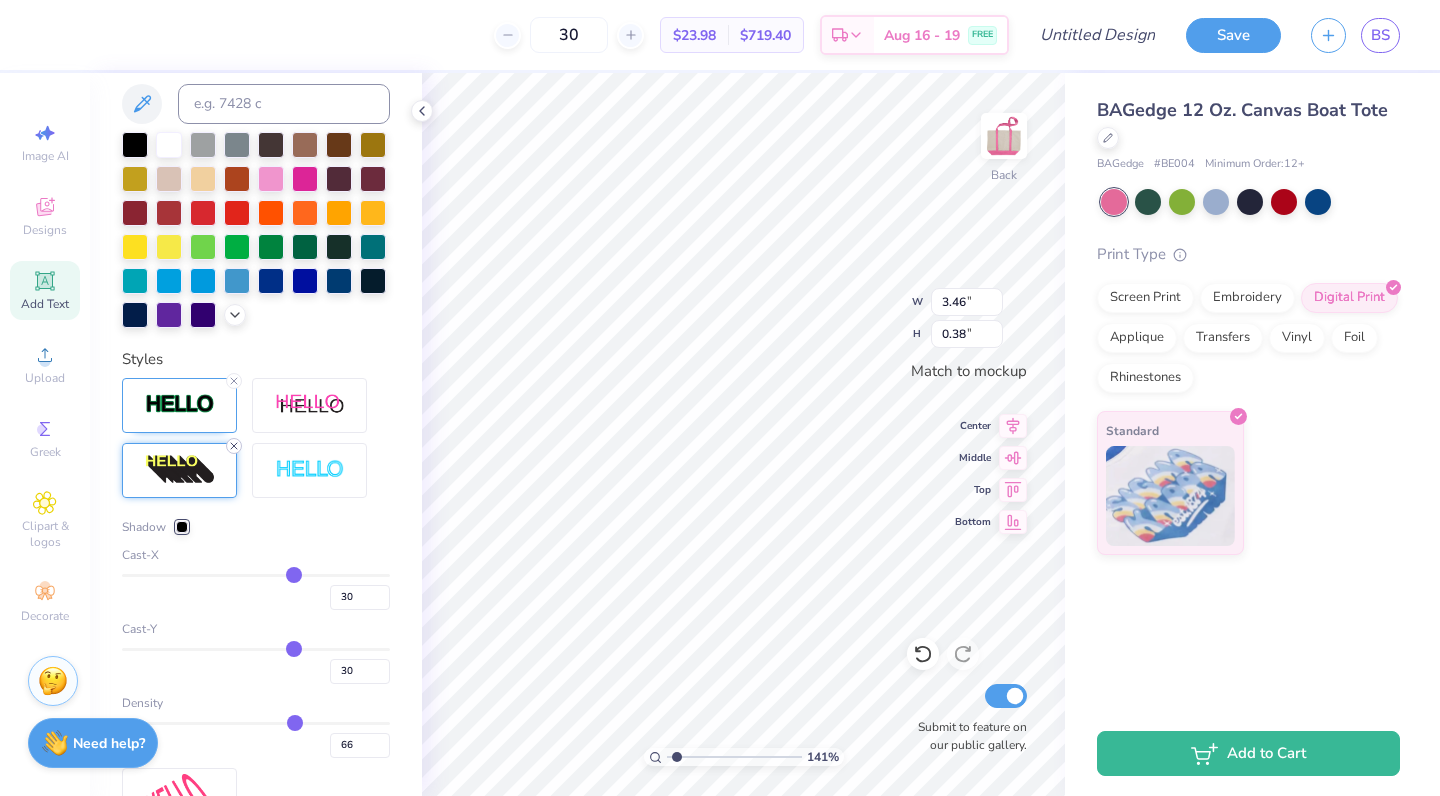 click 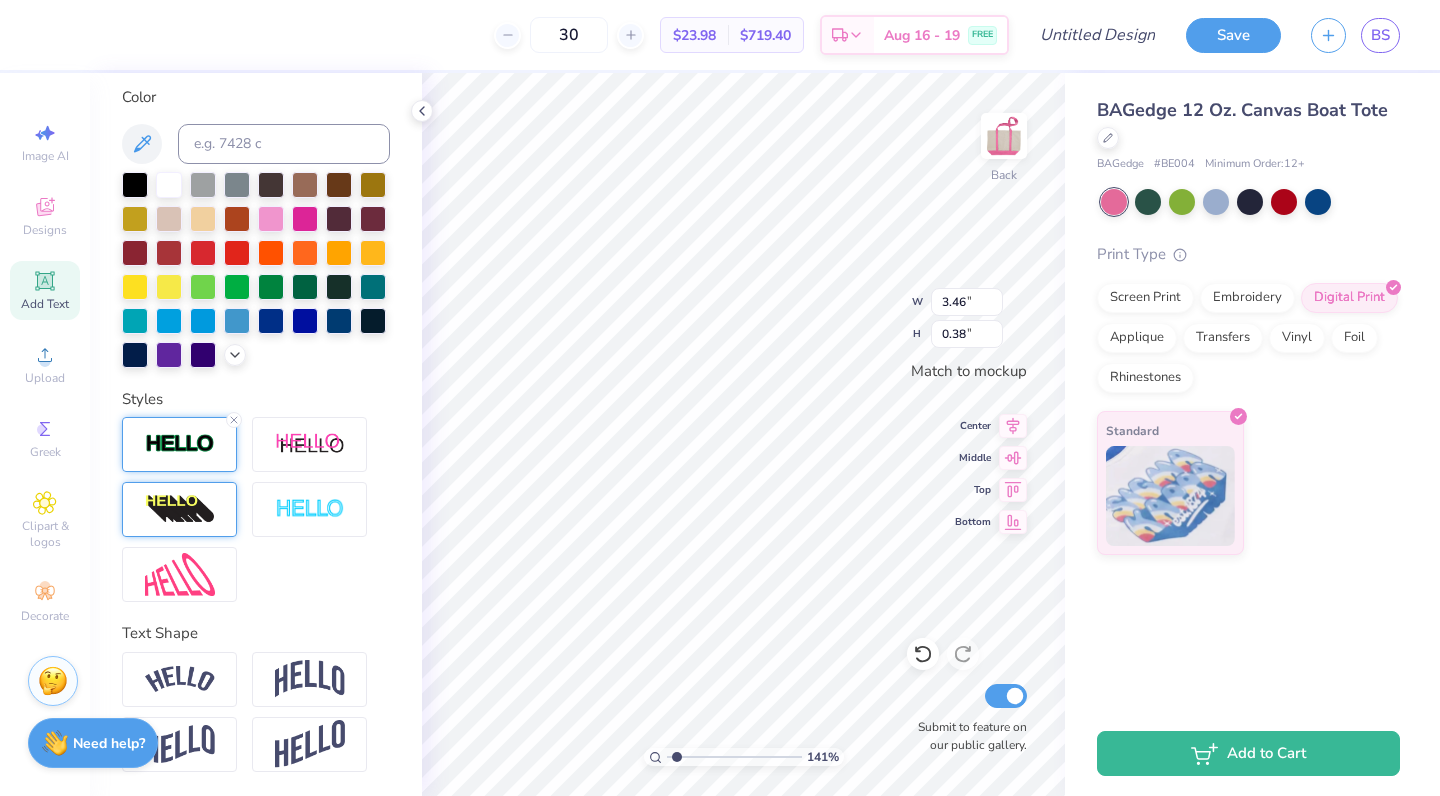 type on "2.66" 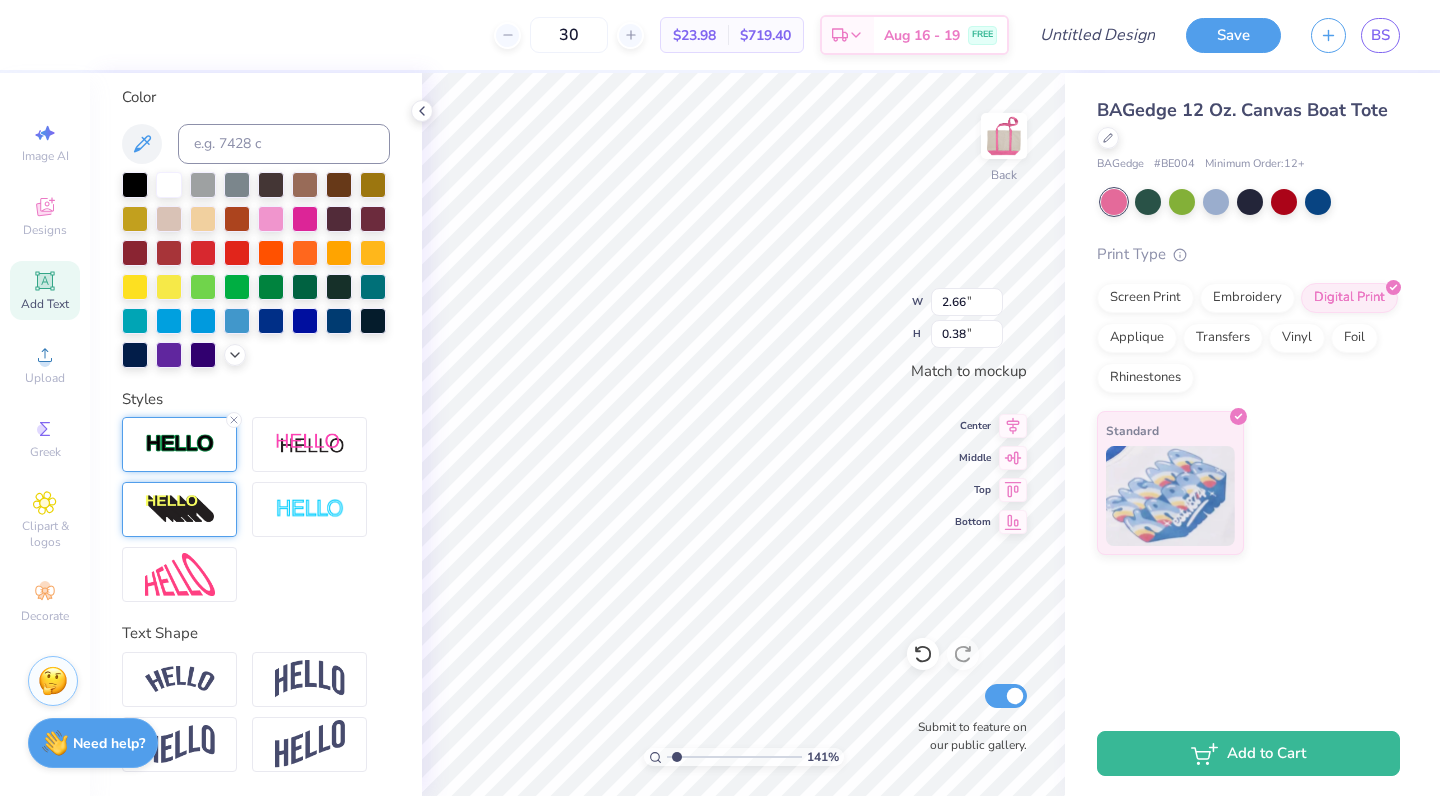 type on "0.30" 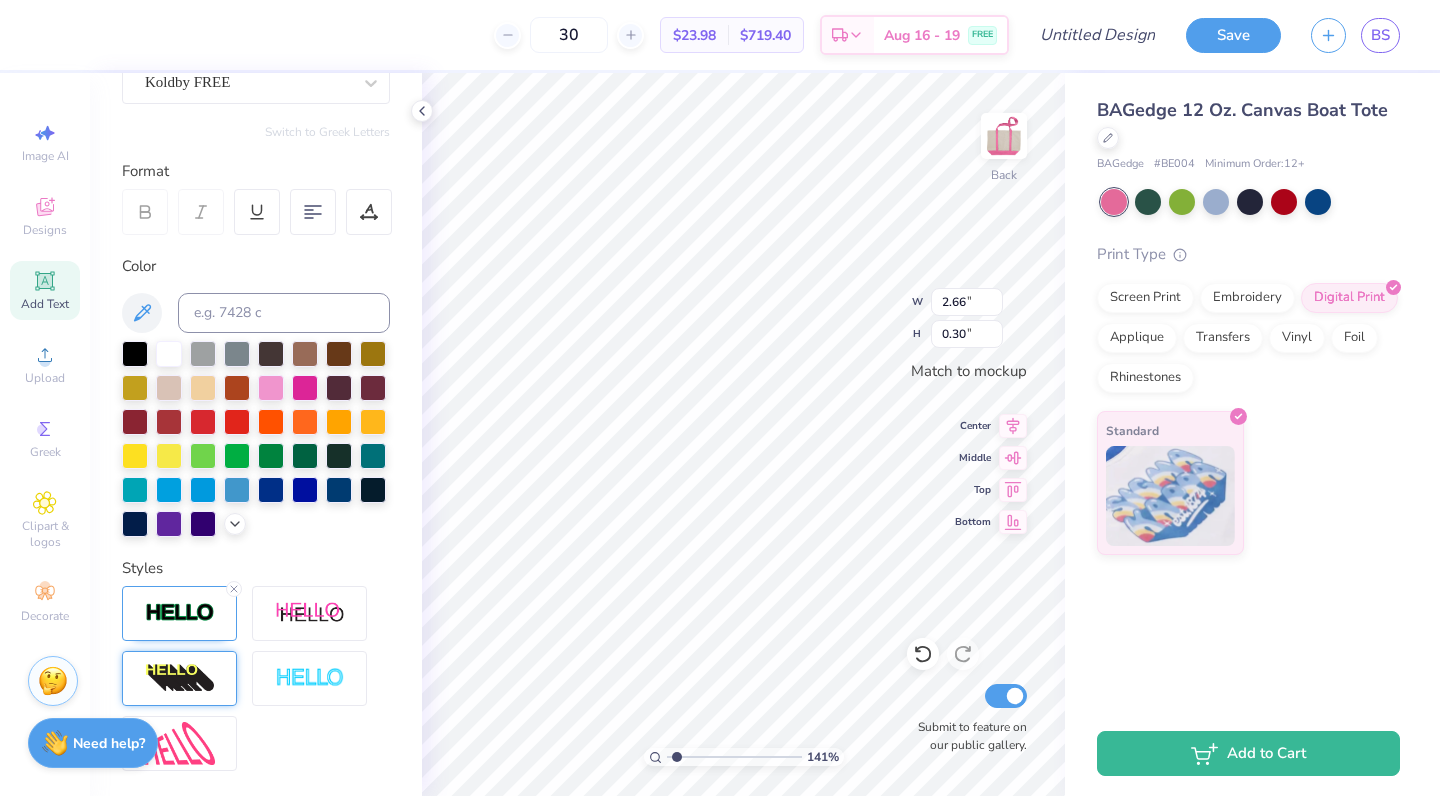 scroll, scrollTop: 130, scrollLeft: 0, axis: vertical 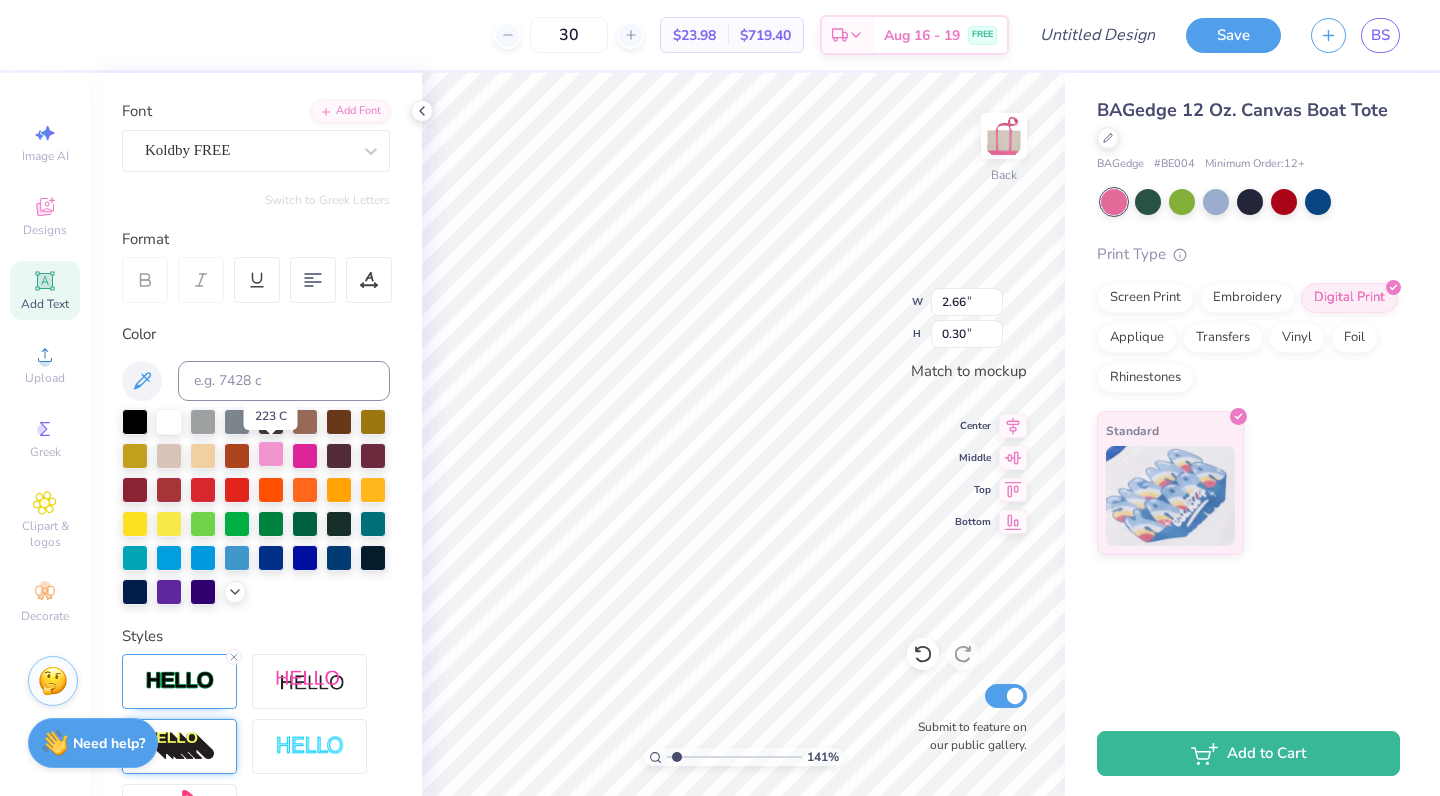 click at bounding box center (271, 454) 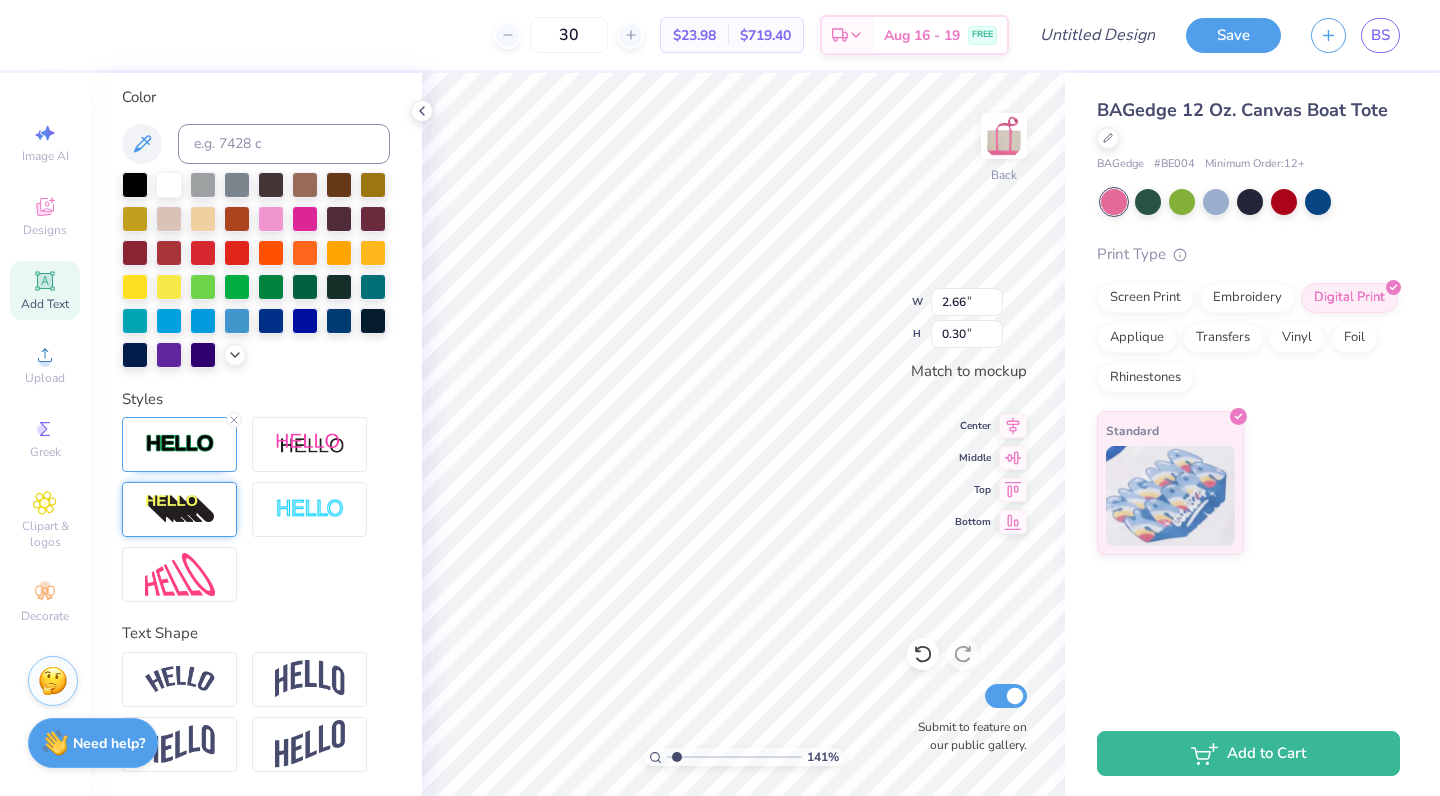 scroll, scrollTop: 367, scrollLeft: 0, axis: vertical 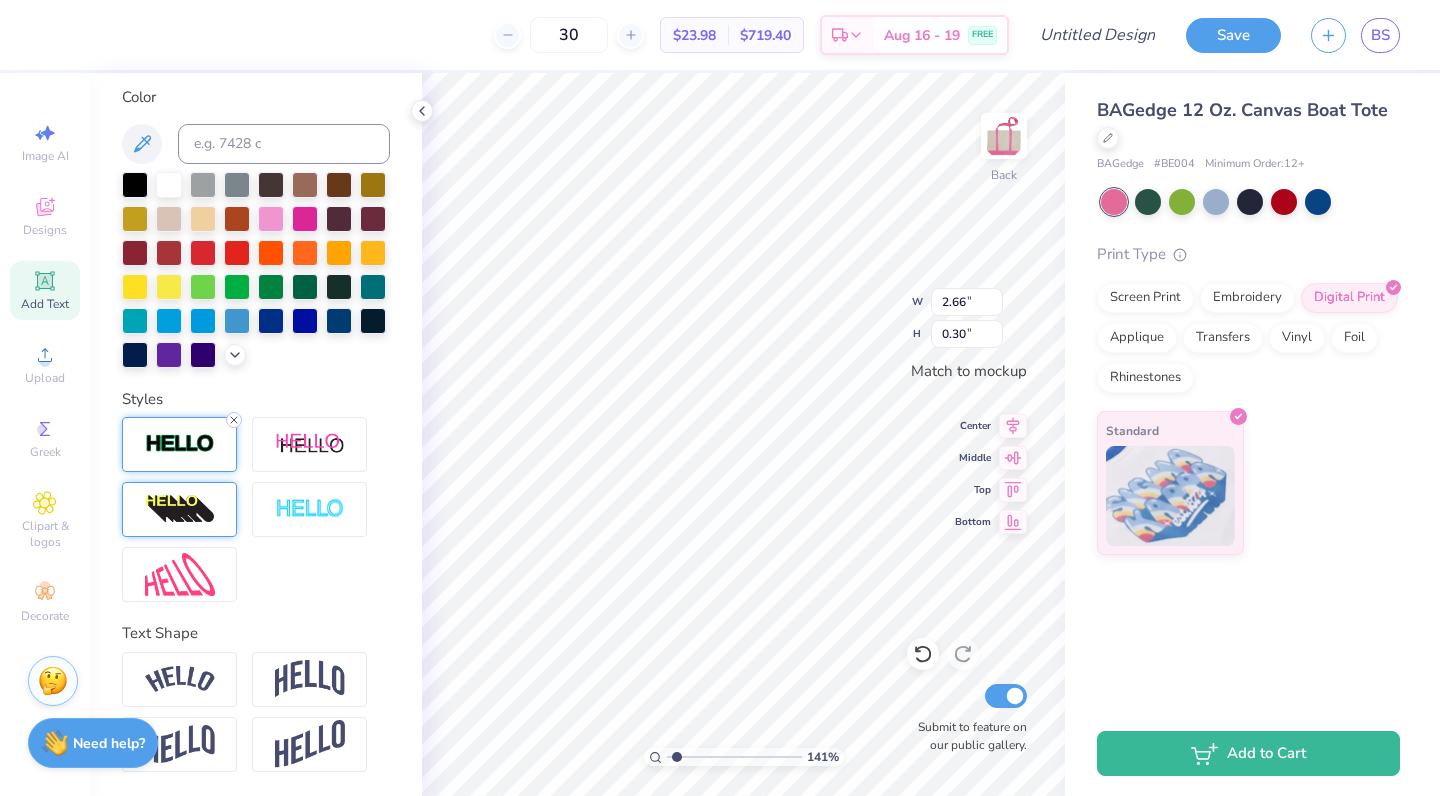 click 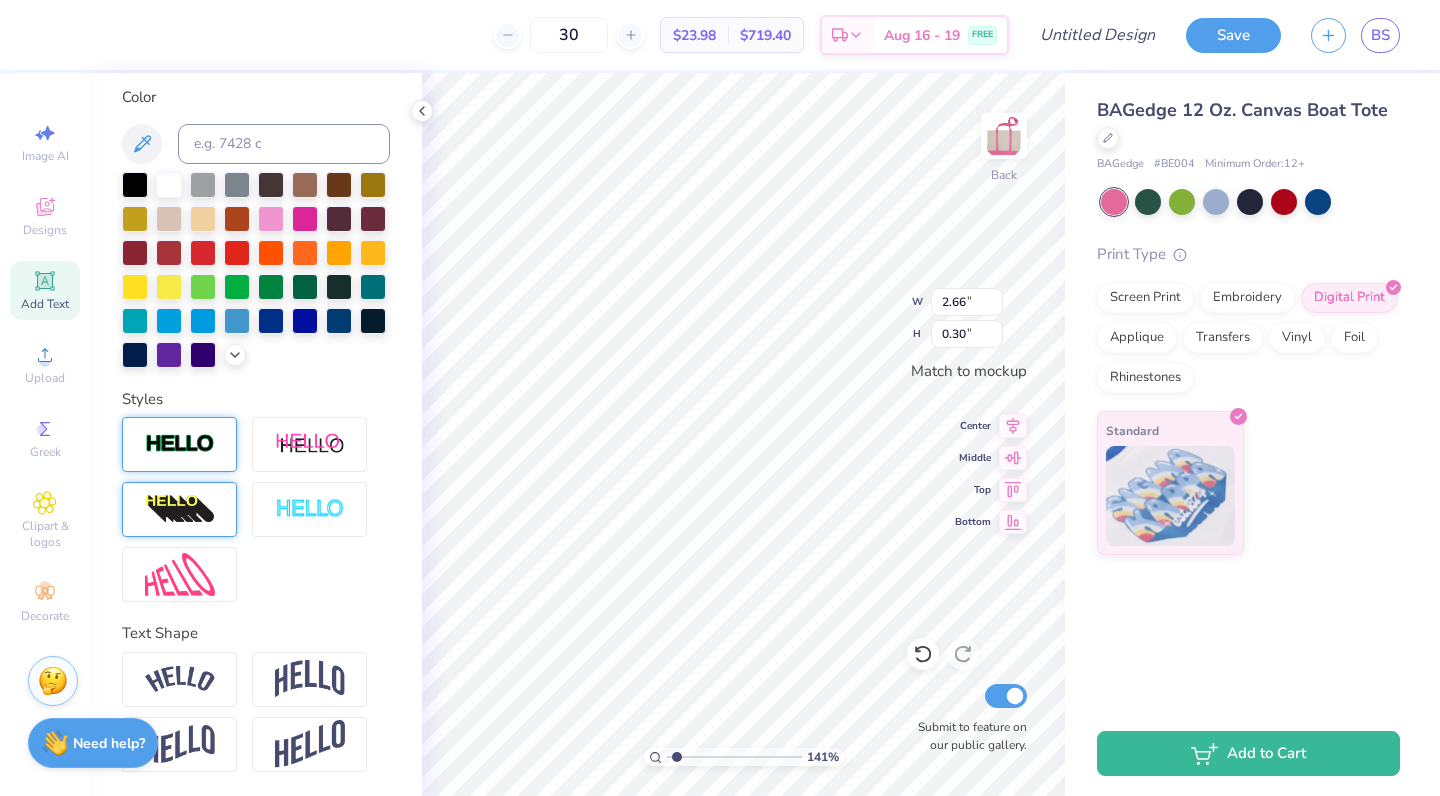 type on "0.29" 